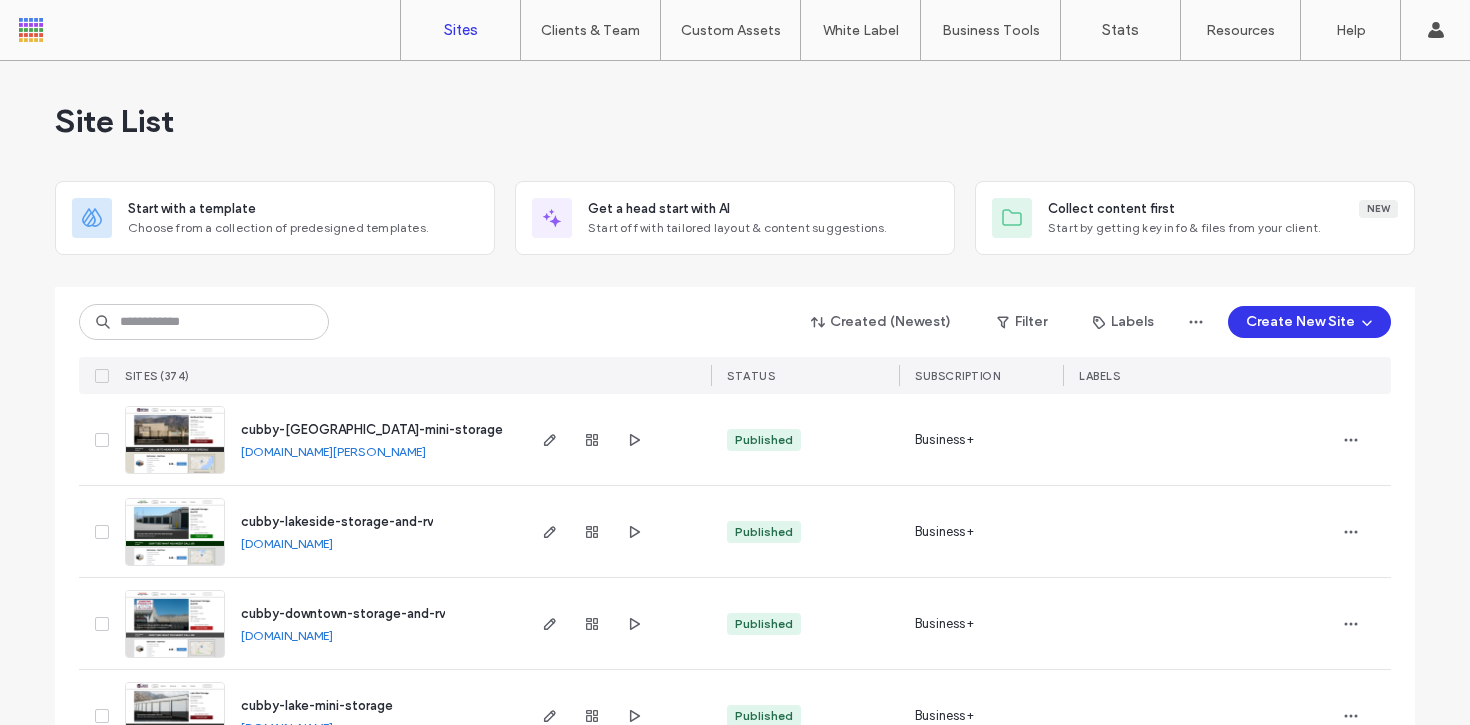 scroll, scrollTop: 0, scrollLeft: 0, axis: both 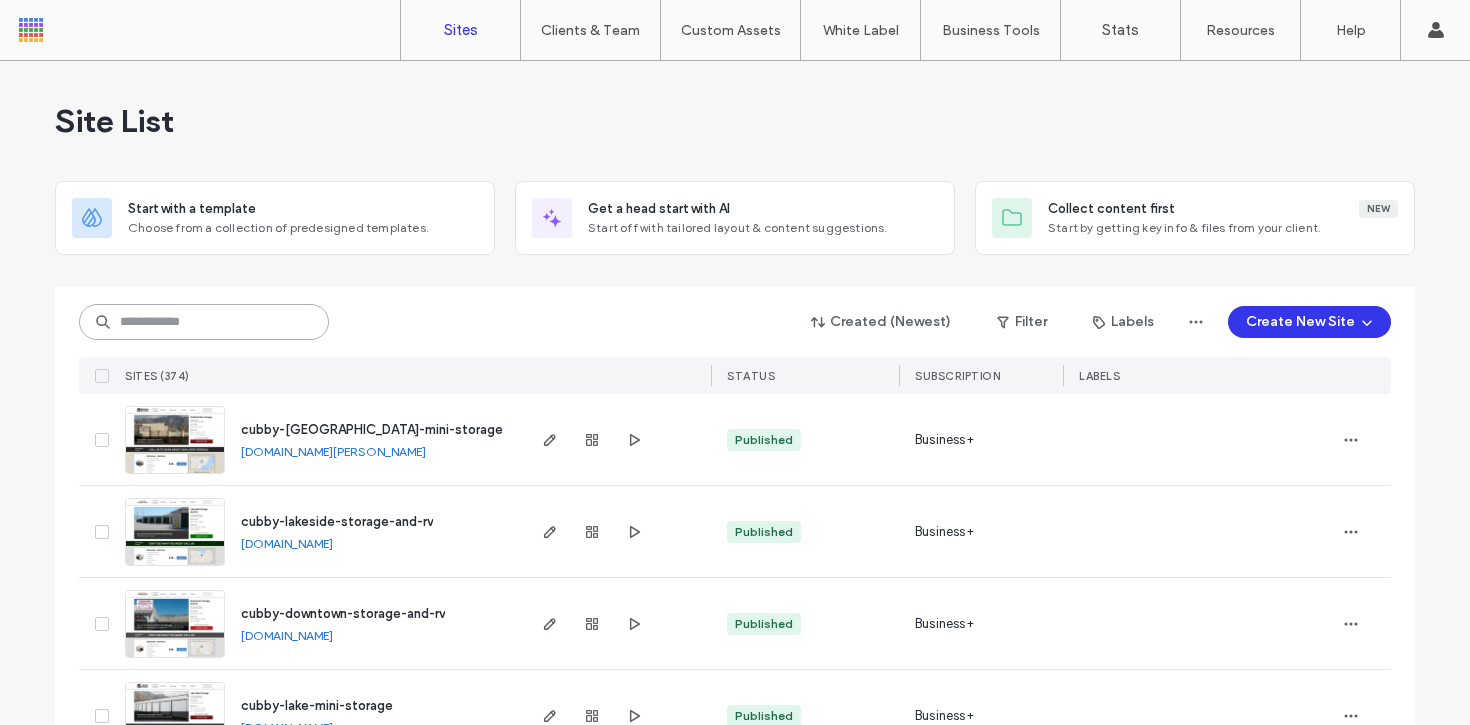 click at bounding box center [204, 322] 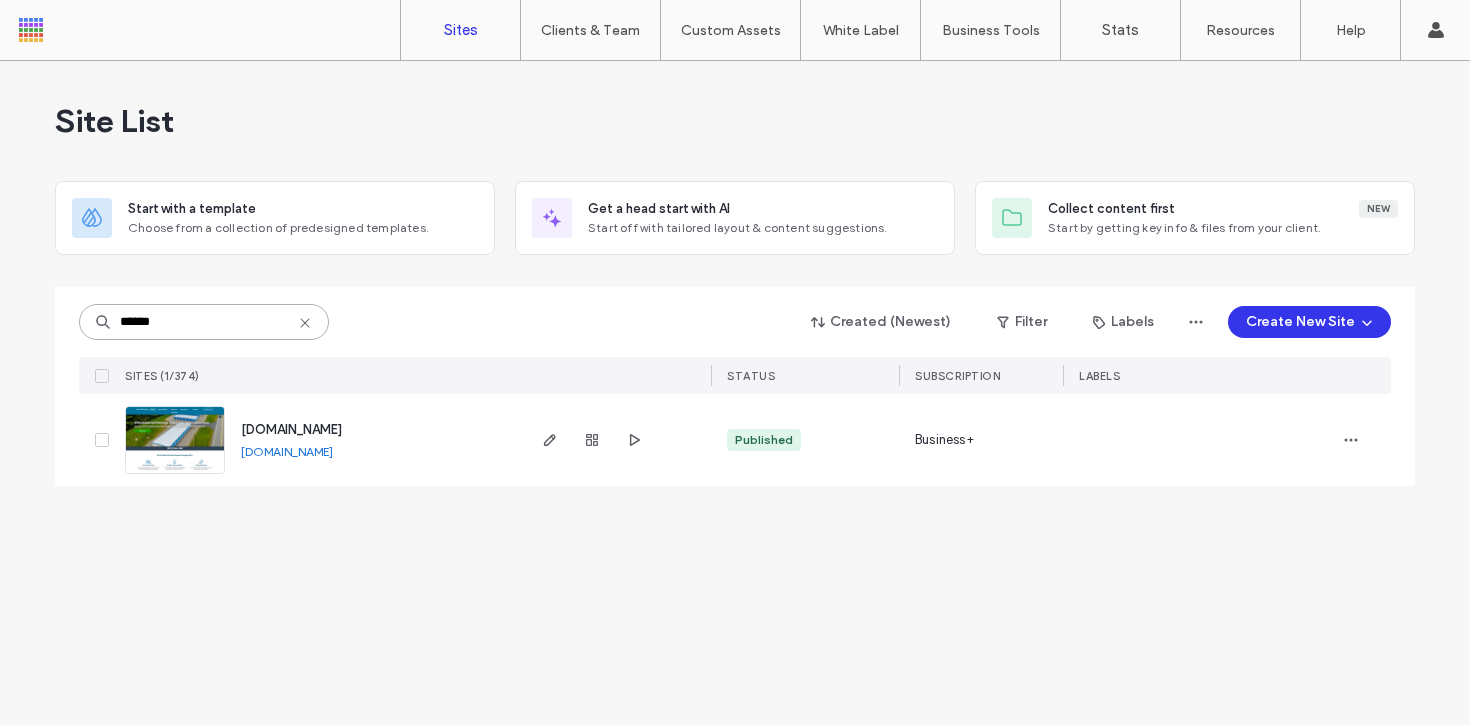 type on "******" 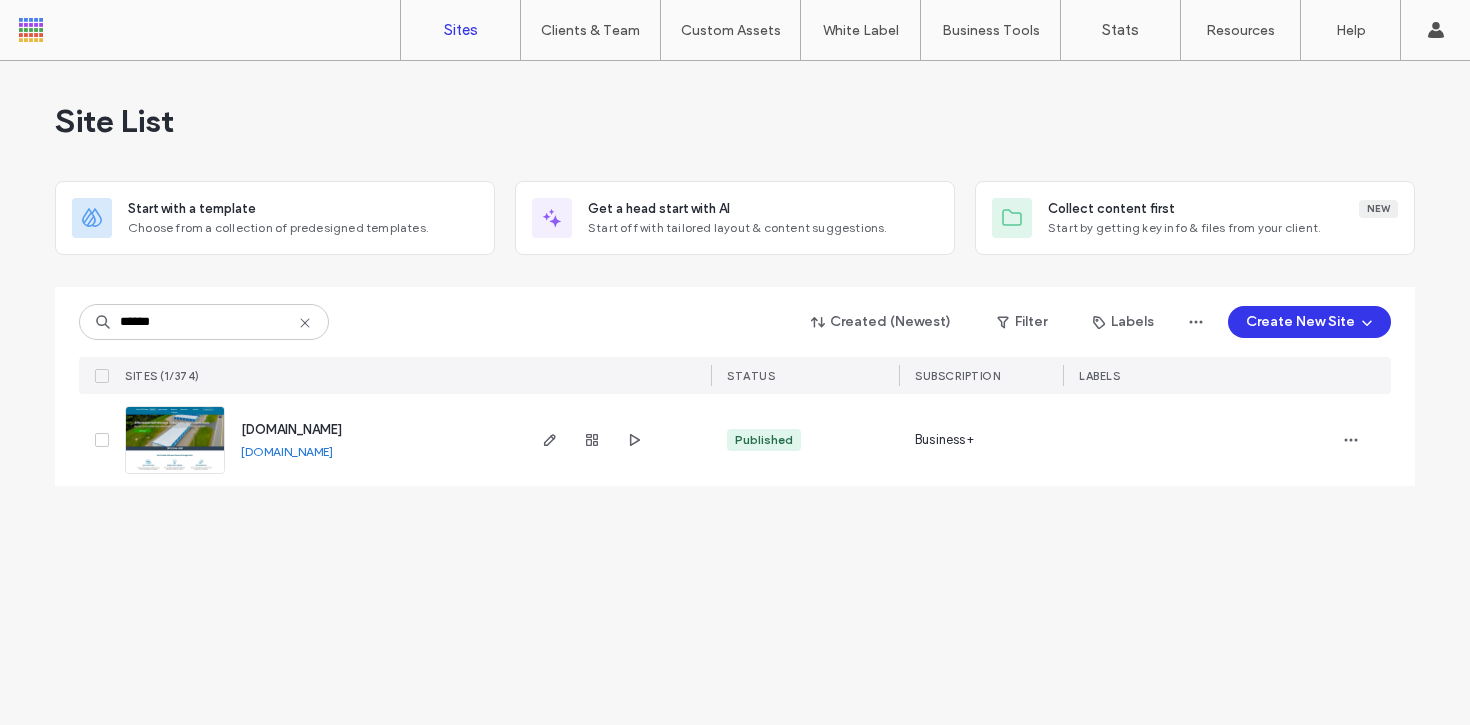 click on "[DOMAIN_NAME]" at bounding box center [291, 429] 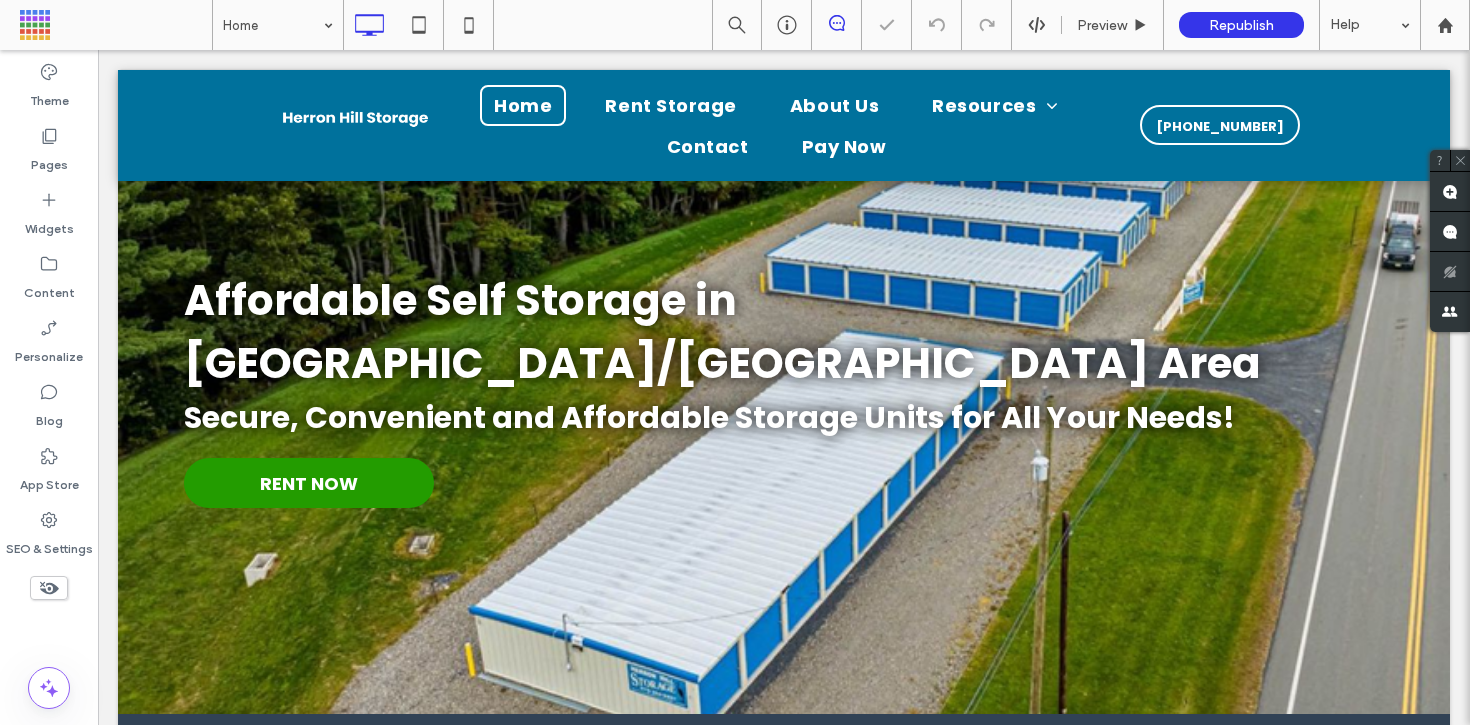 scroll, scrollTop: 1556, scrollLeft: 0, axis: vertical 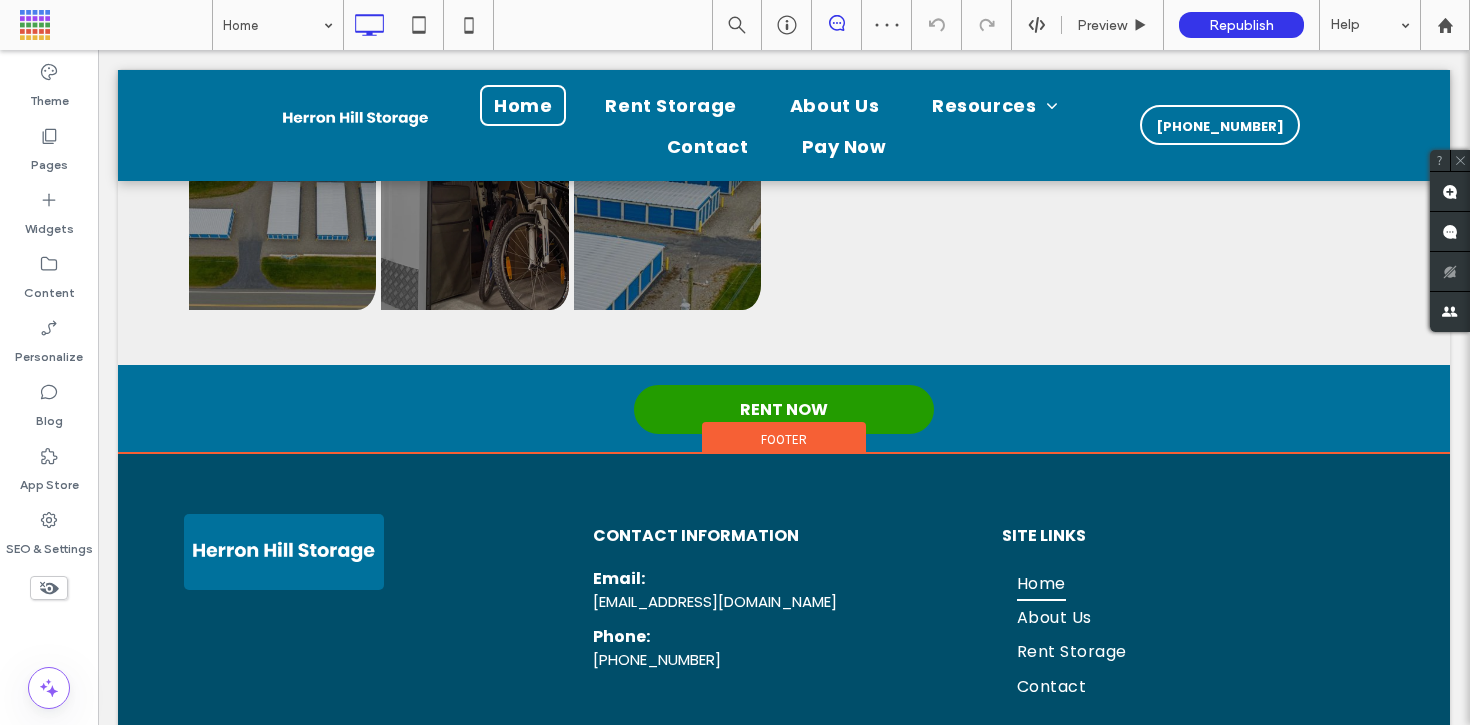click on "Terms and Conditions" at bounding box center (266, 776) 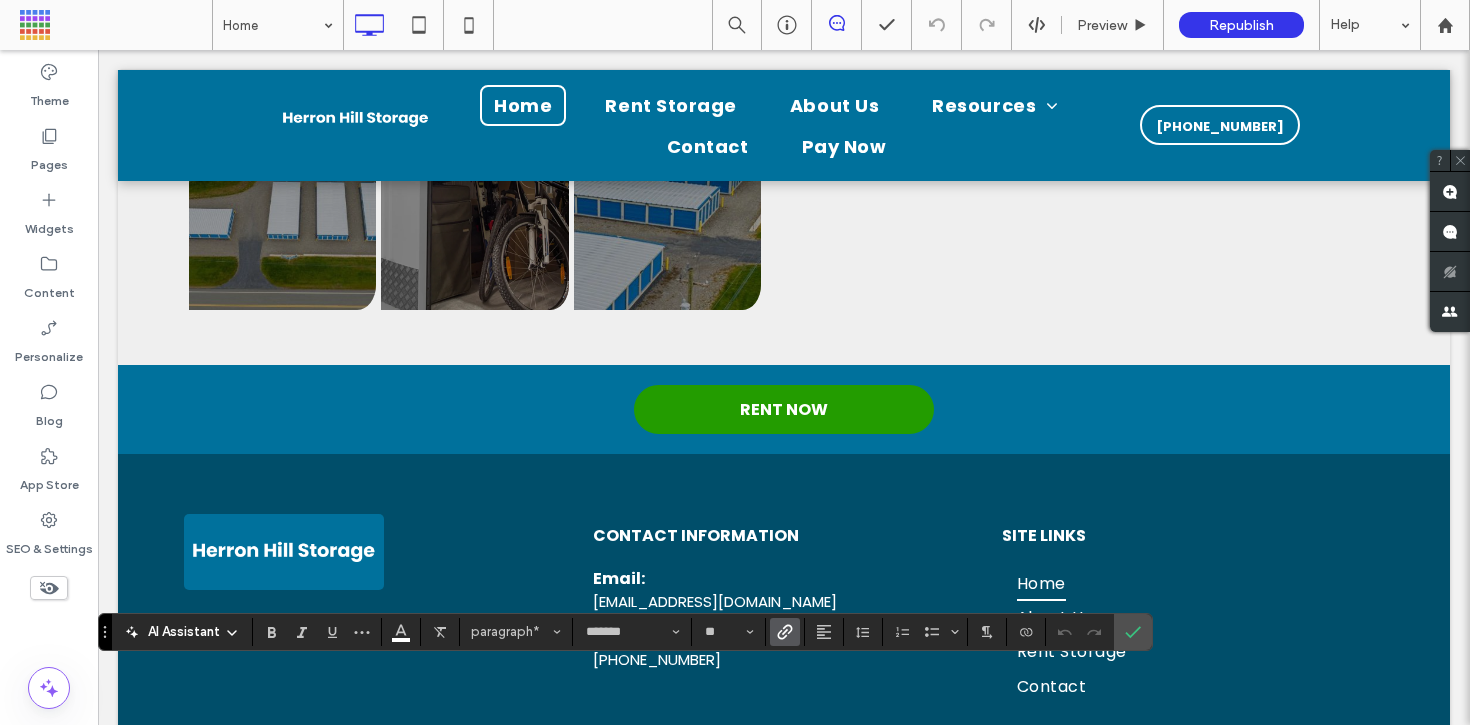 type 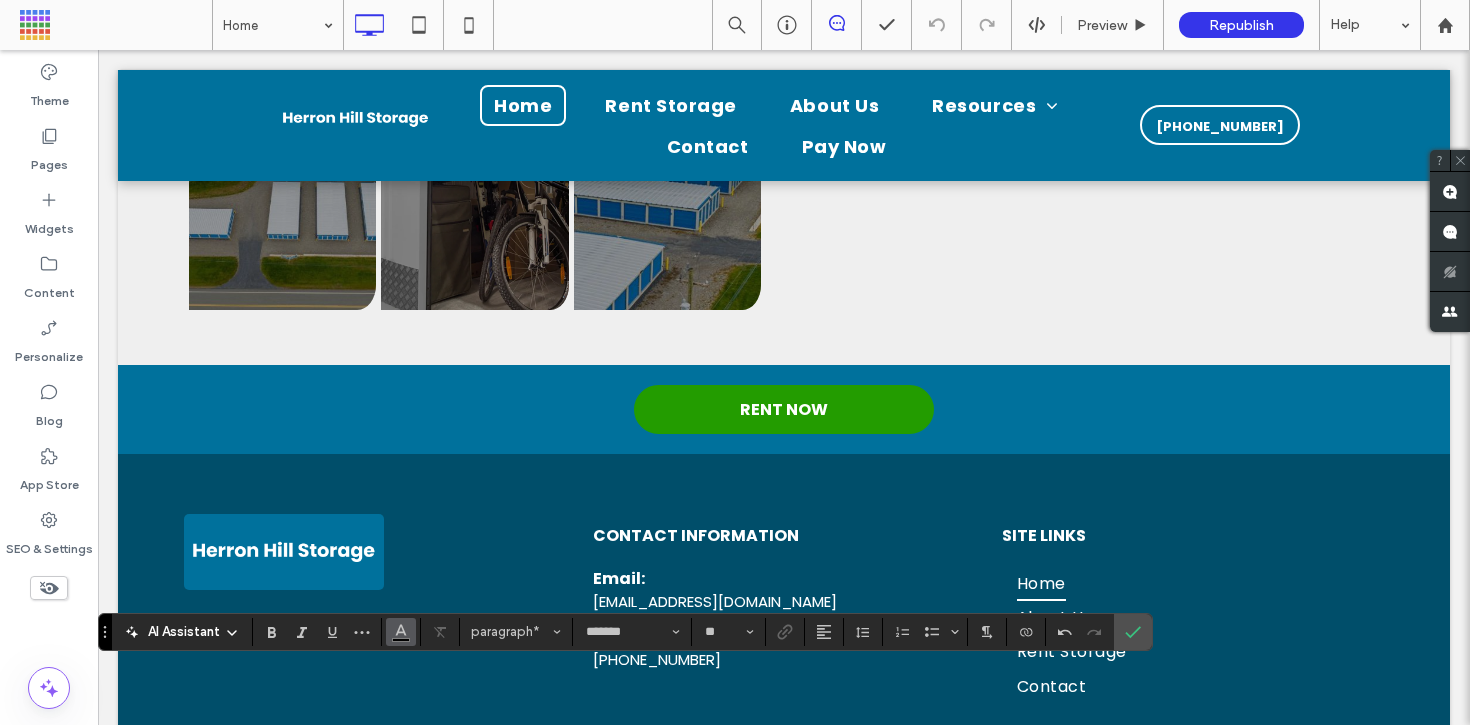 click 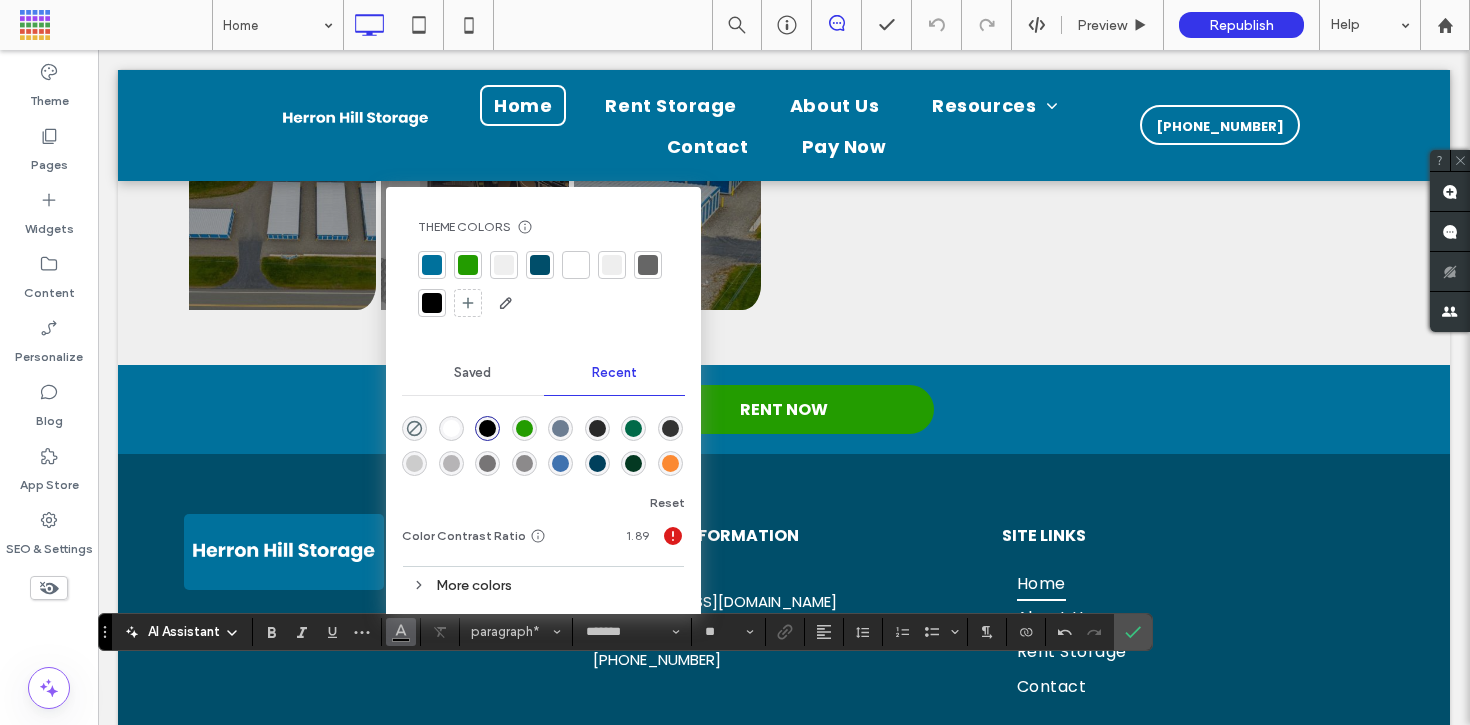 click at bounding box center (576, 265) 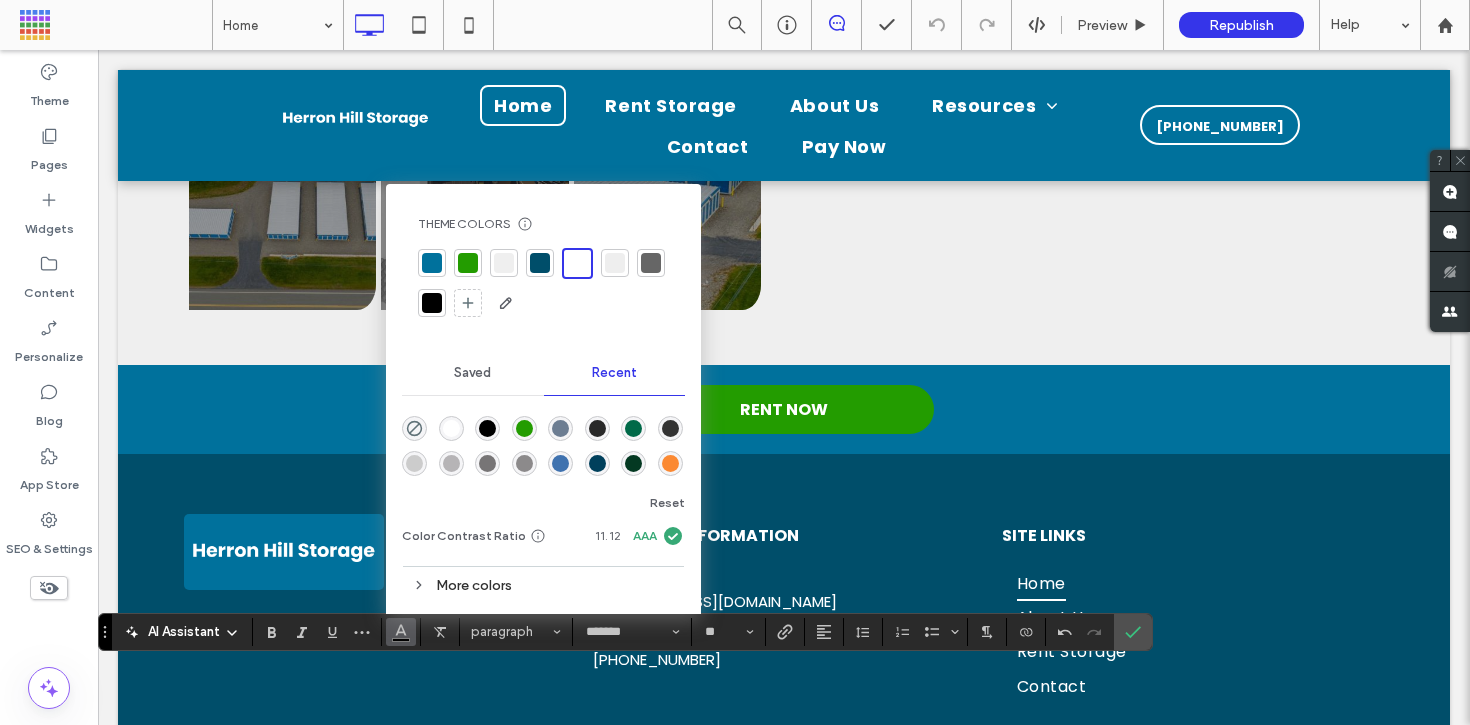 drag, startPoint x: 289, startPoint y: 682, endPoint x: 54, endPoint y: 664, distance: 235.68835 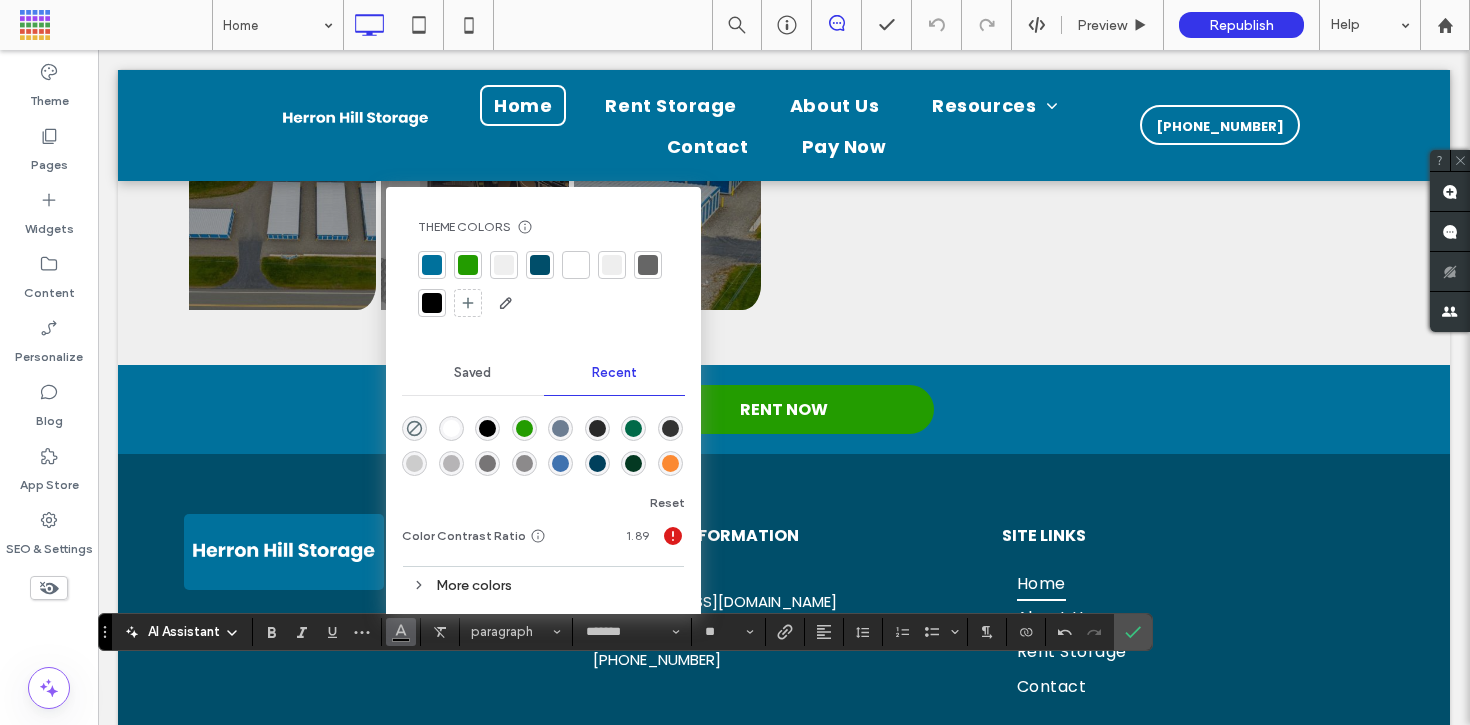 drag, startPoint x: 299, startPoint y: 683, endPoint x: 161, endPoint y: 682, distance: 138.00362 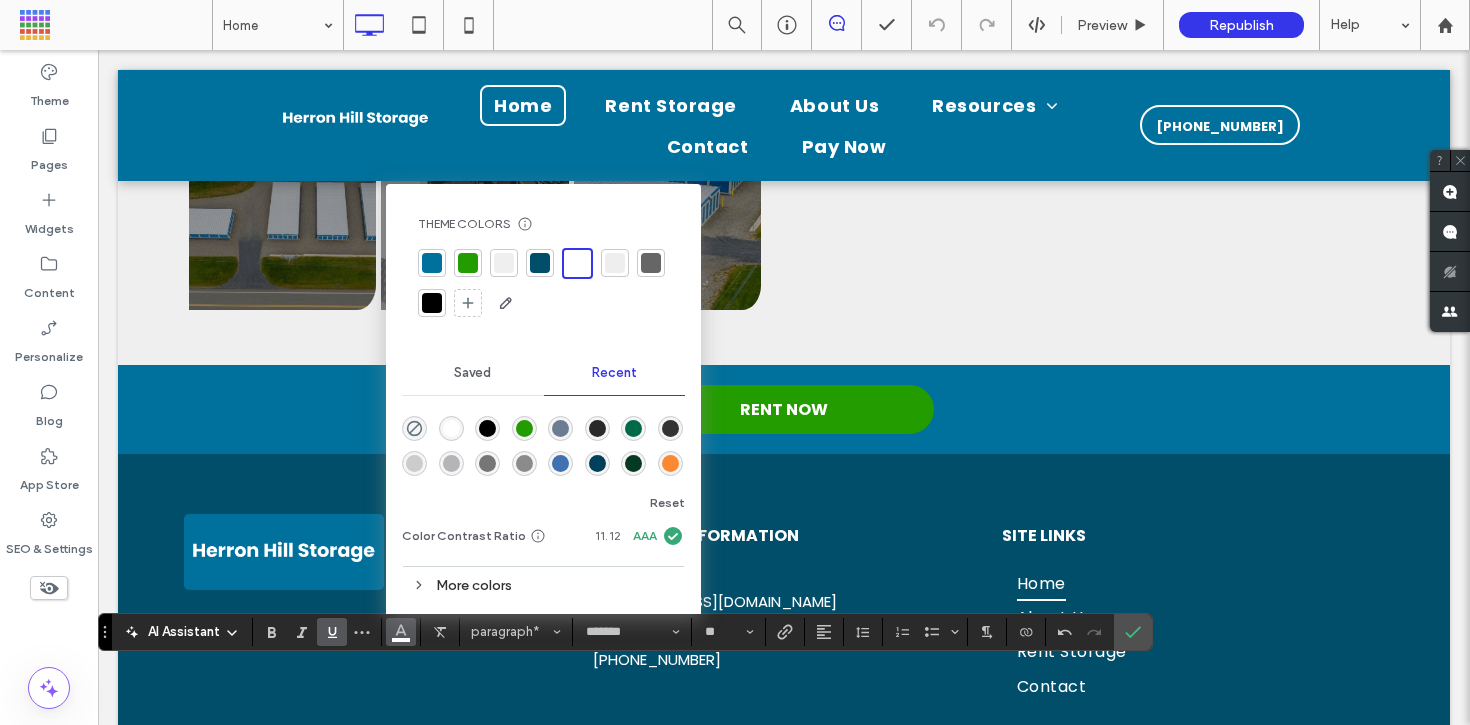 click at bounding box center [332, 632] 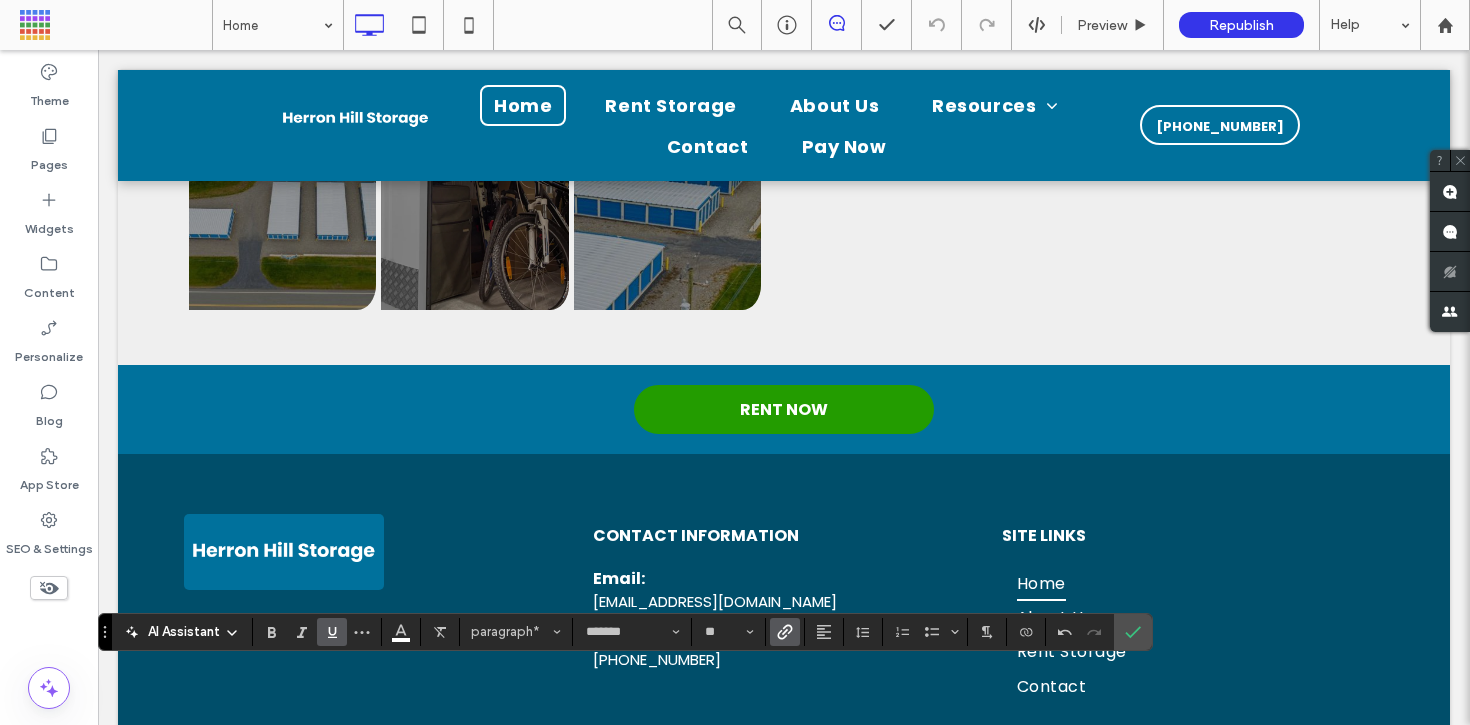 click 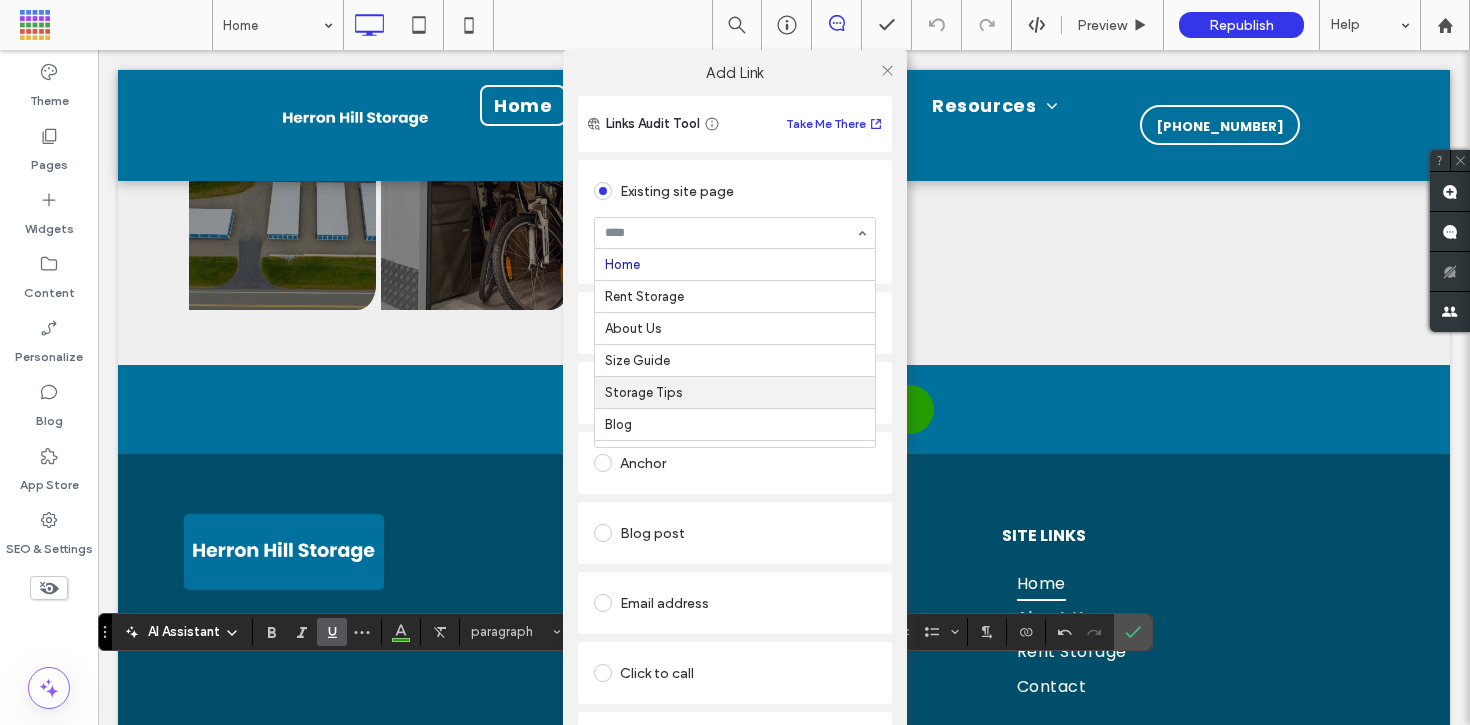scroll, scrollTop: 263, scrollLeft: 0, axis: vertical 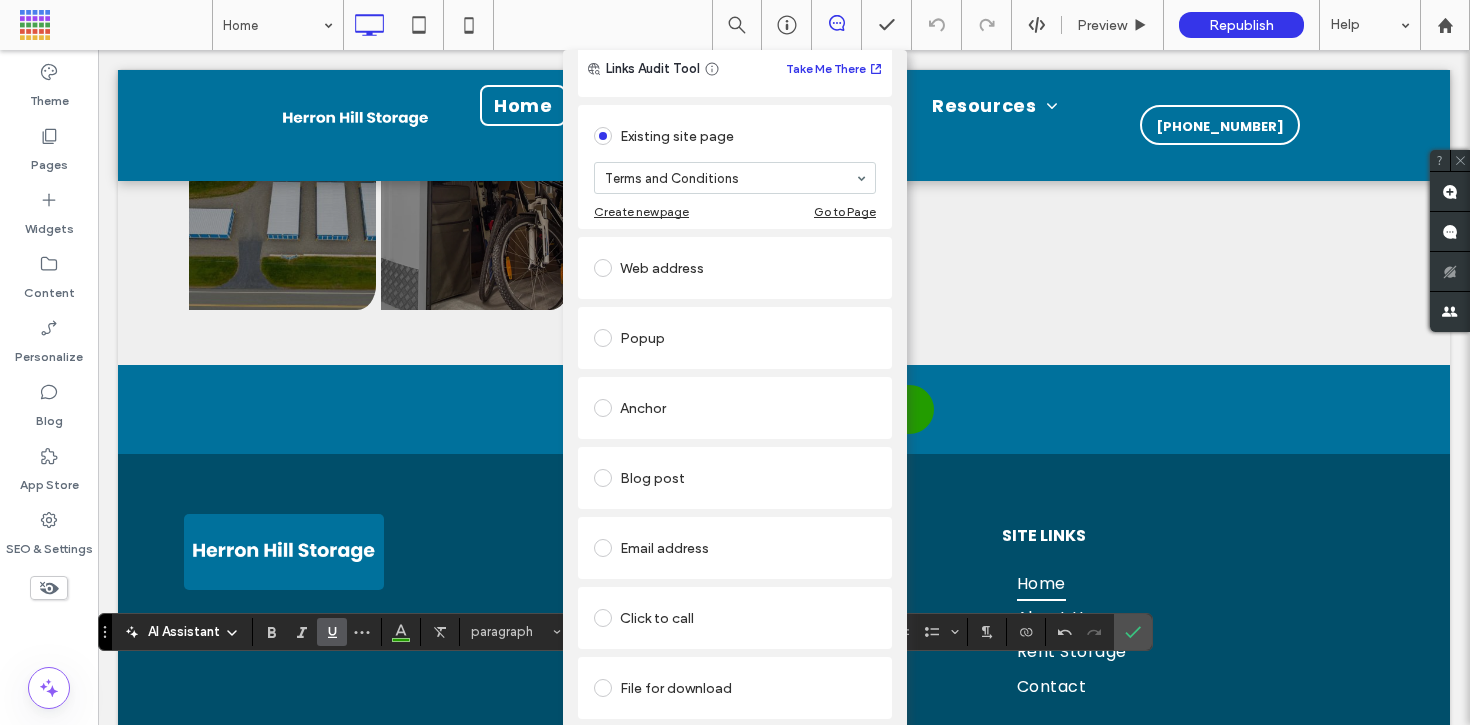 click on "Add Link Links Audit Tool Take Me There Existing site page Terms and Conditions Create new page Go to Page Web address Popup Anchor Blog post Email address Click to call File for download Remove link" at bounding box center (735, 412) 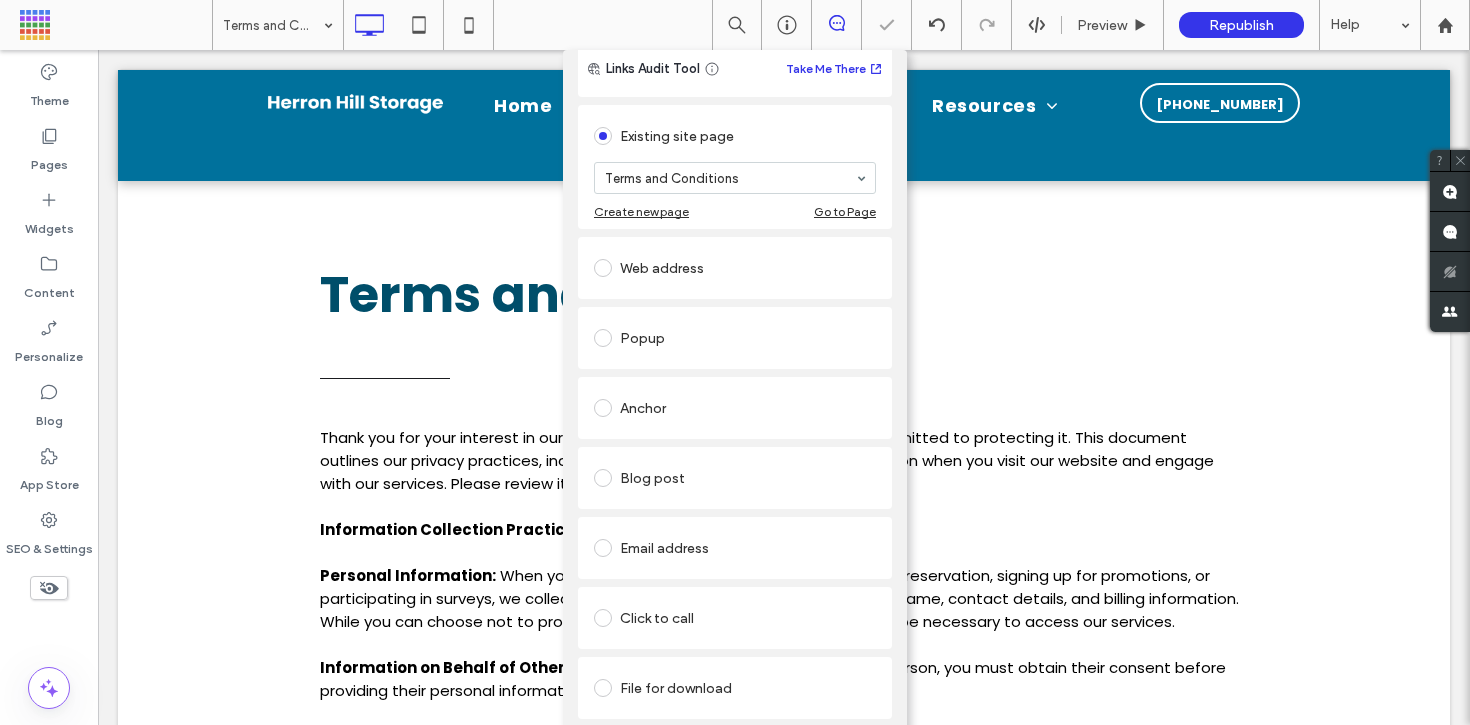 scroll, scrollTop: 0, scrollLeft: 0, axis: both 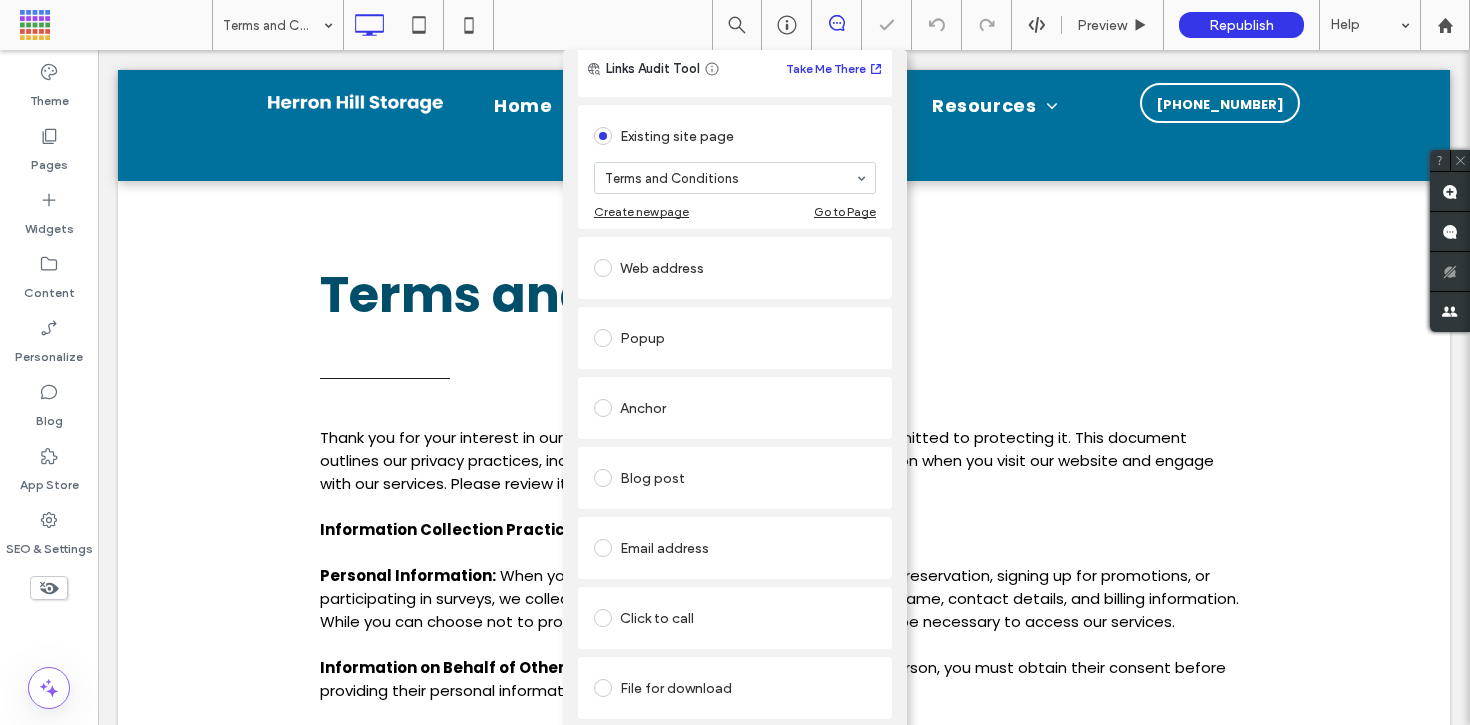 click on "Add Link Links Audit Tool Take Me There Existing site page Terms and Conditions Create new page Go to Page Web address Popup Anchor Blog post Email address Click to call File for download Remove link" at bounding box center (735, 412) 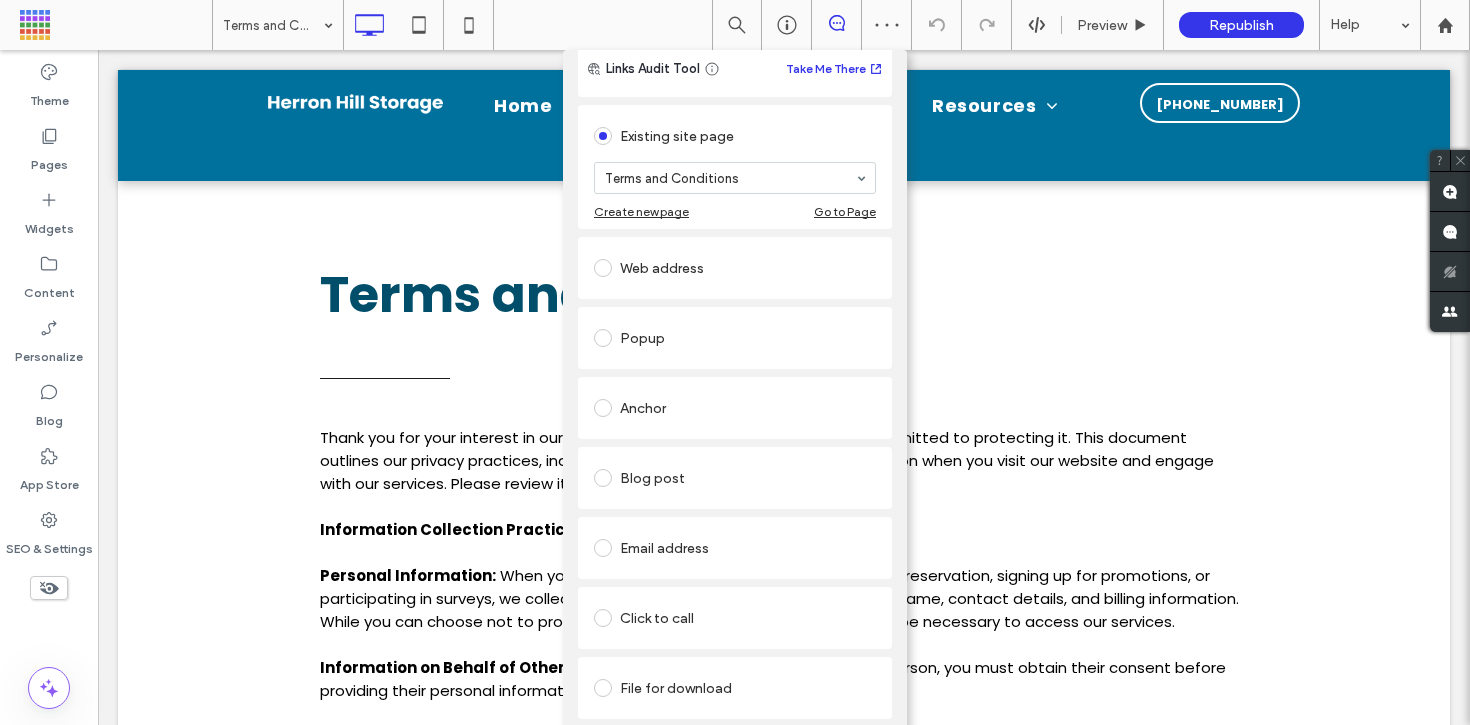 click on "Add Link Links Audit Tool Take Me There Existing site page Terms and Conditions Create new page Go to Page Web address Popup Anchor Blog post Email address Click to call File for download Remove link" at bounding box center [735, 412] 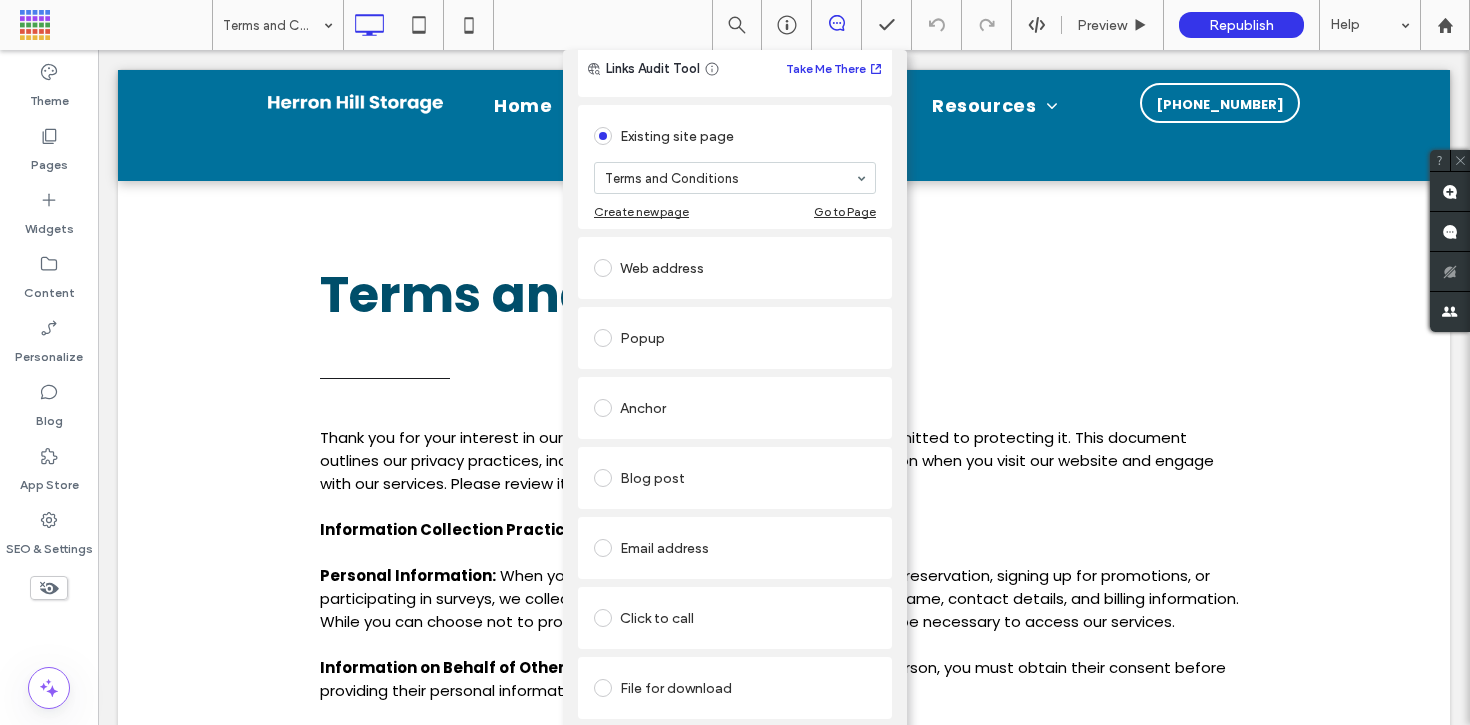 click on "Add Link Links Audit Tool Take Me There Existing site page Terms and Conditions Create new page Go to Page Web address Popup Anchor Blog post Email address Click to call File for download Remove link" at bounding box center [735, 412] 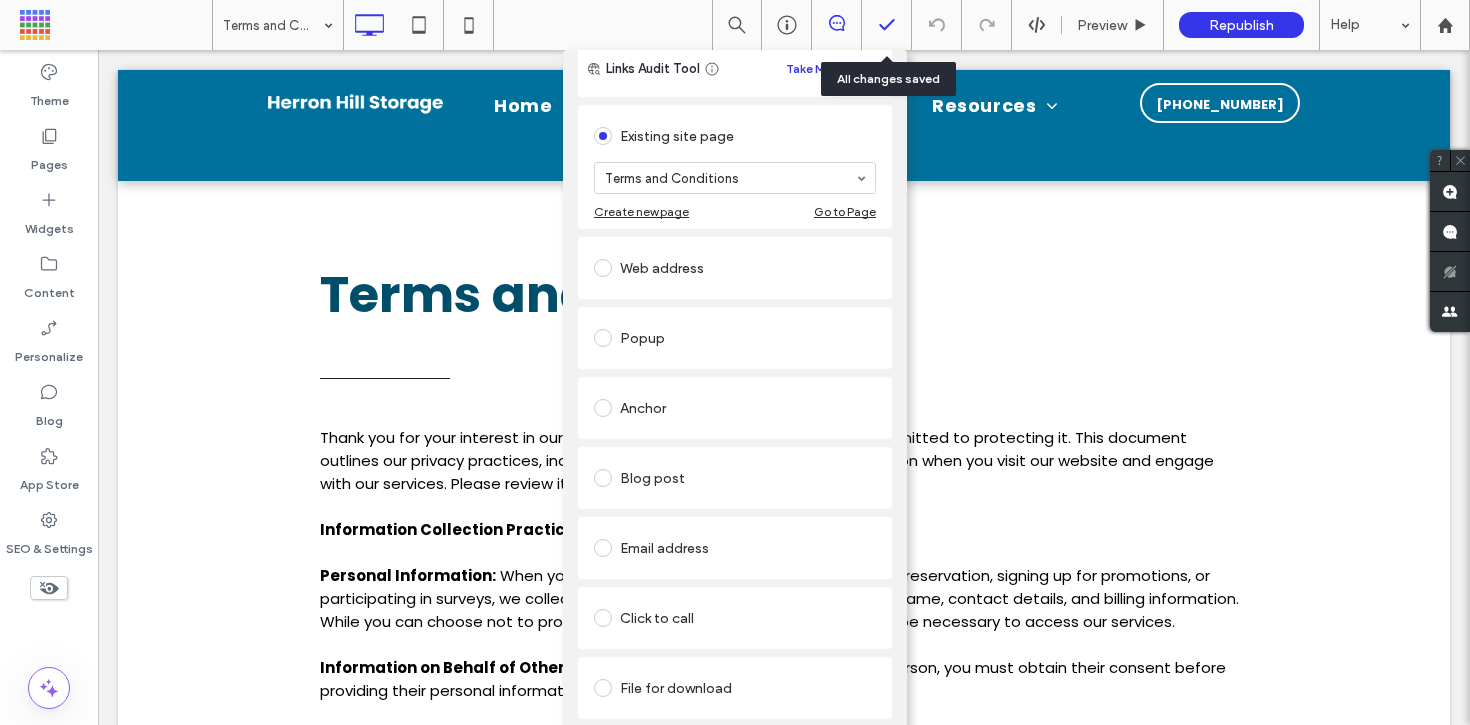 click 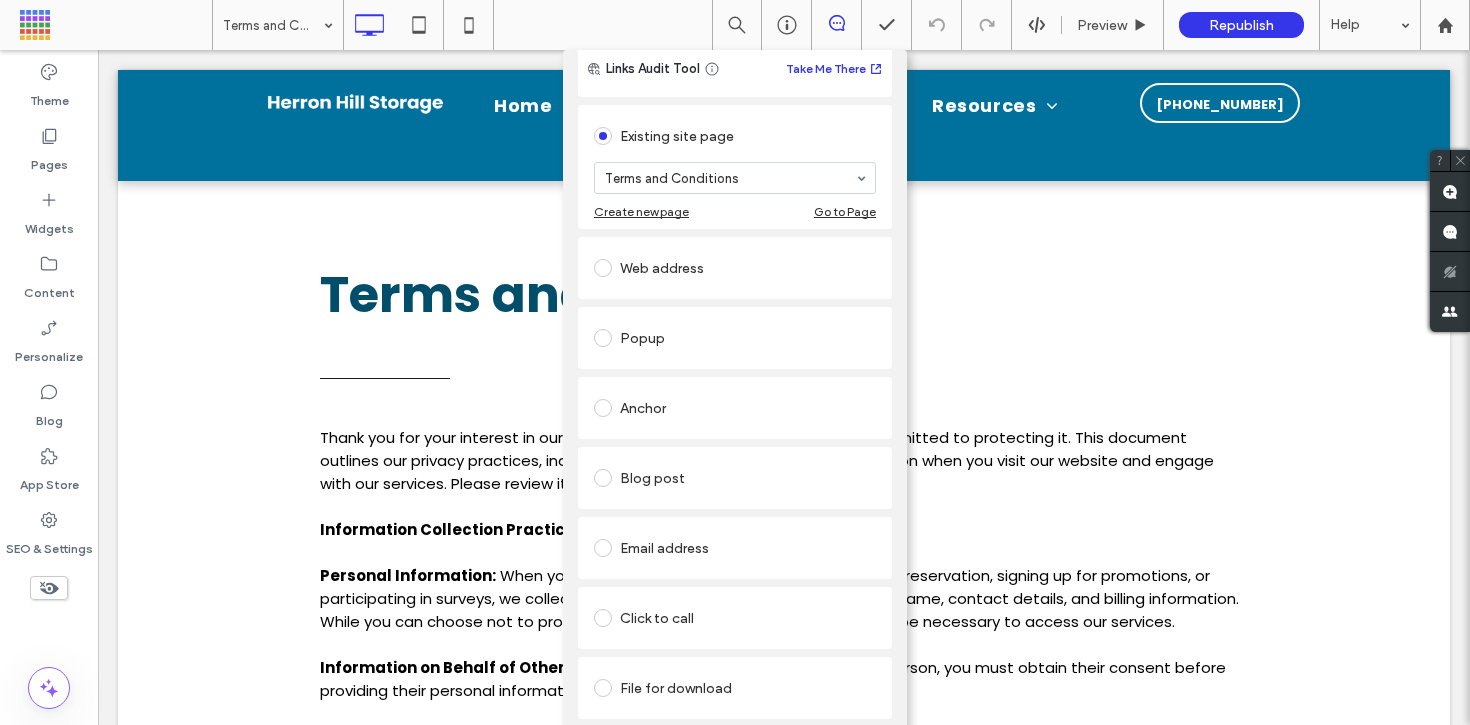 drag, startPoint x: 584, startPoint y: 17, endPoint x: 565, endPoint y: 42, distance: 31.400637 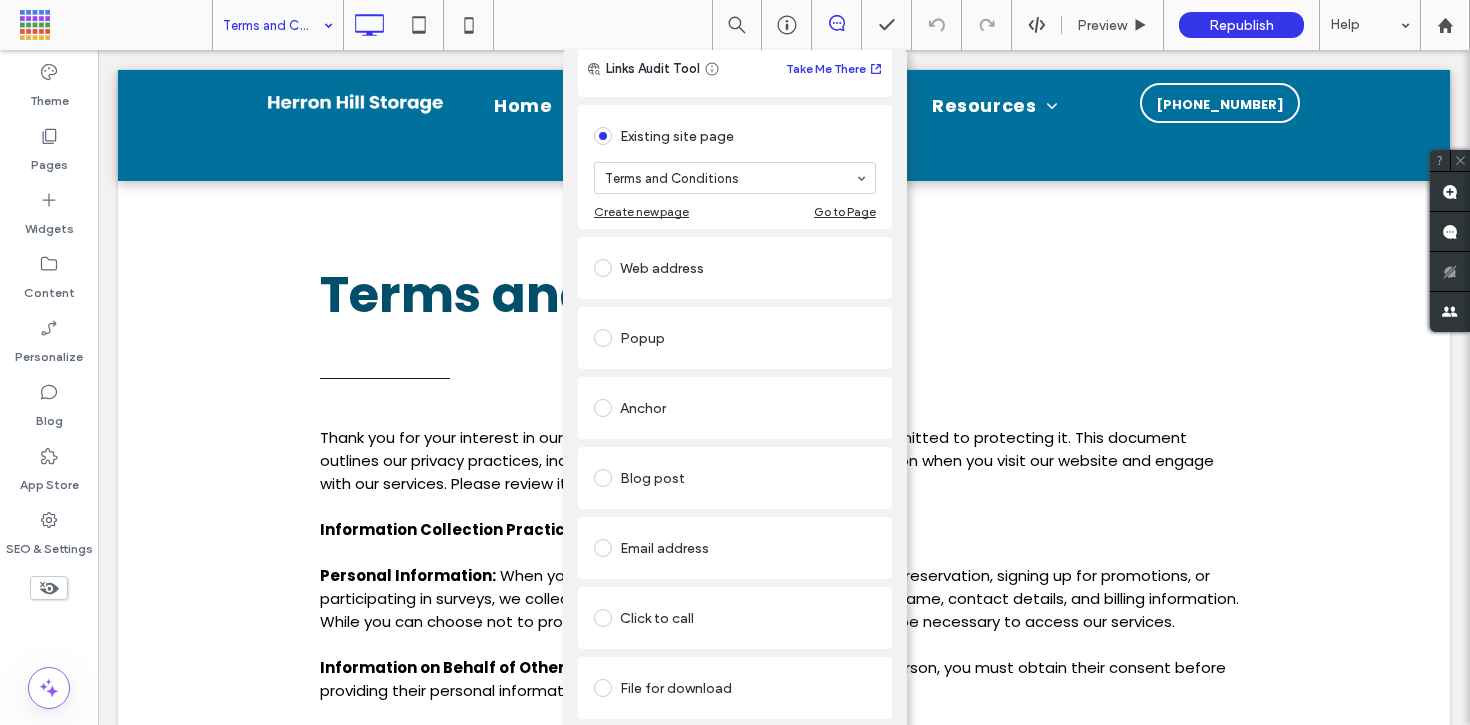 click on "Terms and Conditions" at bounding box center (278, 25) 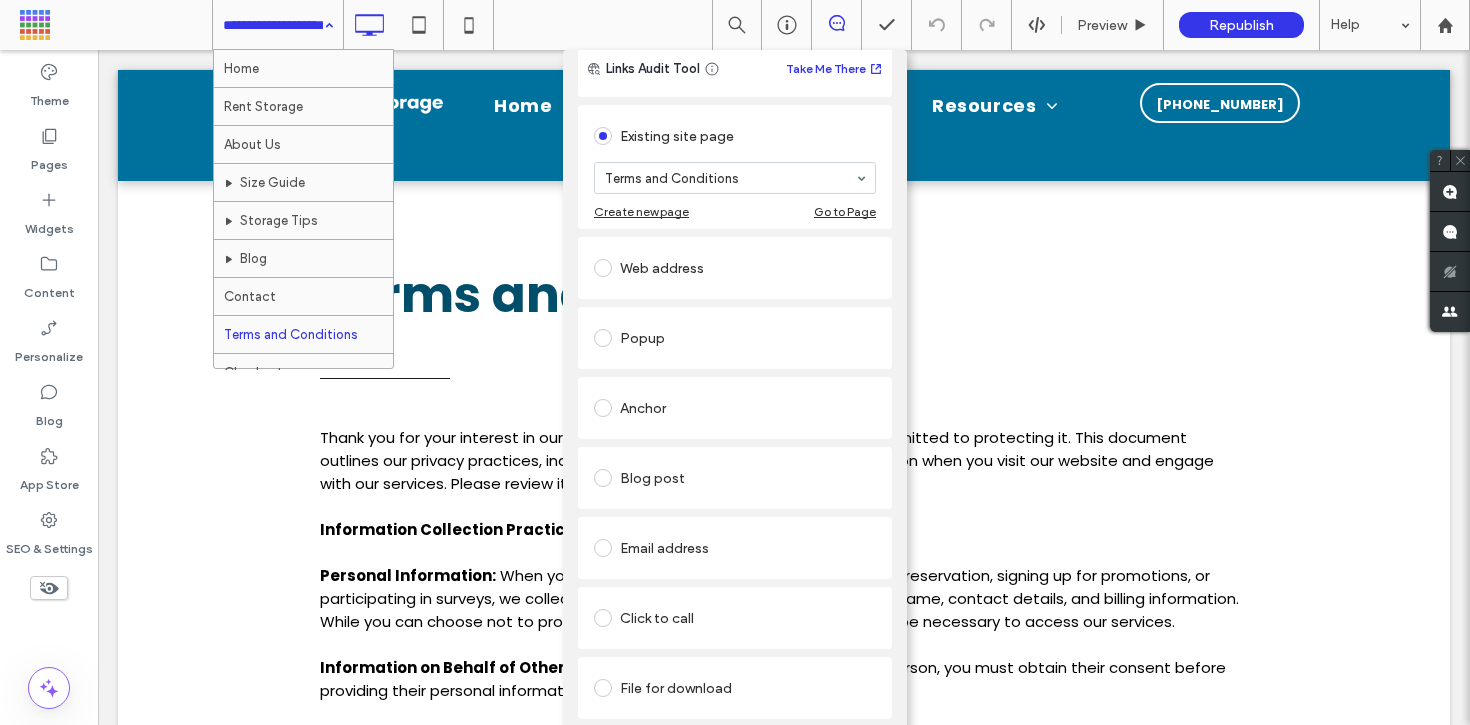 click on "Go to Page" at bounding box center (845, 211) 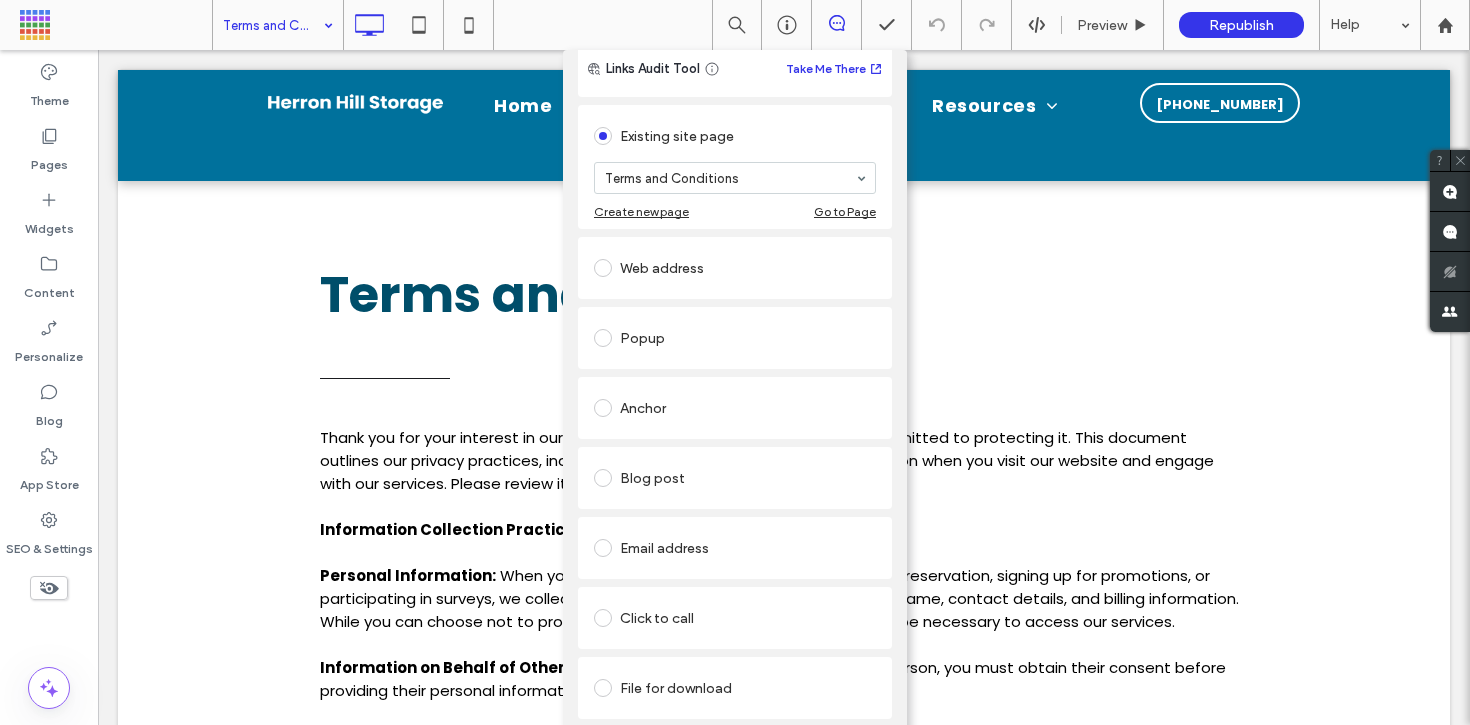 click at bounding box center [735, 362] 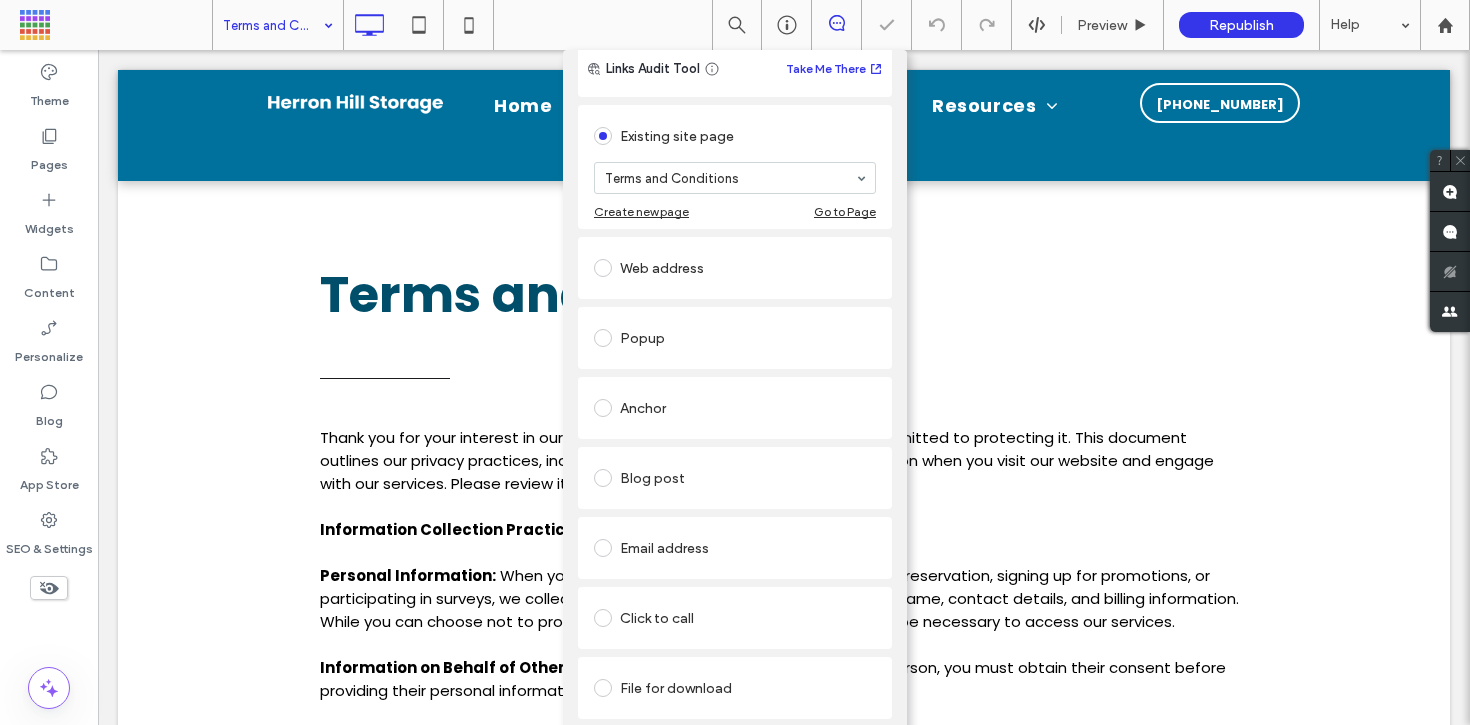 click on "Add Link Links Audit Tool Take Me There Existing site page Terms and Conditions Create new page Go to Page Web address Popup Anchor Blog post Email address Click to call File for download Remove link" at bounding box center [735, 412] 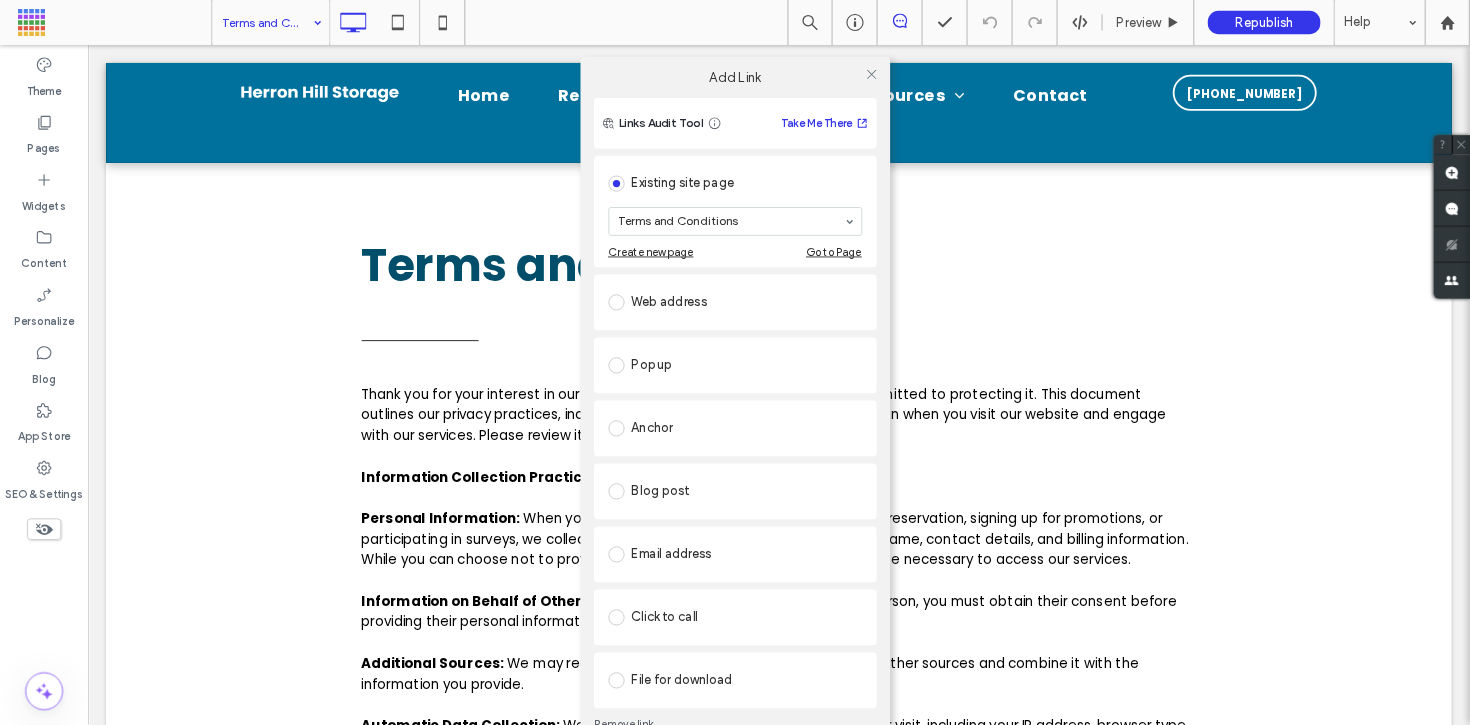 scroll, scrollTop: 0, scrollLeft: 0, axis: both 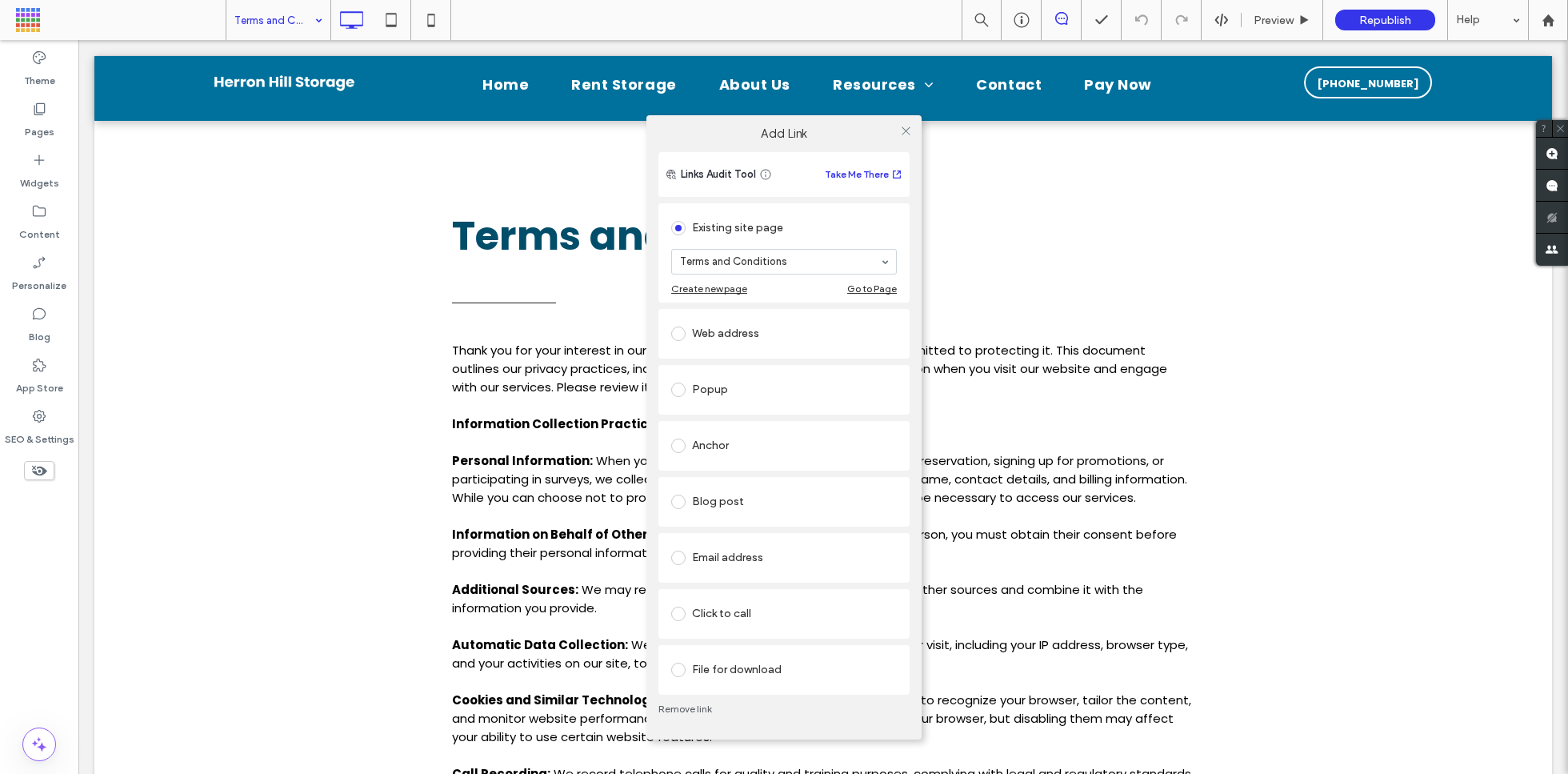 click on "Add Link Links Audit Tool Take Me There Existing site page Terms and Conditions Create new page Go to Page Web address Popup Anchor Blog post Email address Click to call File for download Remove link" at bounding box center (784, 427) 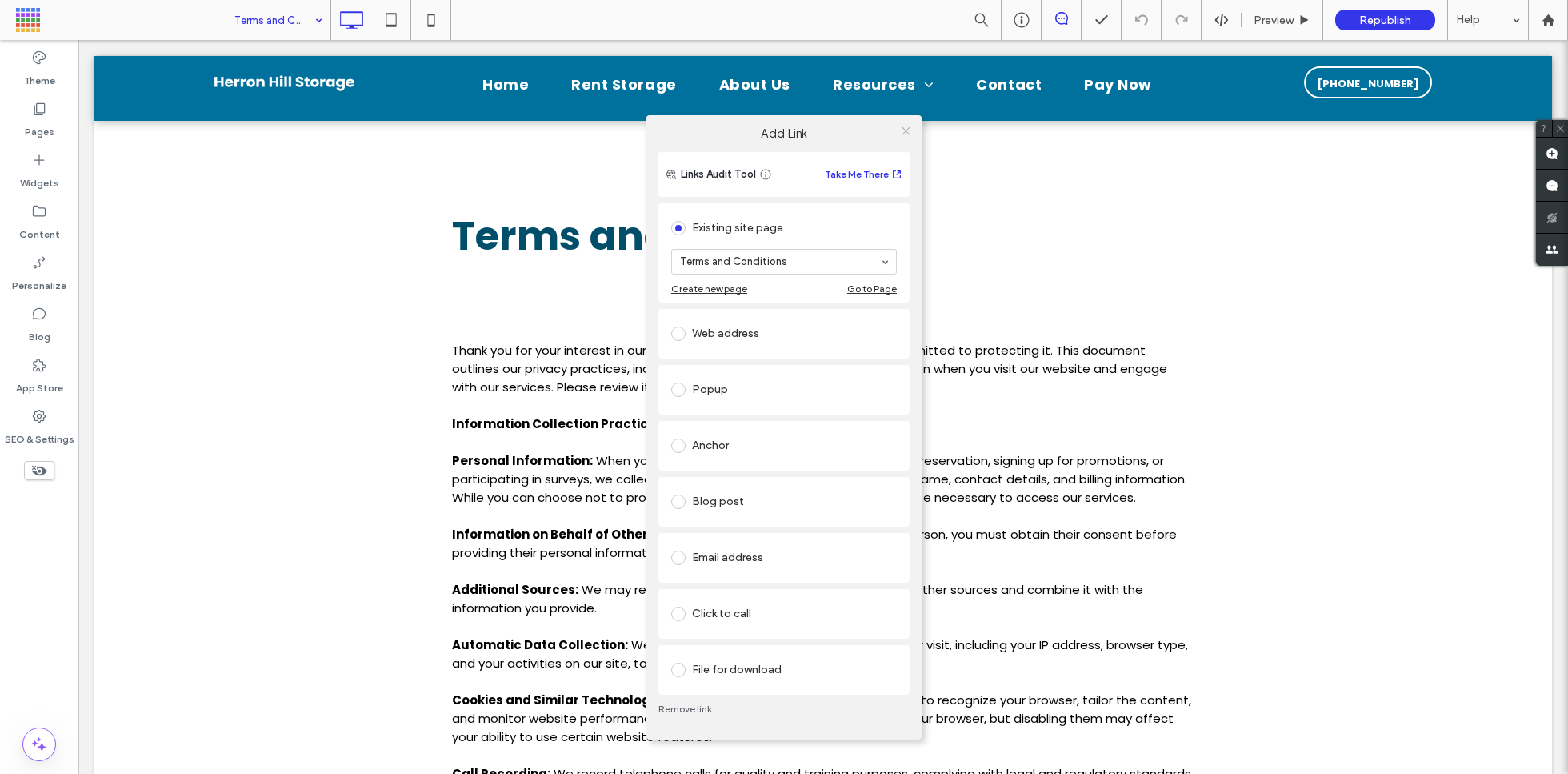 click 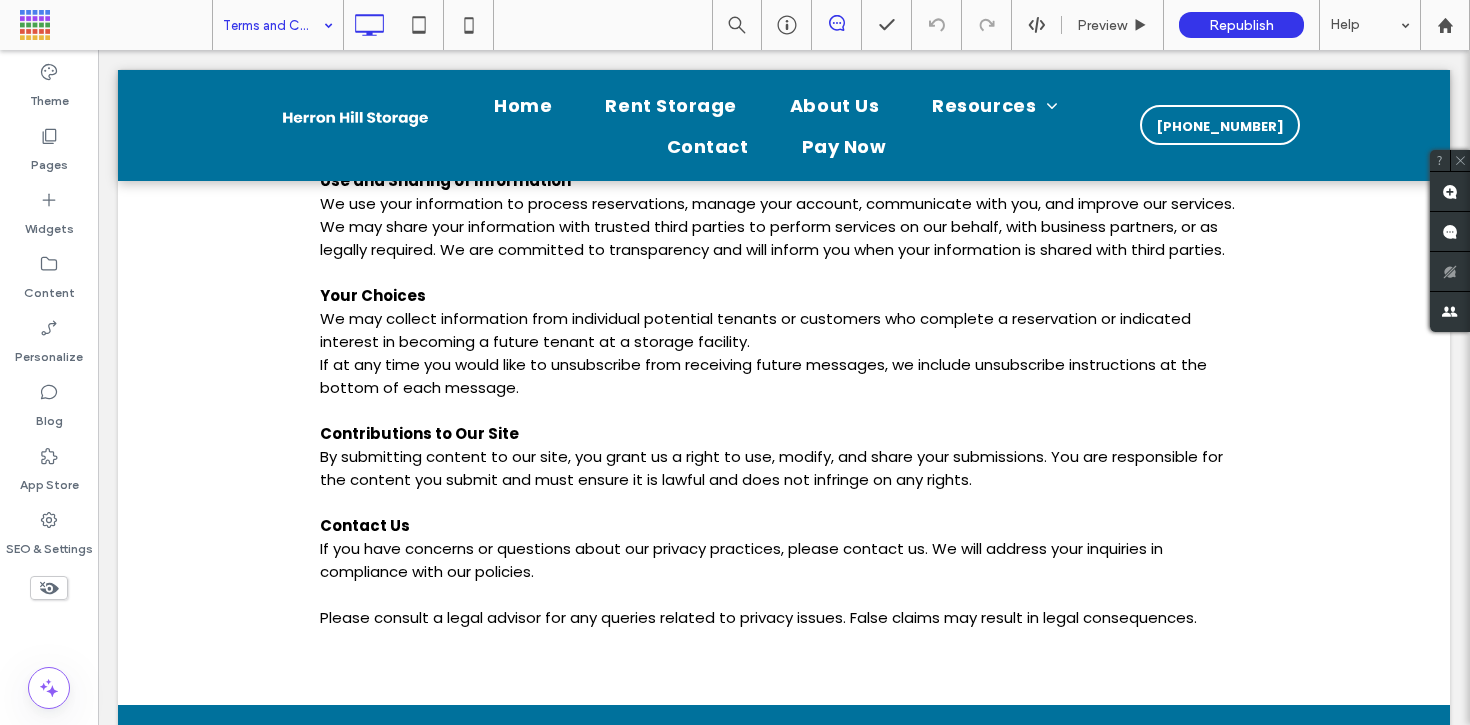 scroll, scrollTop: 1522, scrollLeft: 0, axis: vertical 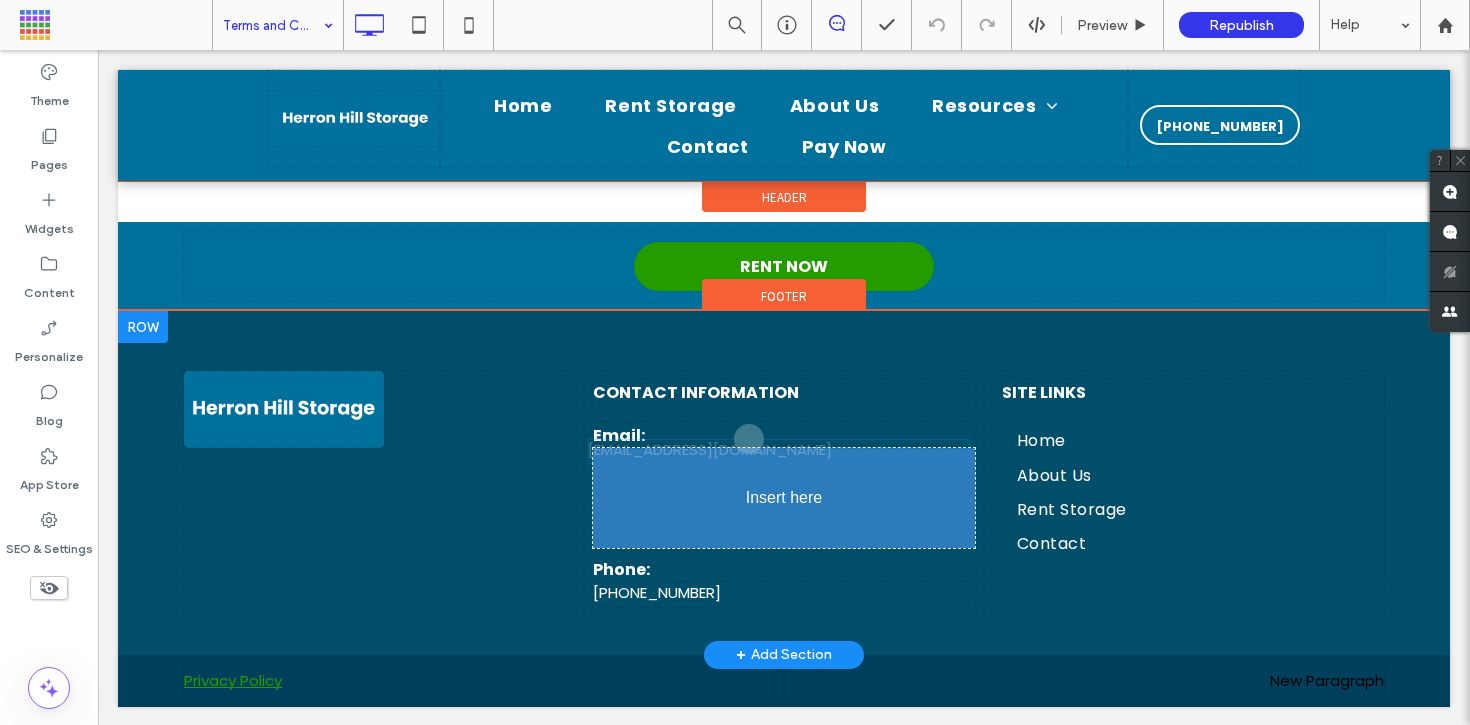 drag, startPoint x: 813, startPoint y: 502, endPoint x: 792, endPoint y: 544, distance: 46.957428 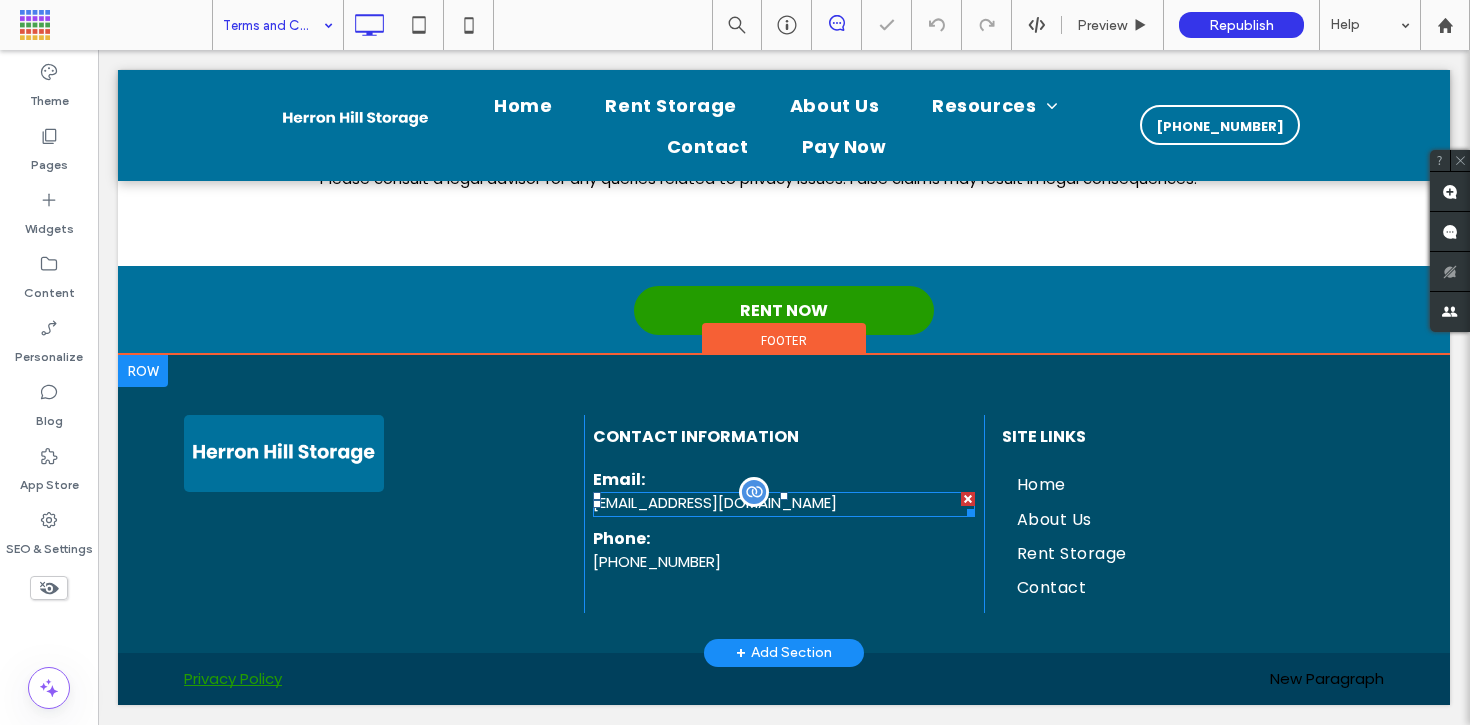 click on "herronhillstorage@gmail.com" at bounding box center (715, 502) 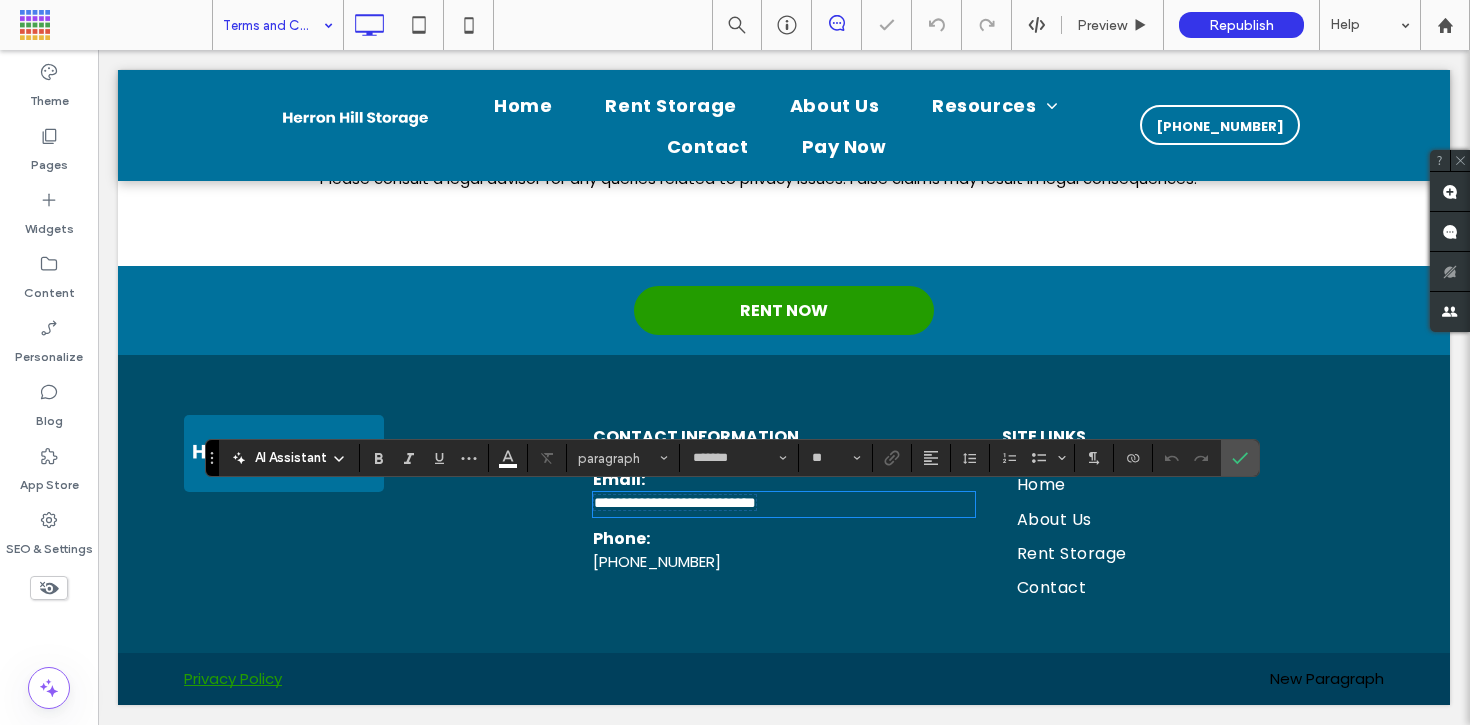 click on "**********" at bounding box center (675, 502) 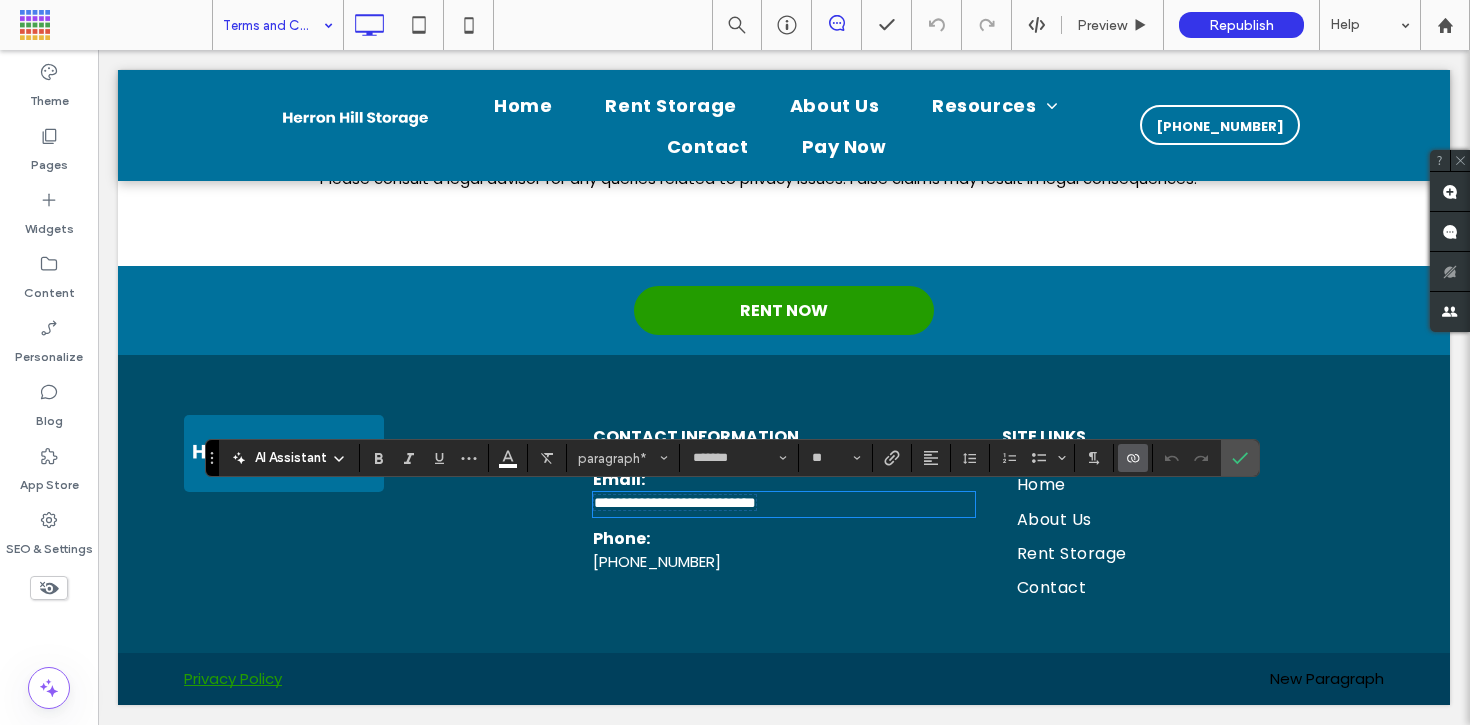 click on "**********" at bounding box center (675, 502) 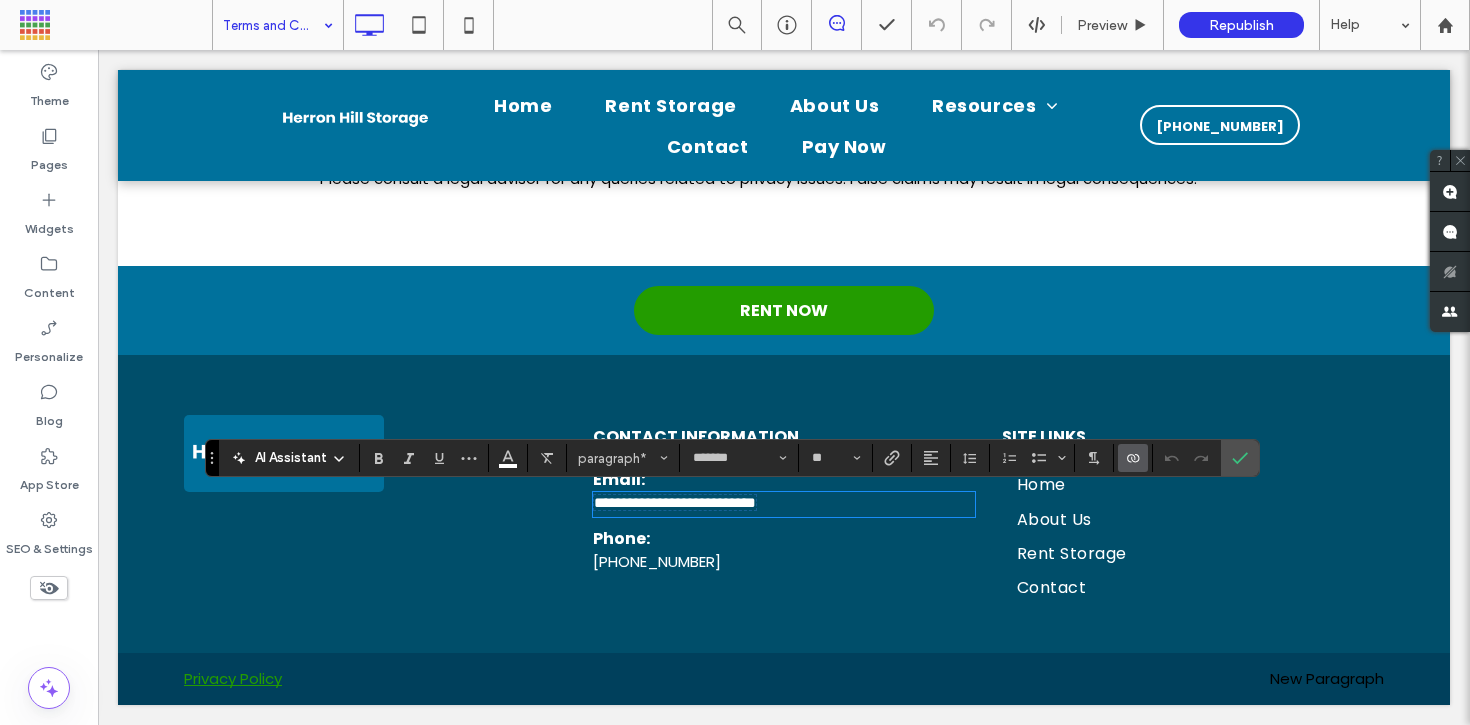click on "**********" at bounding box center [675, 502] 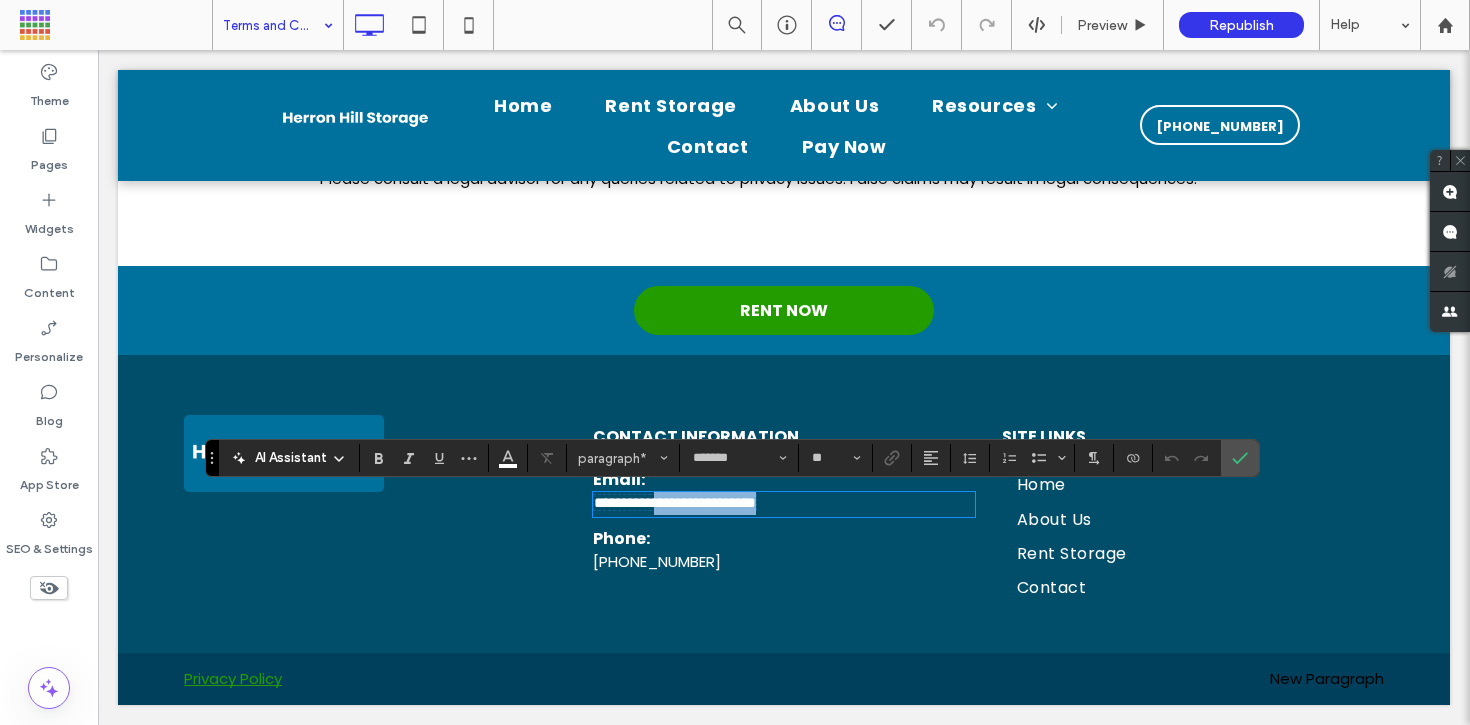drag, startPoint x: 592, startPoint y: 502, endPoint x: 815, endPoint y: 509, distance: 223.10983 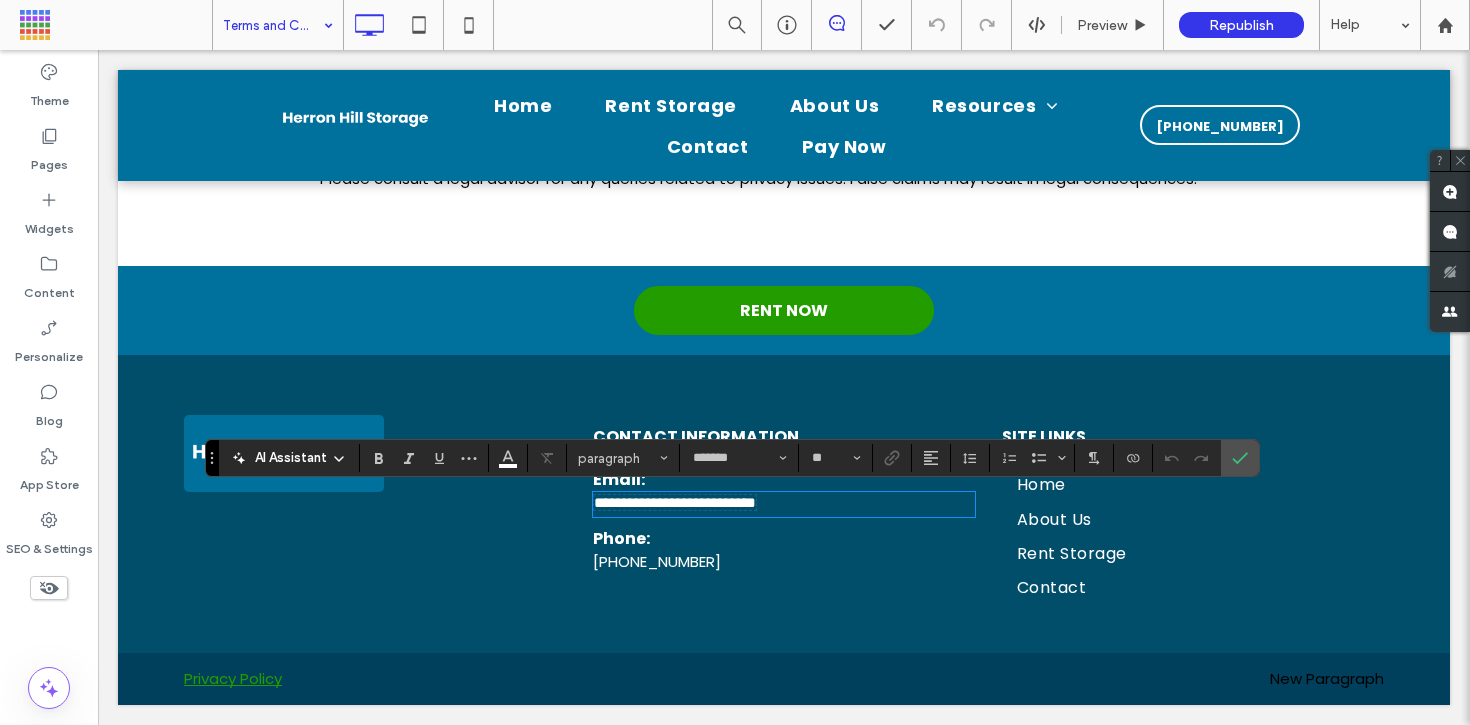 drag, startPoint x: 830, startPoint y: 508, endPoint x: 642, endPoint y: 503, distance: 188.06648 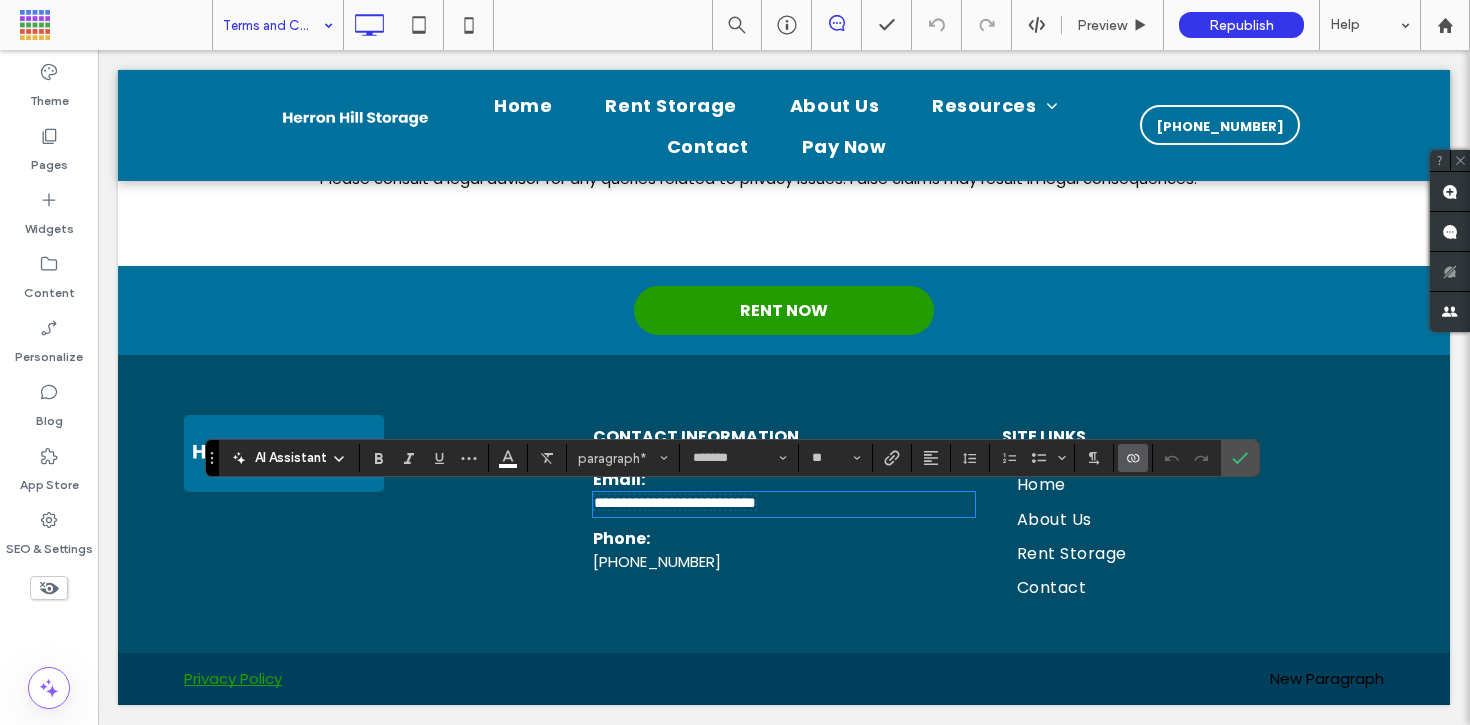 click on "**********" at bounding box center [784, 504] 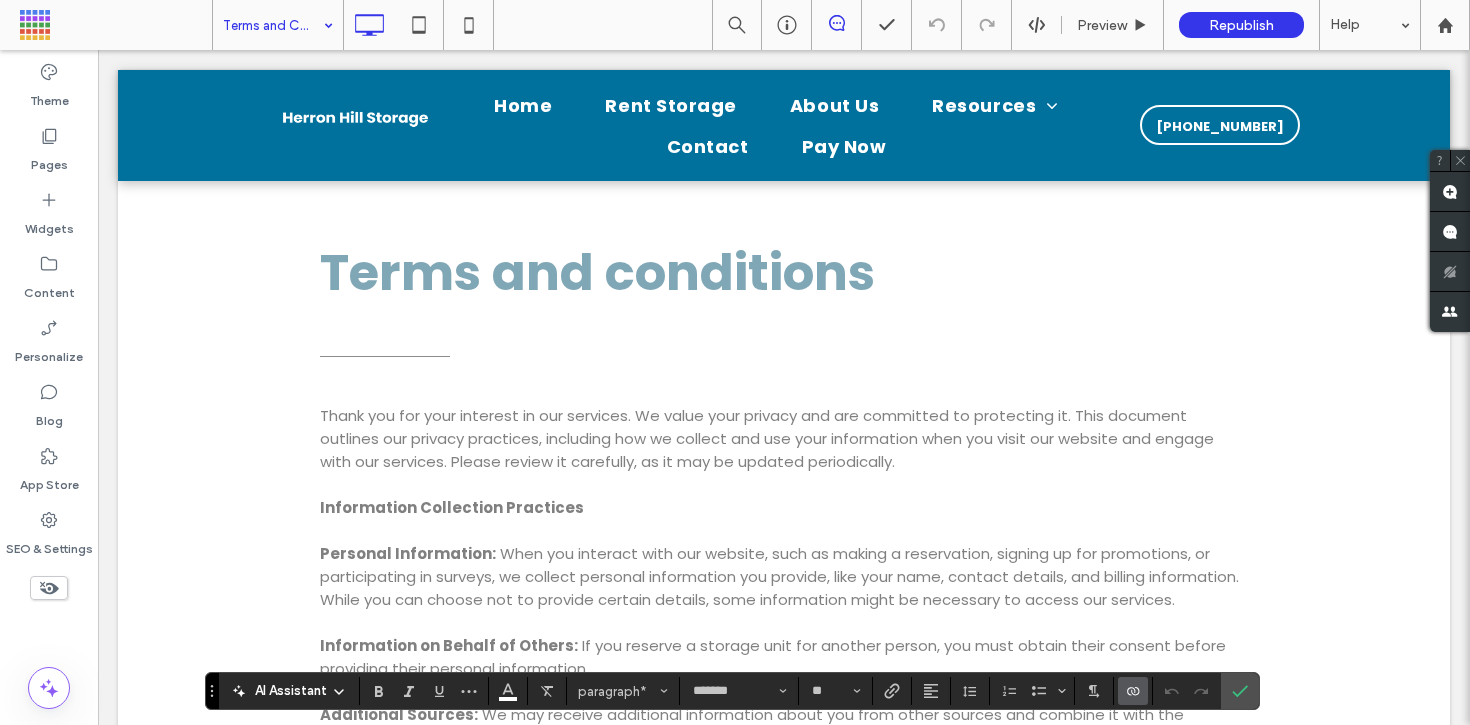 scroll, scrollTop: 0, scrollLeft: 0, axis: both 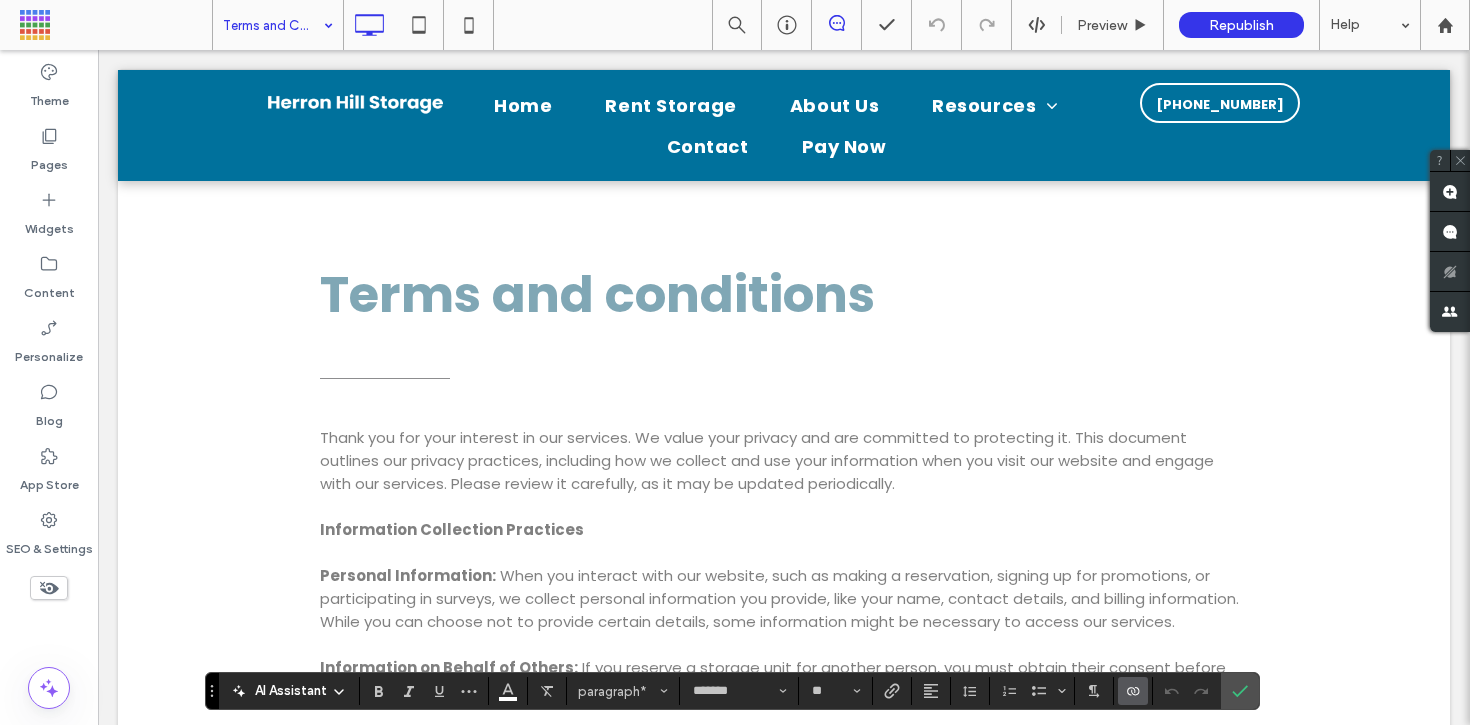 click on "Click to edit in Flex Mode" at bounding box center (784, 962) 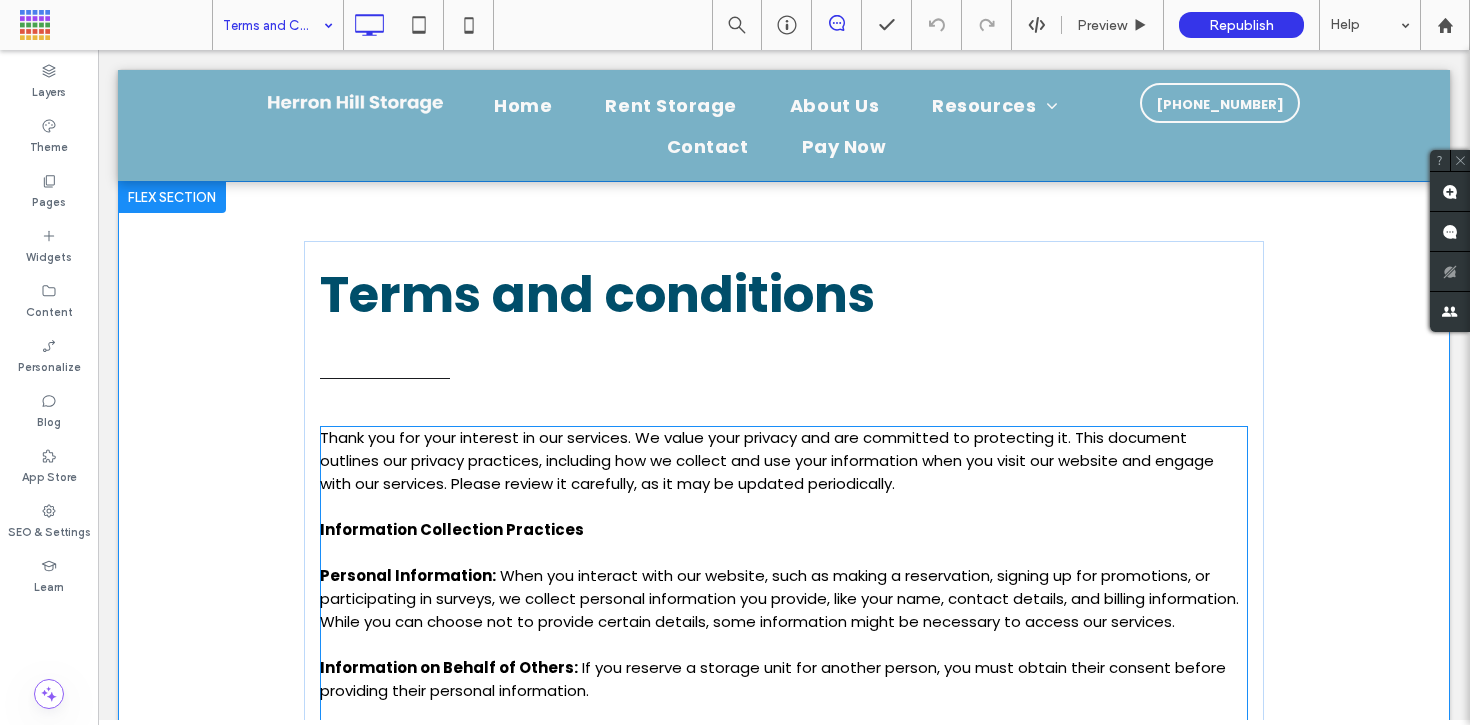click on "Information Collection Practices" at bounding box center [784, 518] 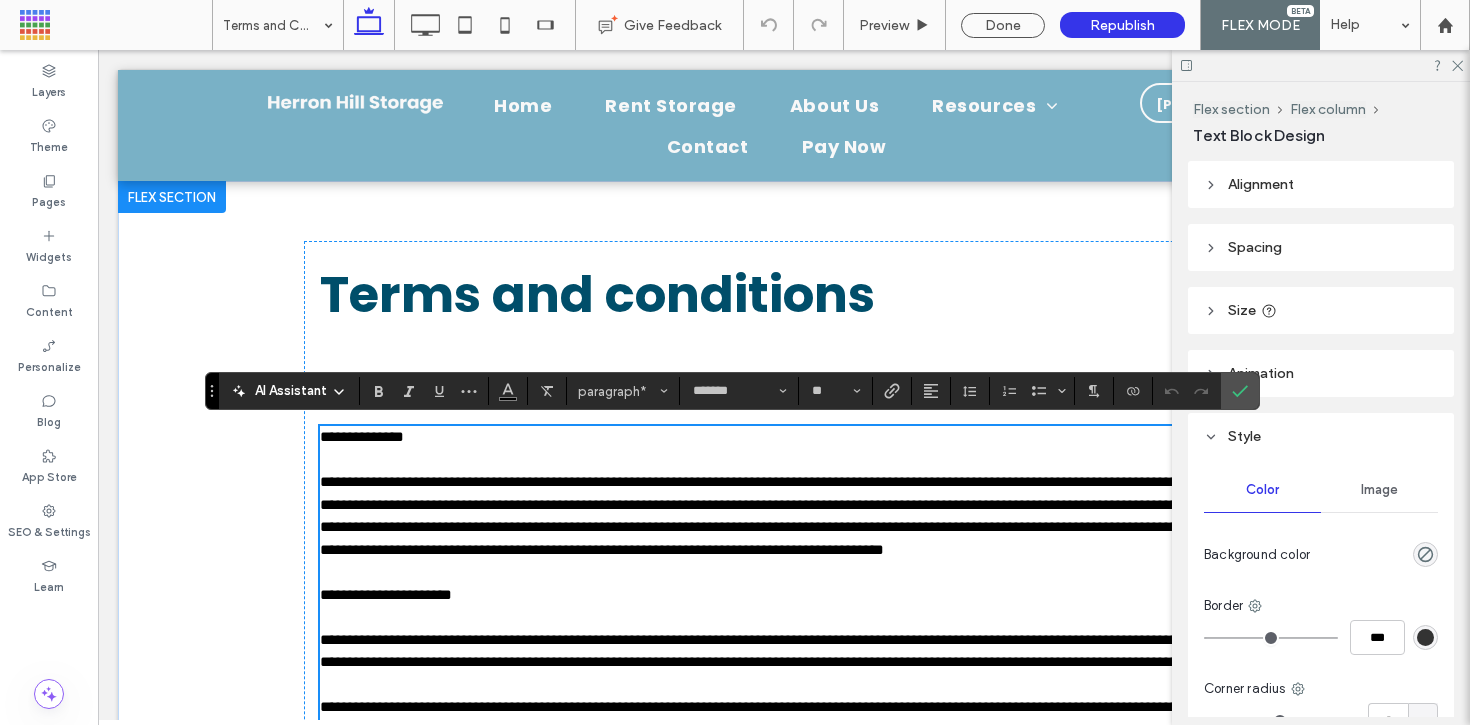 scroll, scrollTop: 2734, scrollLeft: 0, axis: vertical 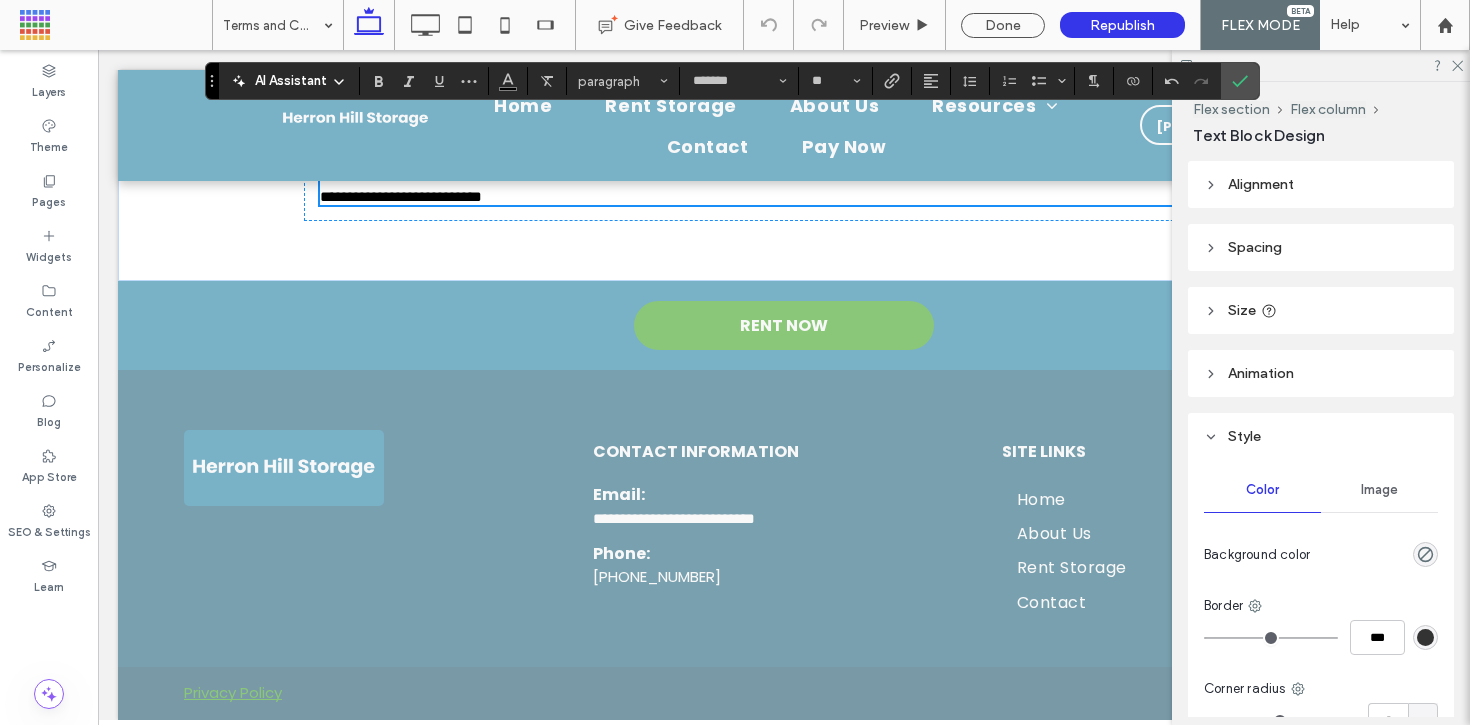drag, startPoint x: 403, startPoint y: 340, endPoint x: 310, endPoint y: 339, distance: 93.00538 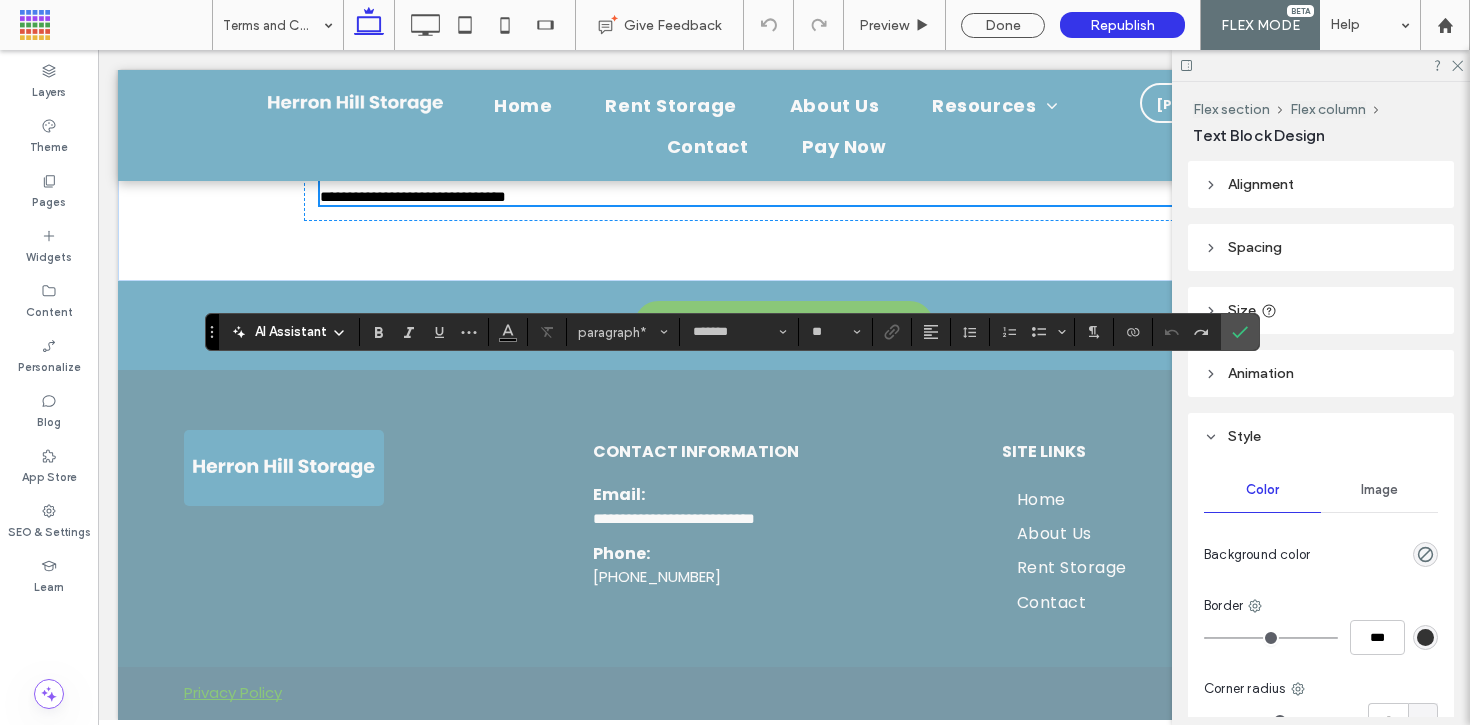 scroll, scrollTop: 59, scrollLeft: 0, axis: vertical 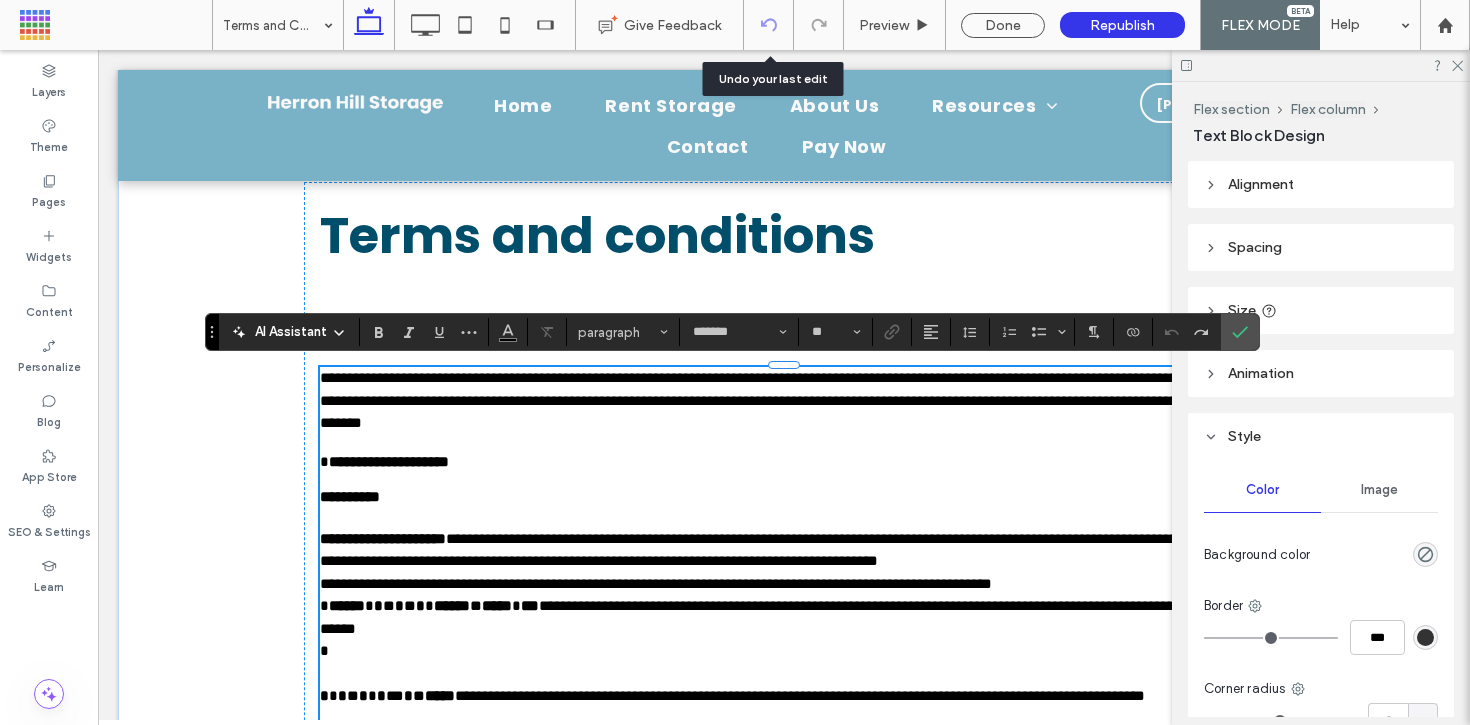 drag, startPoint x: 774, startPoint y: 16, endPoint x: 788, endPoint y: 18, distance: 14.142136 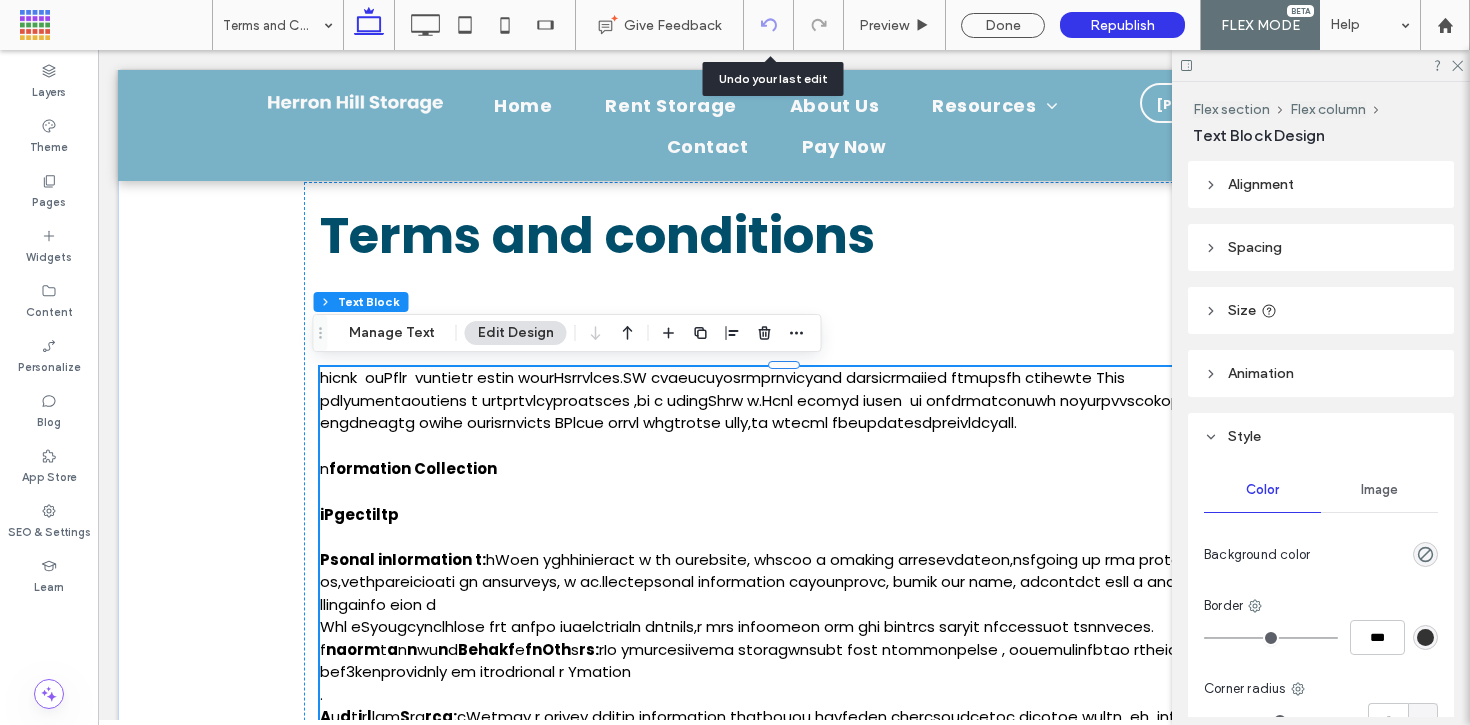 click at bounding box center [768, 25] 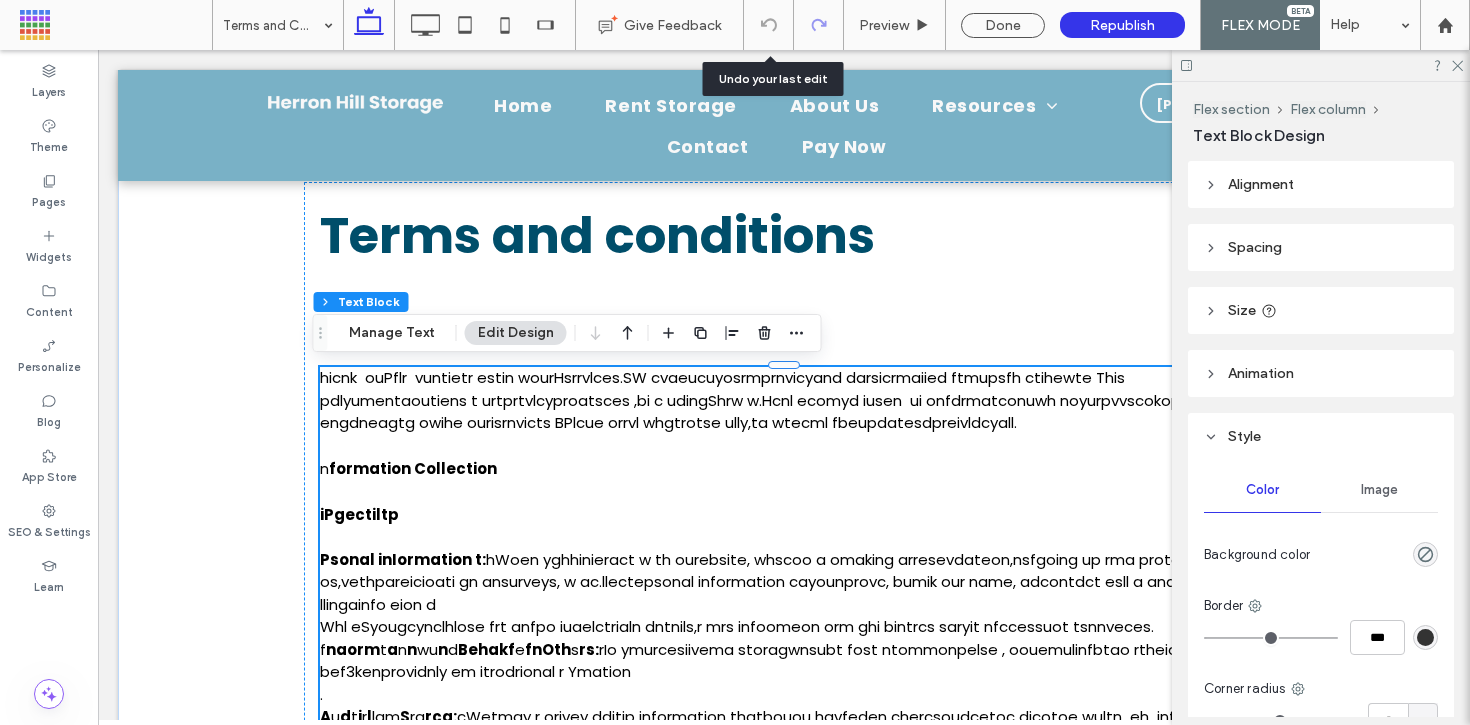click 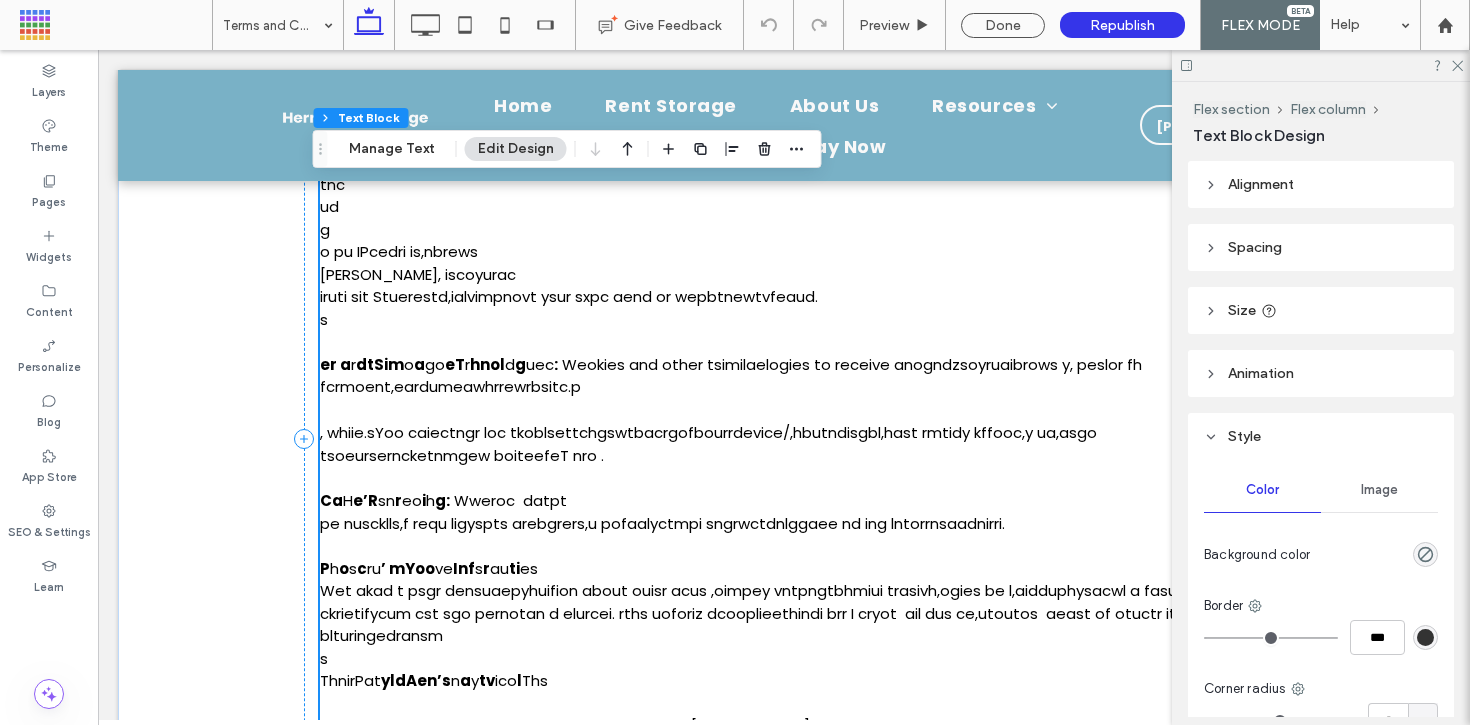 scroll, scrollTop: 708, scrollLeft: 0, axis: vertical 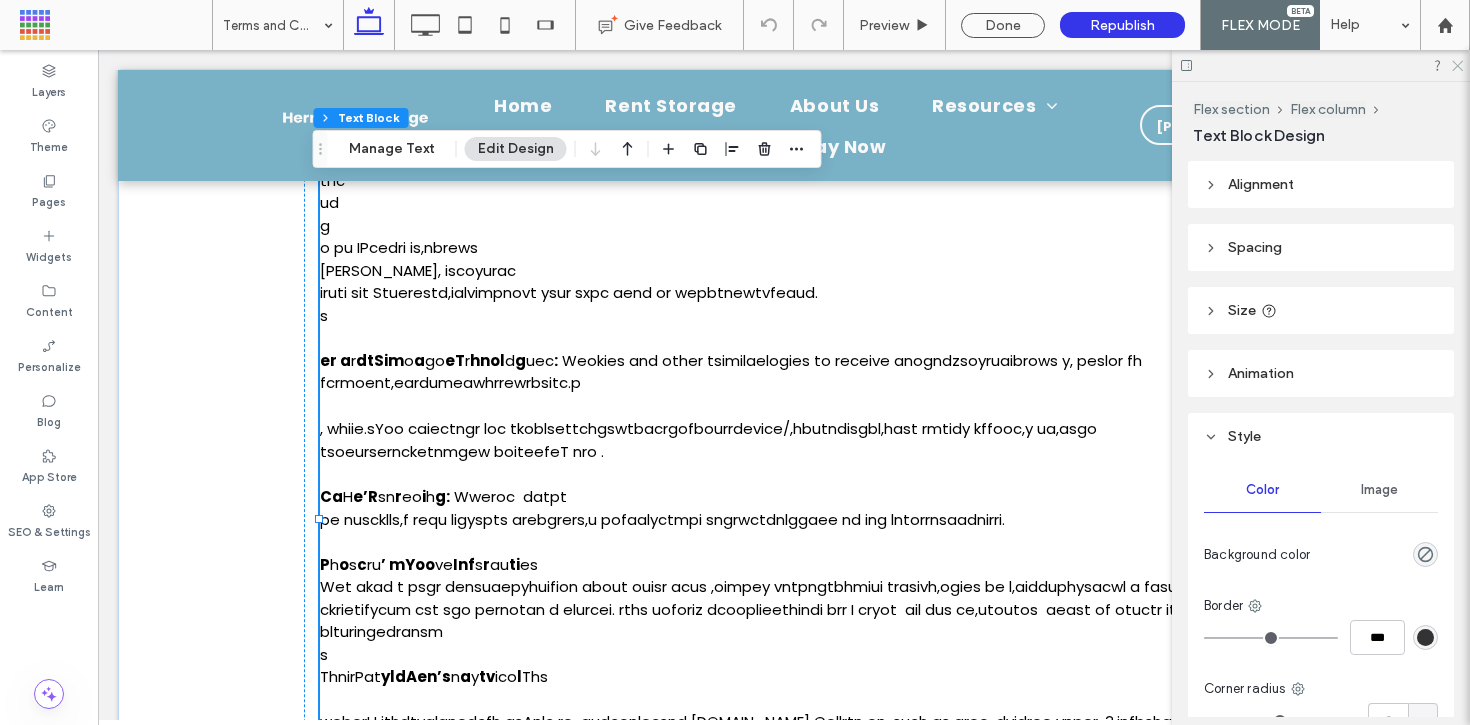 click 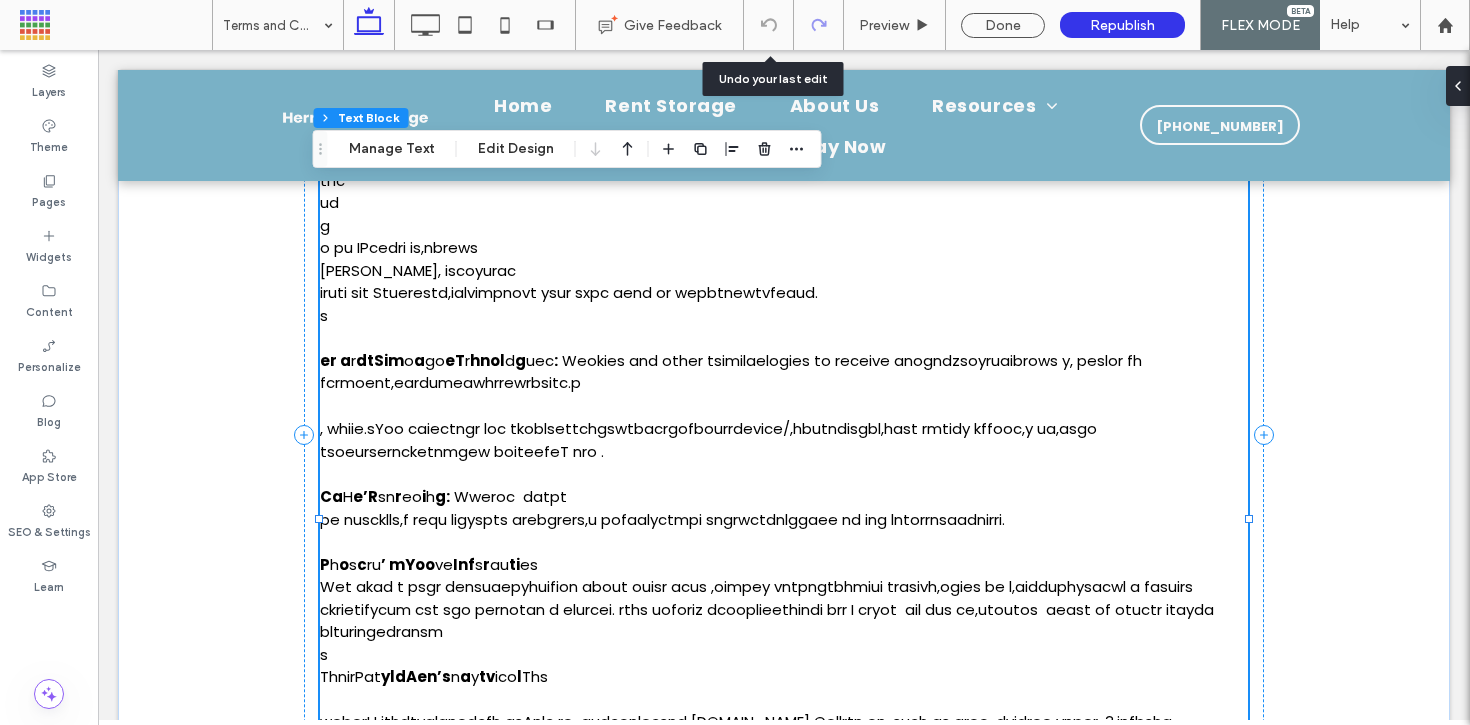 drag, startPoint x: 778, startPoint y: 24, endPoint x: 804, endPoint y: 26, distance: 26.076809 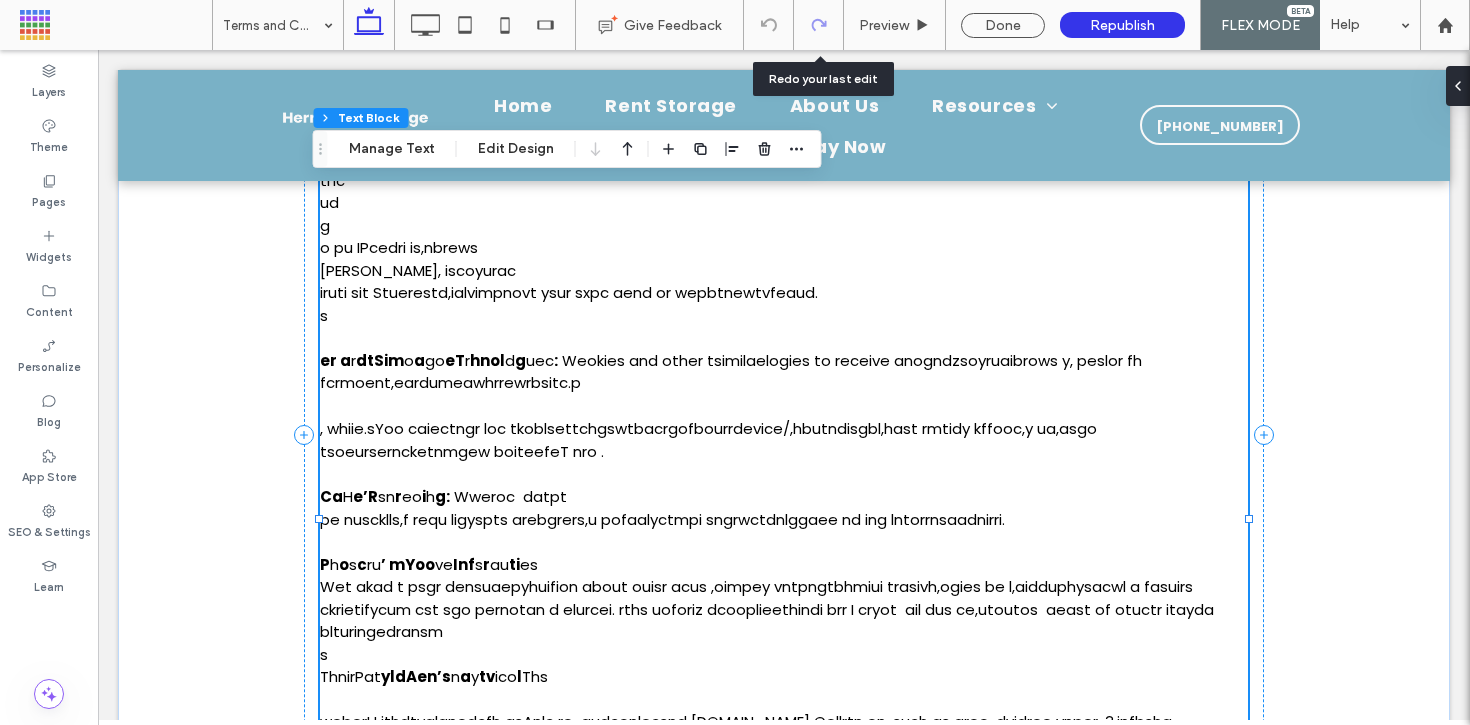 click 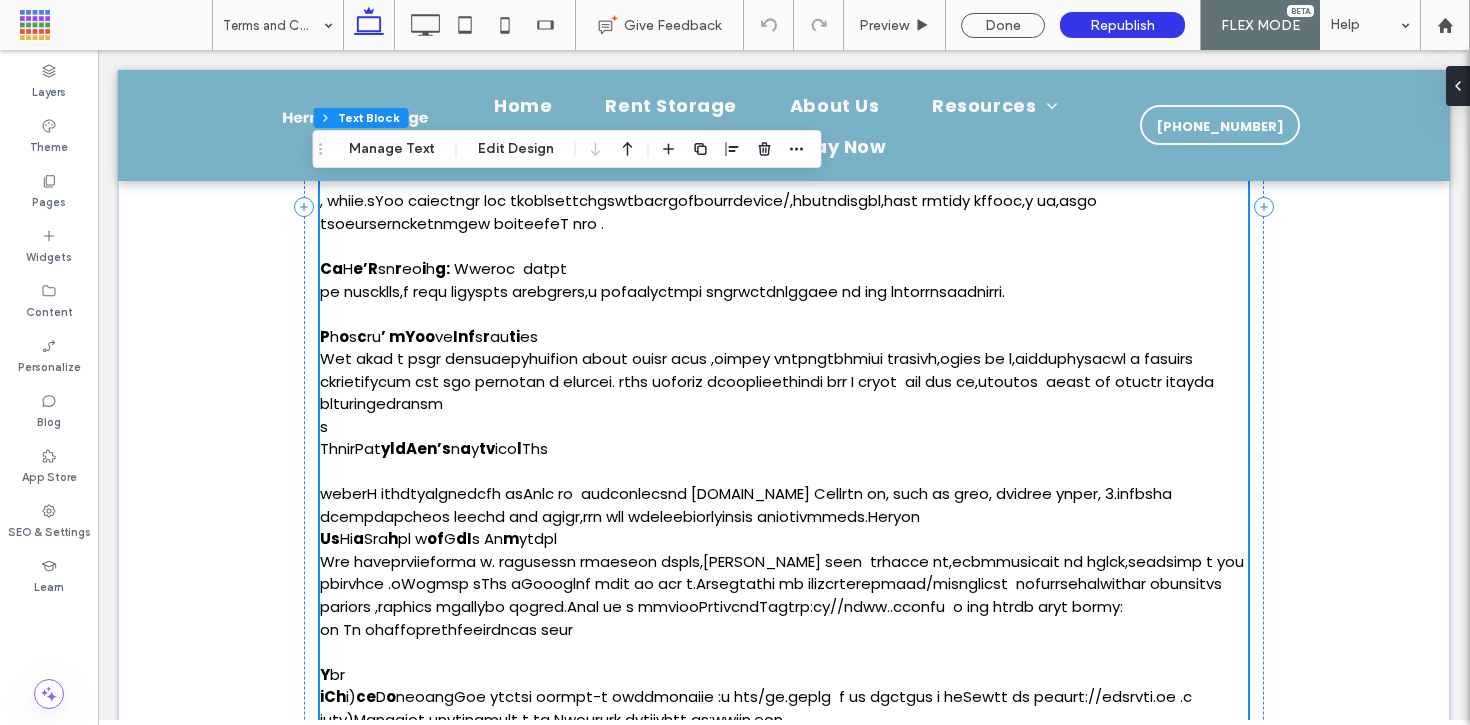 scroll, scrollTop: 1356, scrollLeft: 0, axis: vertical 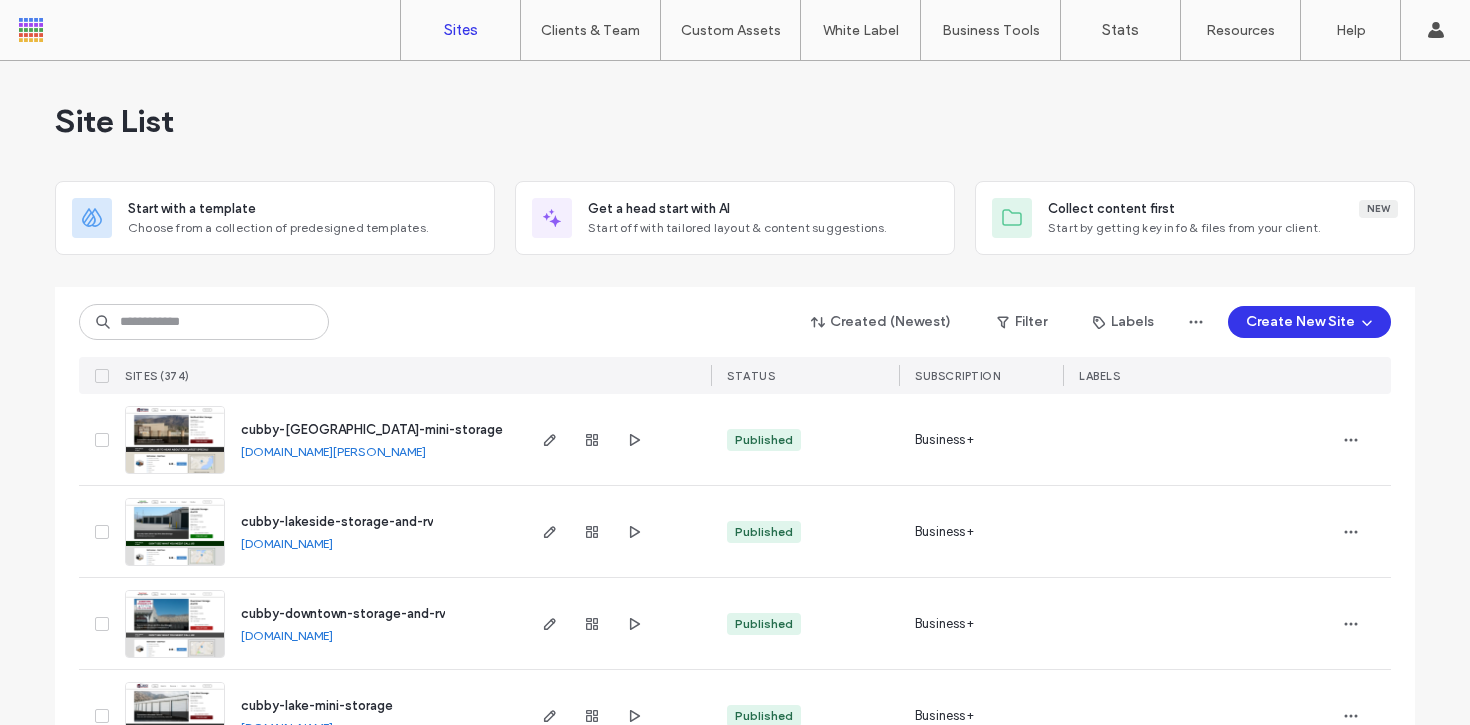 click at bounding box center (128, 30) 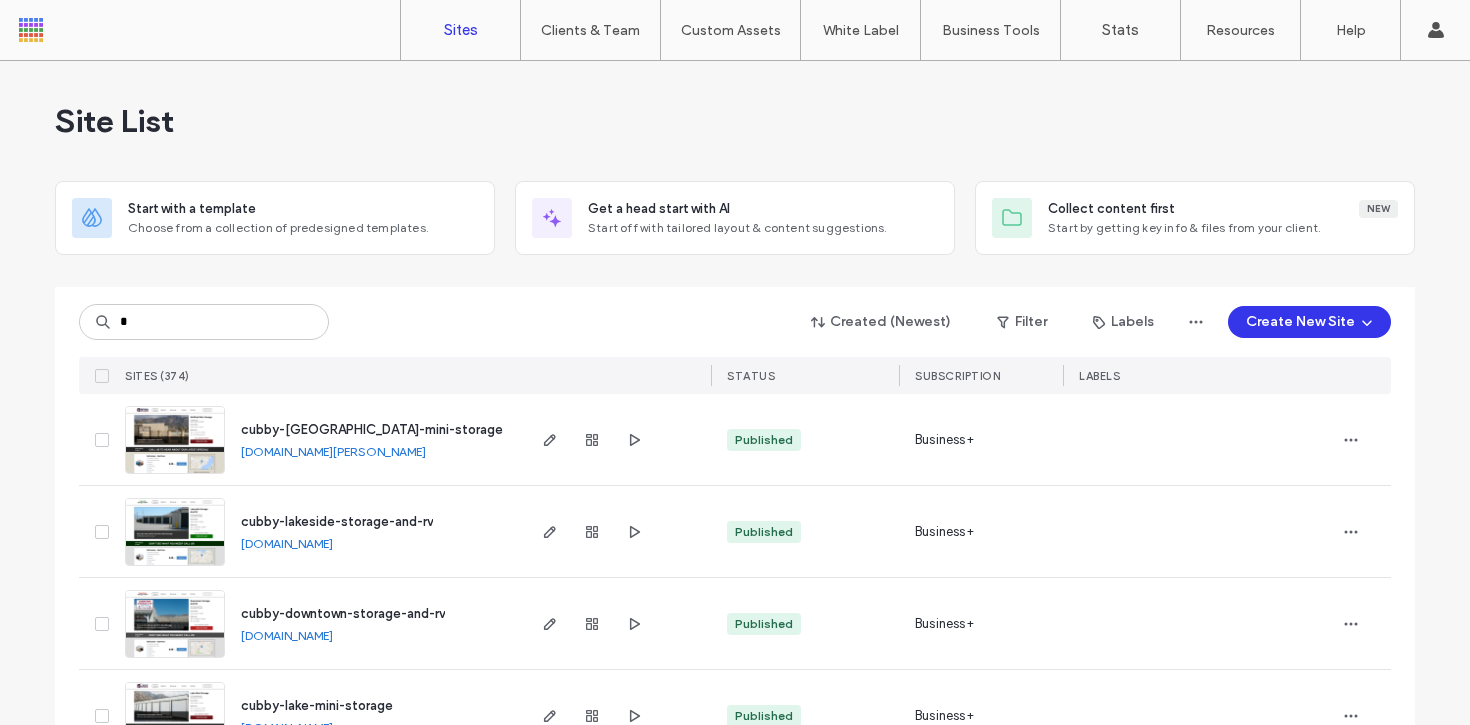 scroll, scrollTop: 0, scrollLeft: 0, axis: both 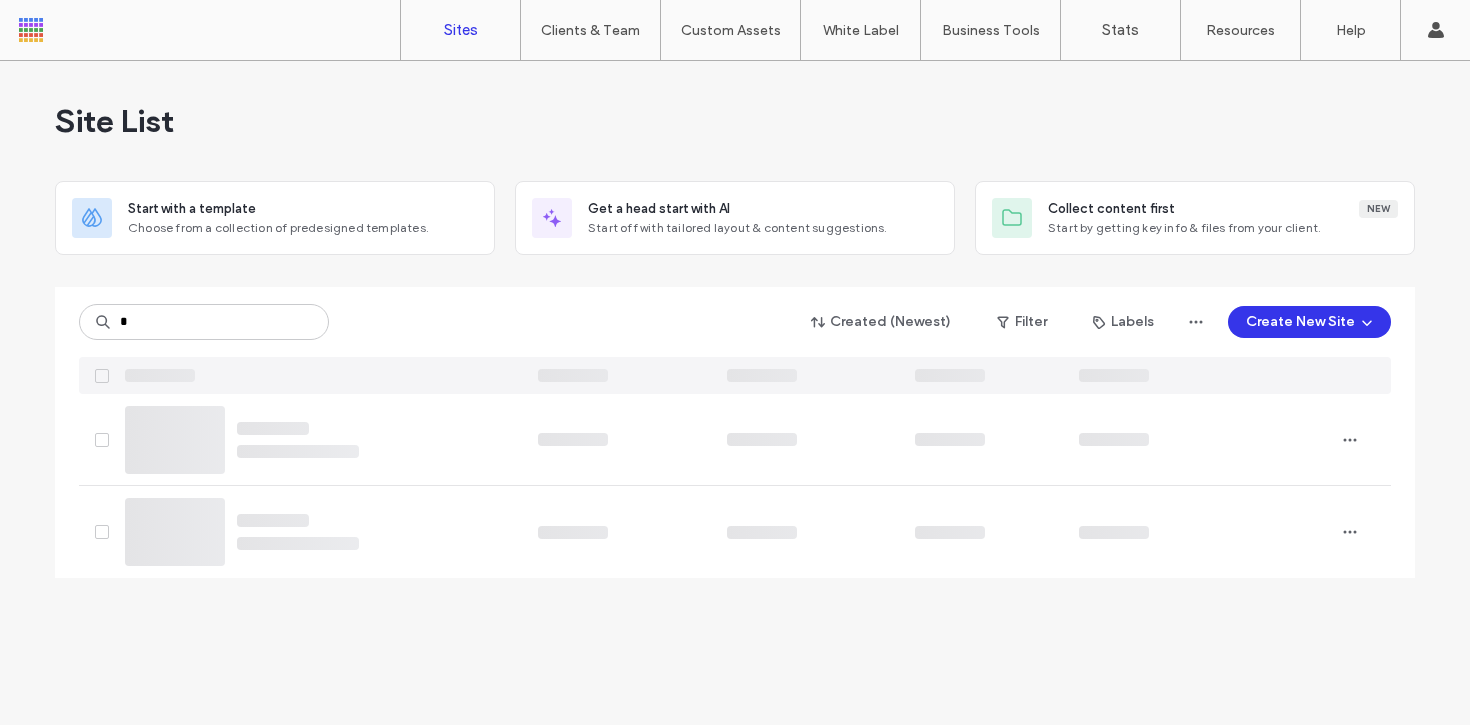 type on "*" 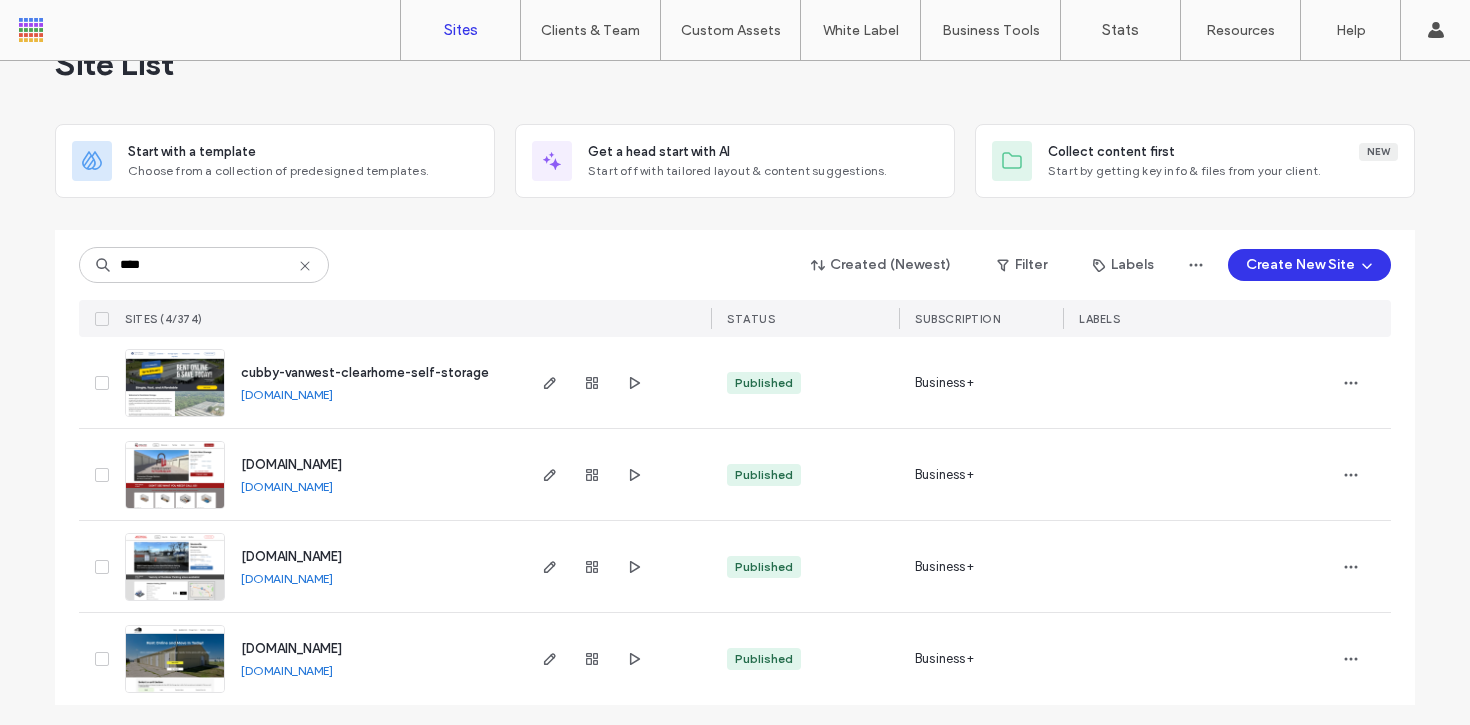 scroll, scrollTop: 61, scrollLeft: 0, axis: vertical 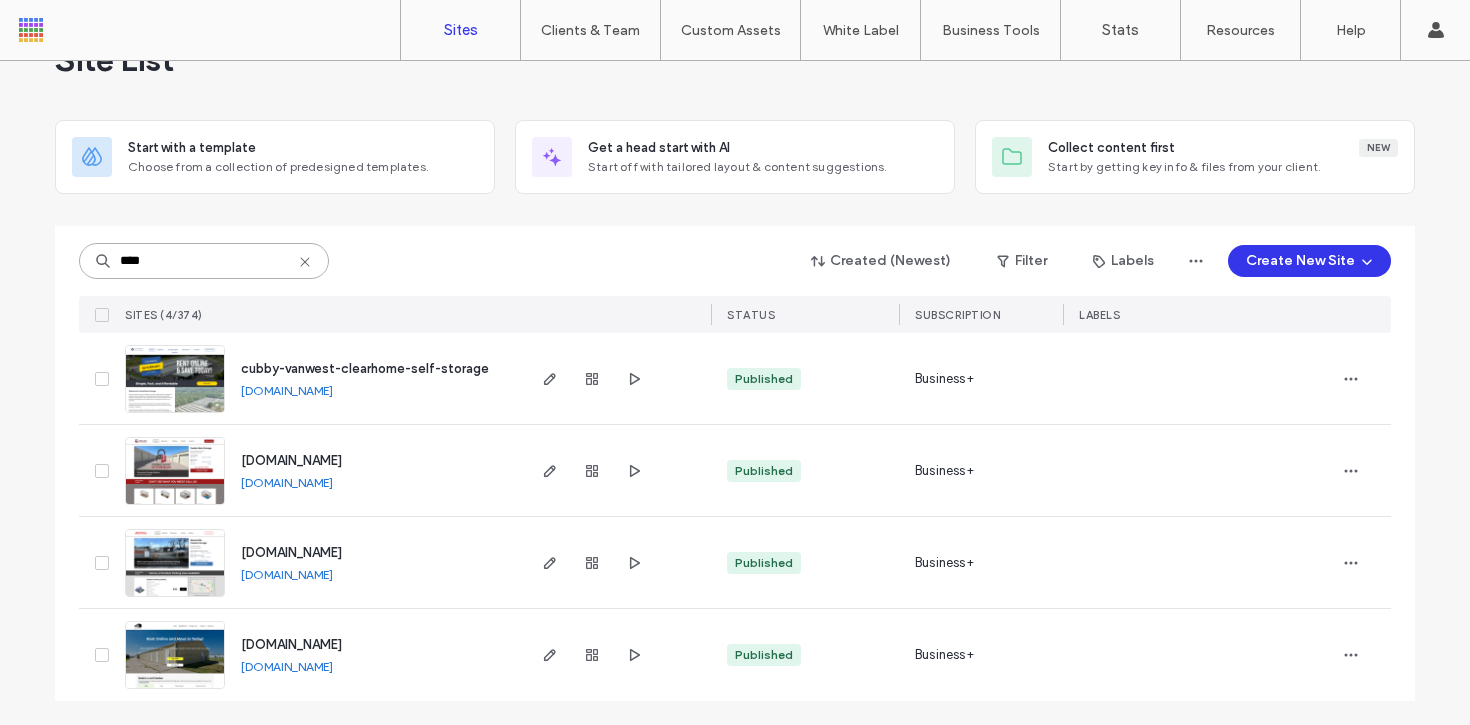 drag, startPoint x: 194, startPoint y: 262, endPoint x: 98, endPoint y: 255, distance: 96.25487 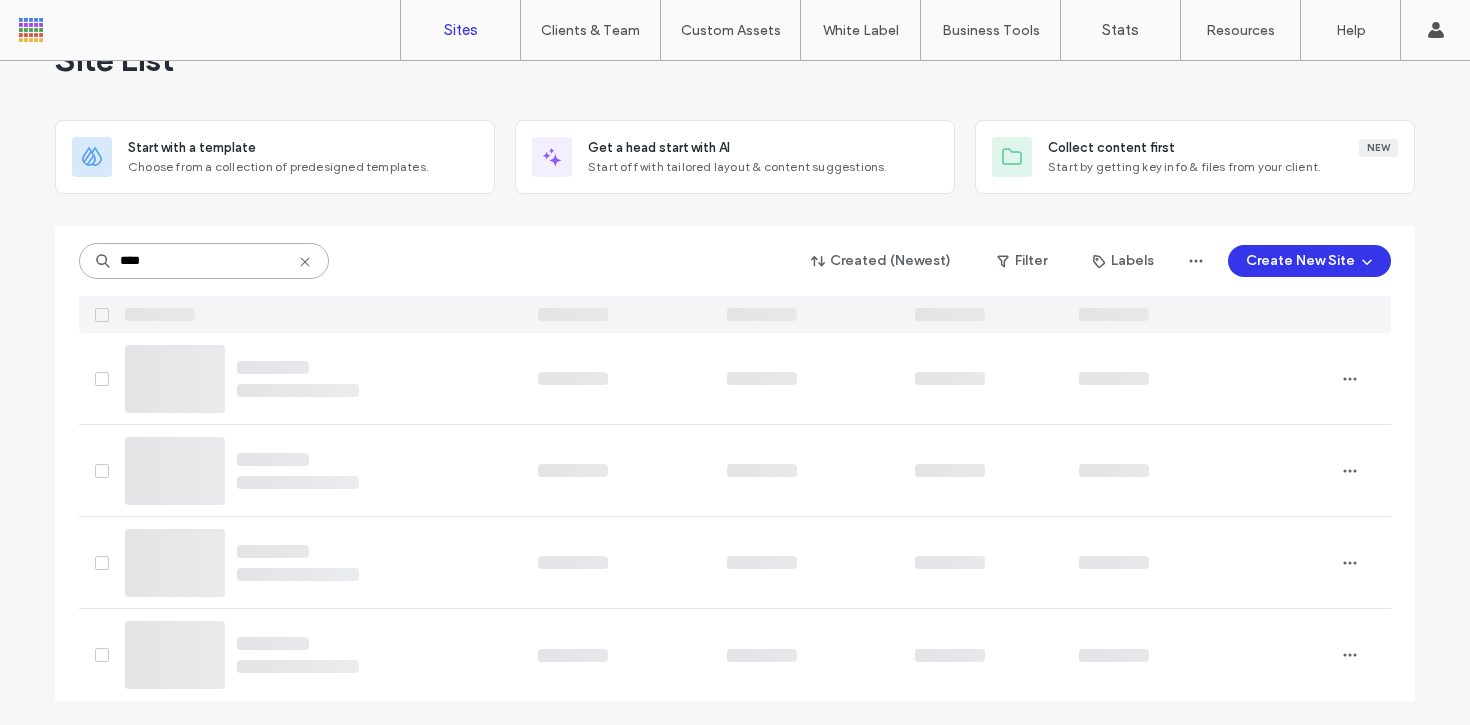 scroll, scrollTop: 0, scrollLeft: 0, axis: both 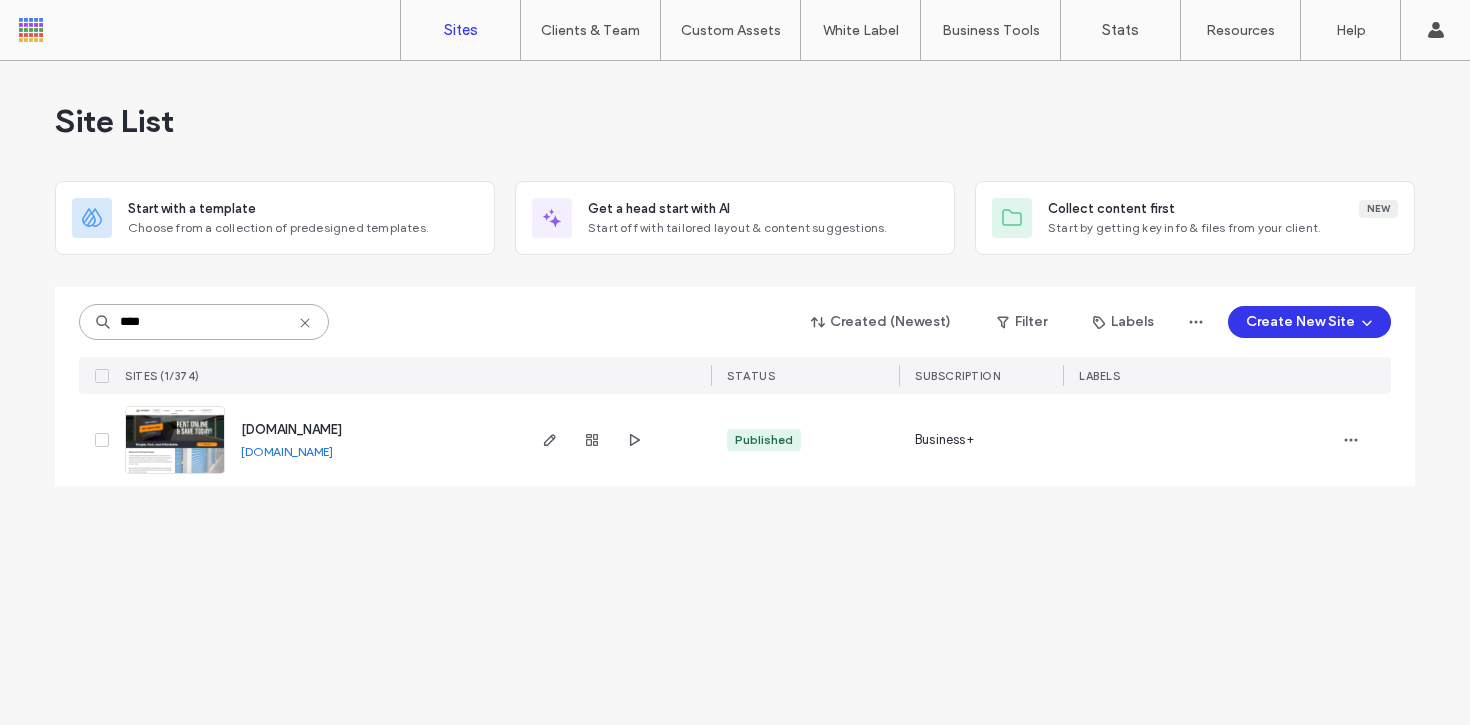 type on "****" 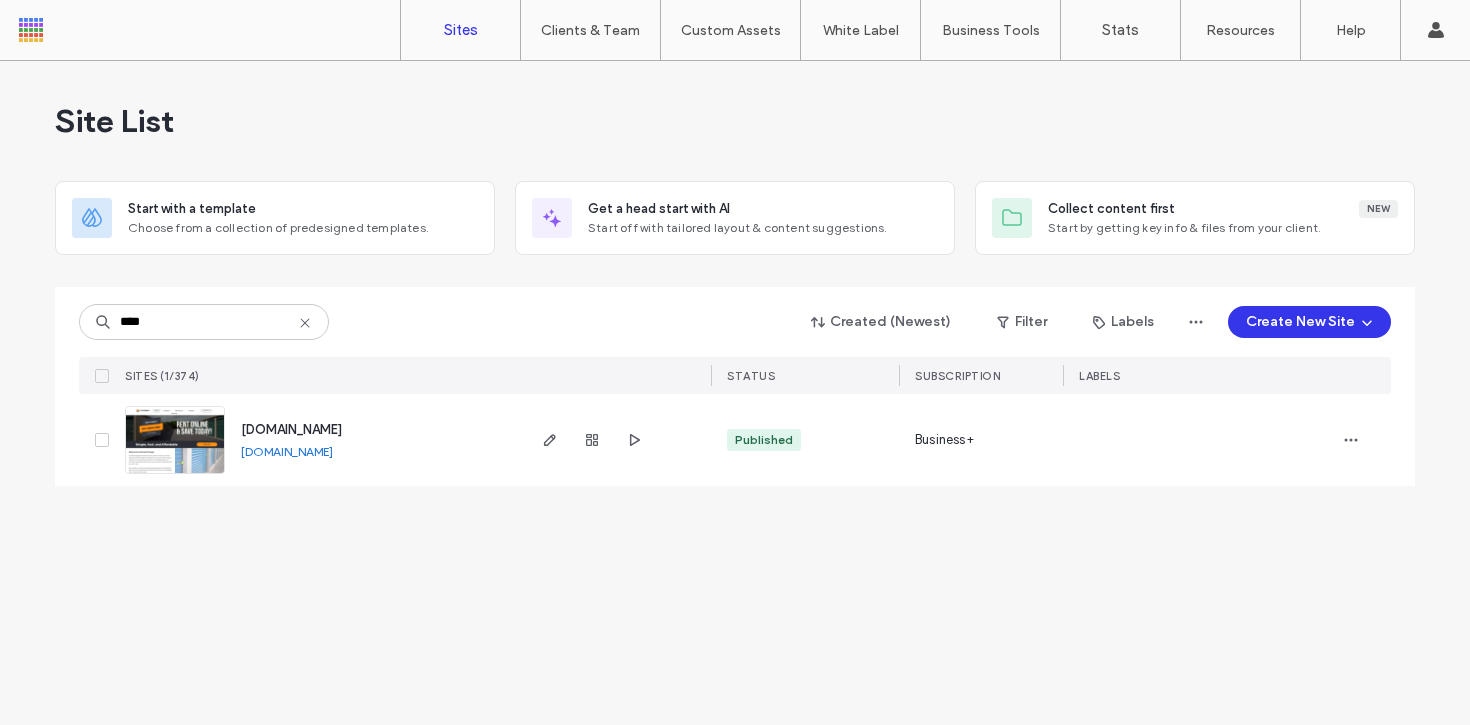 click on "www.lifevaultstorage.com" at bounding box center (291, 429) 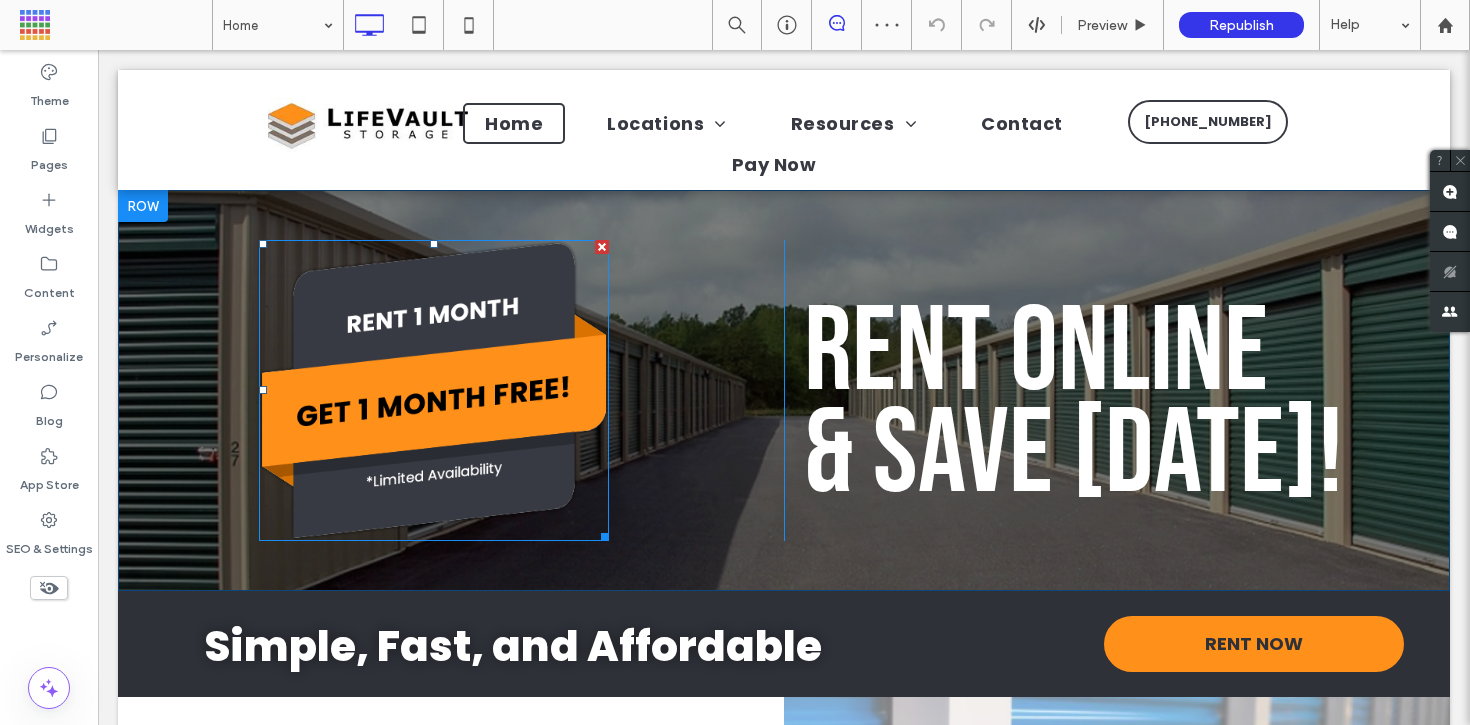 scroll, scrollTop: 0, scrollLeft: 0, axis: both 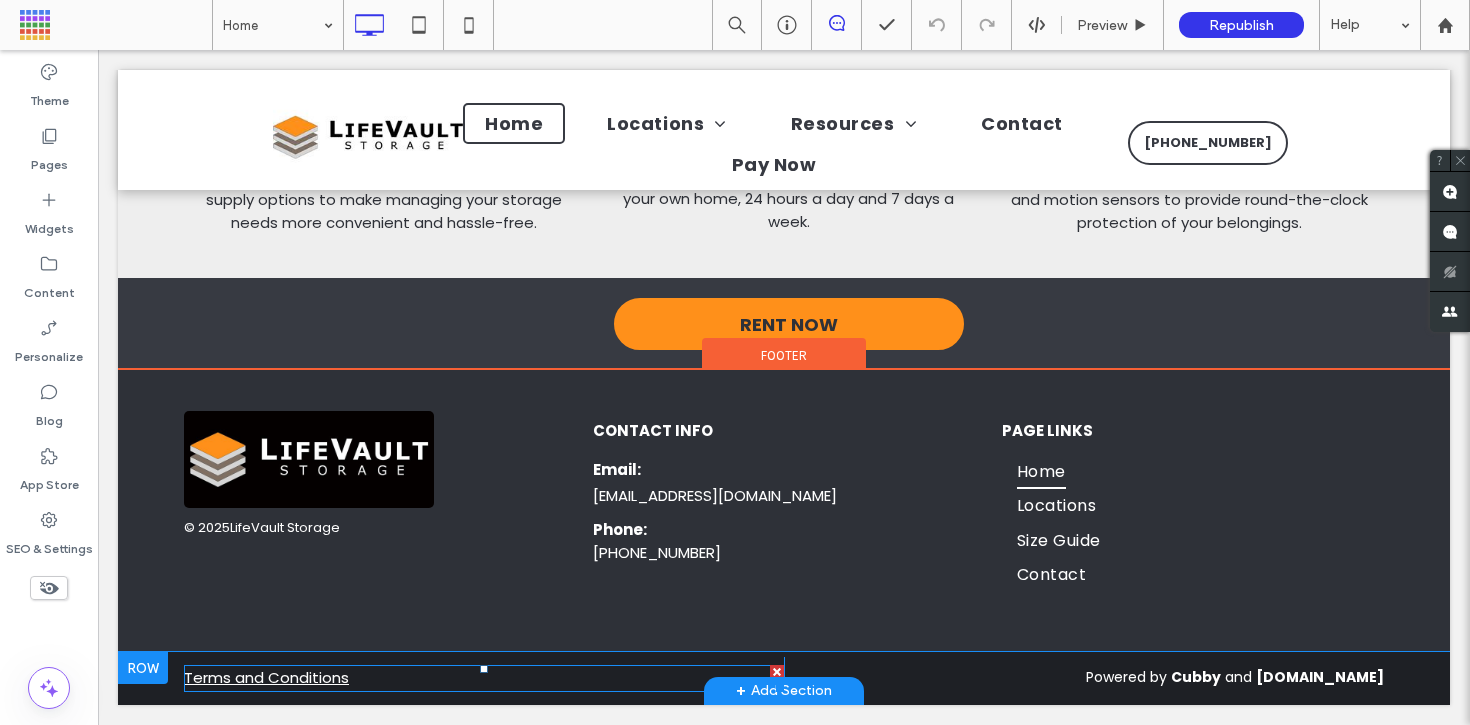 click on "Terms and Conditions" at bounding box center [266, 677] 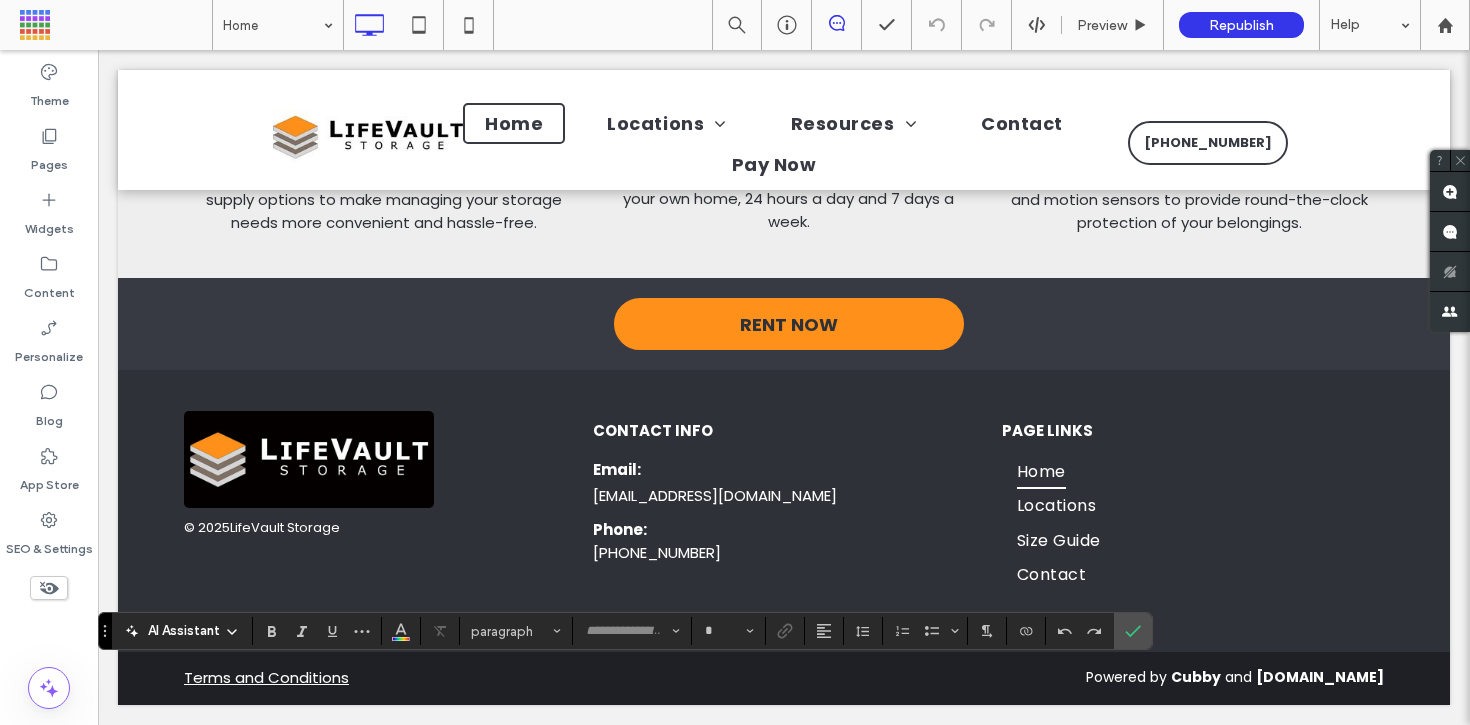 type on "*******" 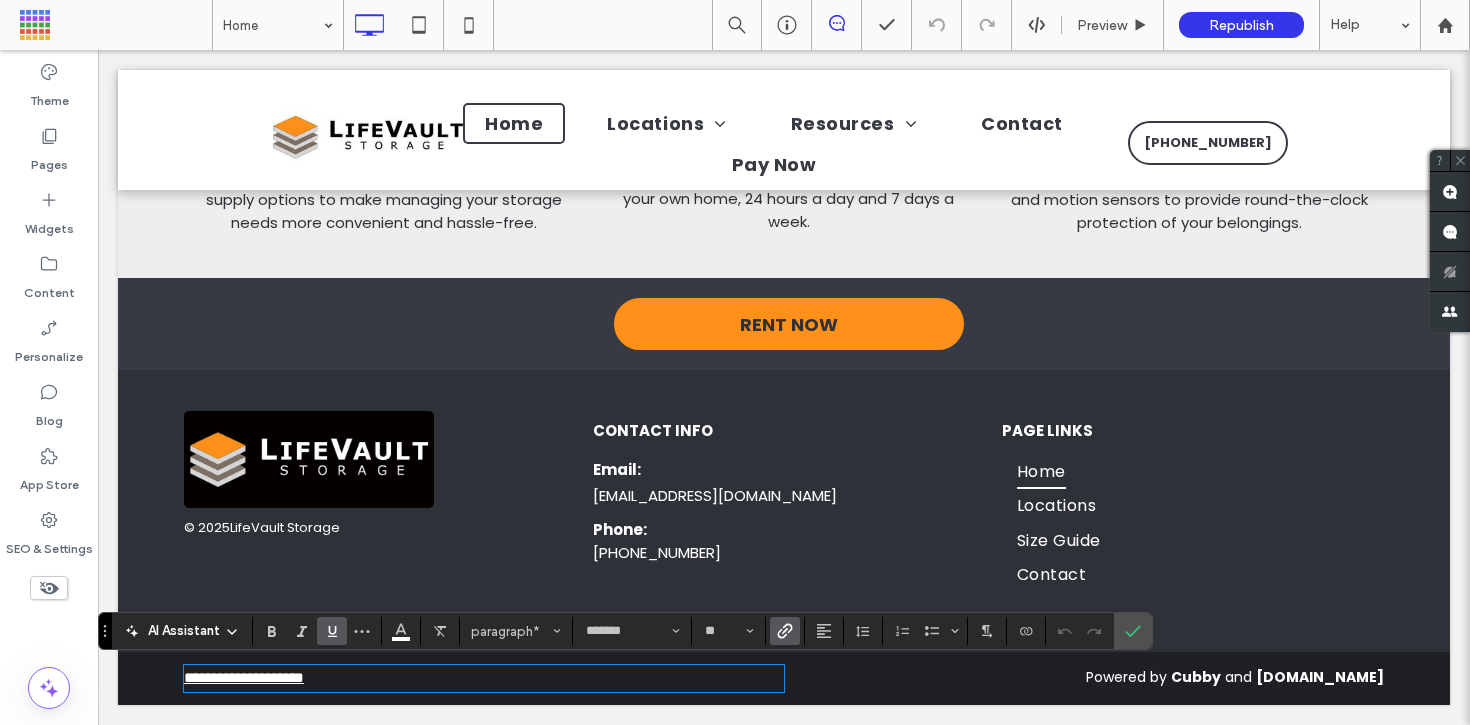 type 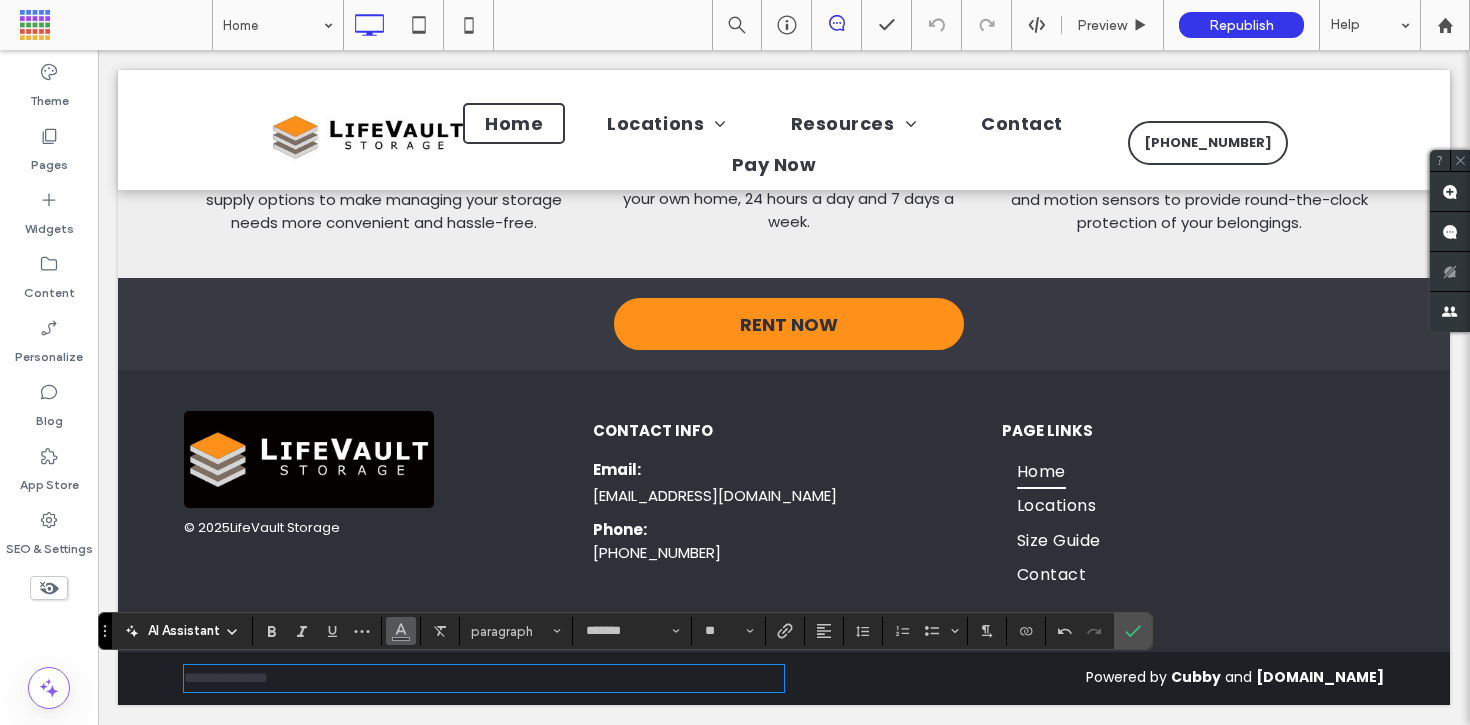 click 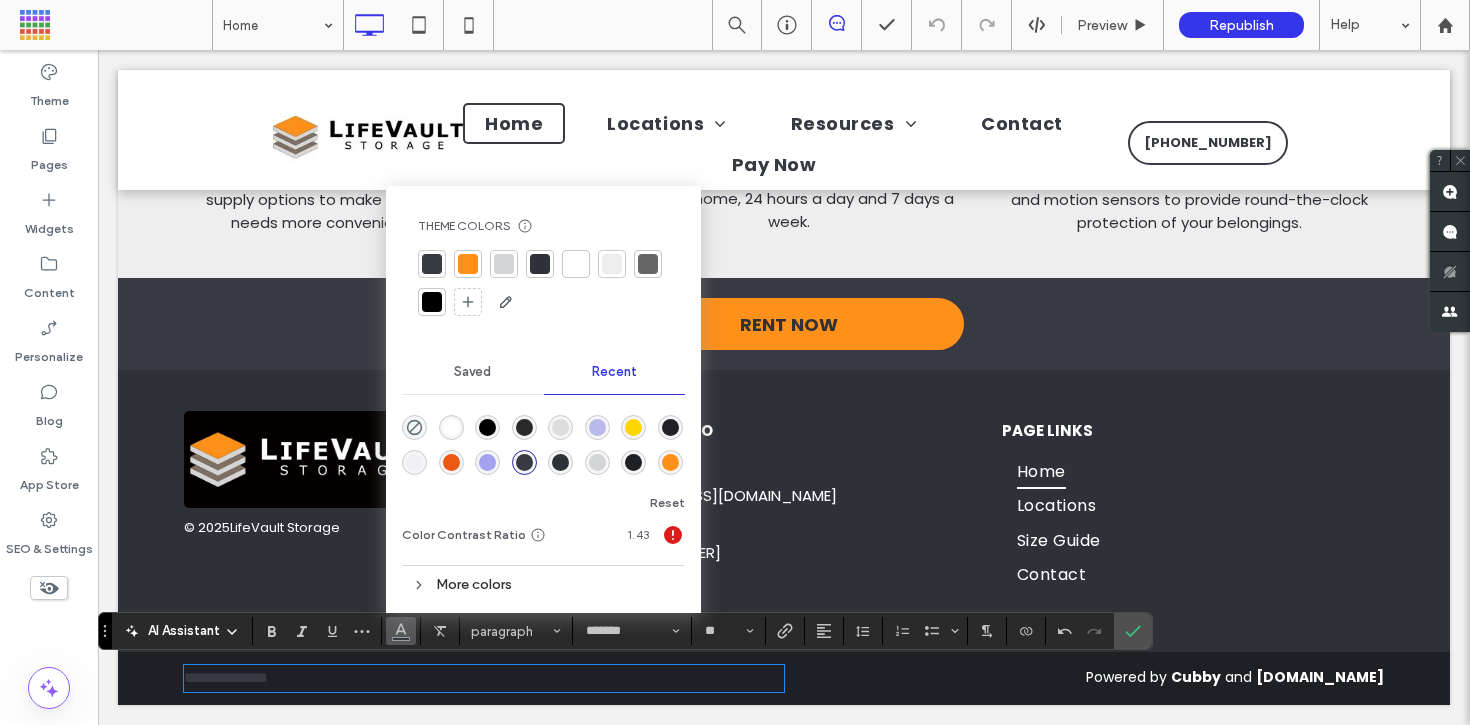 click at bounding box center [576, 264] 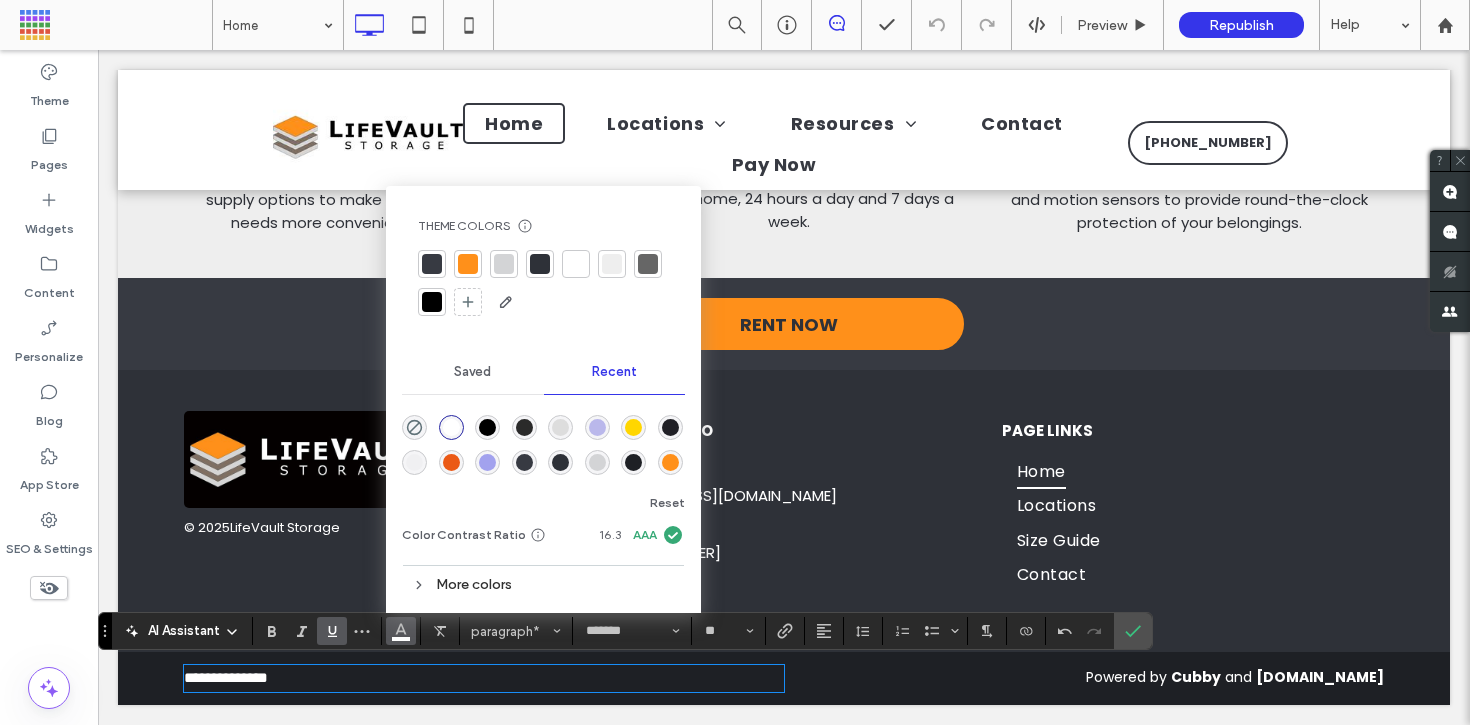 click 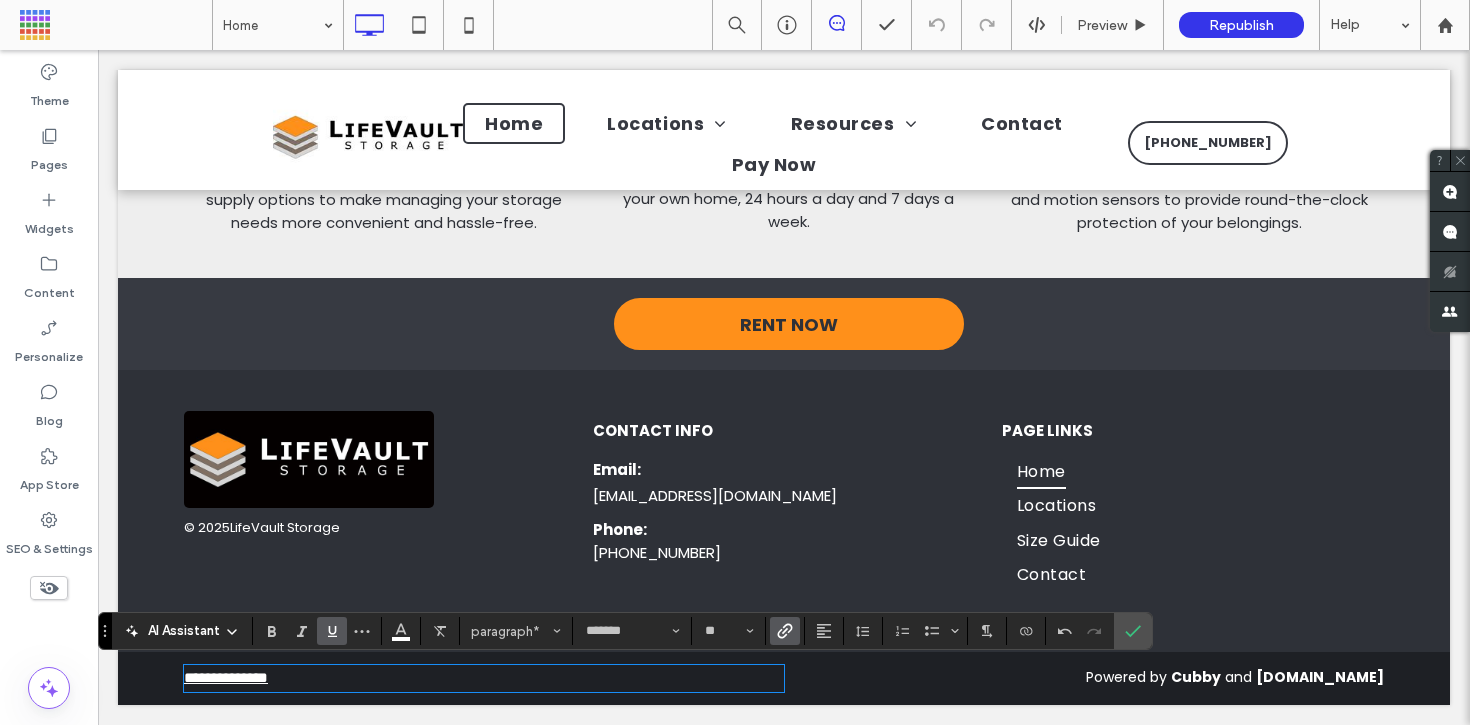 click 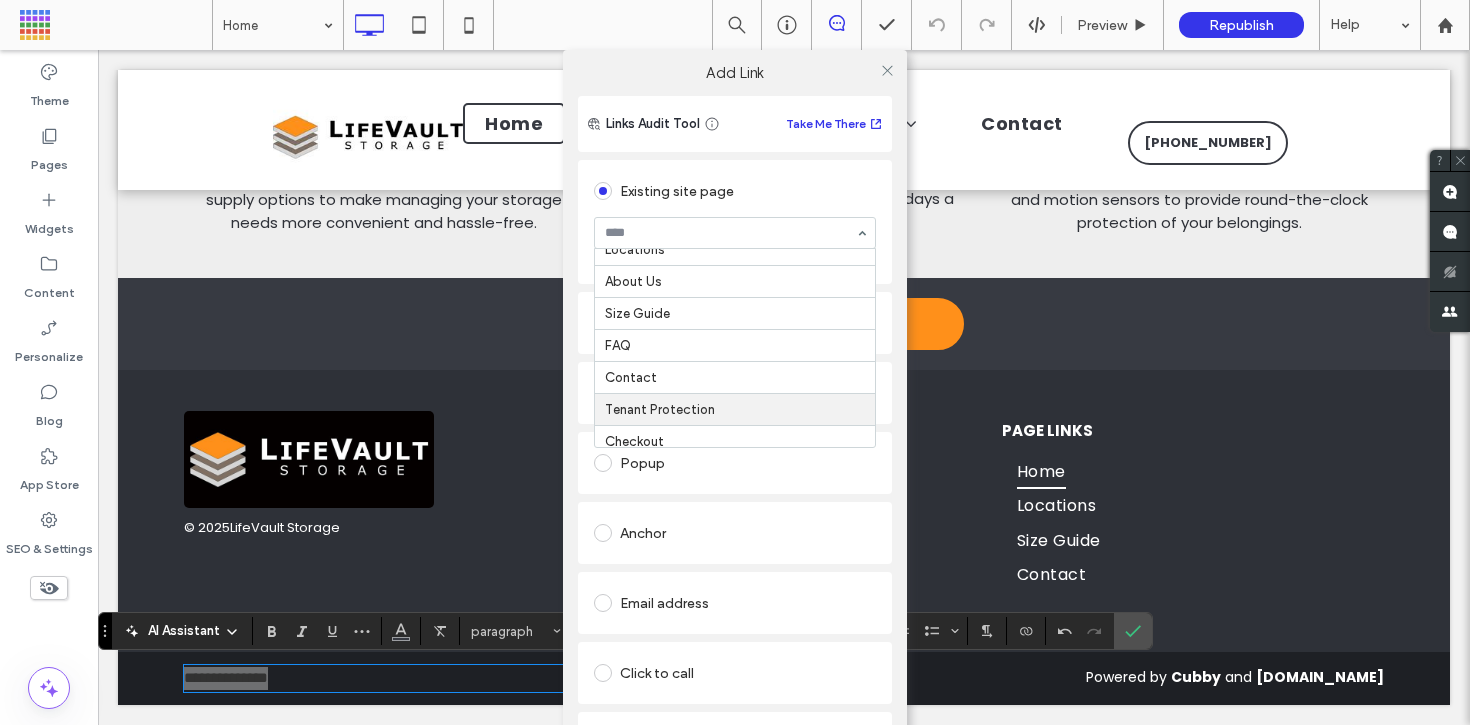 scroll, scrollTop: 98, scrollLeft: 0, axis: vertical 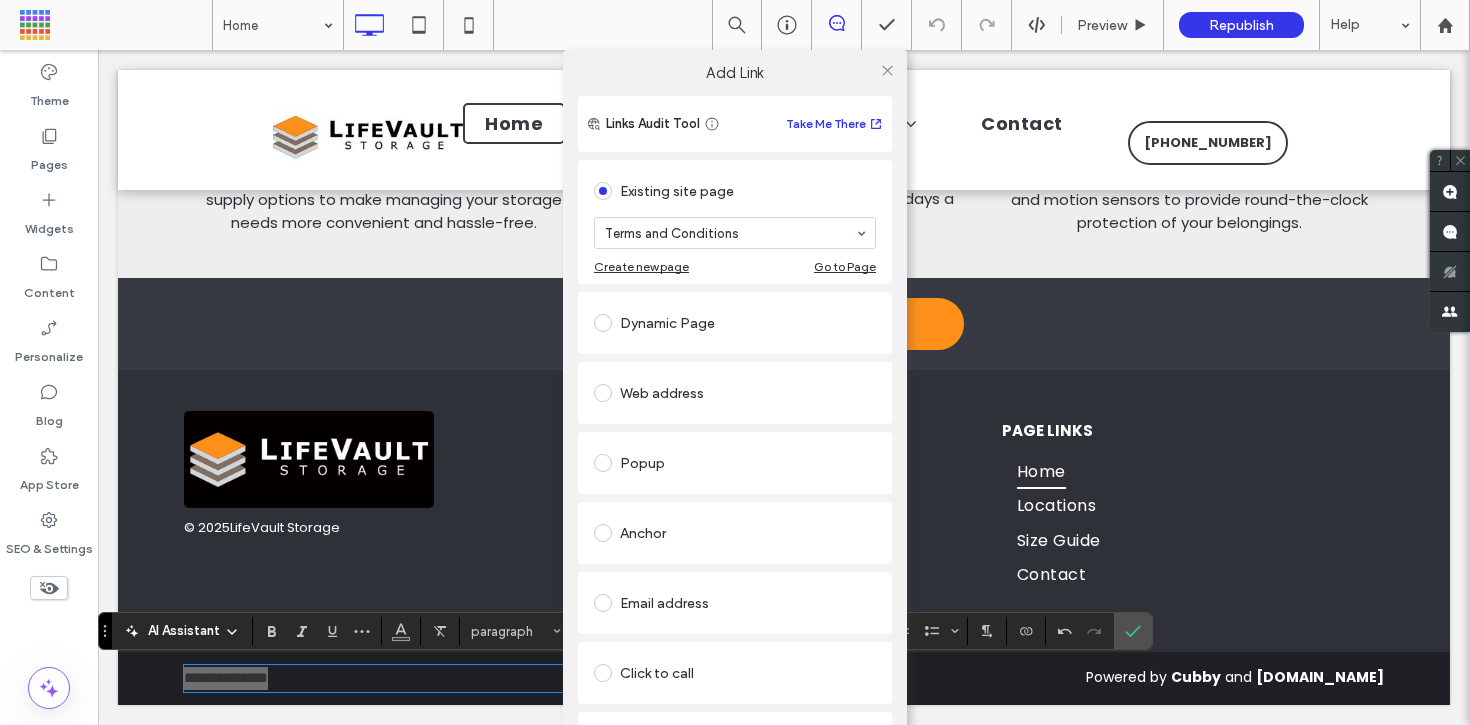 click on "Go to Page" at bounding box center [845, 266] 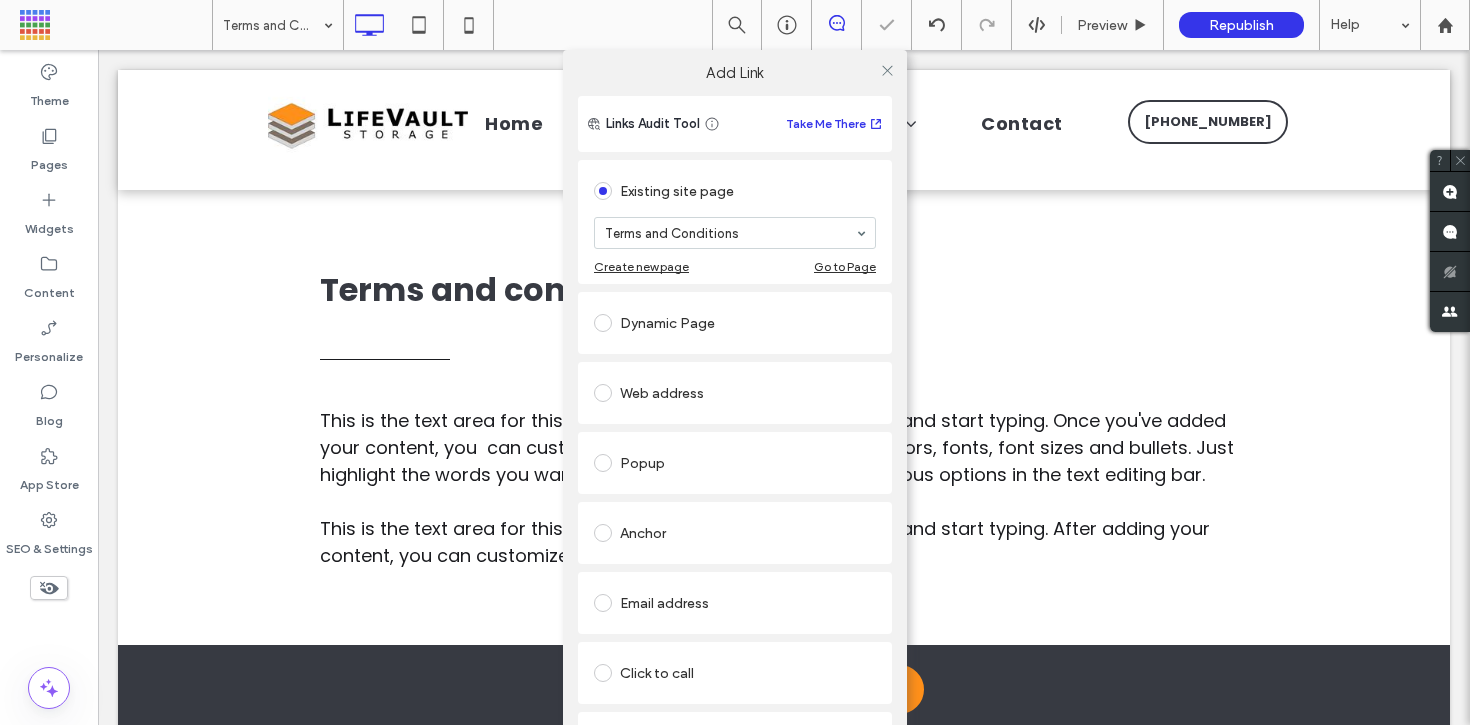 scroll, scrollTop: 0, scrollLeft: 0, axis: both 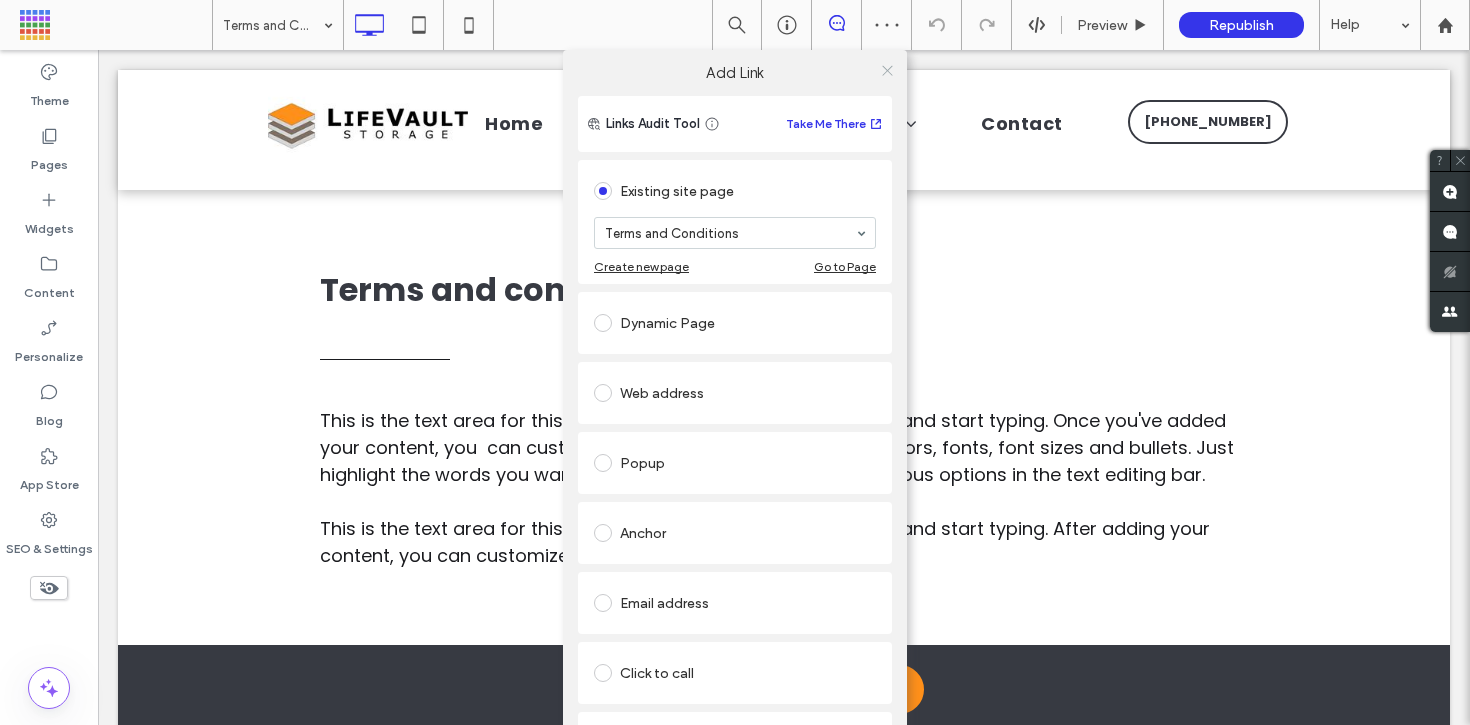 click 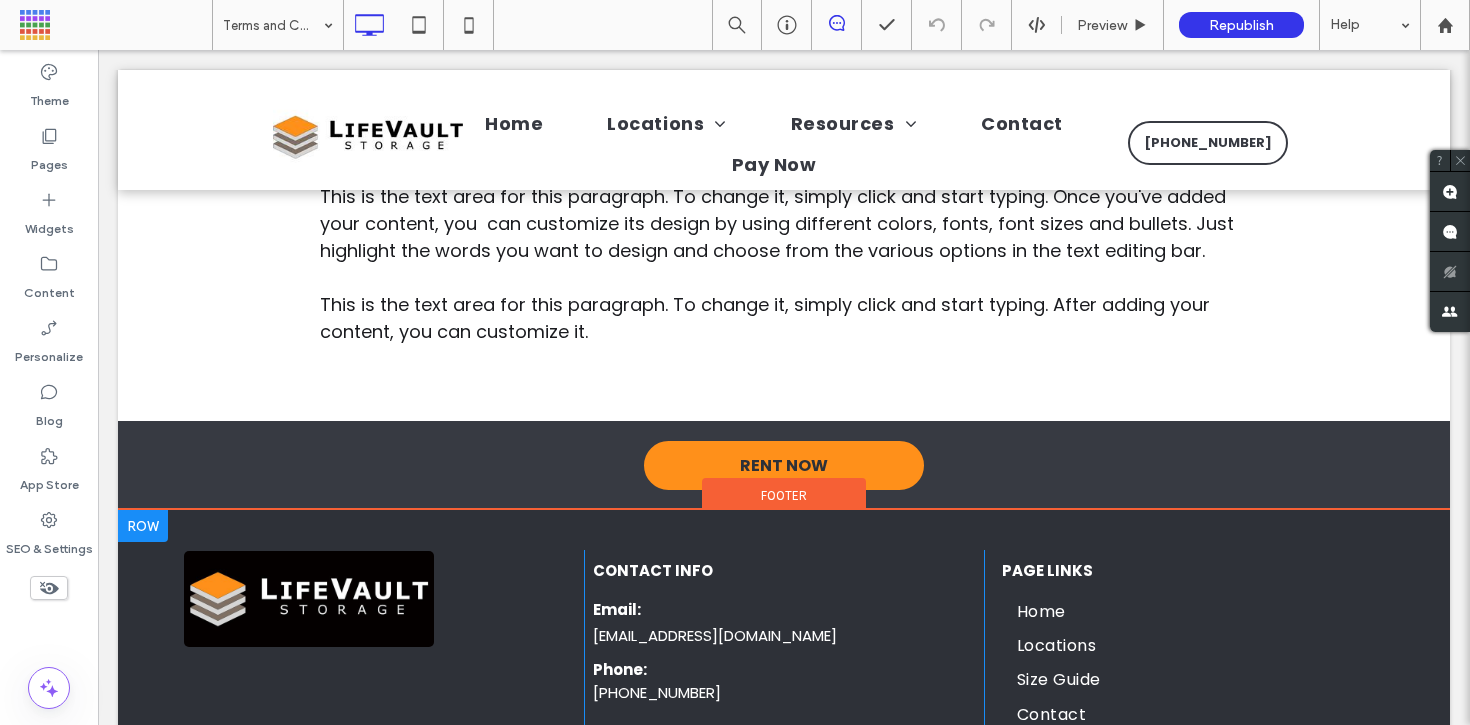 scroll, scrollTop: 362, scrollLeft: 0, axis: vertical 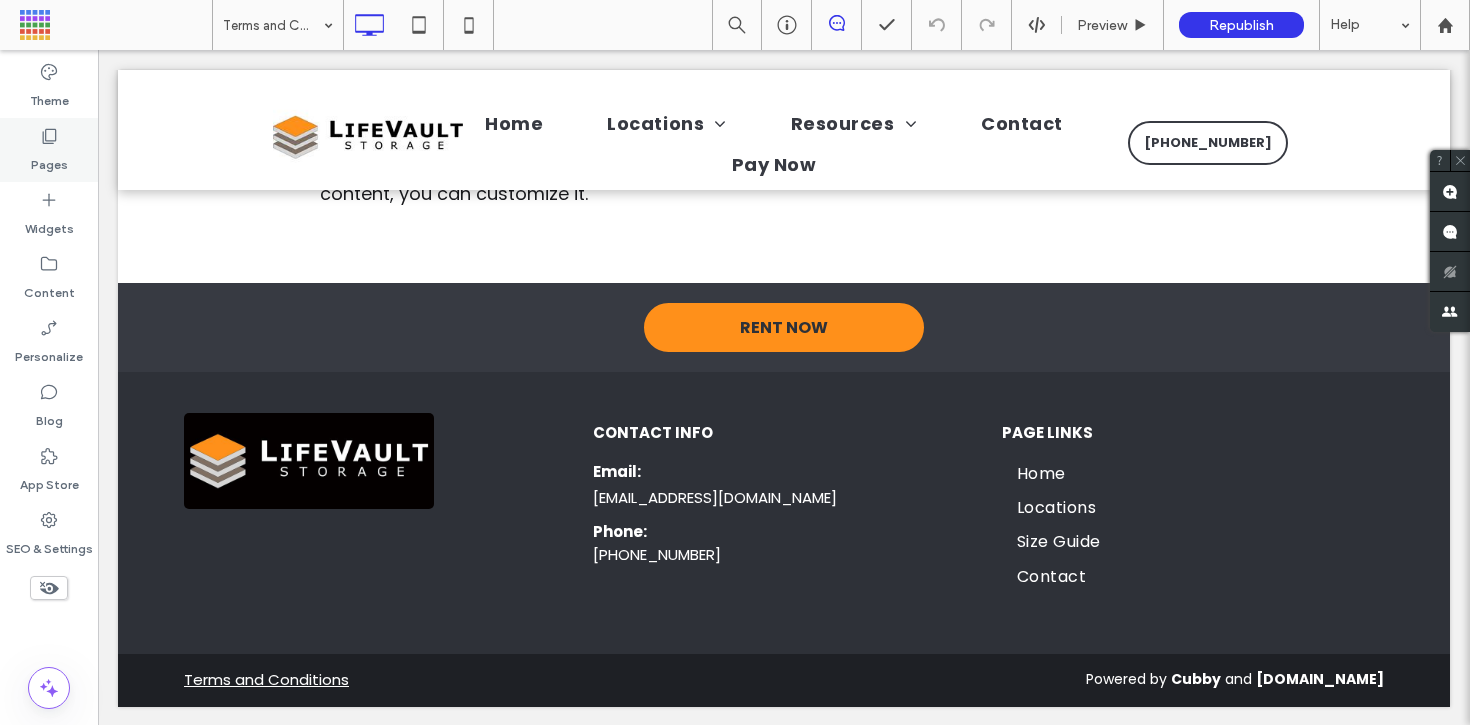 click on "Pages" at bounding box center (49, 160) 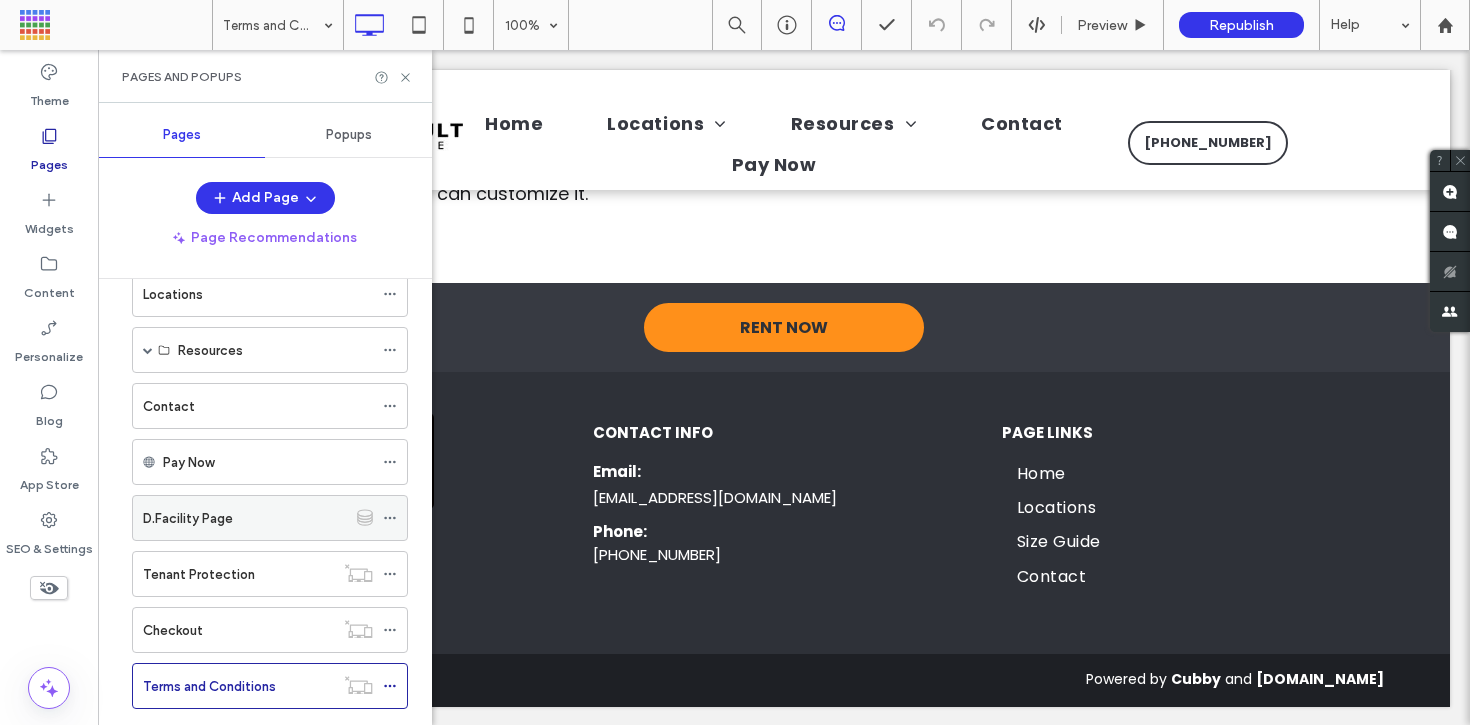 scroll, scrollTop: 142, scrollLeft: 0, axis: vertical 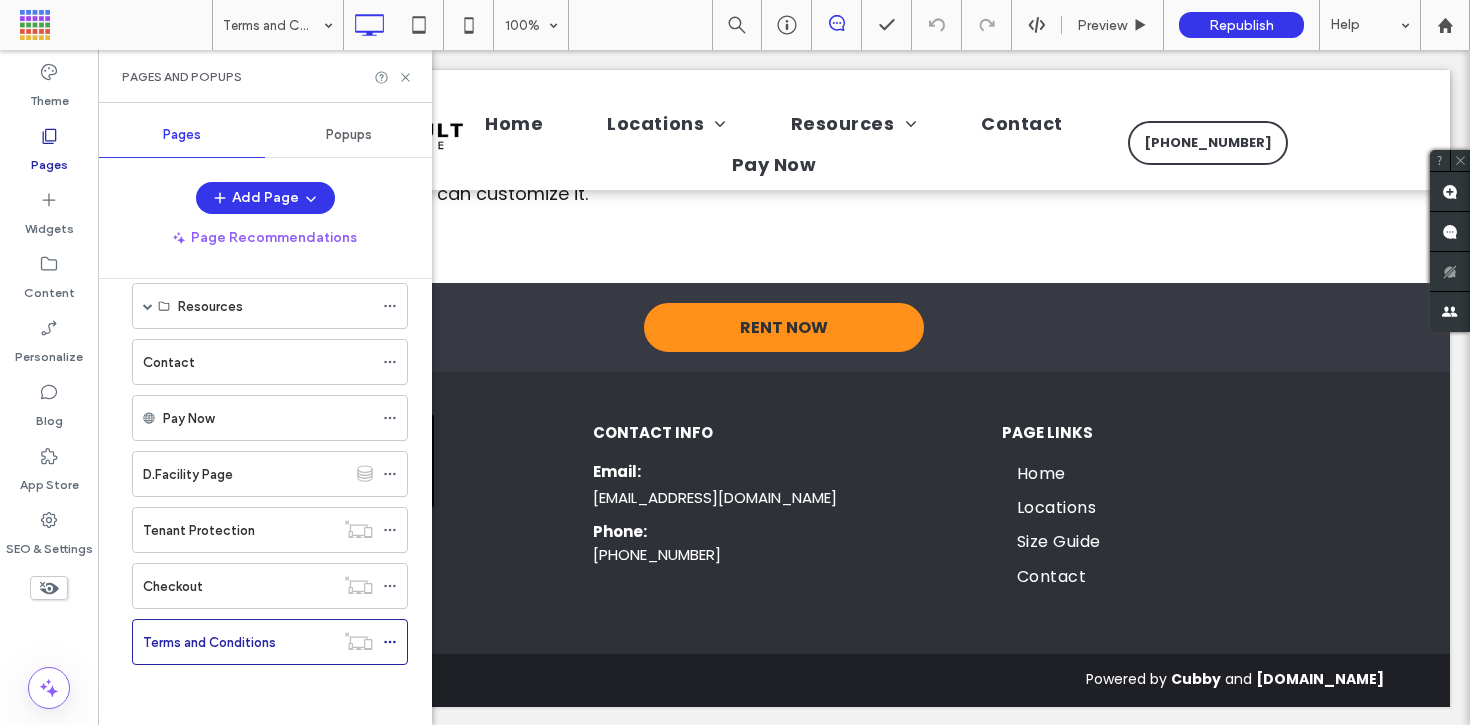 click on "Tenant Protection" at bounding box center (238, 530) 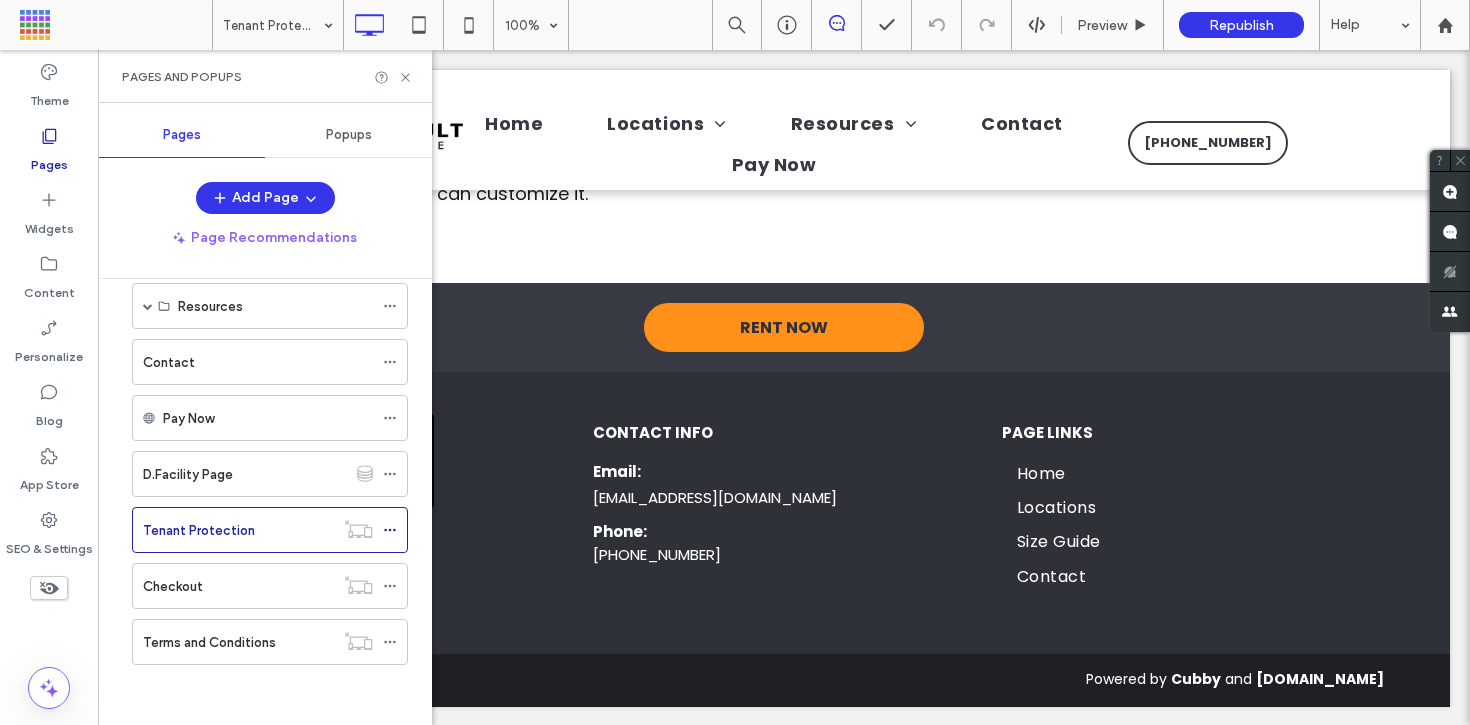 click at bounding box center (735, 362) 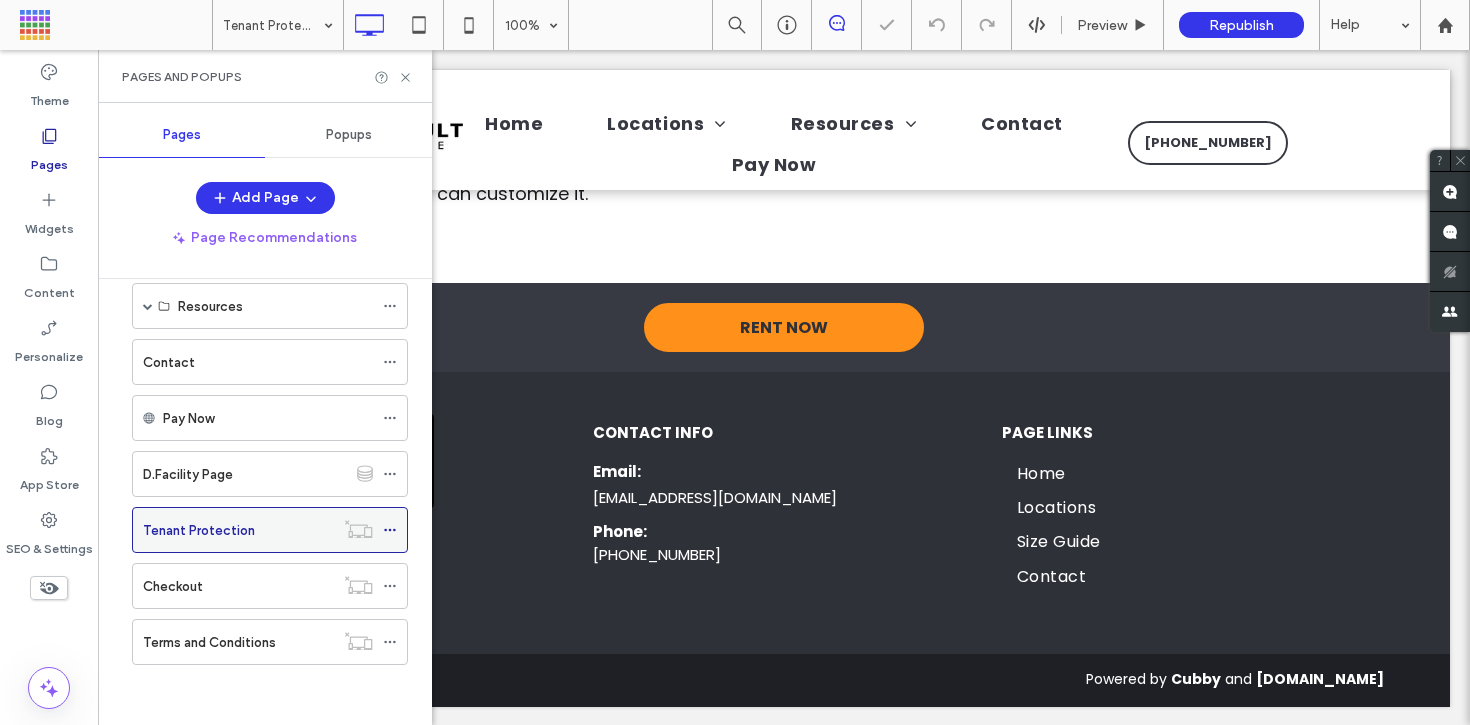 click at bounding box center (358, 529) 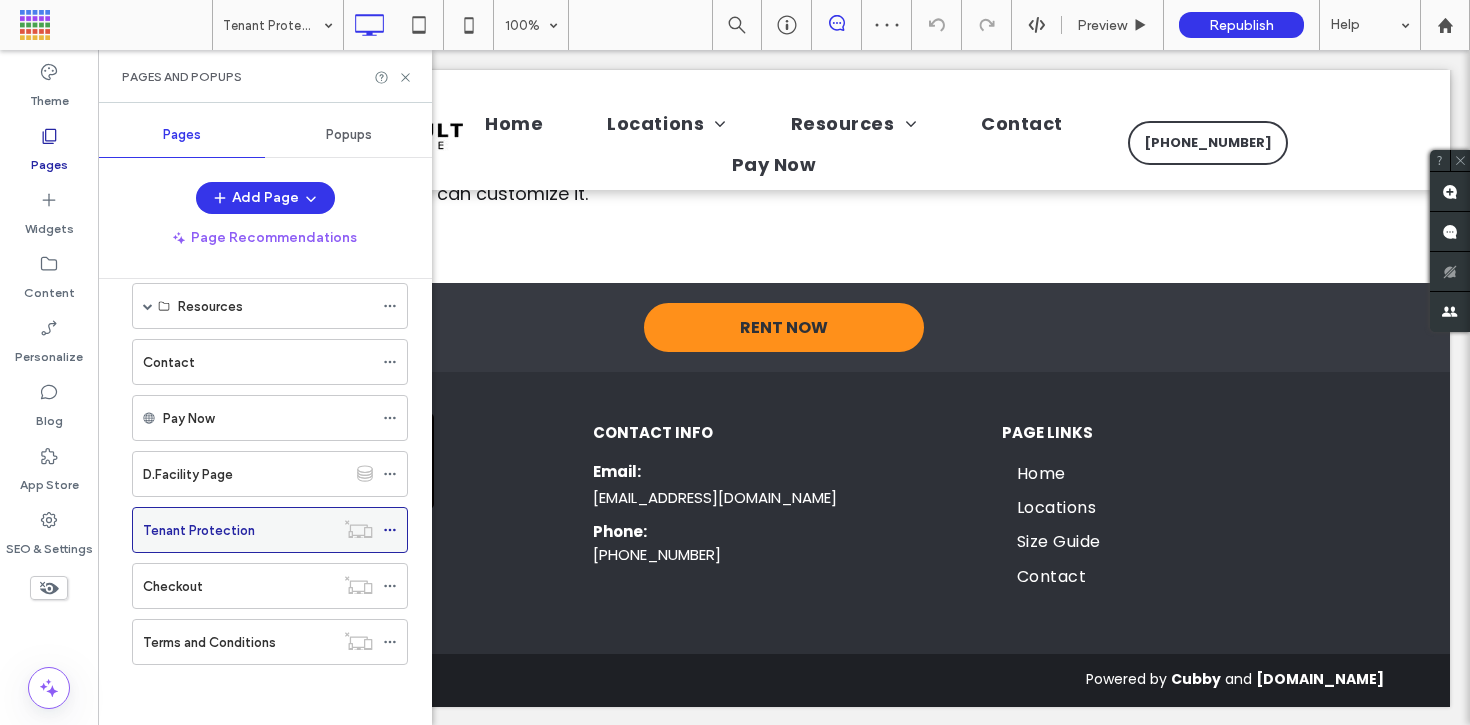 click 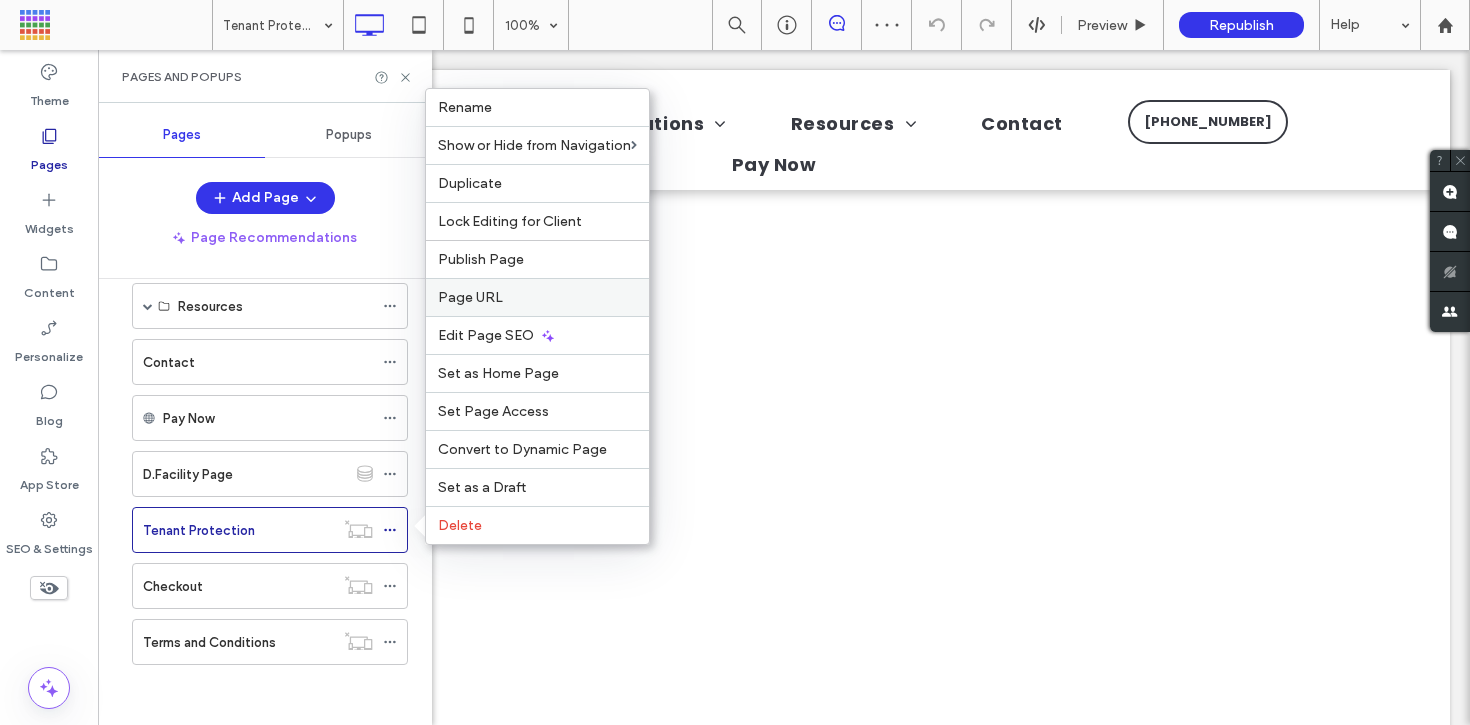 scroll, scrollTop: 0, scrollLeft: 0, axis: both 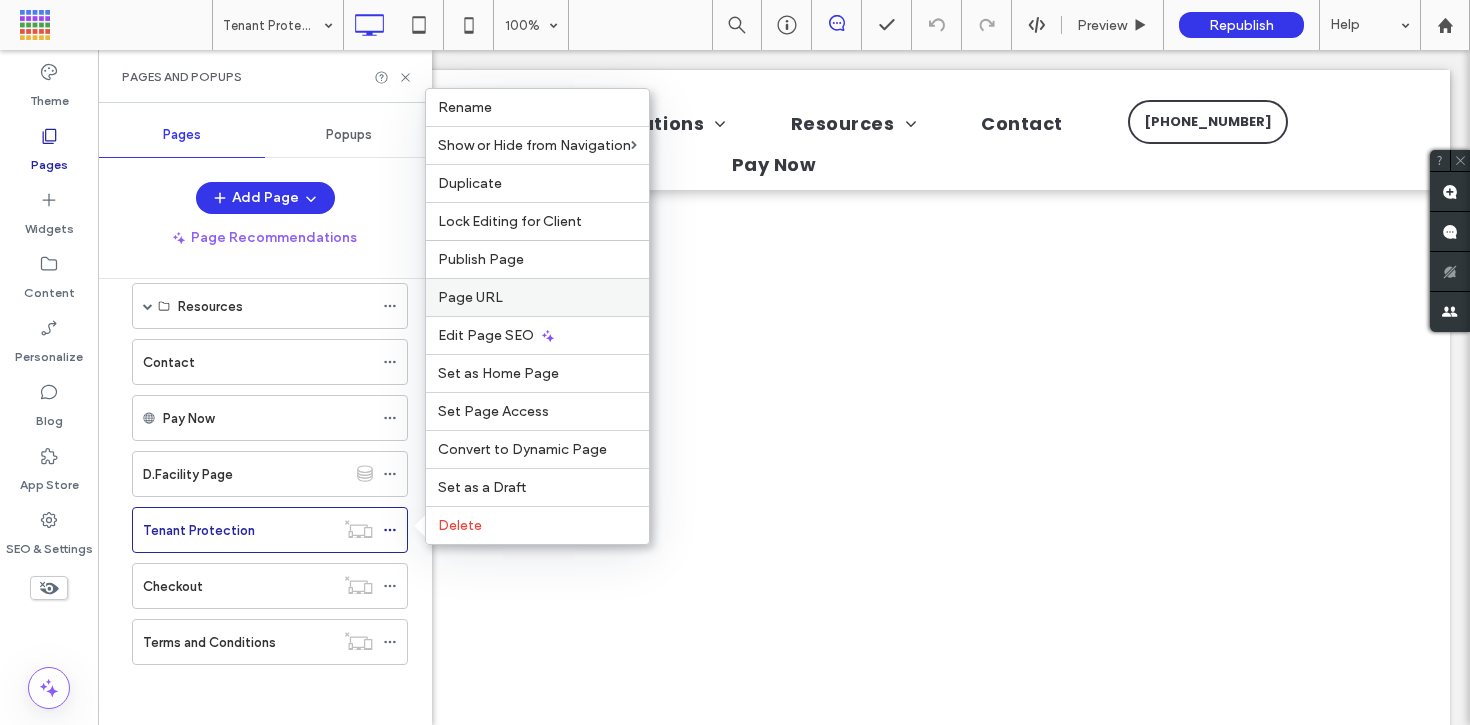 click on "Page URL" at bounding box center (537, 297) 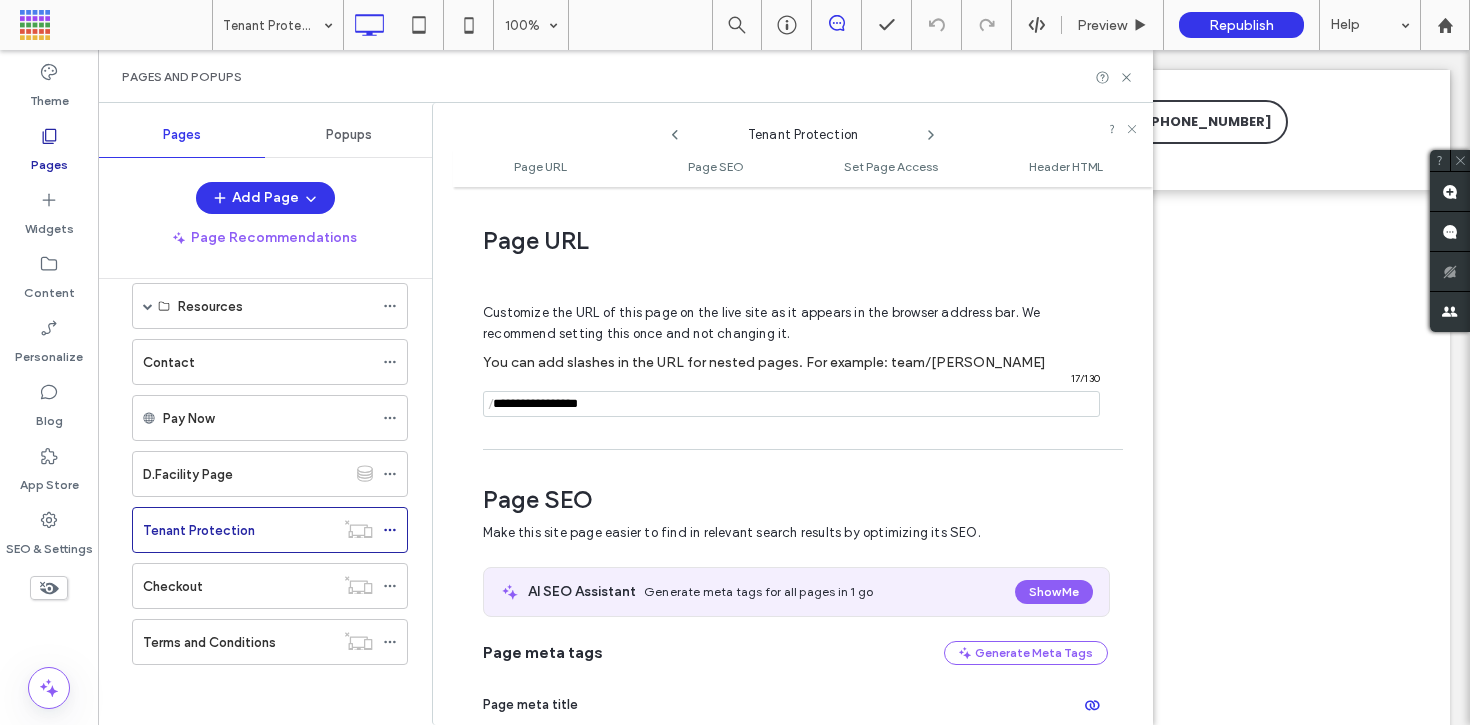 scroll, scrollTop: 10, scrollLeft: 0, axis: vertical 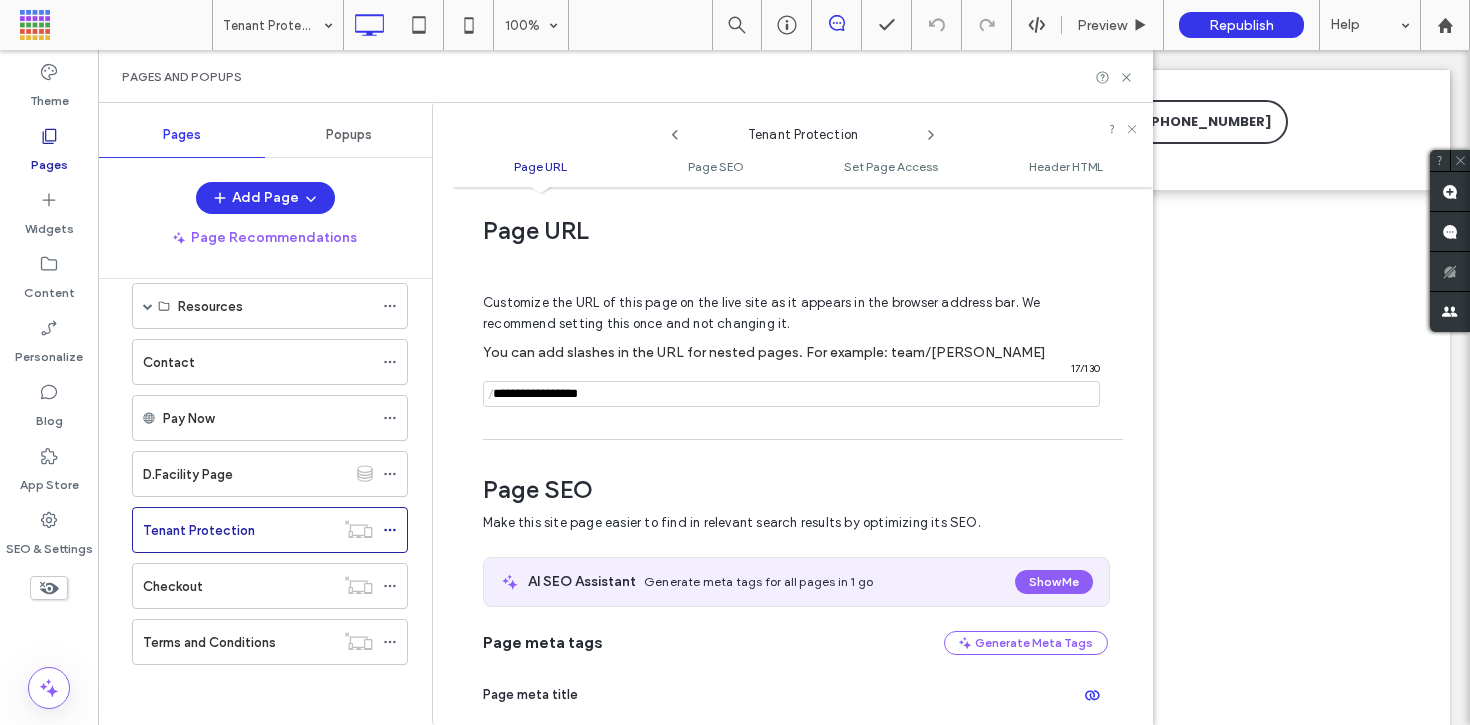 drag, startPoint x: 624, startPoint y: 389, endPoint x: 667, endPoint y: 403, distance: 45.221676 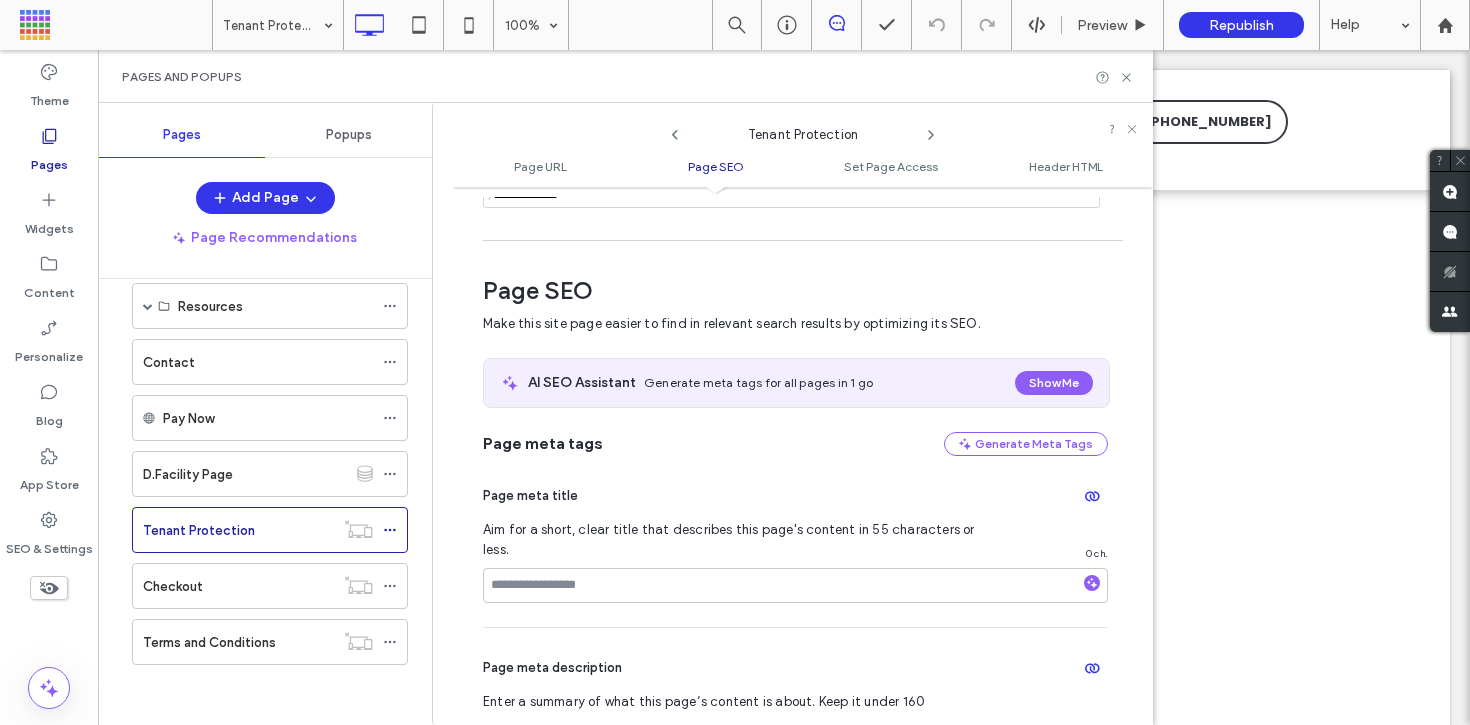 scroll, scrollTop: 0, scrollLeft: 0, axis: both 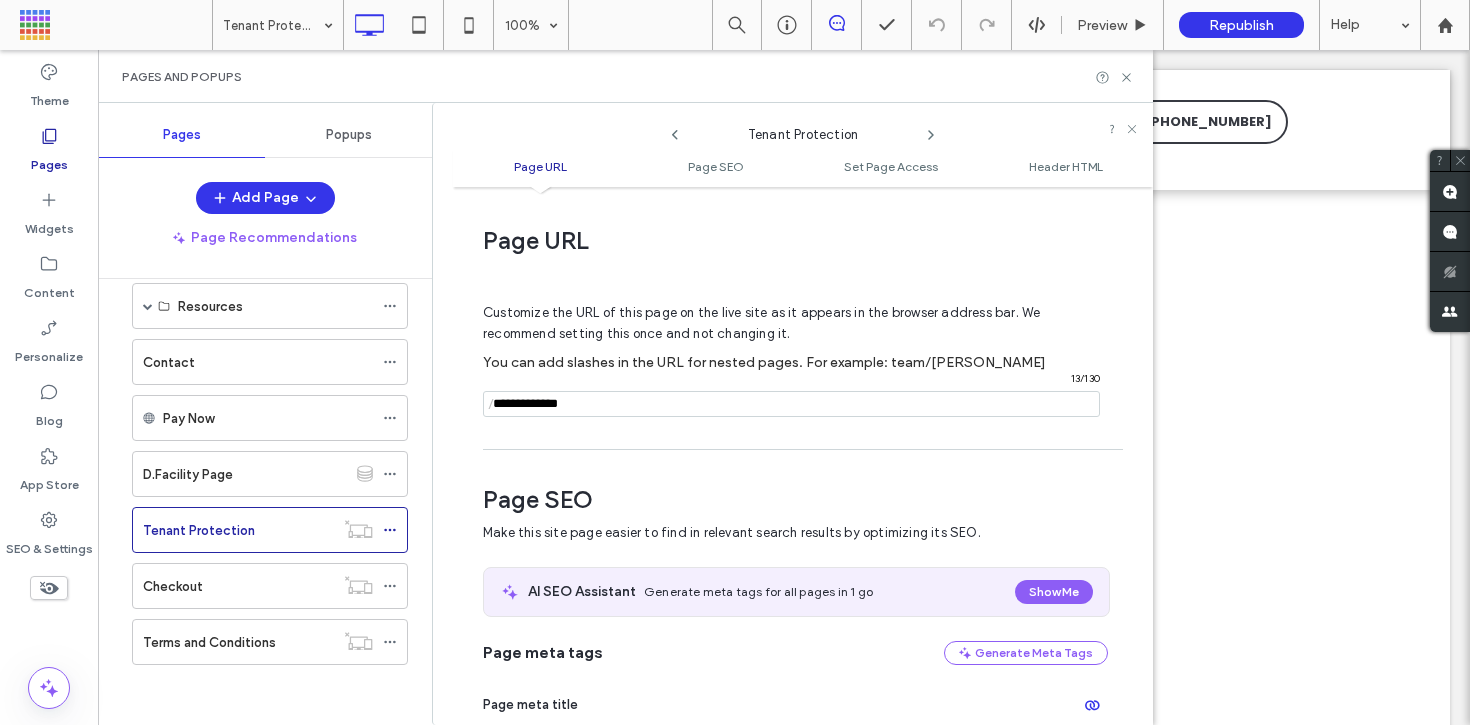 type on "**********" 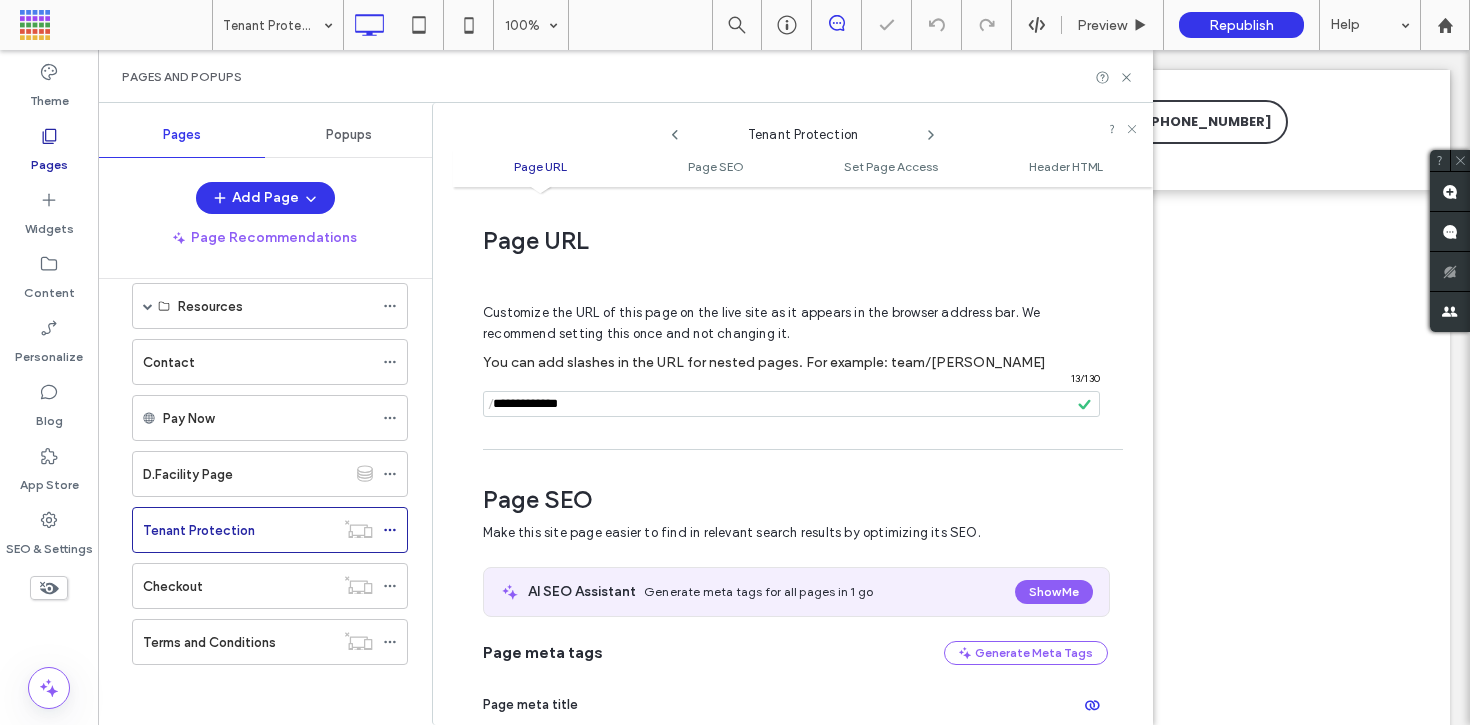 click on "Page URL" at bounding box center (795, 241) 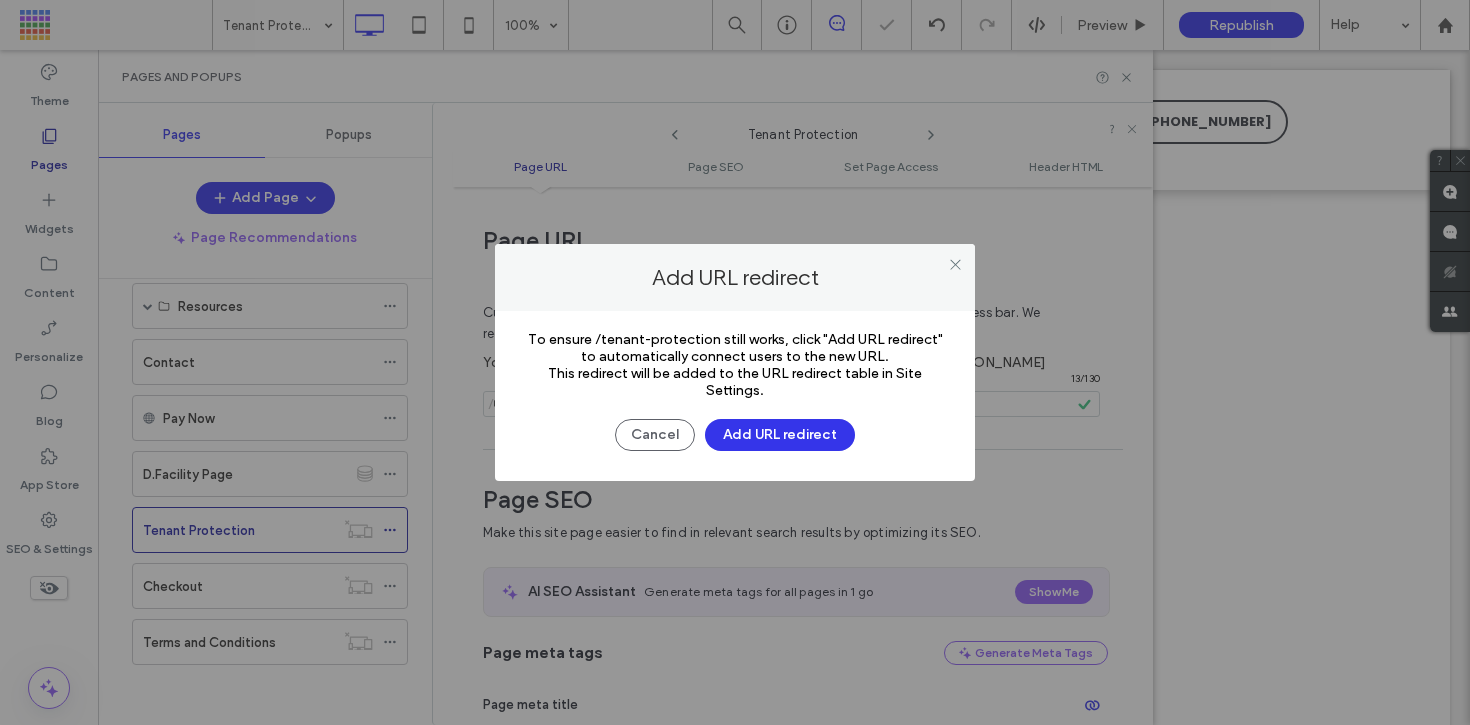 click at bounding box center (735, 362) 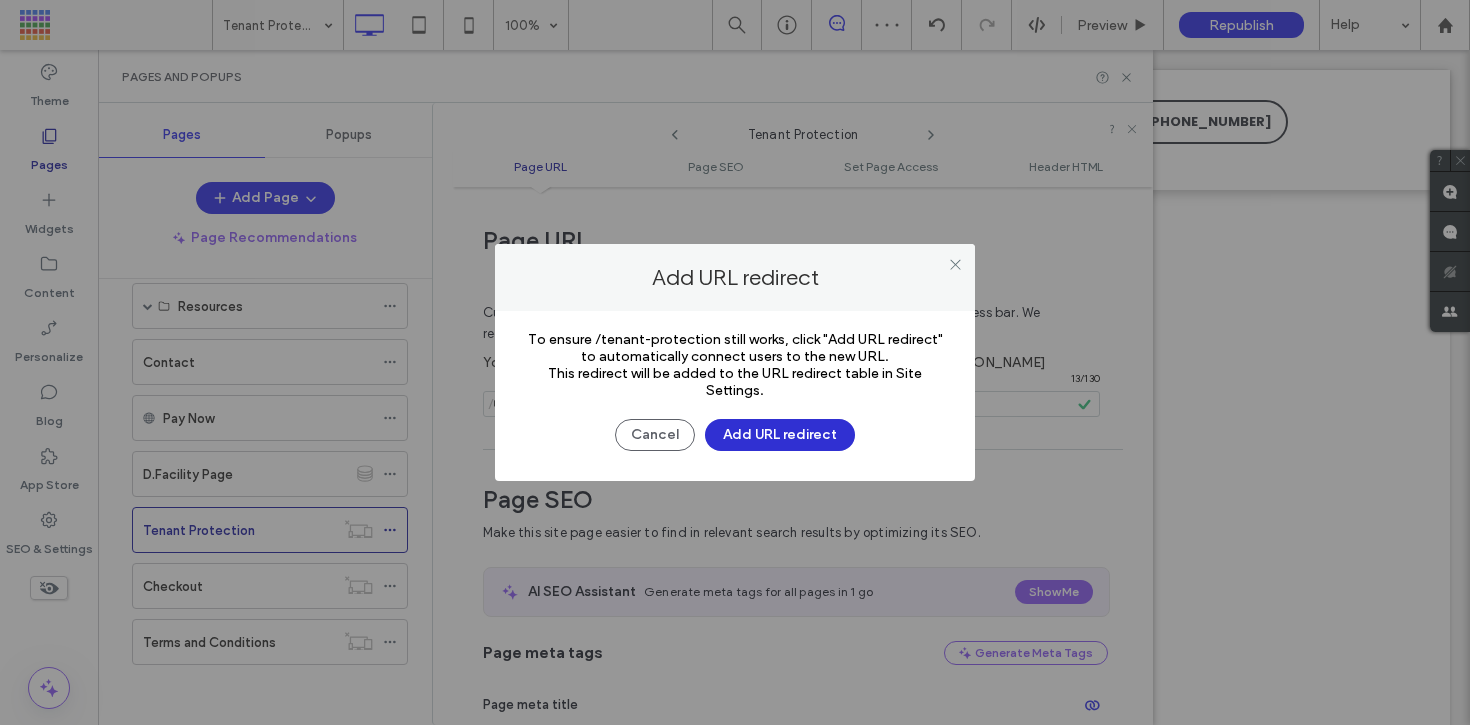 scroll, scrollTop: 0, scrollLeft: 0, axis: both 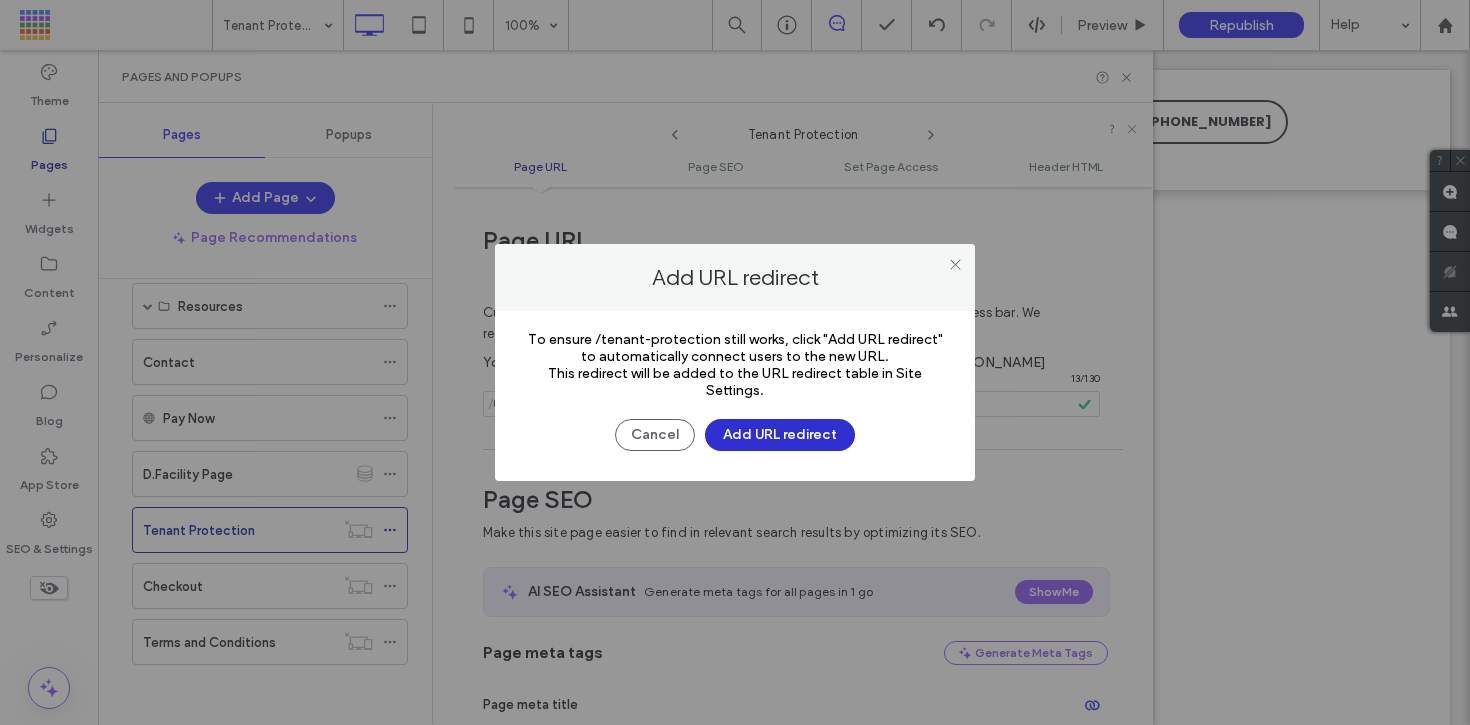 click on "Add URL redirect" at bounding box center [780, 435] 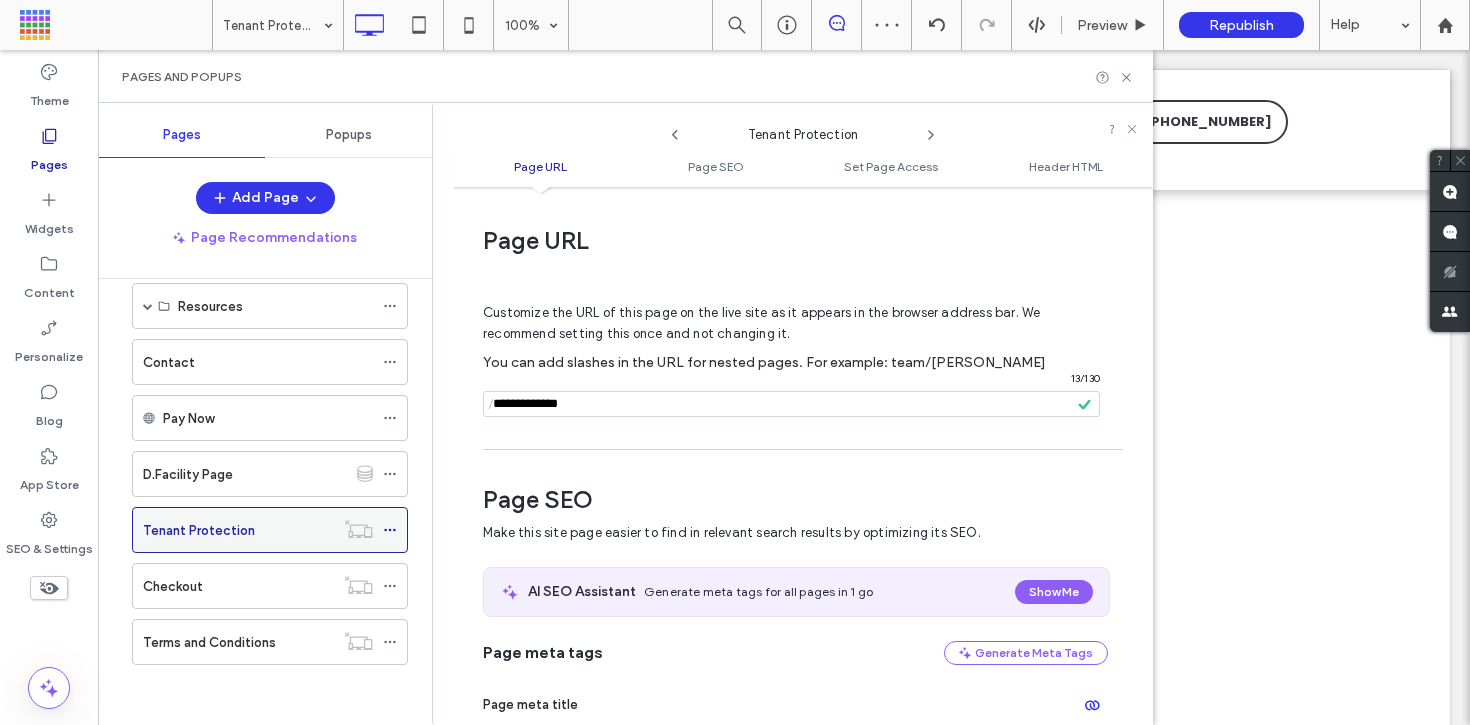 click at bounding box center [390, 530] 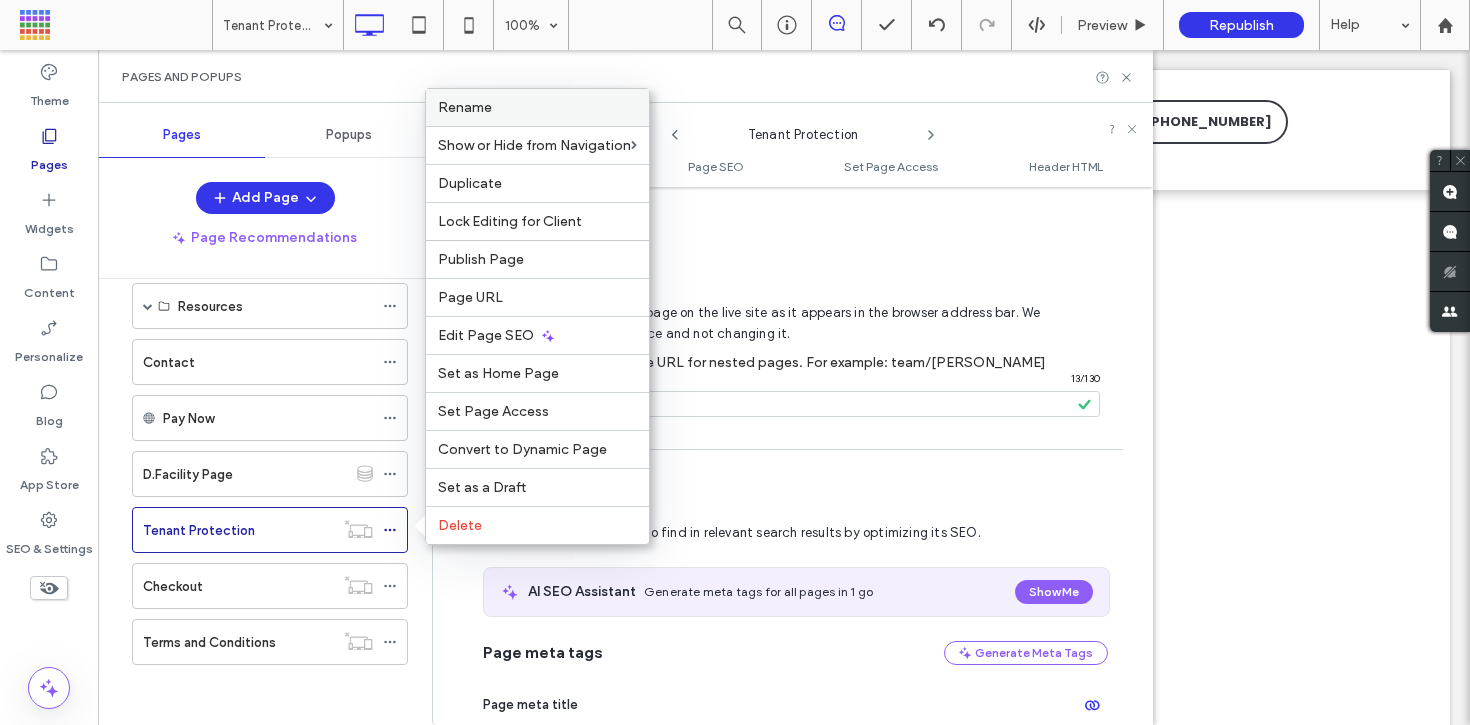 click on "Rename" at bounding box center [537, 107] 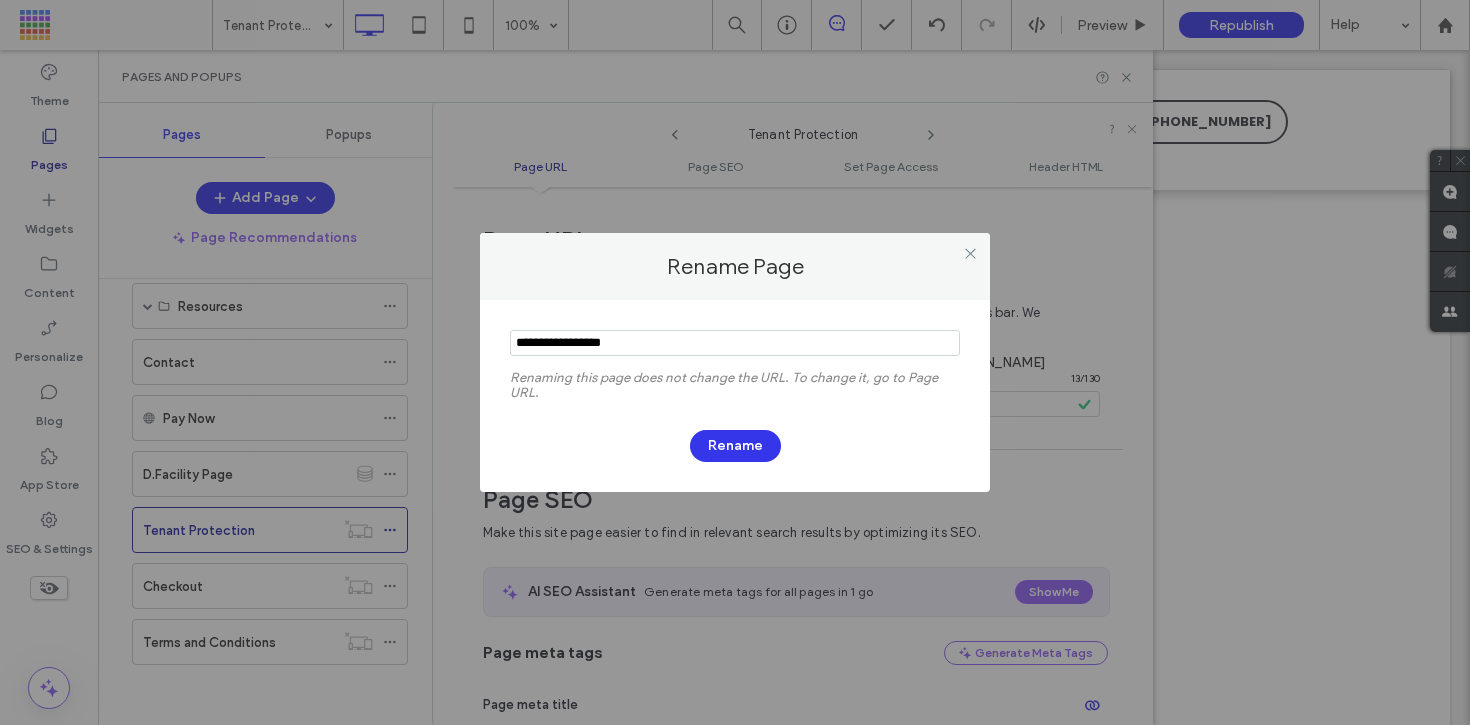 drag, startPoint x: 656, startPoint y: 342, endPoint x: 415, endPoint y: 315, distance: 242.50774 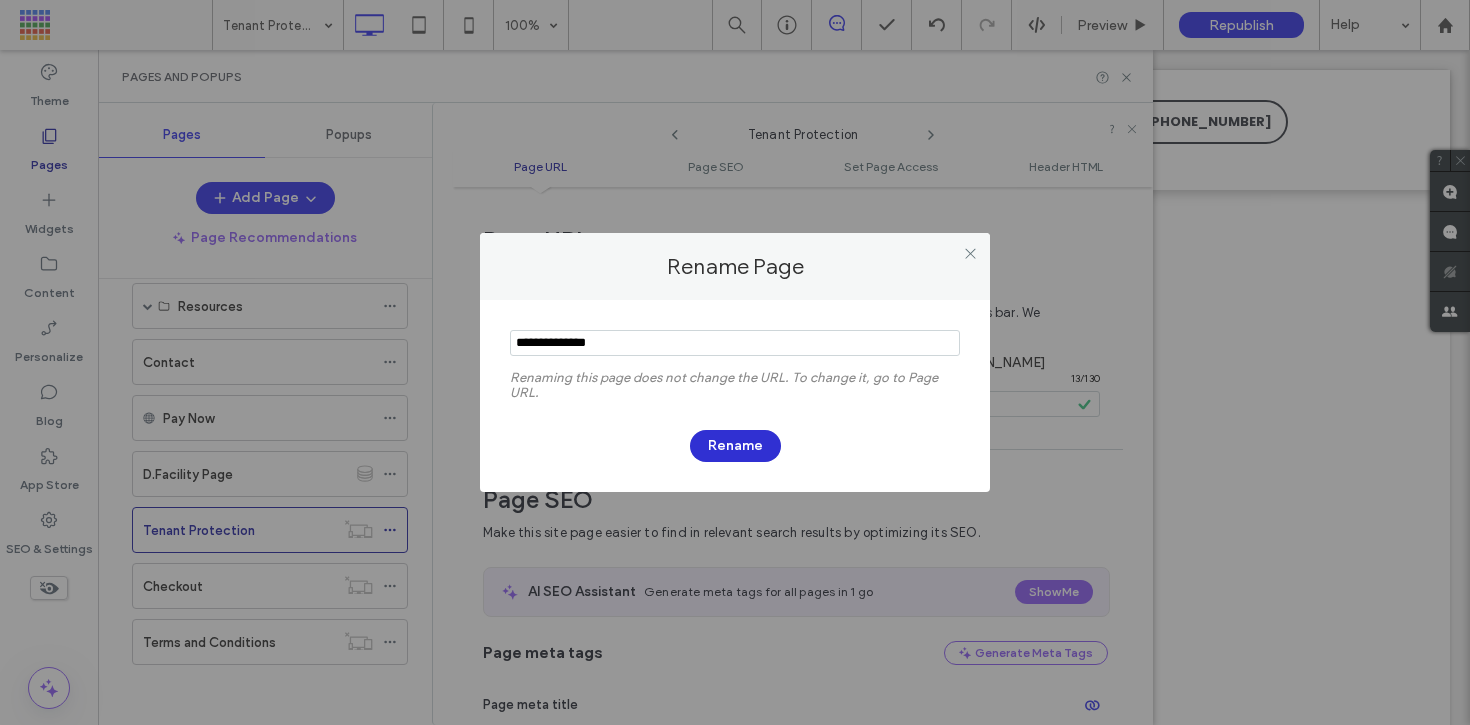type on "**********" 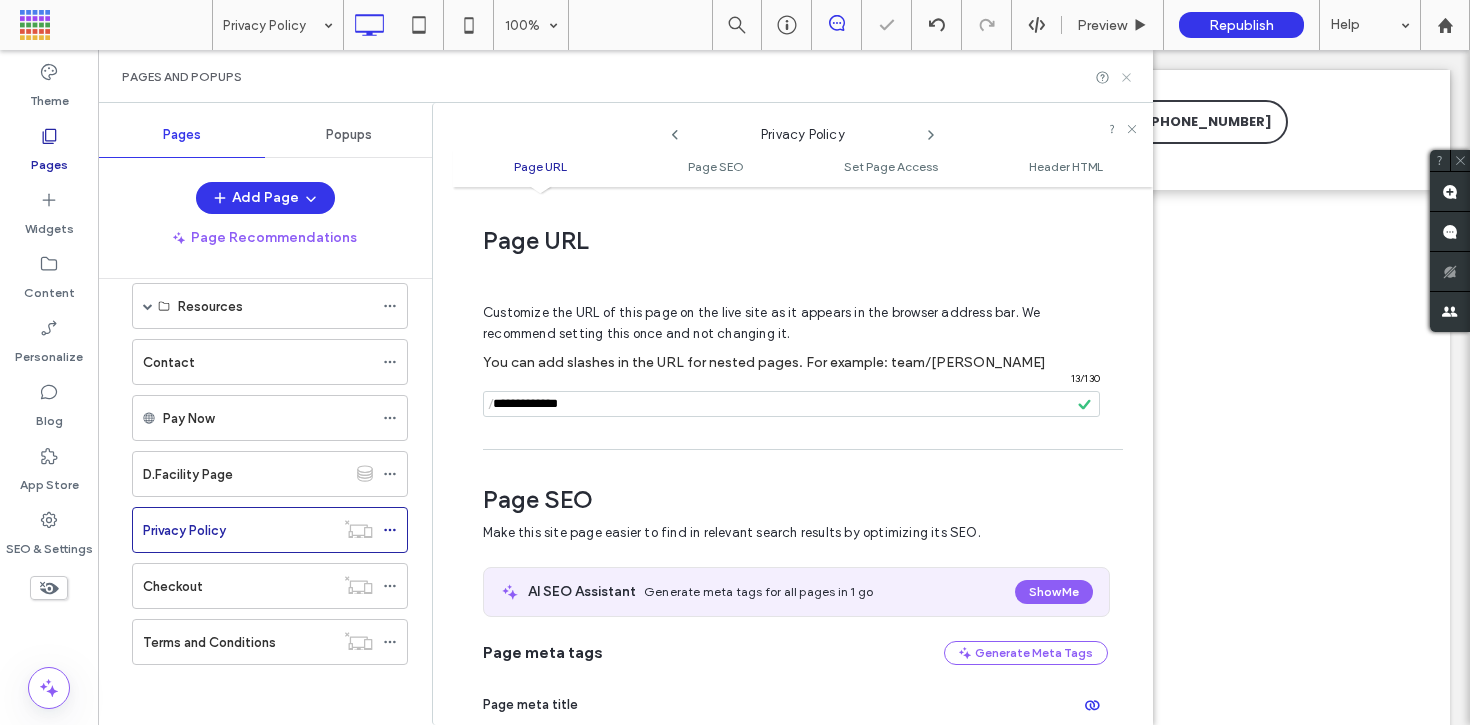 click 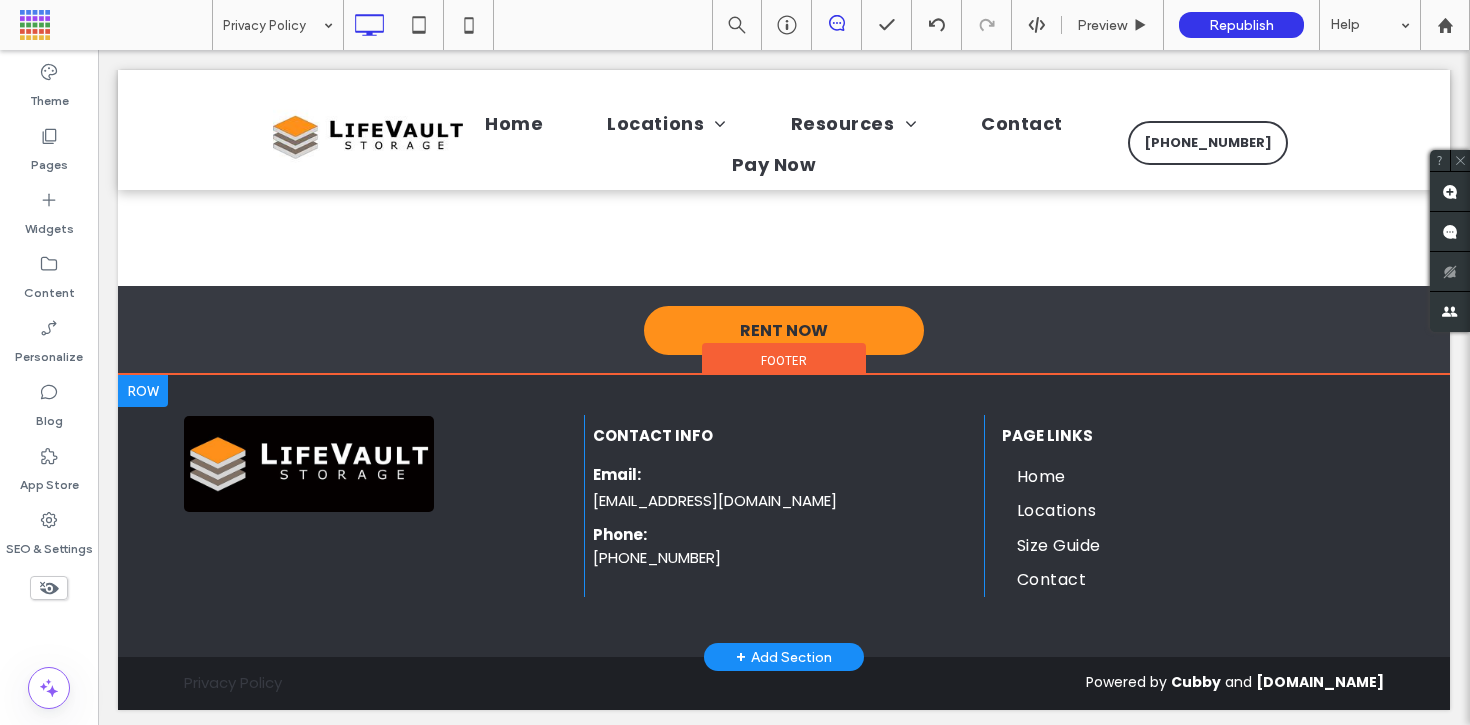 scroll, scrollTop: 5460, scrollLeft: 0, axis: vertical 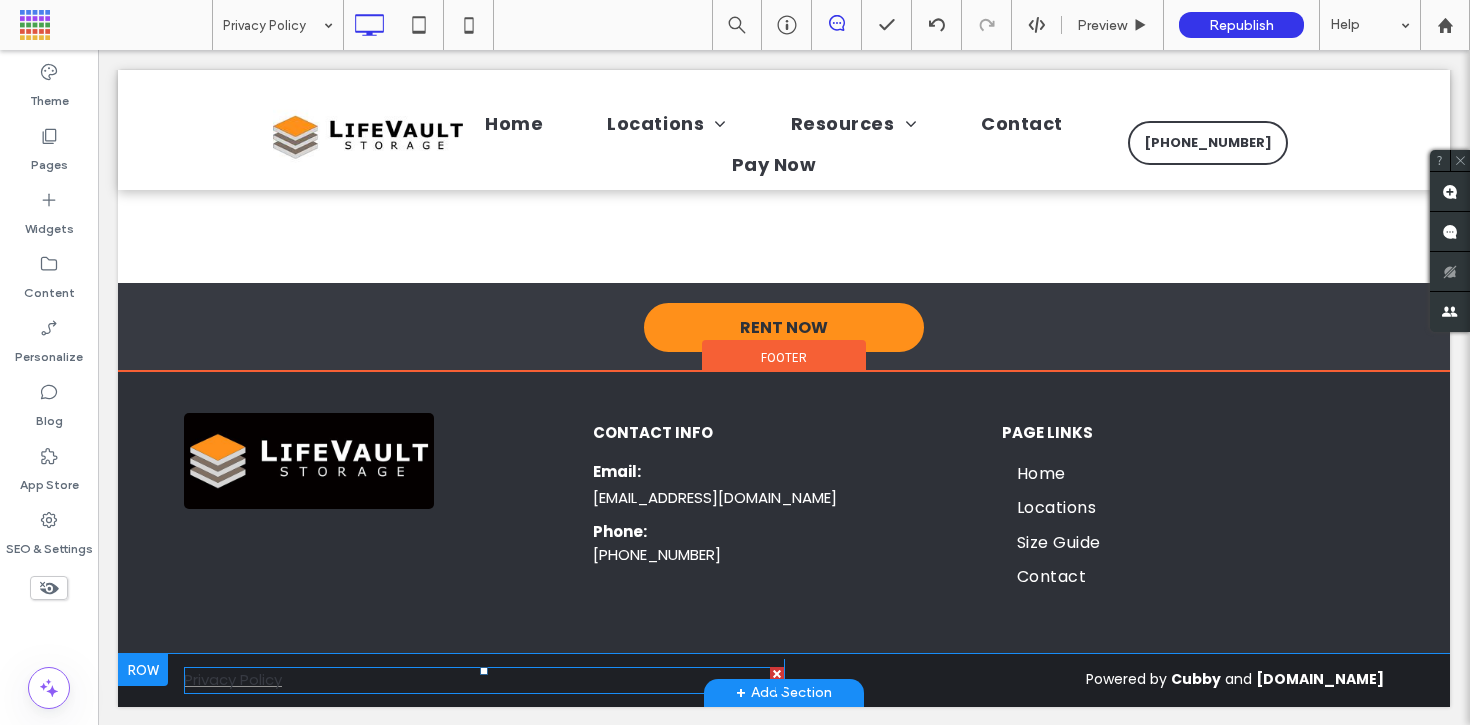click on "Privacy Policy ﻿" at bounding box center (233, 679) 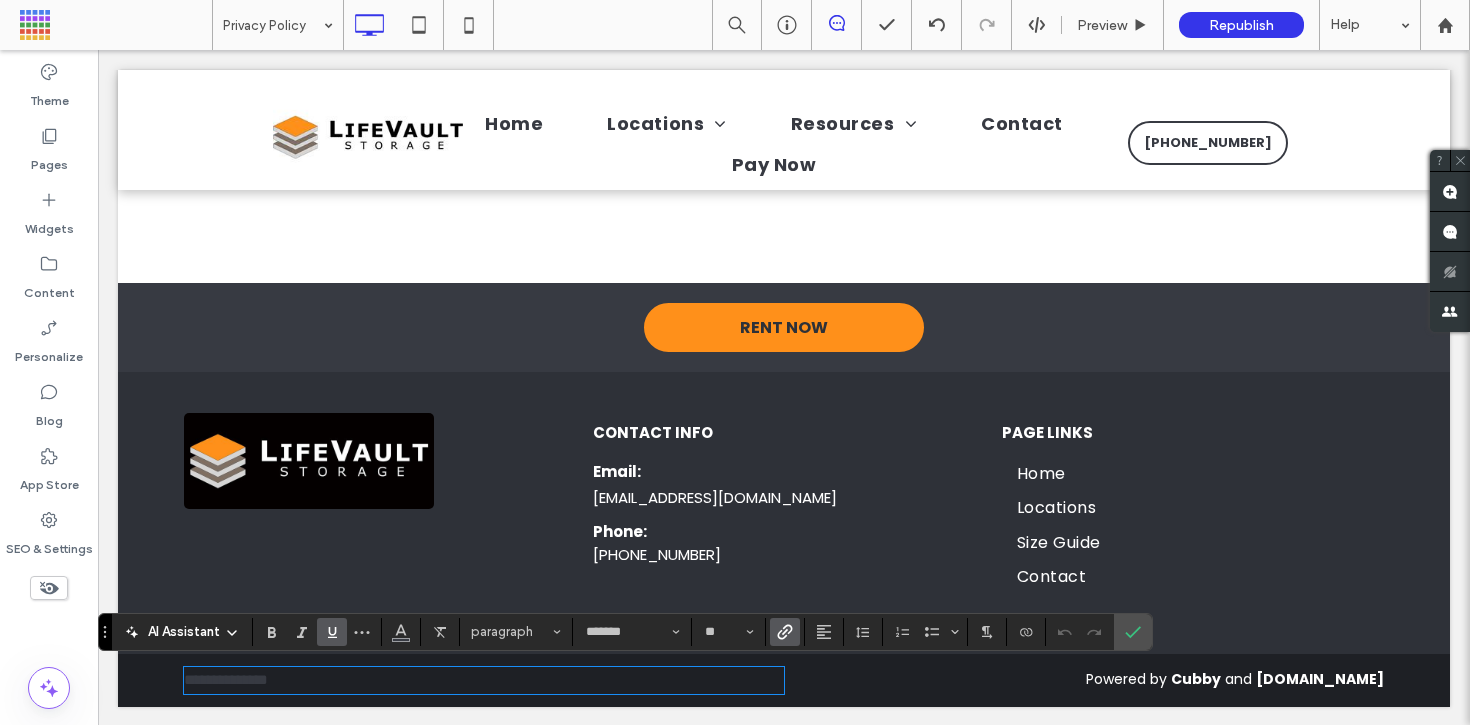 click 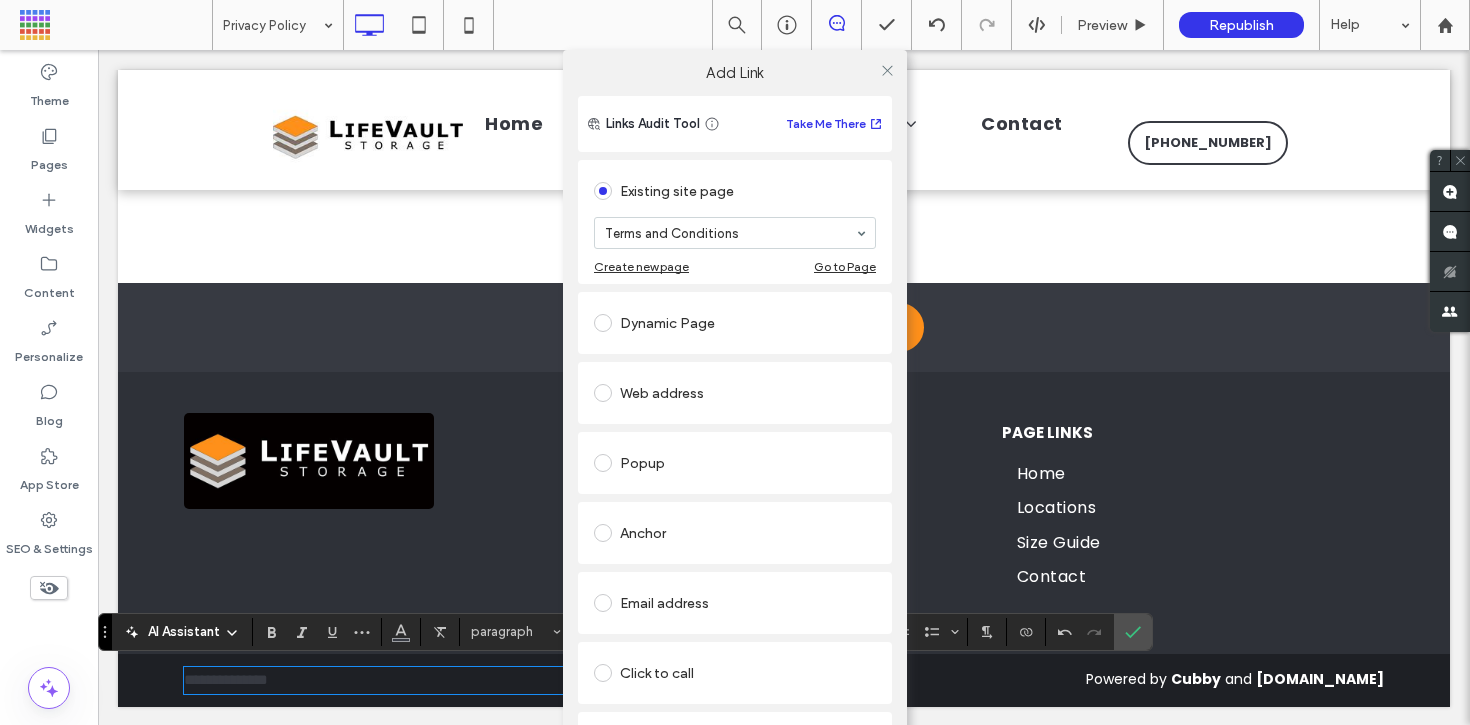 click on "Go to Page" at bounding box center (845, 266) 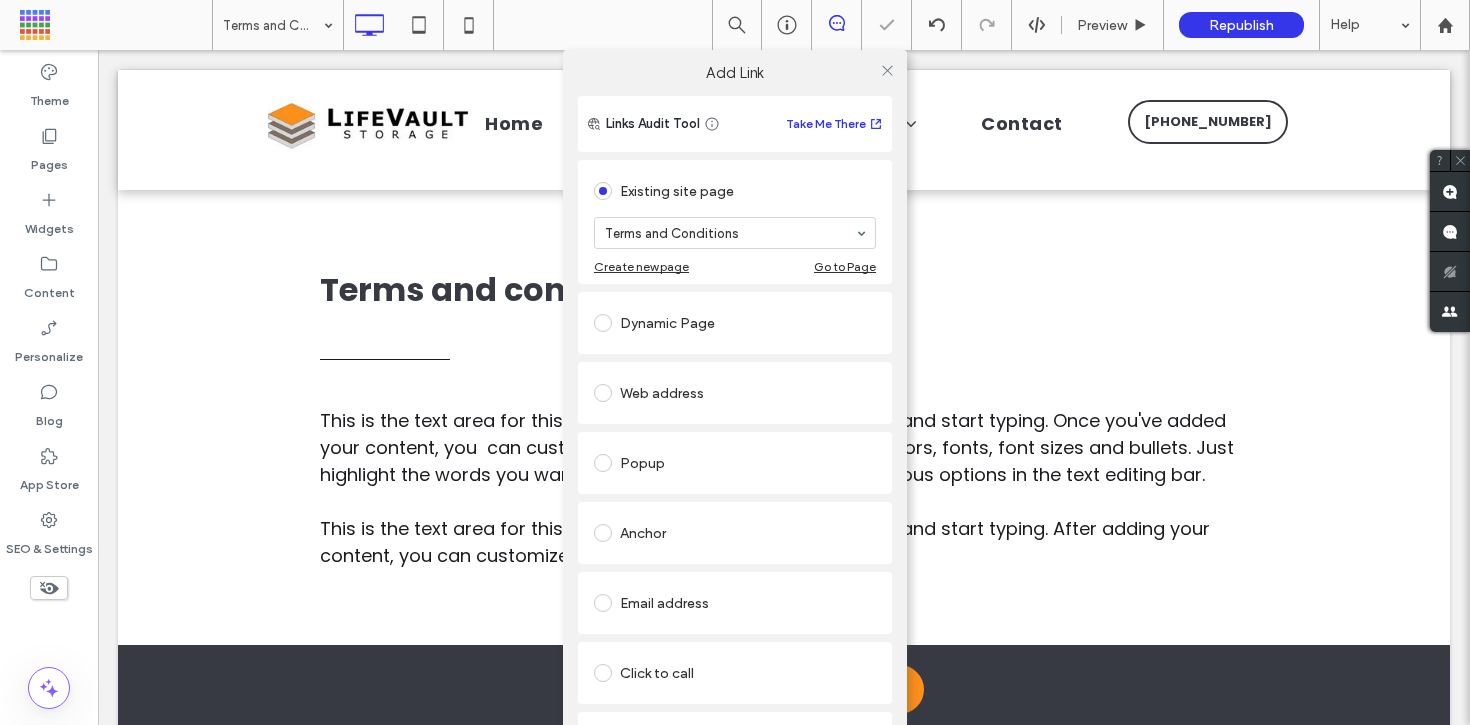 scroll, scrollTop: 0, scrollLeft: 0, axis: both 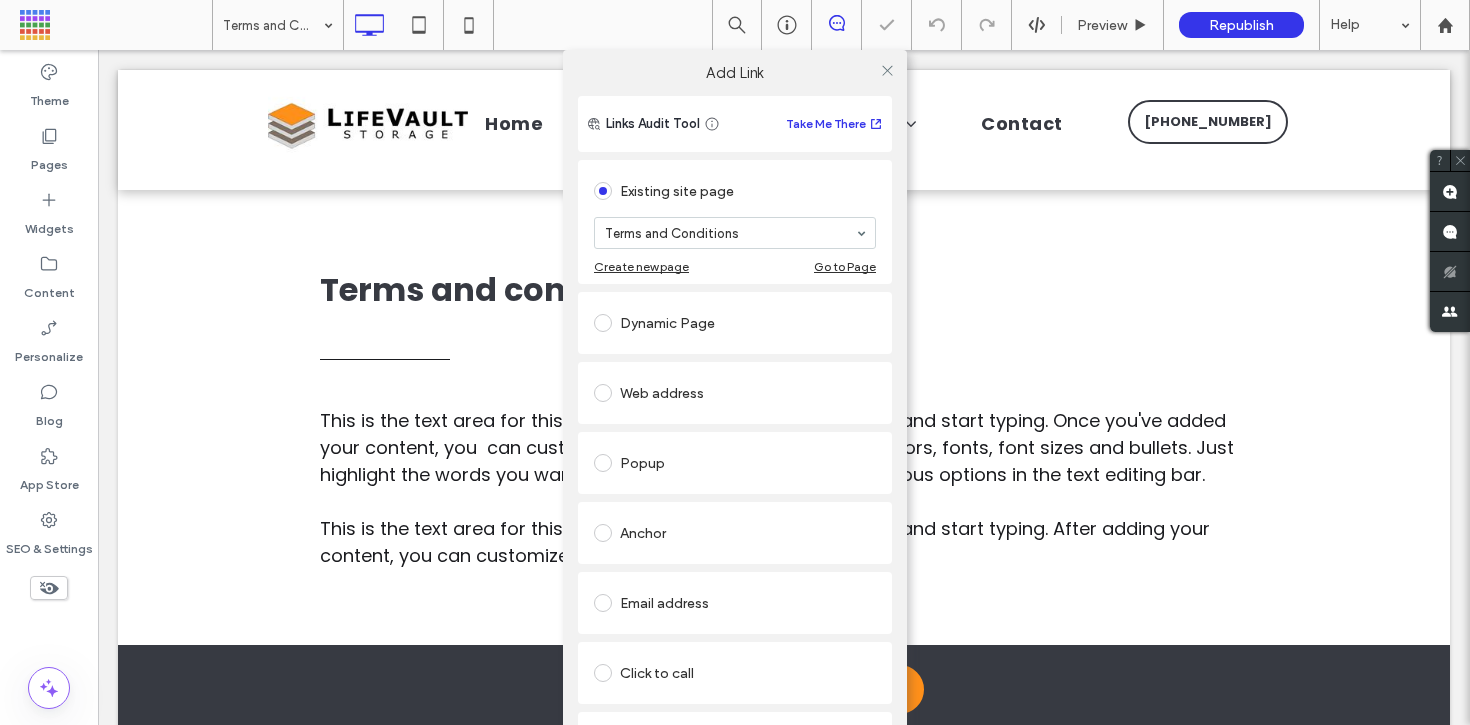 click on "Add Link Links Audit Tool Take Me There Existing site page Terms and Conditions Create new page Go to Page Dynamic Page Web address Popup Anchor Email address Click to call File for download Remove link" at bounding box center (735, 412) 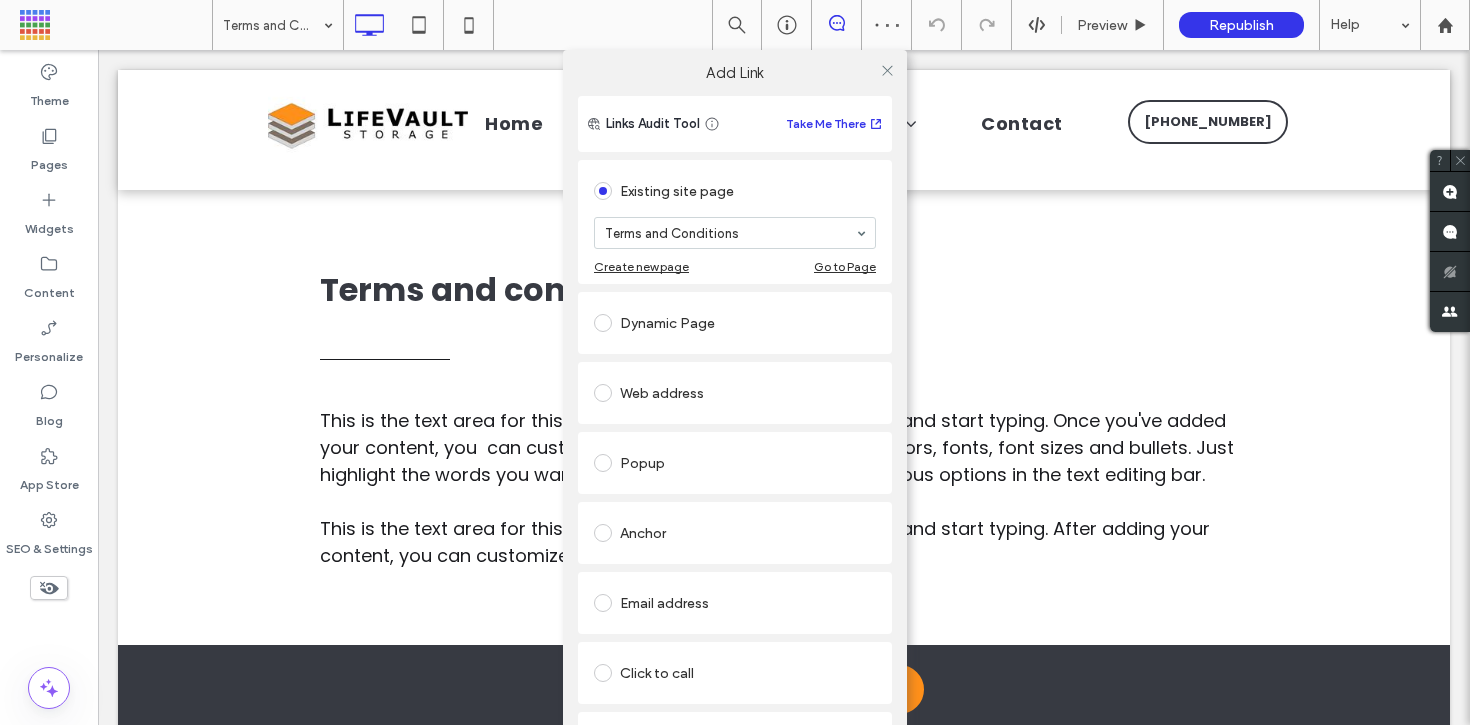 click on "Add Link Links Audit Tool Take Me There Existing site page Terms and Conditions Create new page Go to Page Dynamic Page Web address Popup Anchor Email address Click to call File for download Remove link" at bounding box center [735, 412] 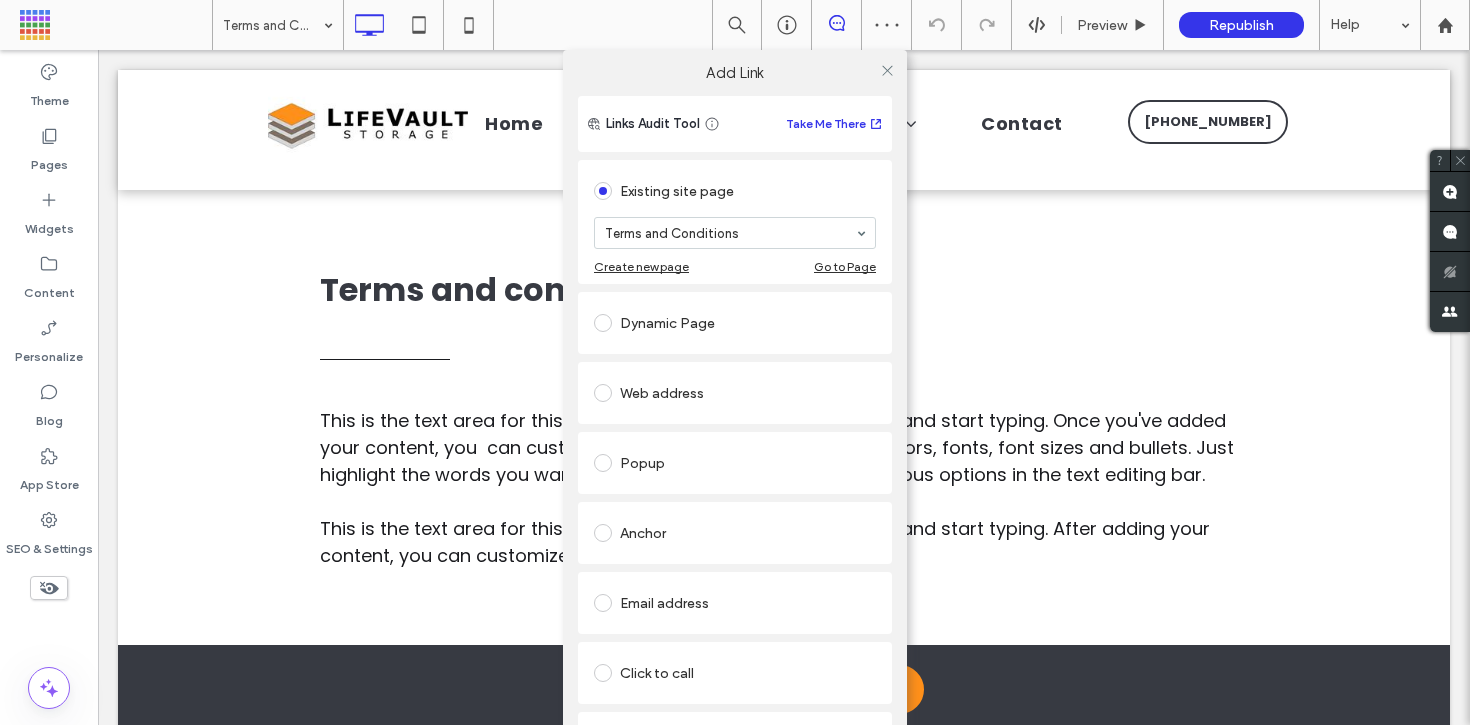 click on "Add Link Links Audit Tool Take Me There Existing site page Terms and Conditions Create new page Go to Page Dynamic Page Web address Popup Anchor Email address Click to call File for download Remove link" at bounding box center [735, 412] 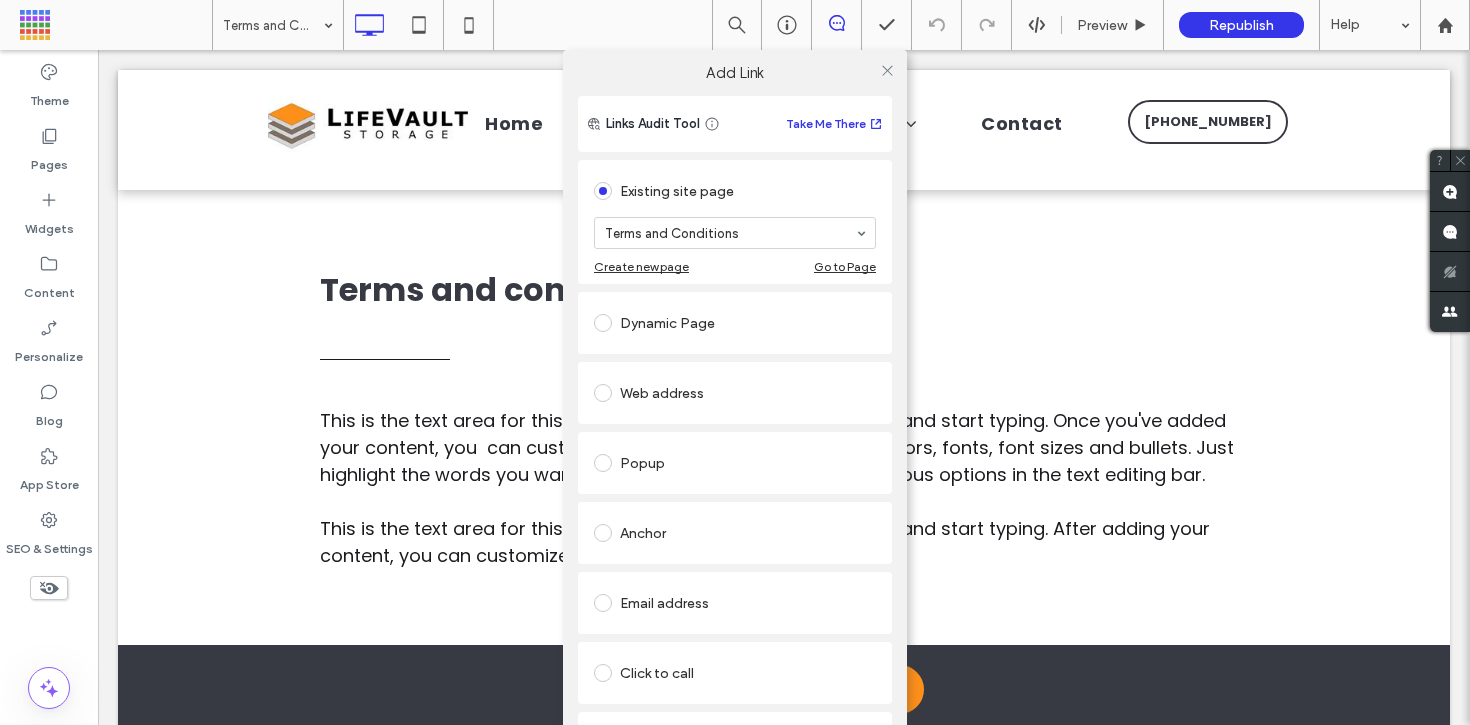 drag, startPoint x: 883, startPoint y: 70, endPoint x: 631, endPoint y: 58, distance: 252.28555 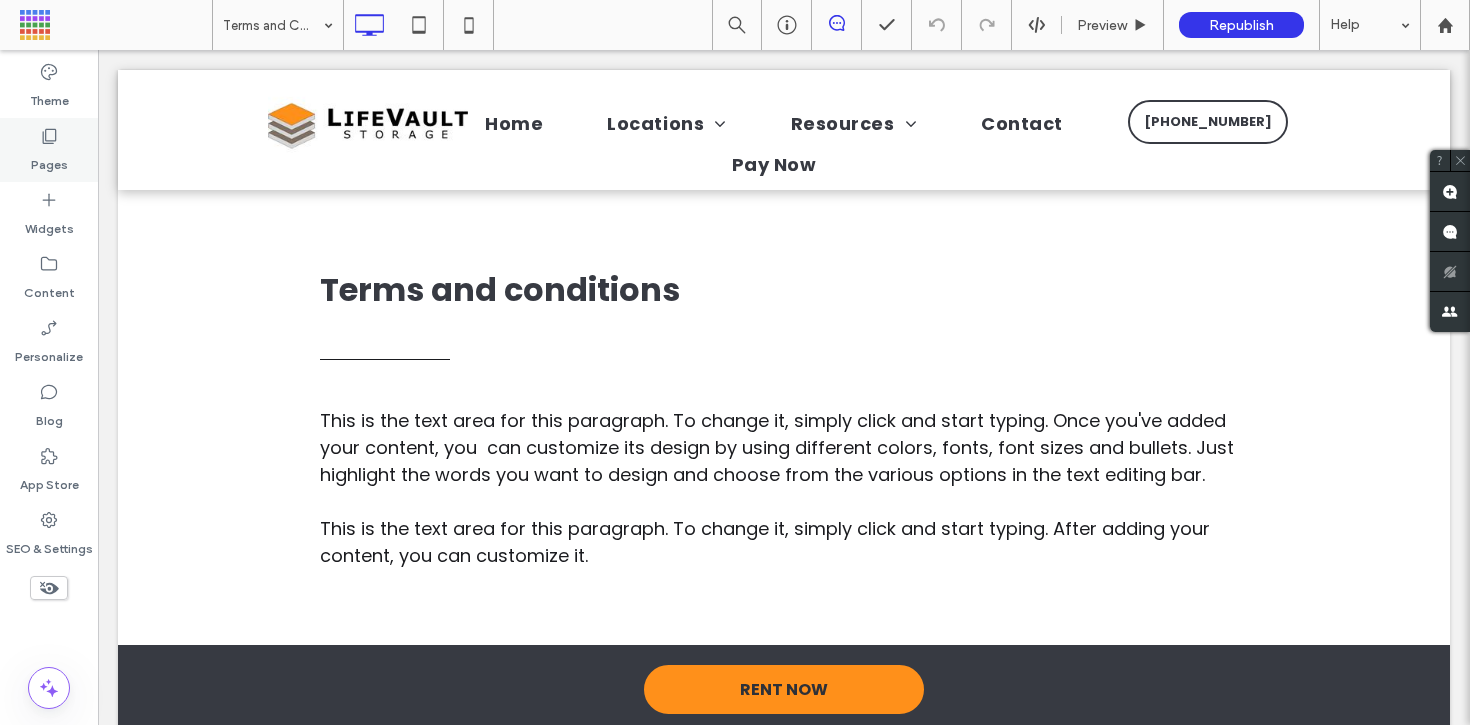 click on "Pages" at bounding box center [49, 150] 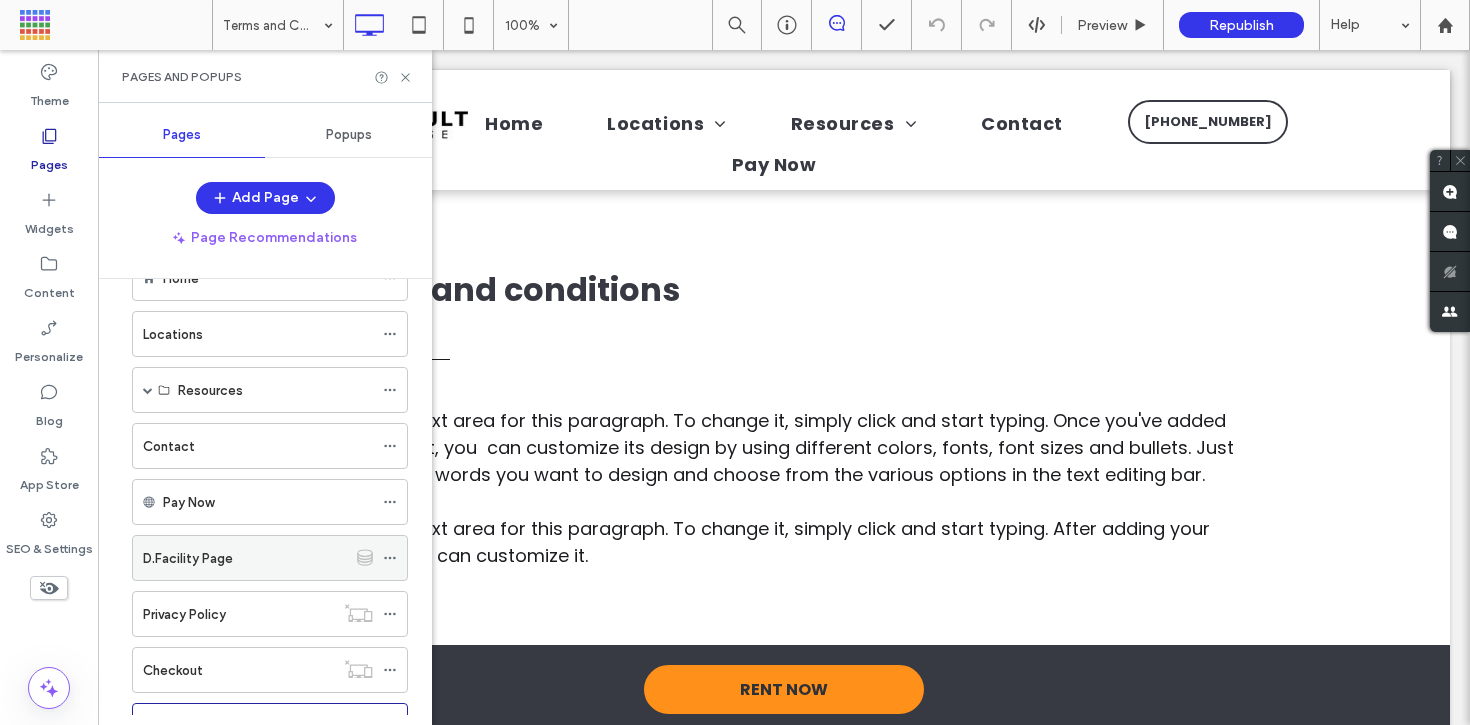 scroll, scrollTop: 142, scrollLeft: 0, axis: vertical 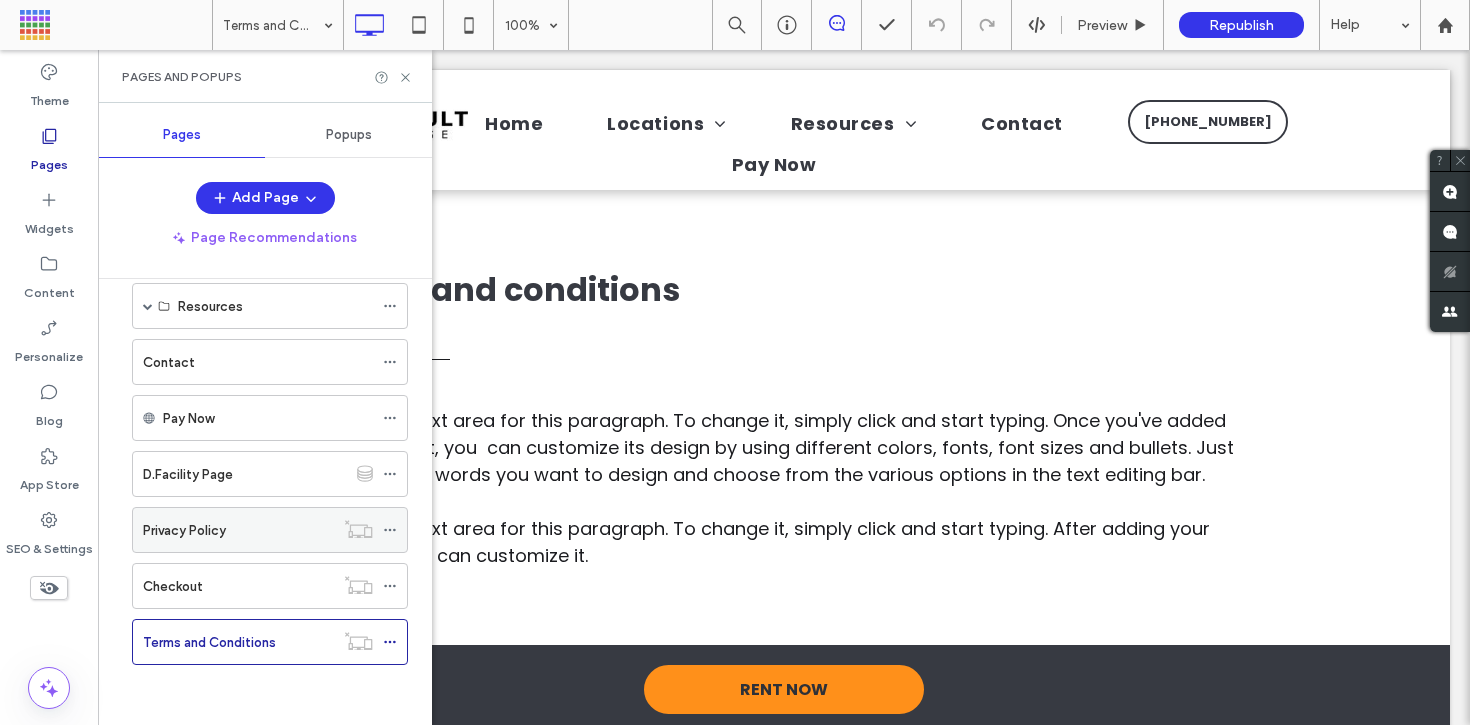 click 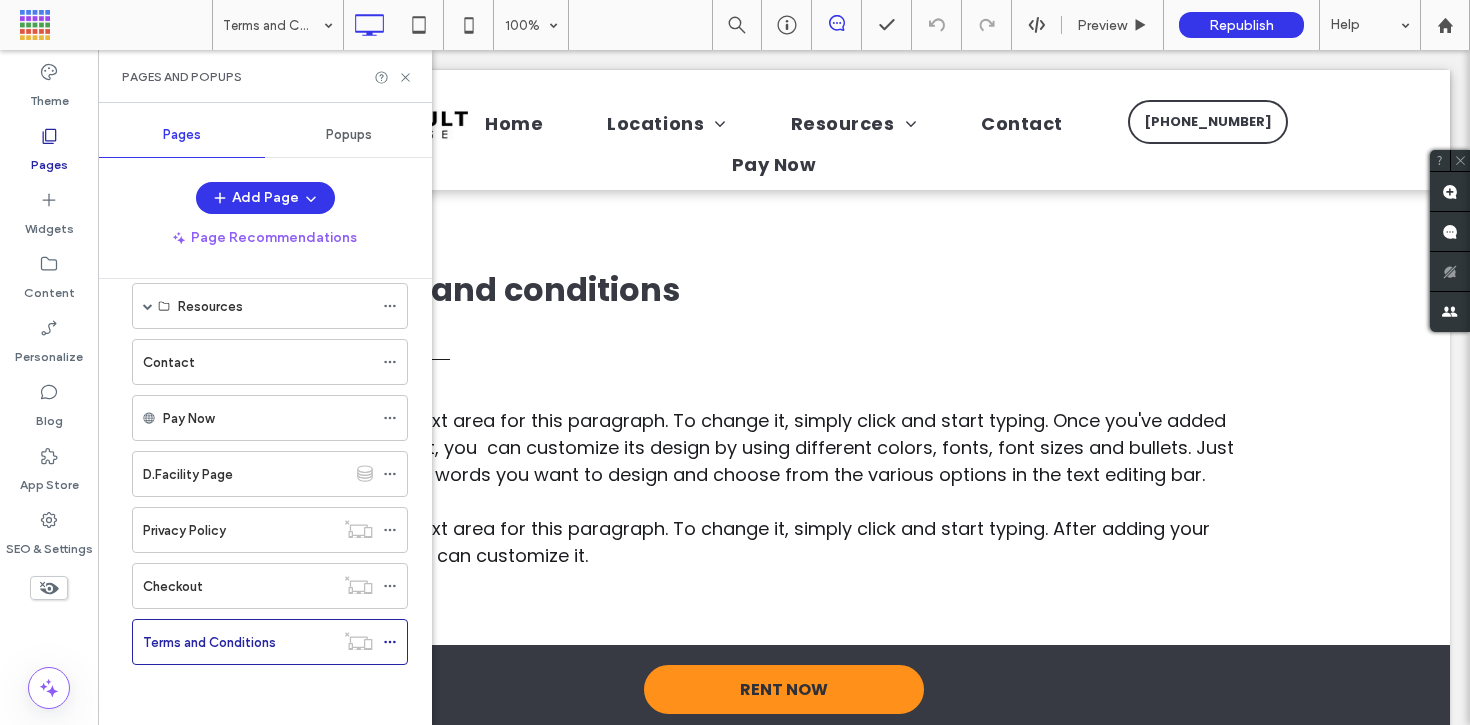 click on "Privacy Policy" at bounding box center [238, 530] 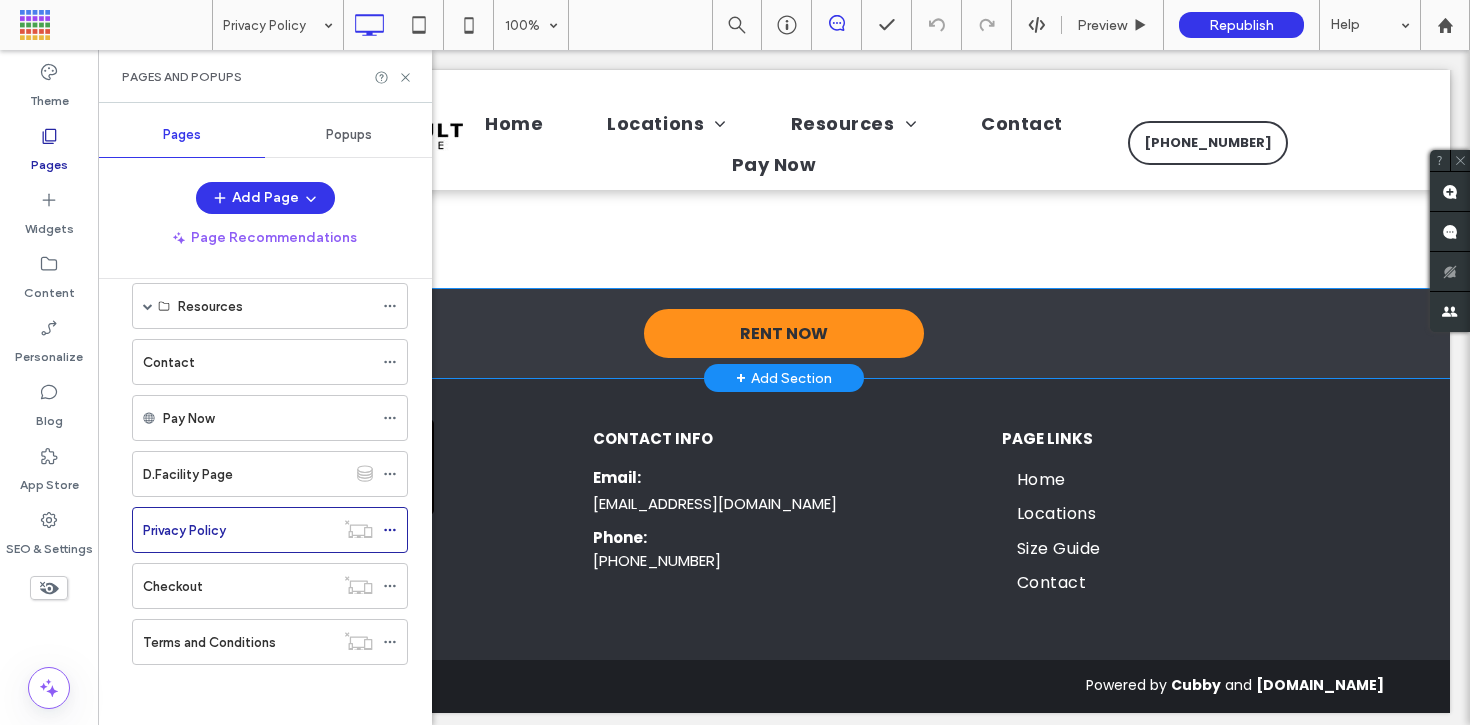 scroll, scrollTop: 5460, scrollLeft: 0, axis: vertical 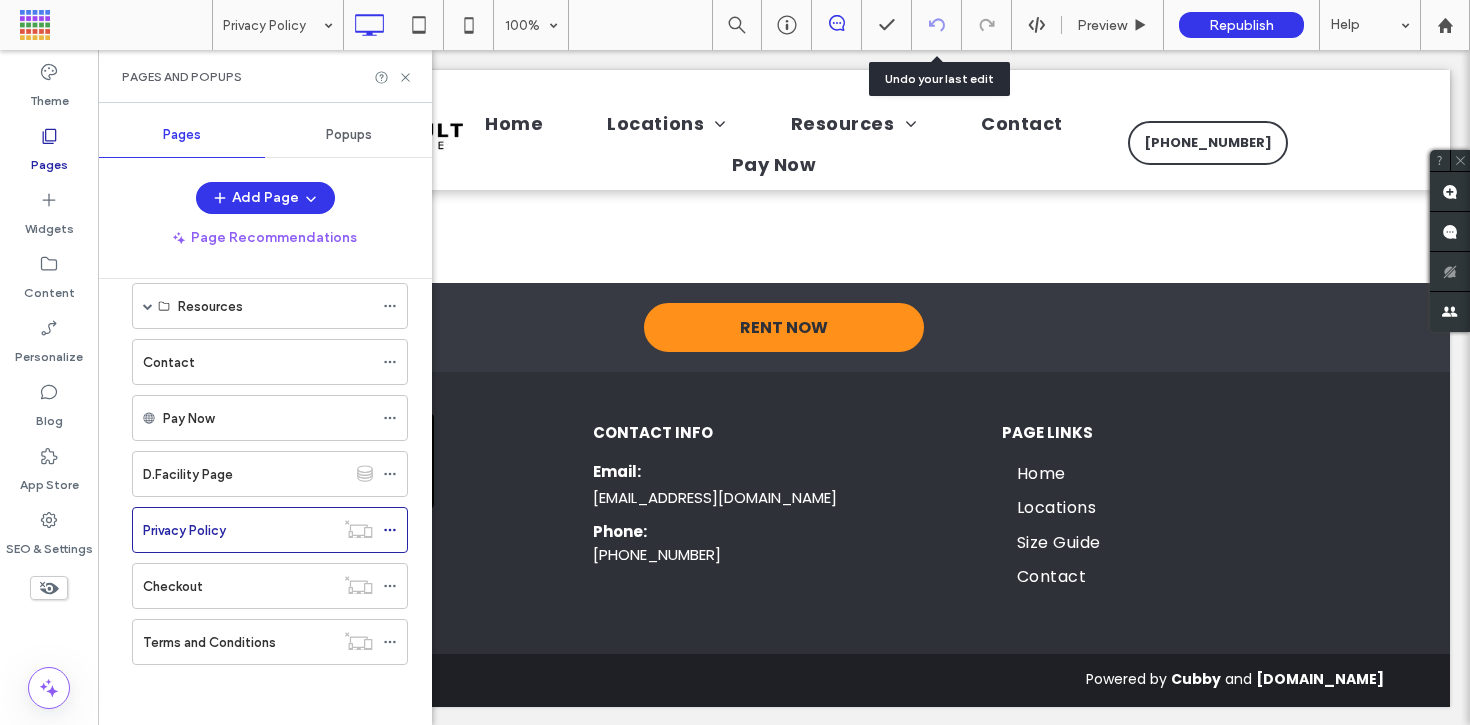 click 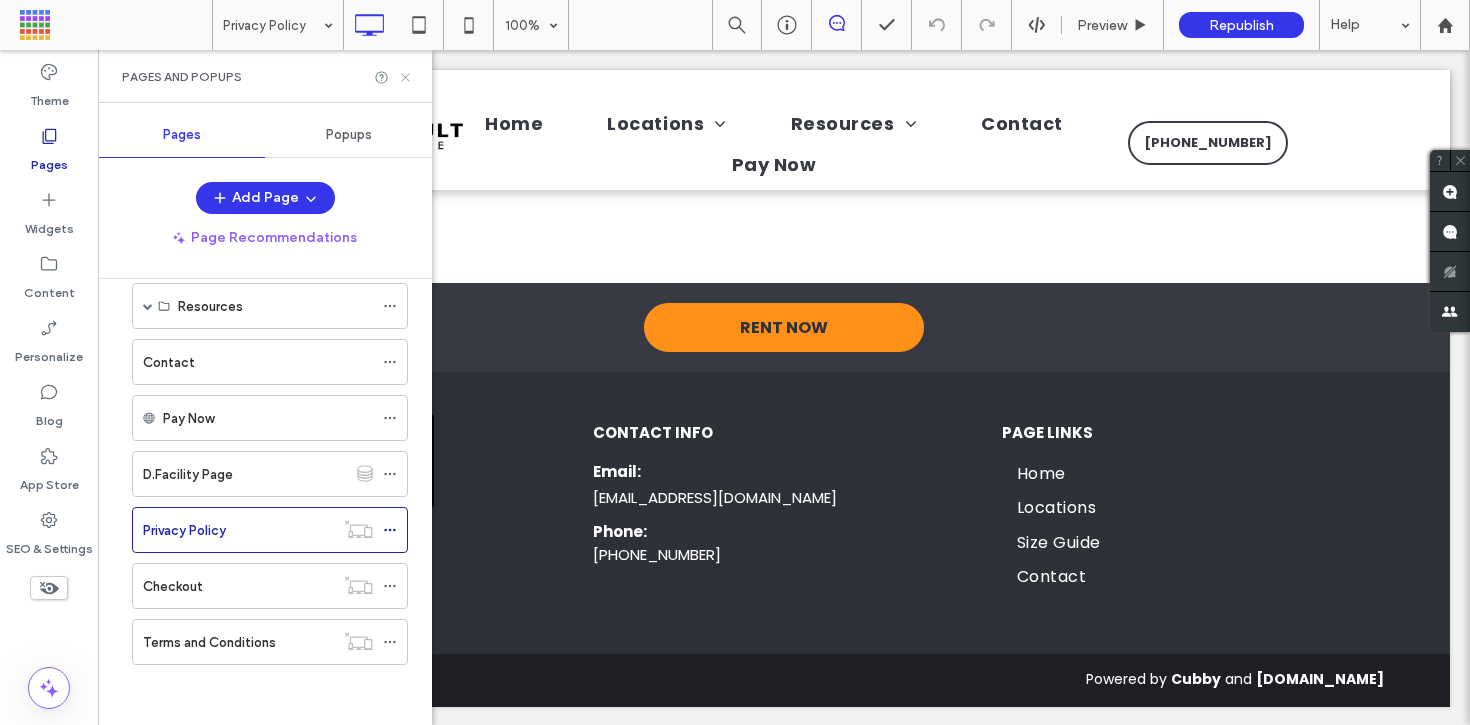 click 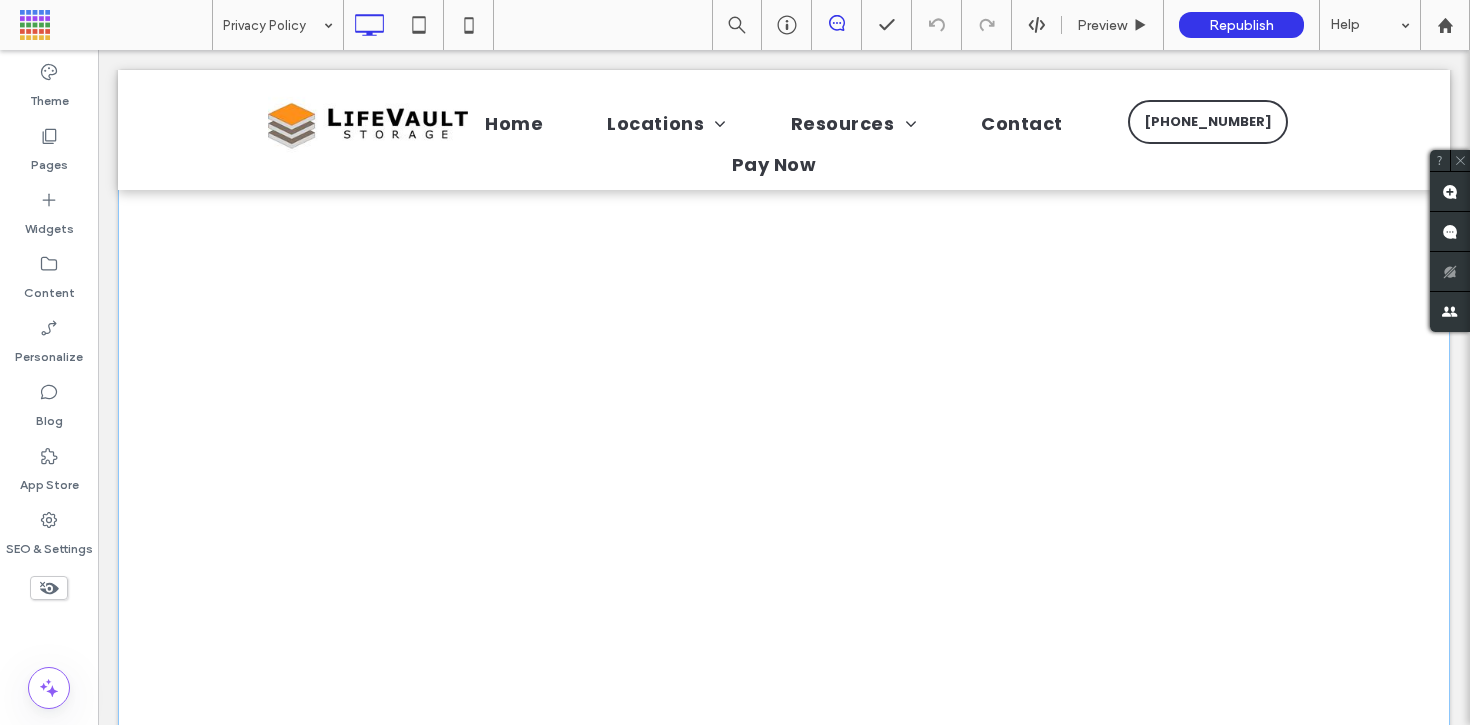 scroll, scrollTop: 0, scrollLeft: 0, axis: both 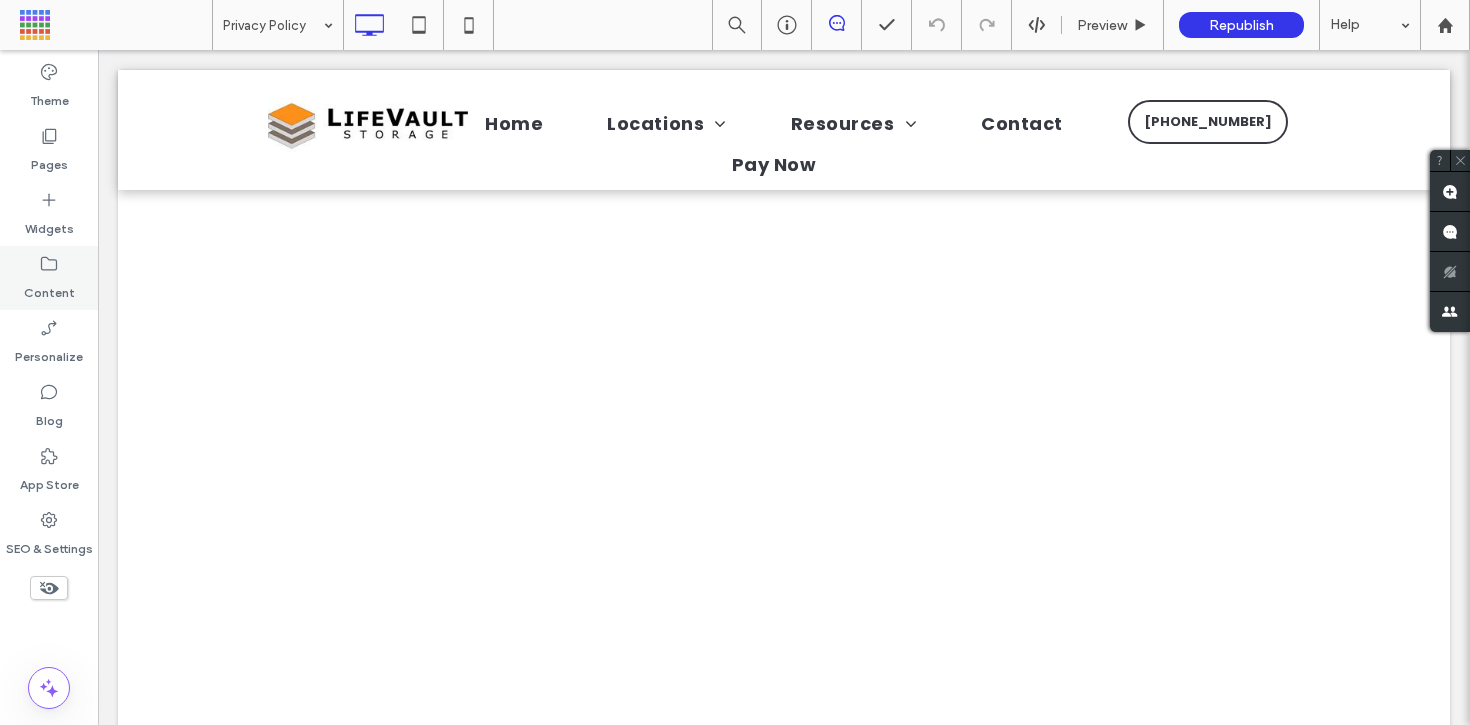 click on "Content" at bounding box center [49, 278] 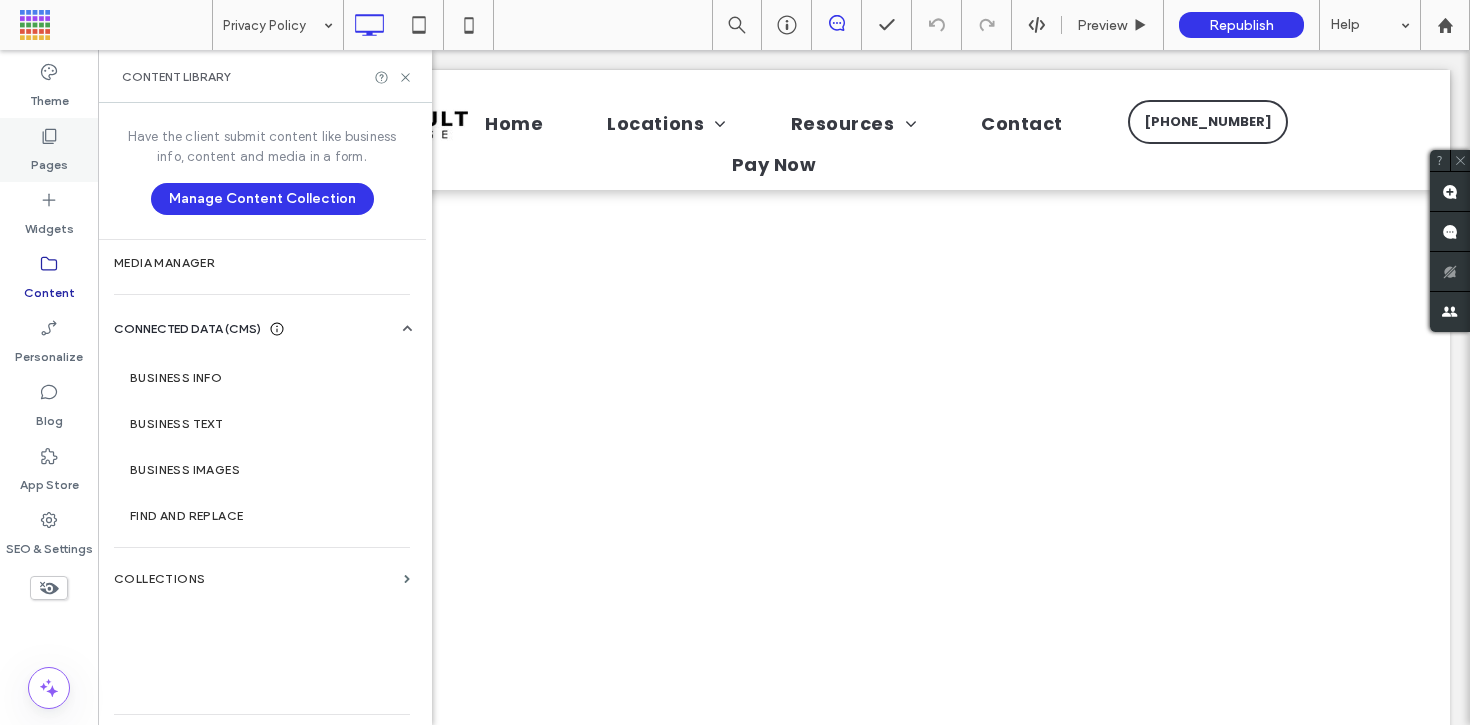 click on "Pages" at bounding box center [49, 150] 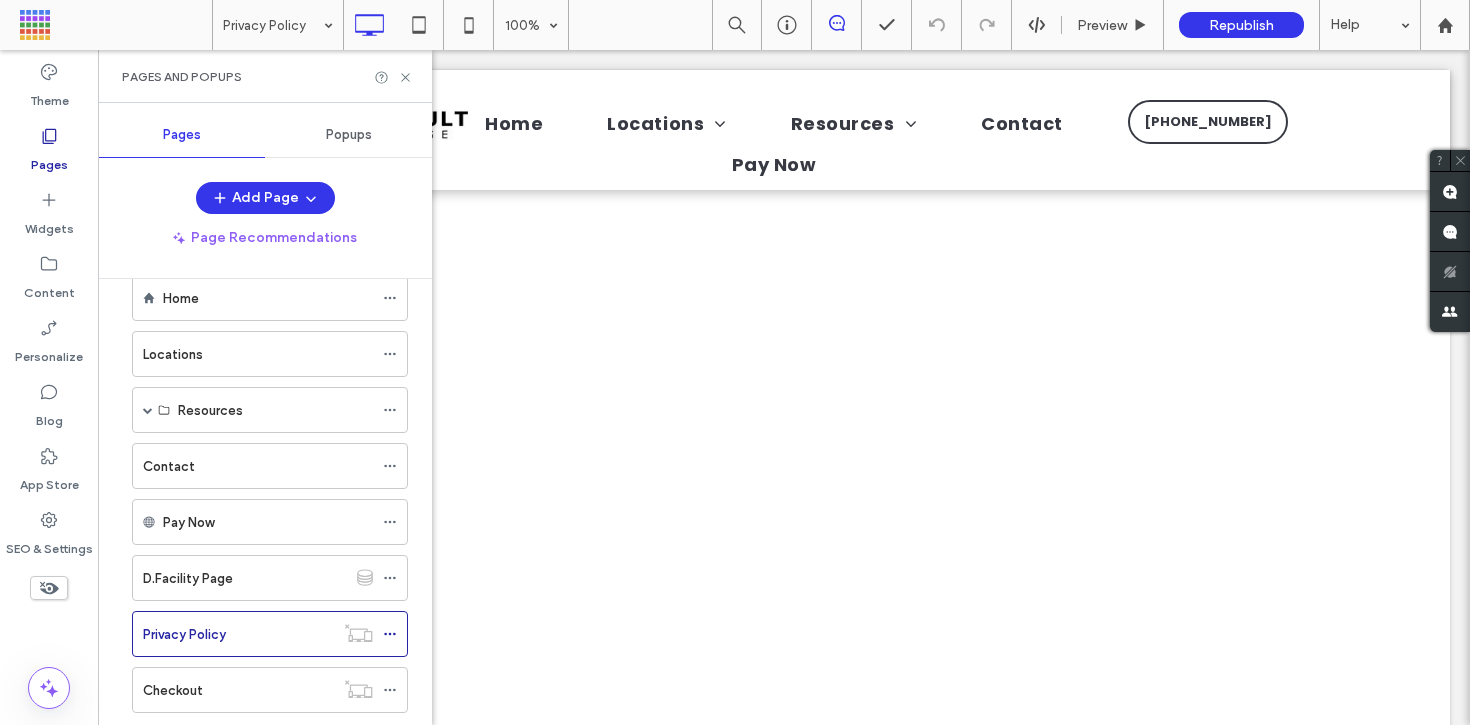 scroll, scrollTop: 142, scrollLeft: 0, axis: vertical 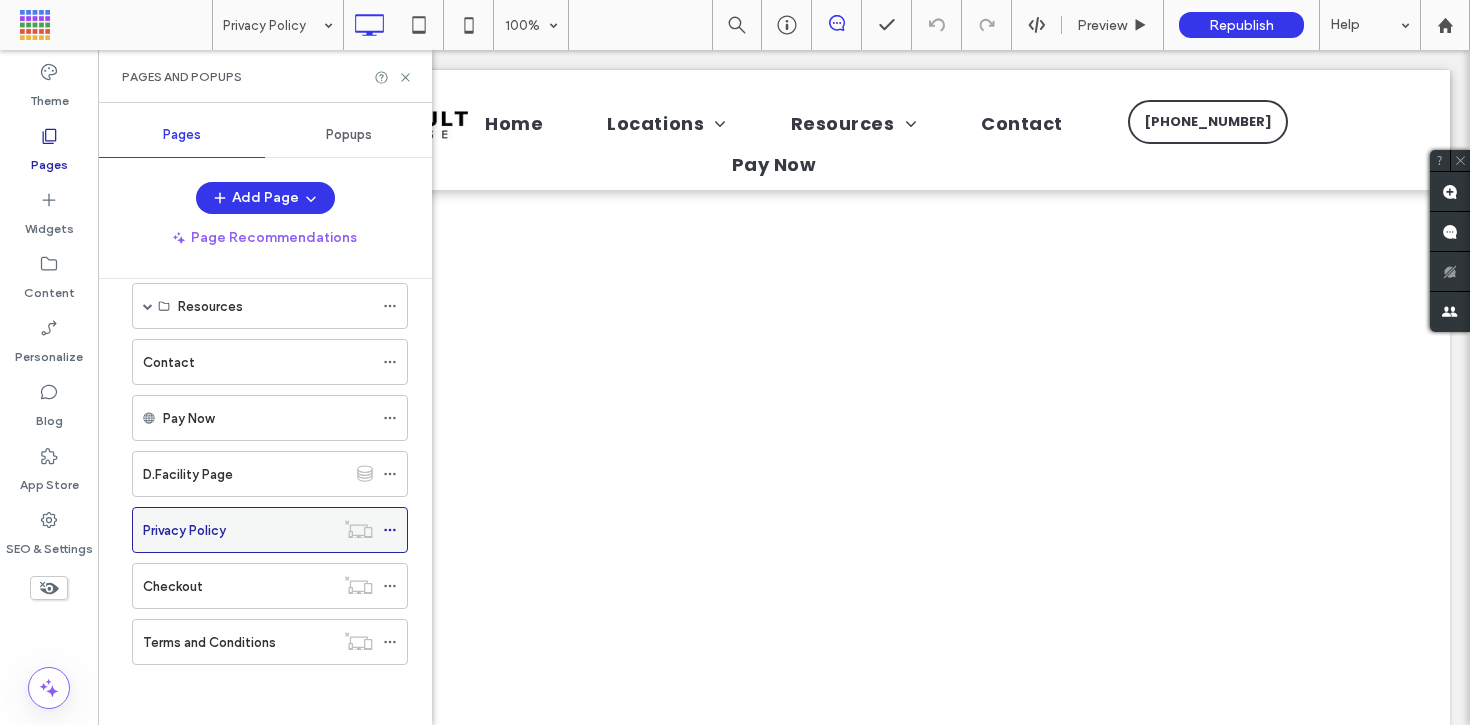 click 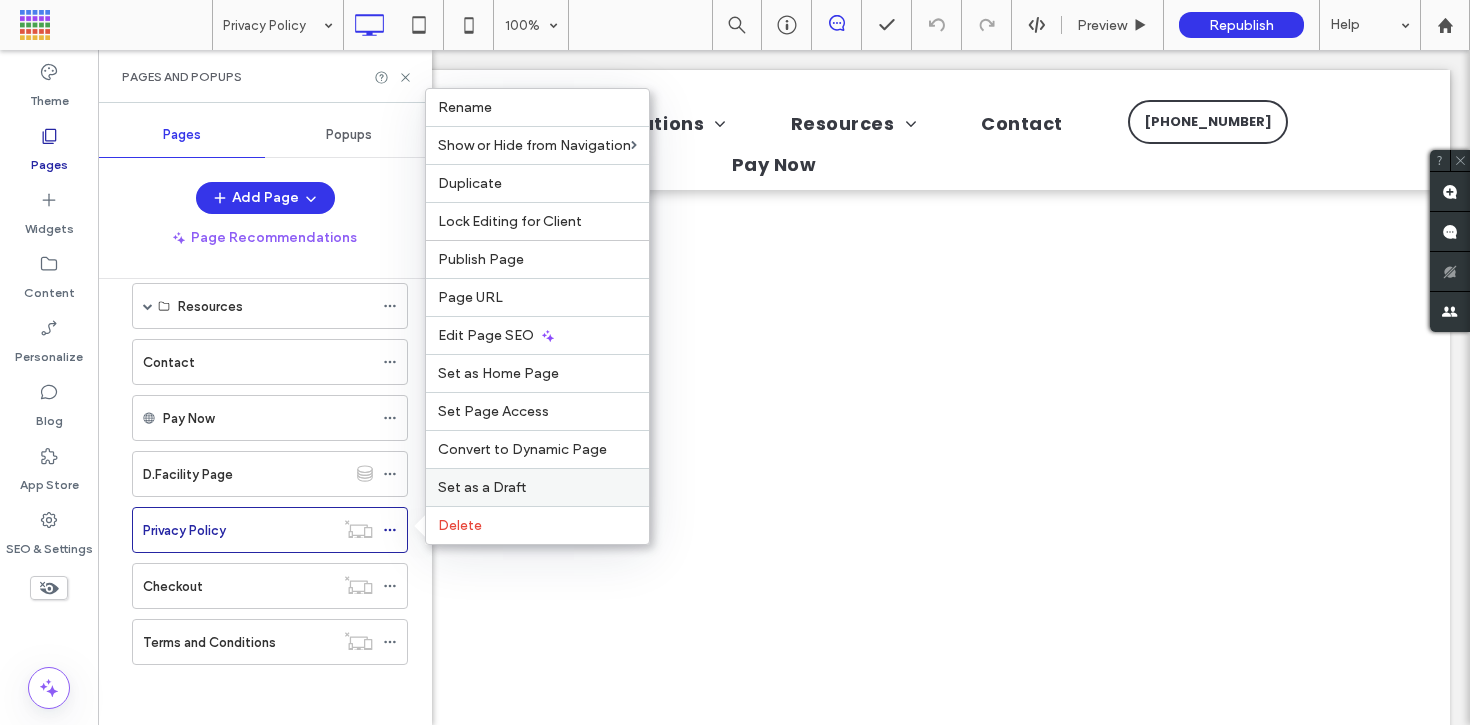 click on "Set as a Draft" at bounding box center (482, 487) 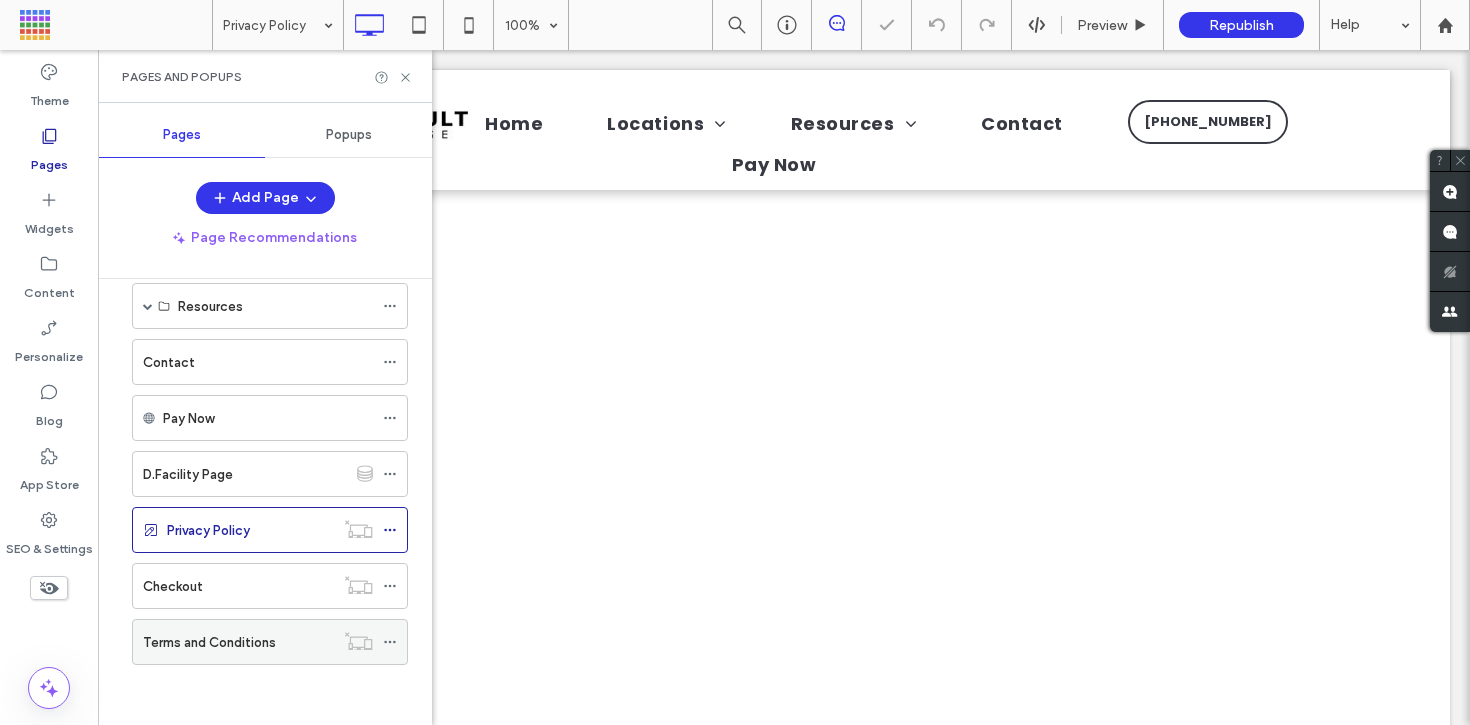 click 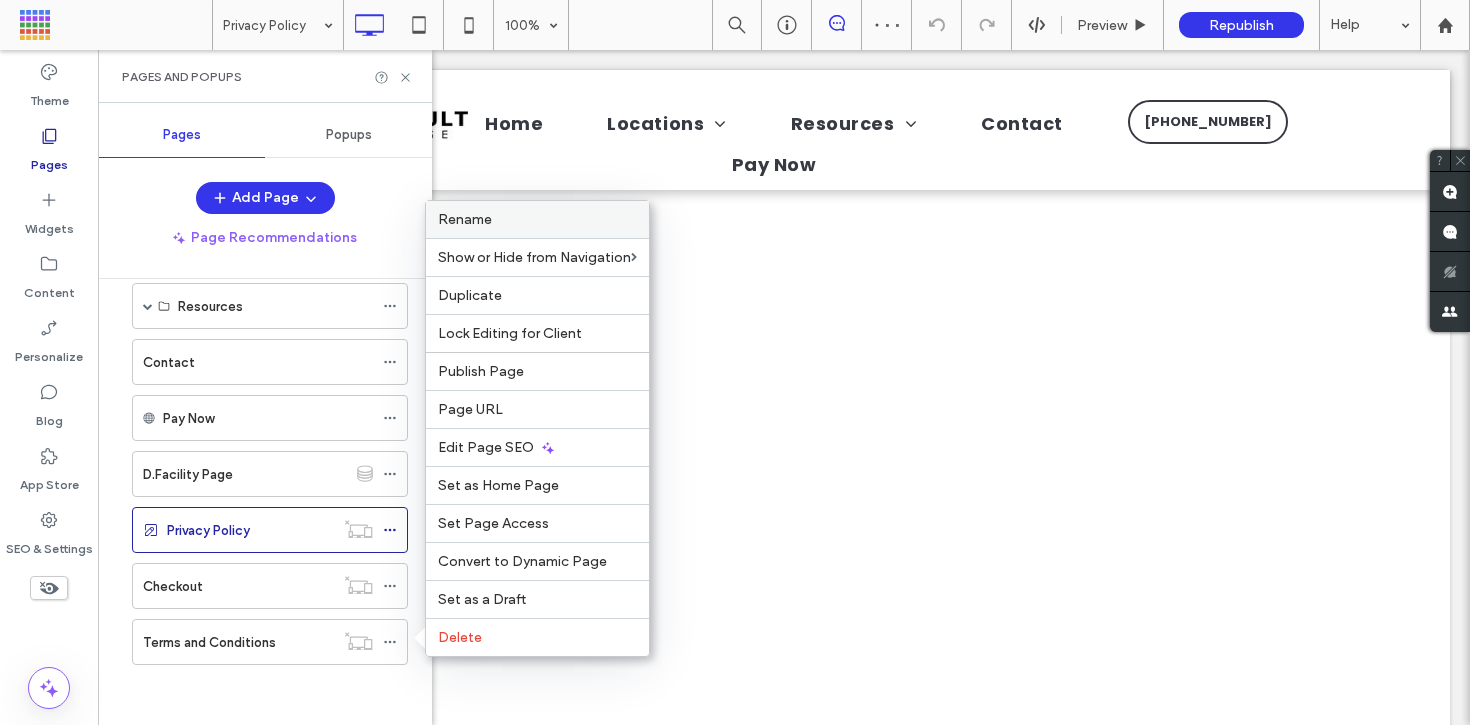 click on "Rename" at bounding box center [465, 219] 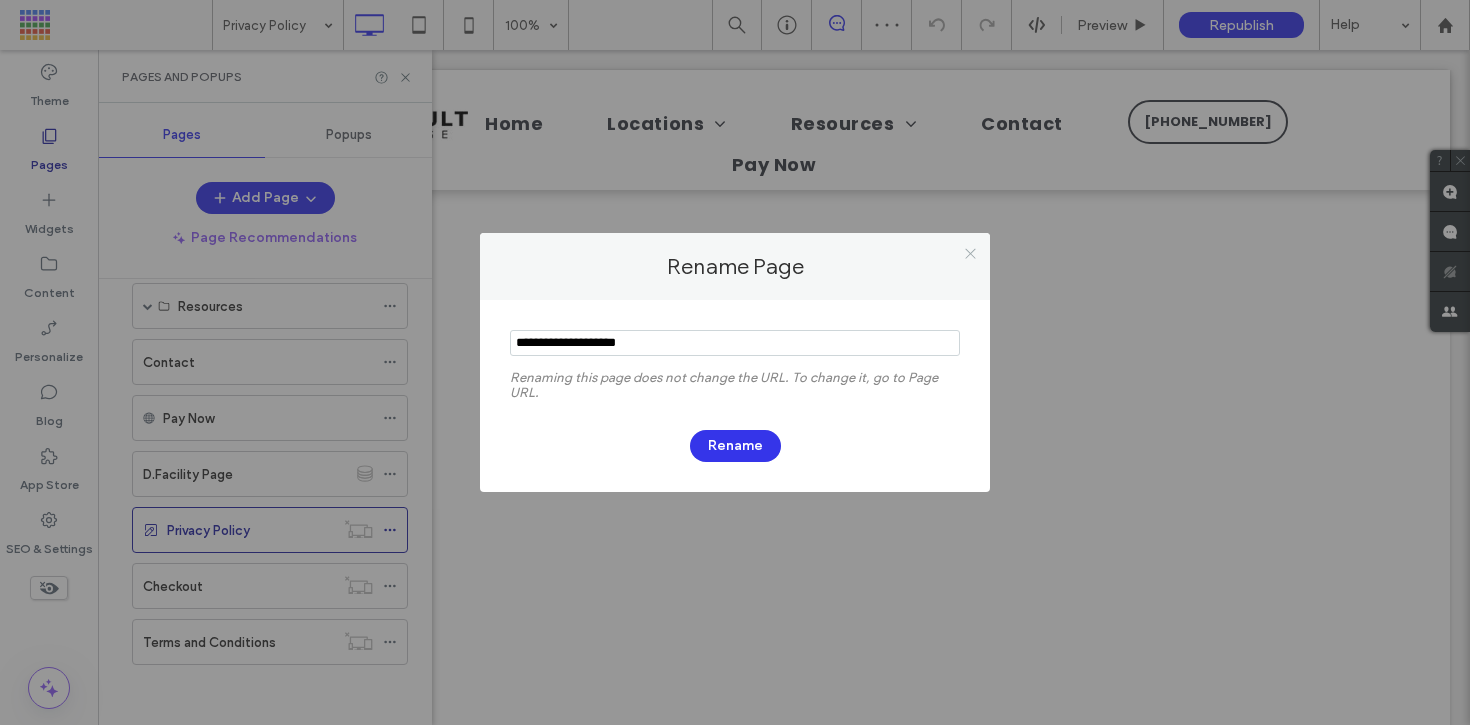 drag, startPoint x: 969, startPoint y: 248, endPoint x: 894, endPoint y: 301, distance: 91.836815 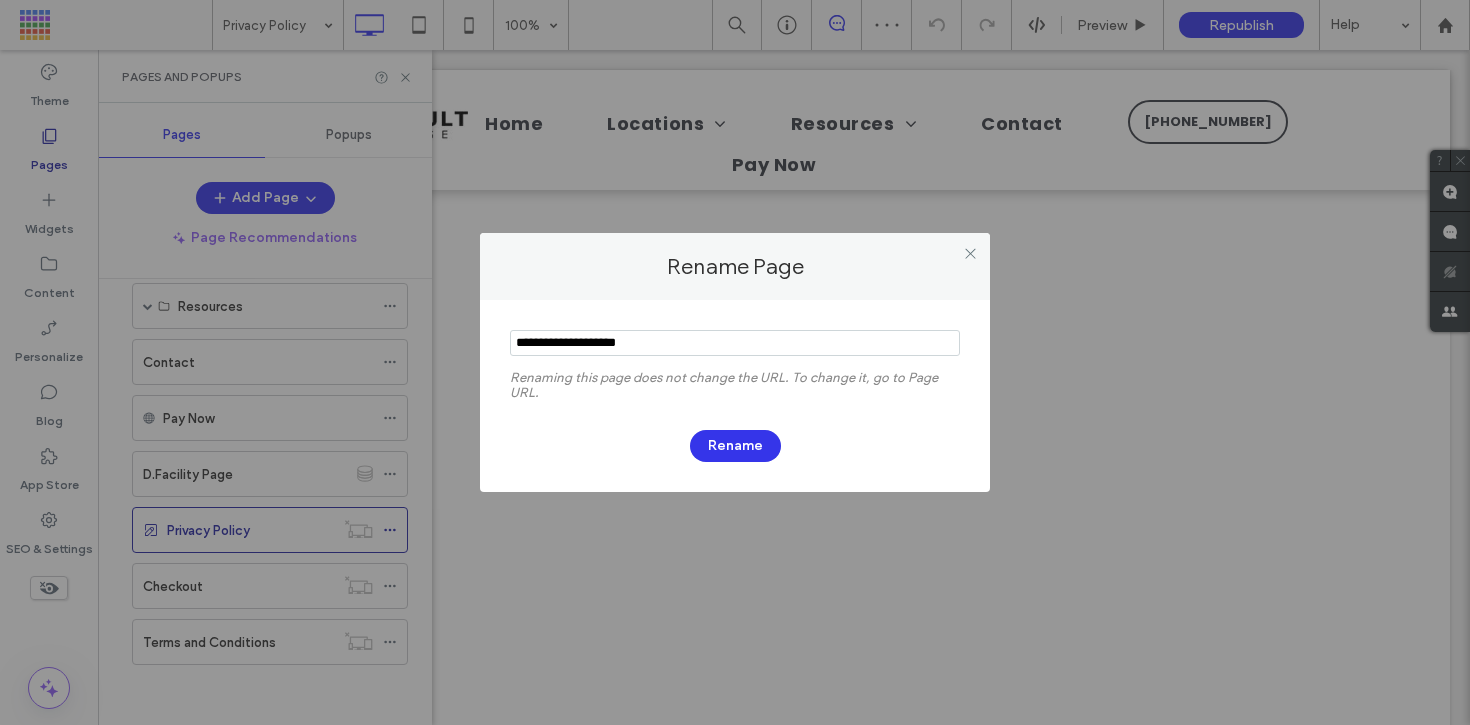 click 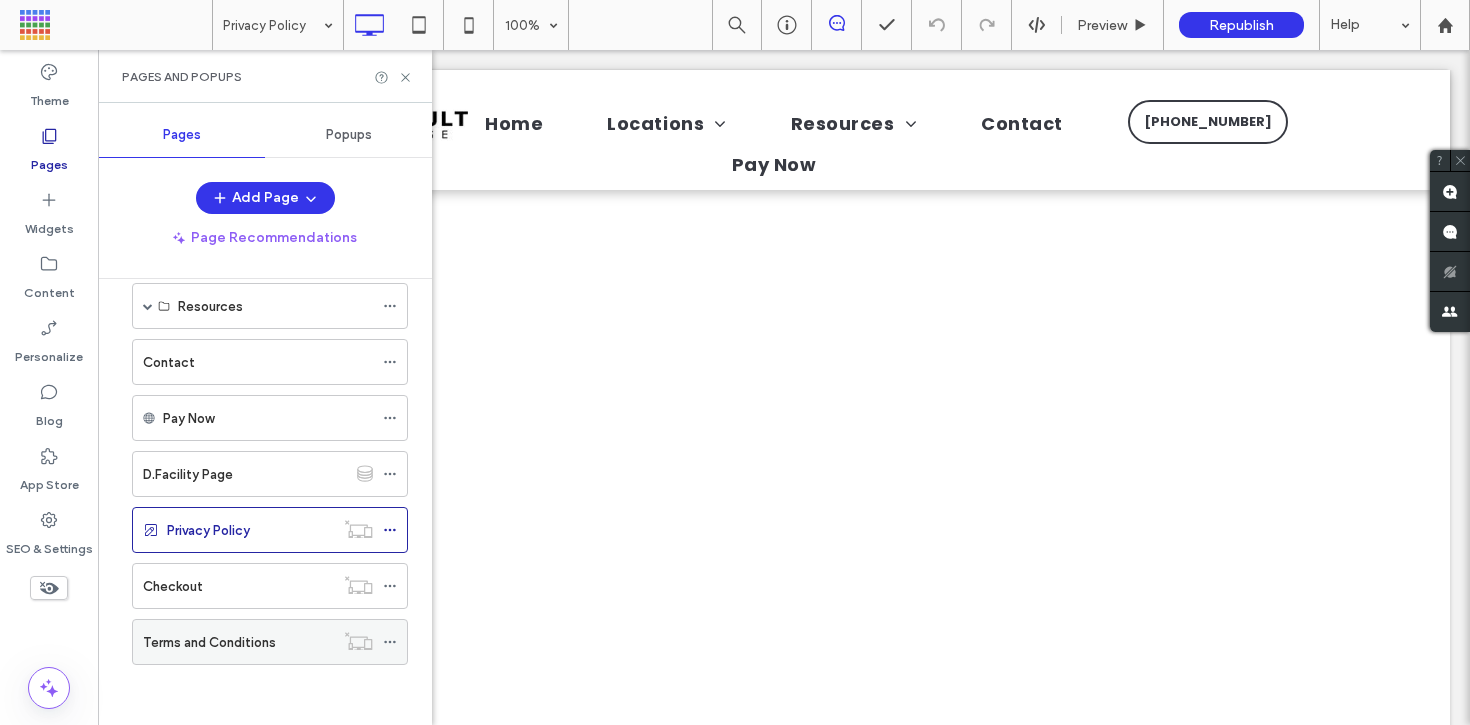 click 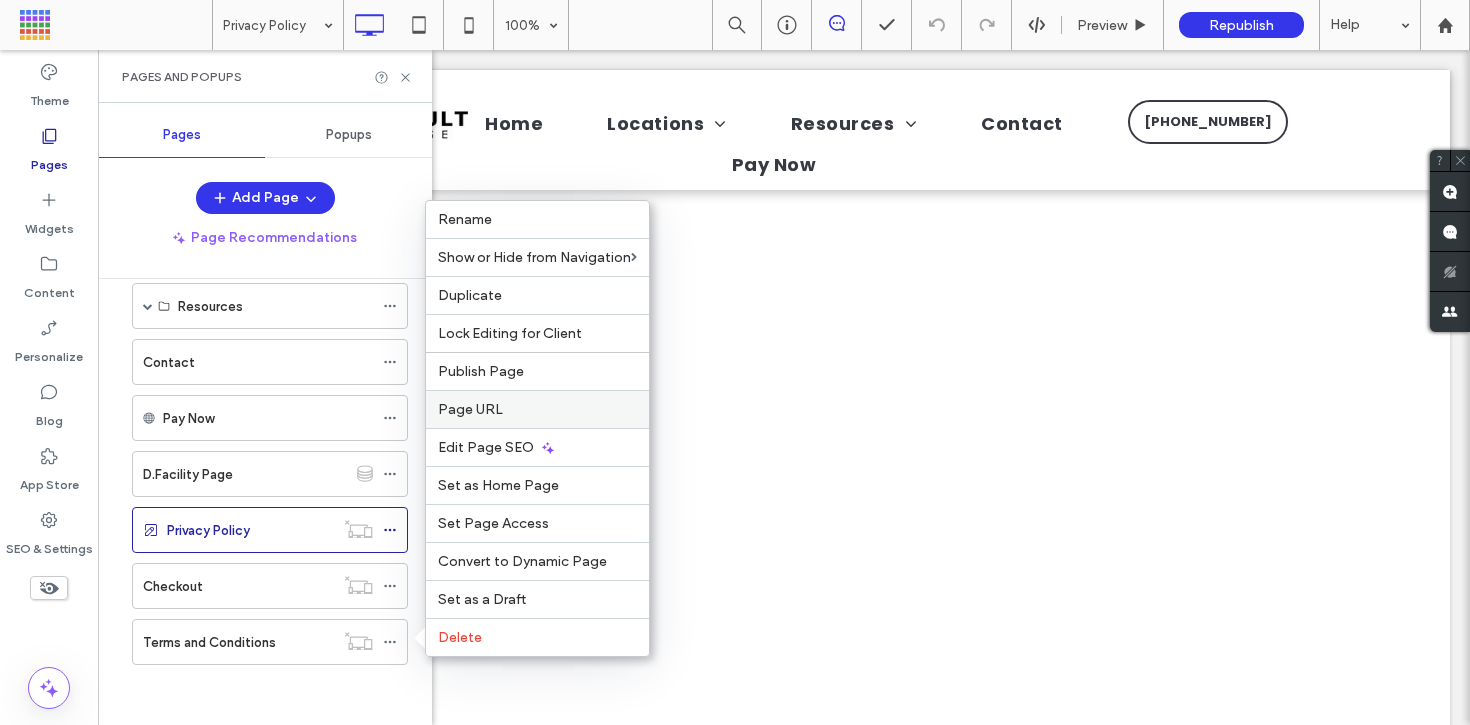 click on "Page URL" at bounding box center [470, 409] 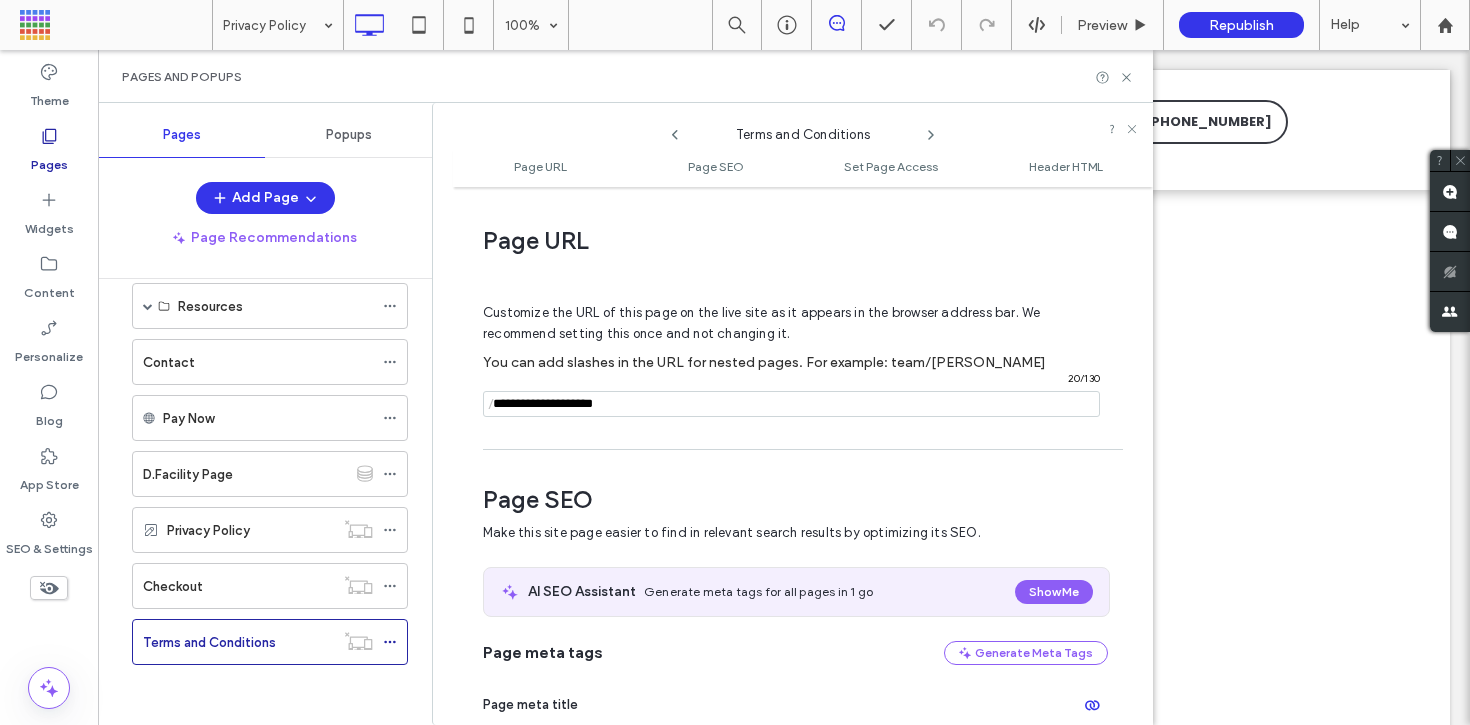 scroll, scrollTop: 10, scrollLeft: 0, axis: vertical 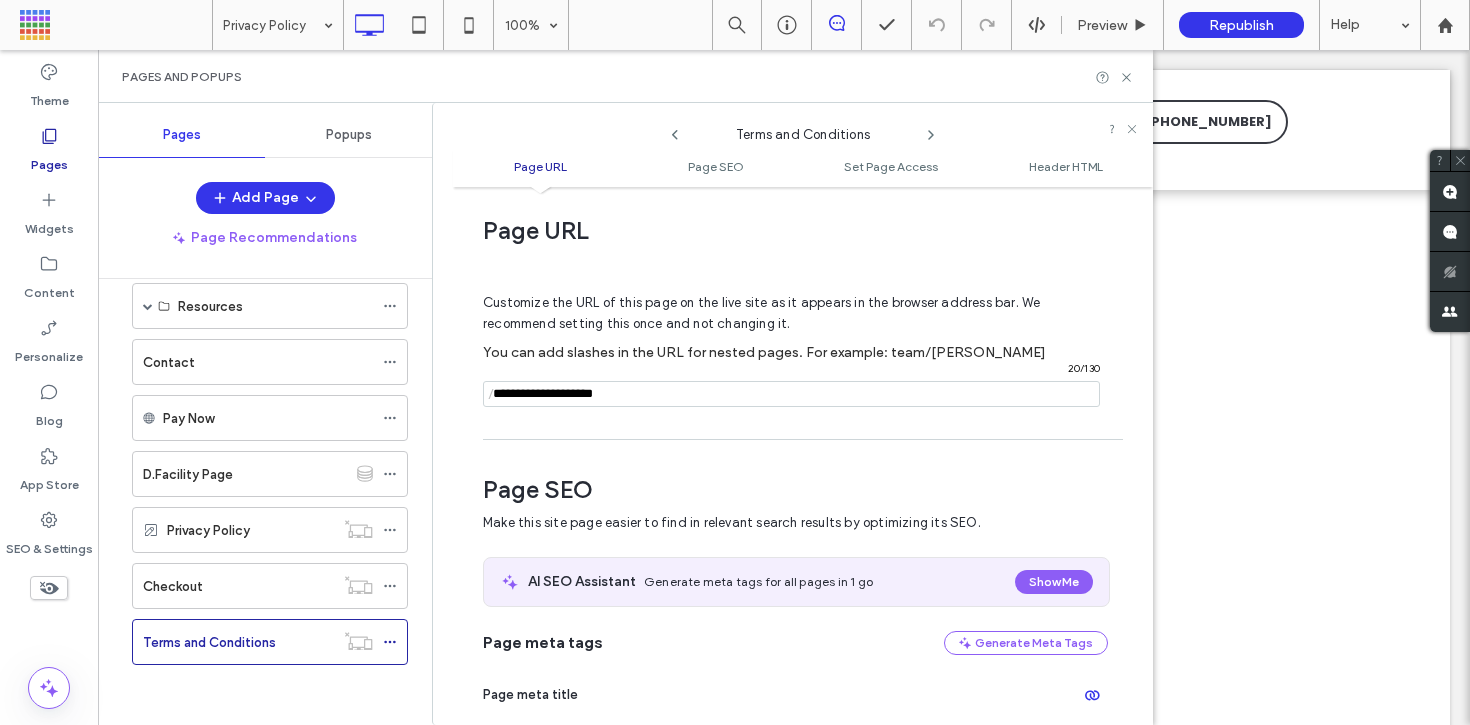 drag, startPoint x: 740, startPoint y: 395, endPoint x: 500, endPoint y: 396, distance: 240.00209 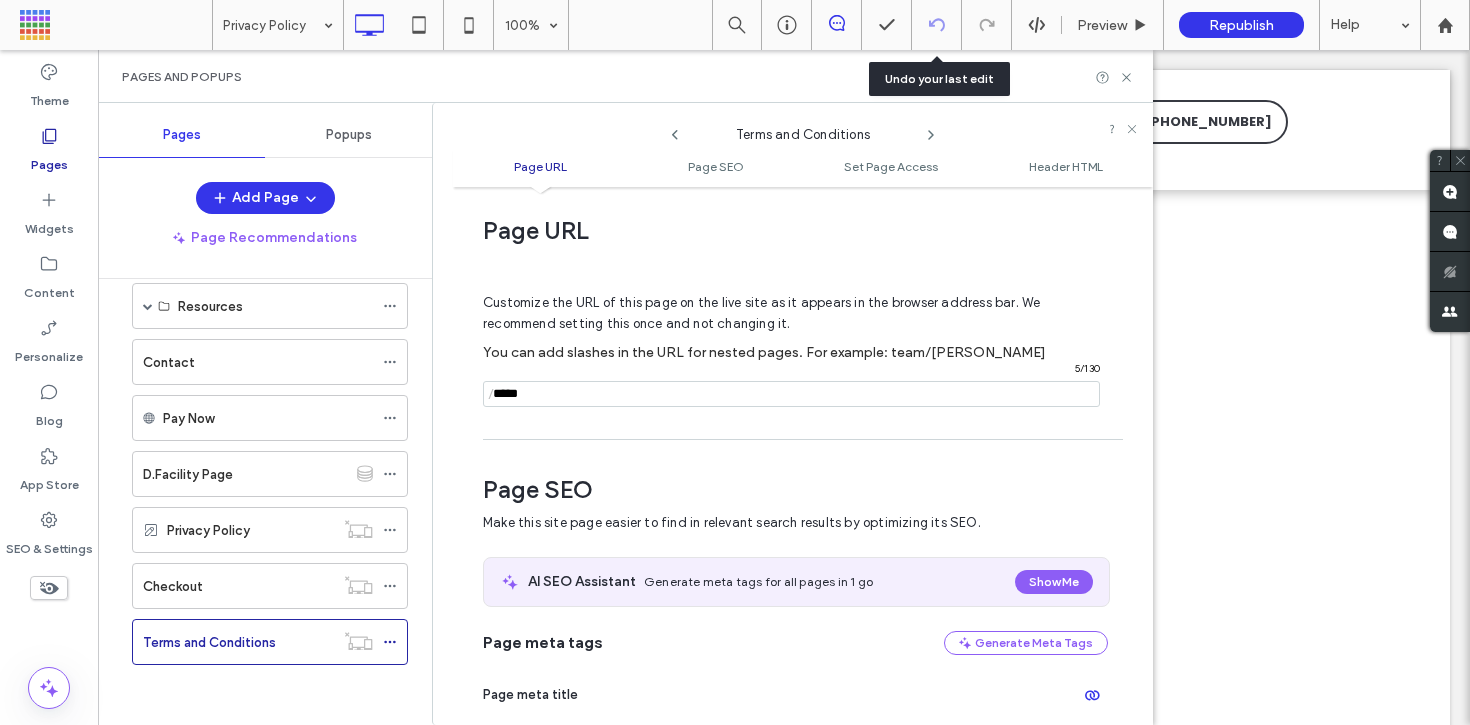 type on "*****" 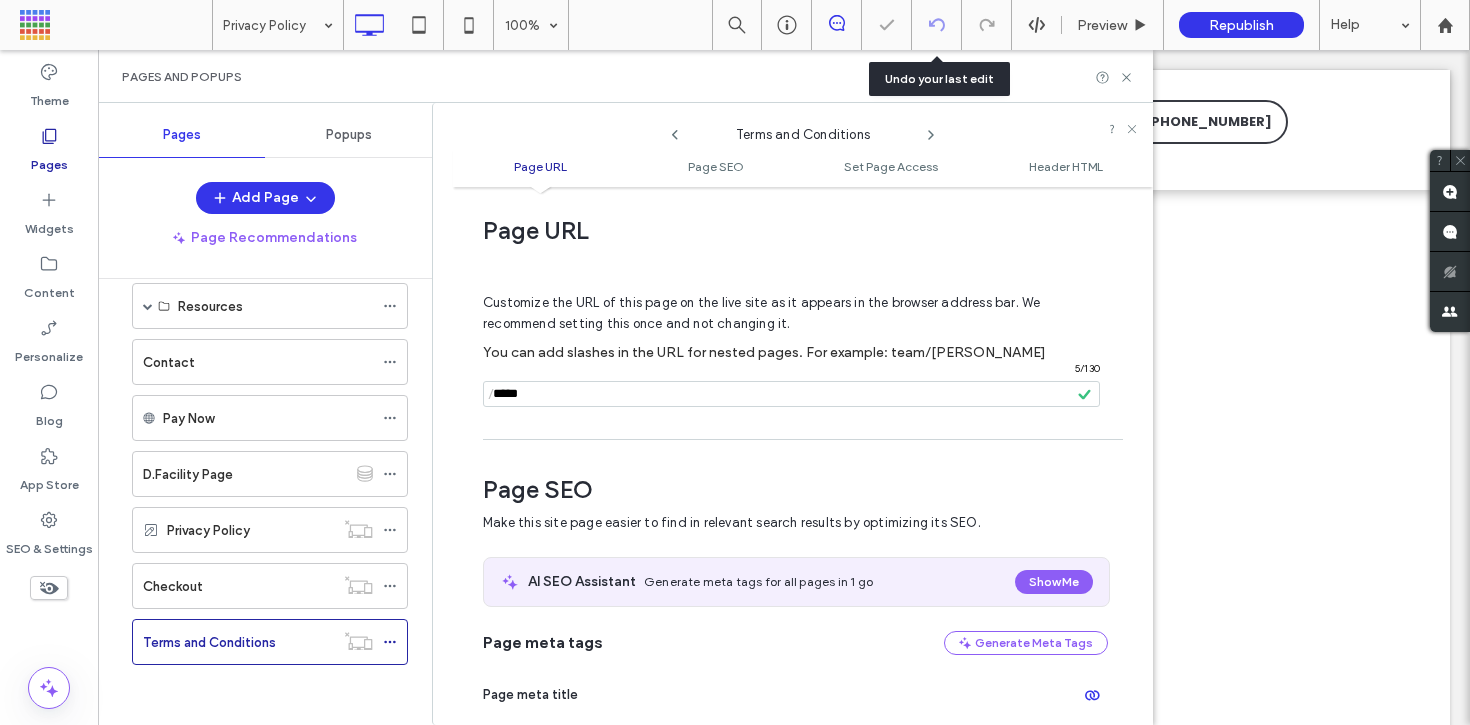 click 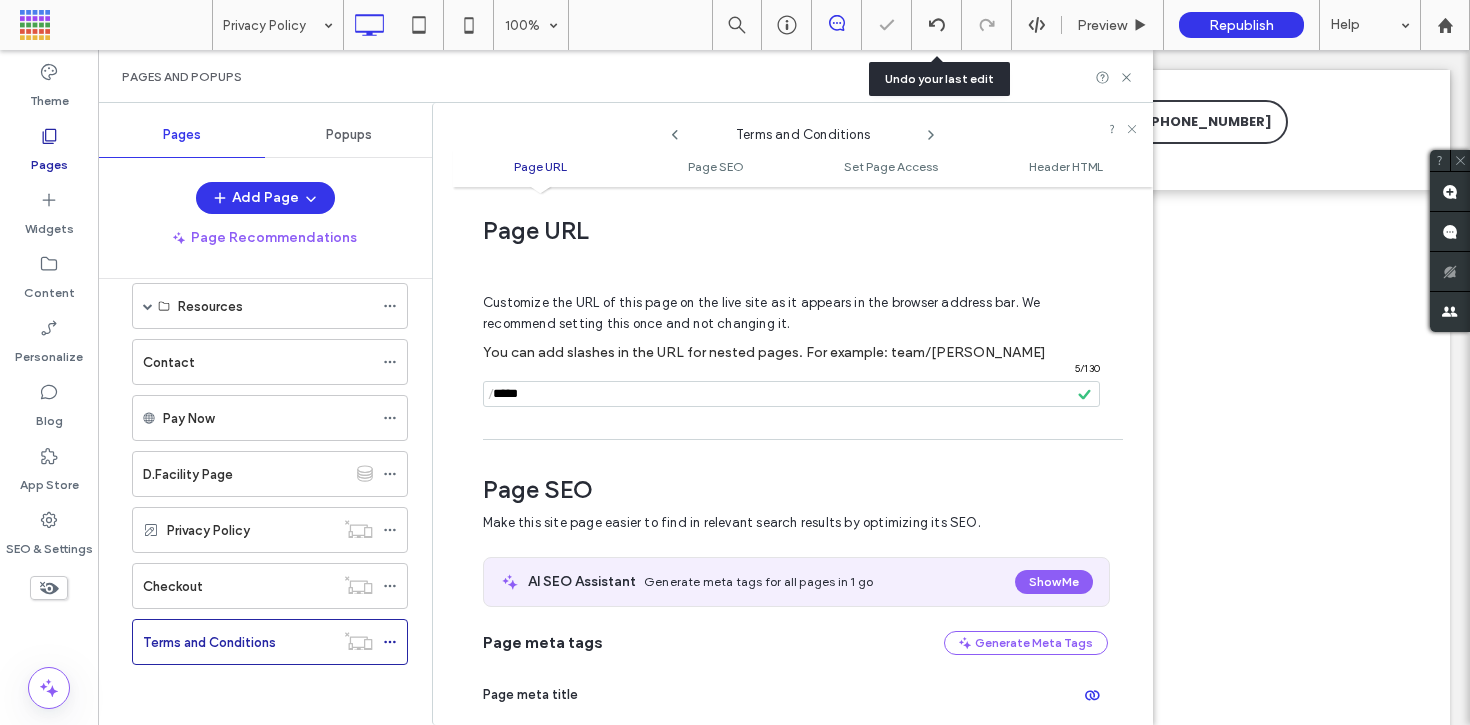 click 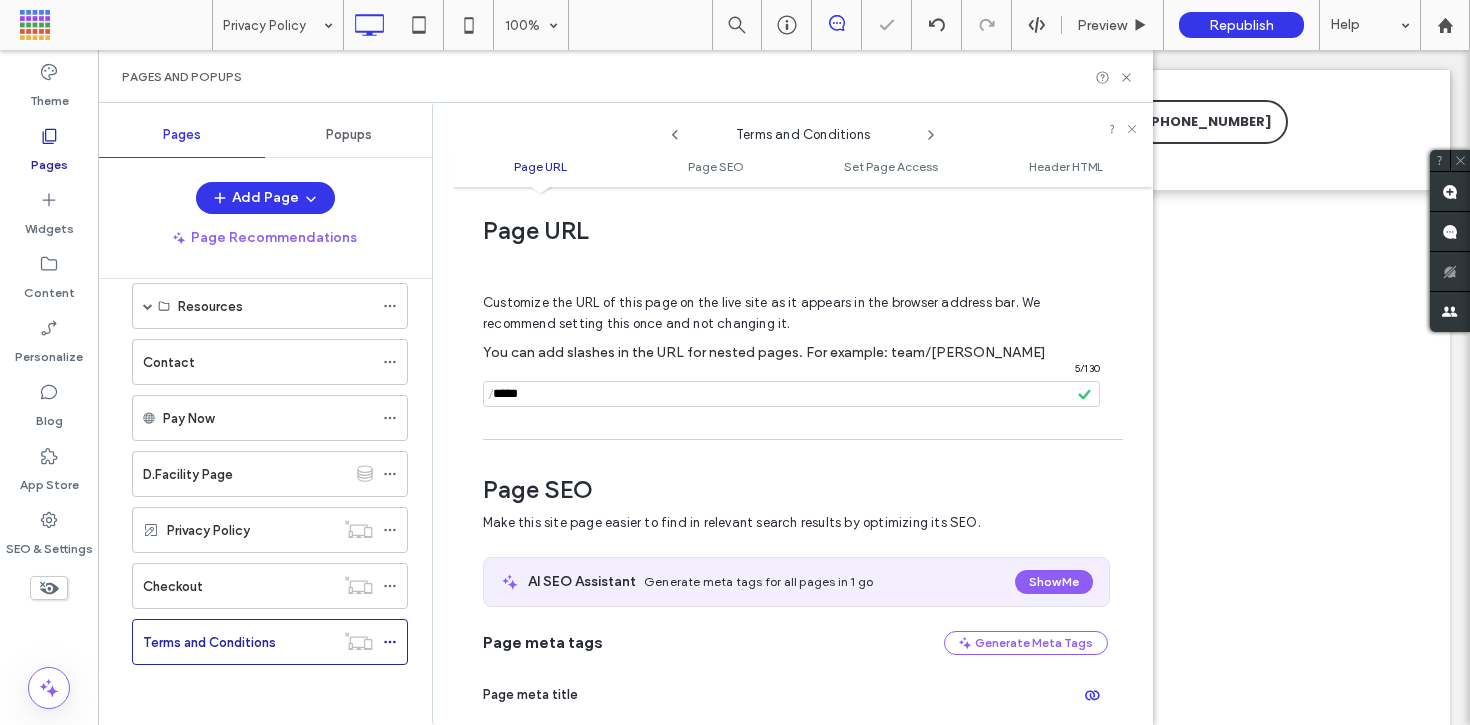 click at bounding box center (735, 362) 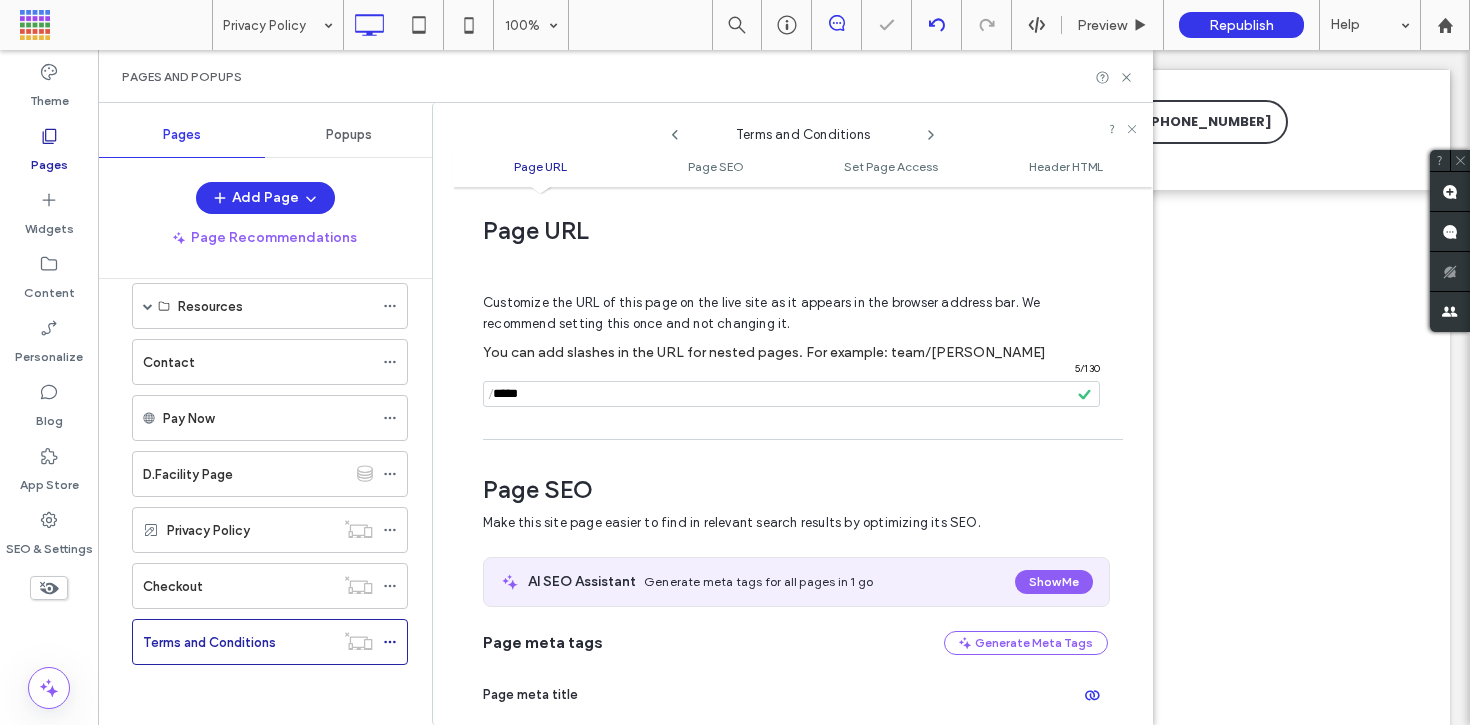 click 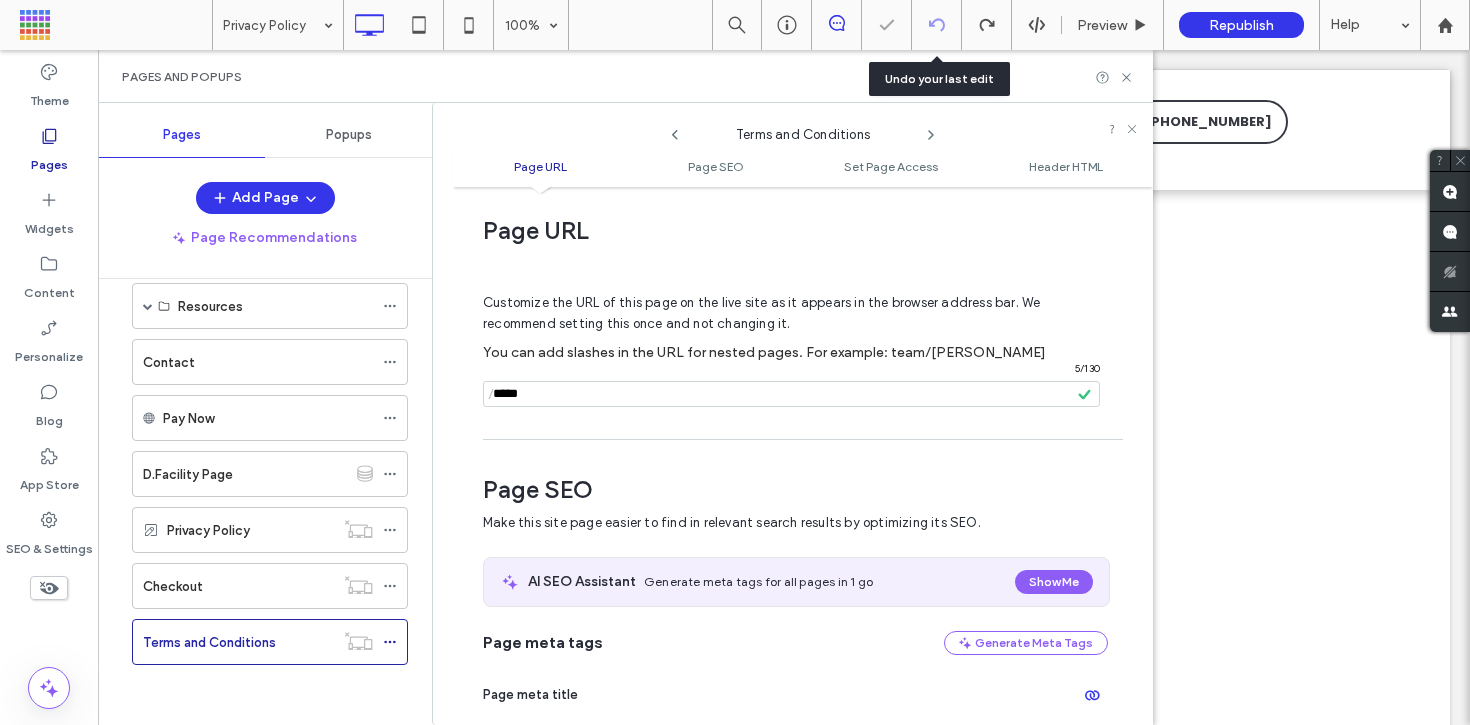 click 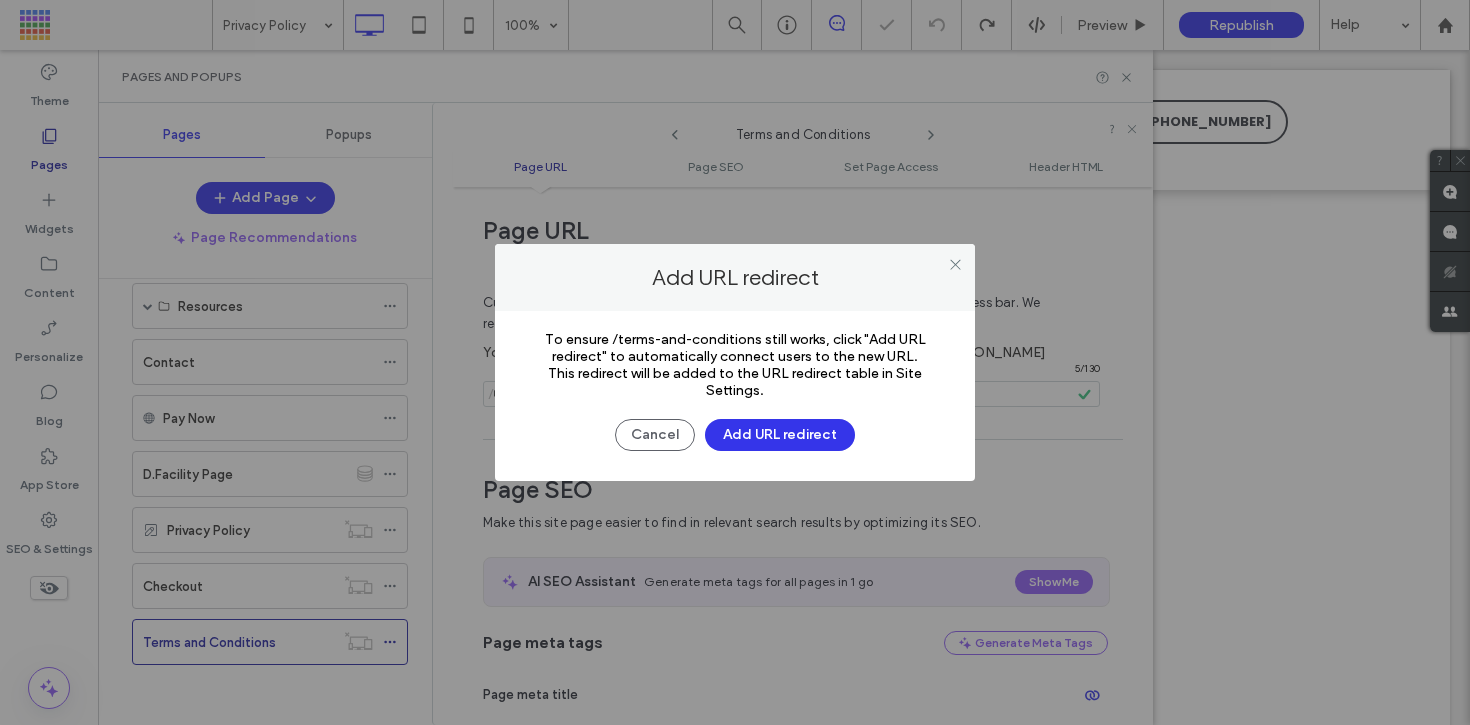 click at bounding box center (735, 362) 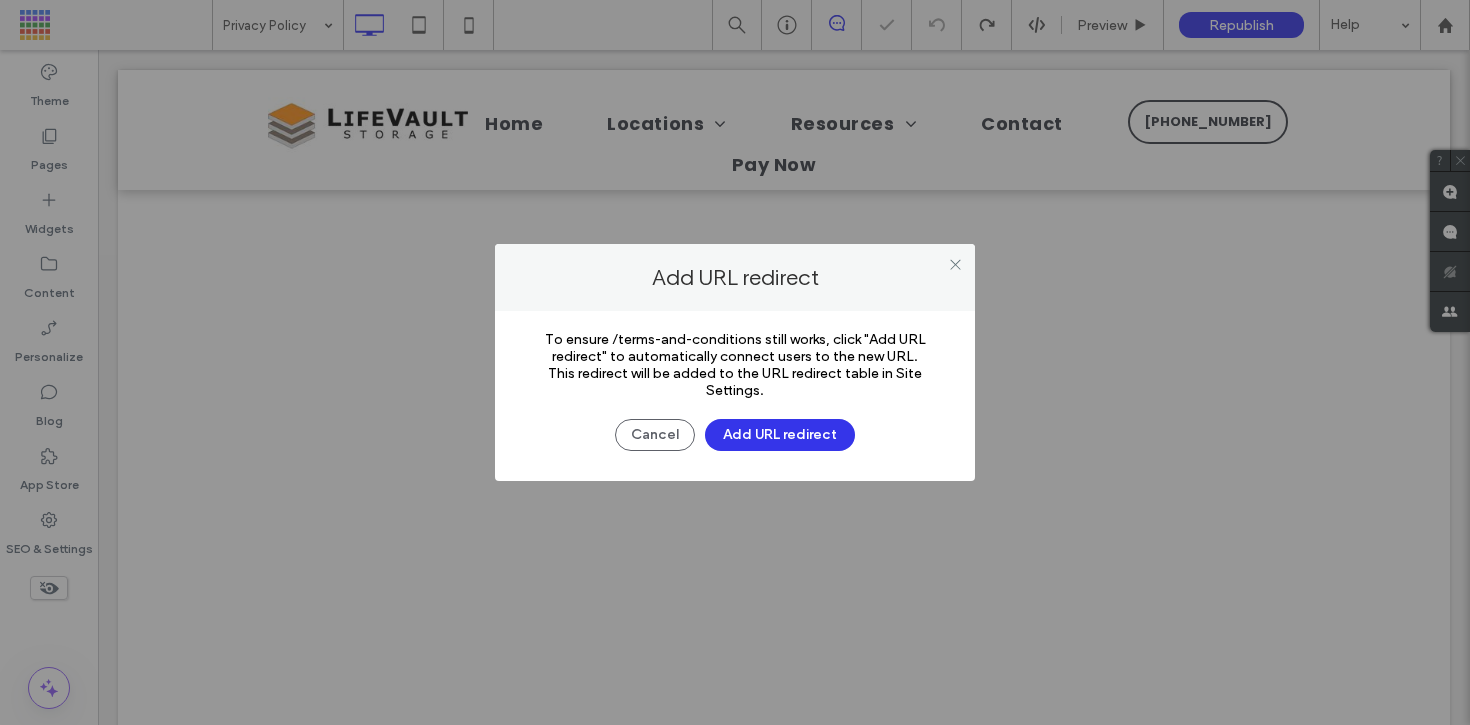 click on "Add URL redirect To ensure /terms-and-conditions still works, click "Add URL redirect" to automatically connect users to the new URL.  This redirect will be added to the URL redirect table in Site Settings. Cancel Add URL redirect" at bounding box center [735, 362] 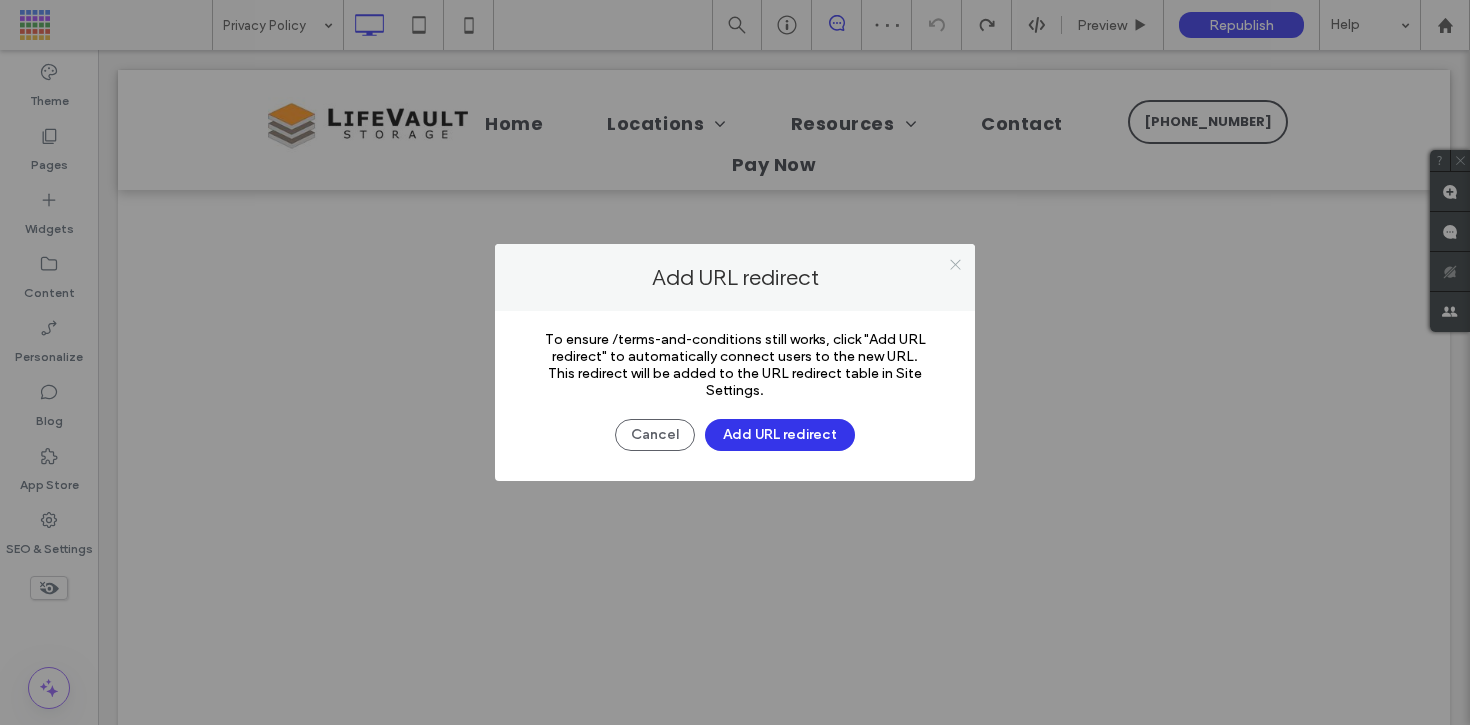 drag, startPoint x: 953, startPoint y: 257, endPoint x: 953, endPoint y: 244, distance: 13 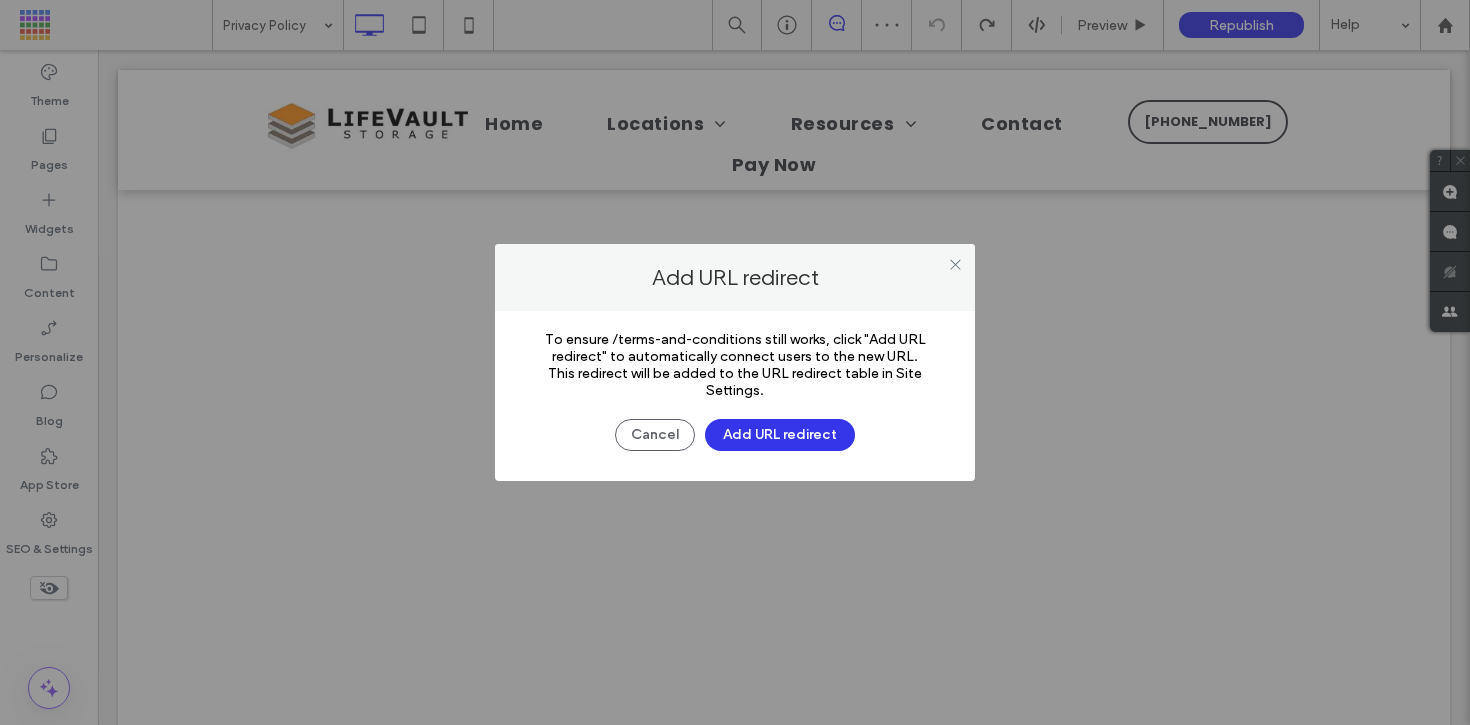 click 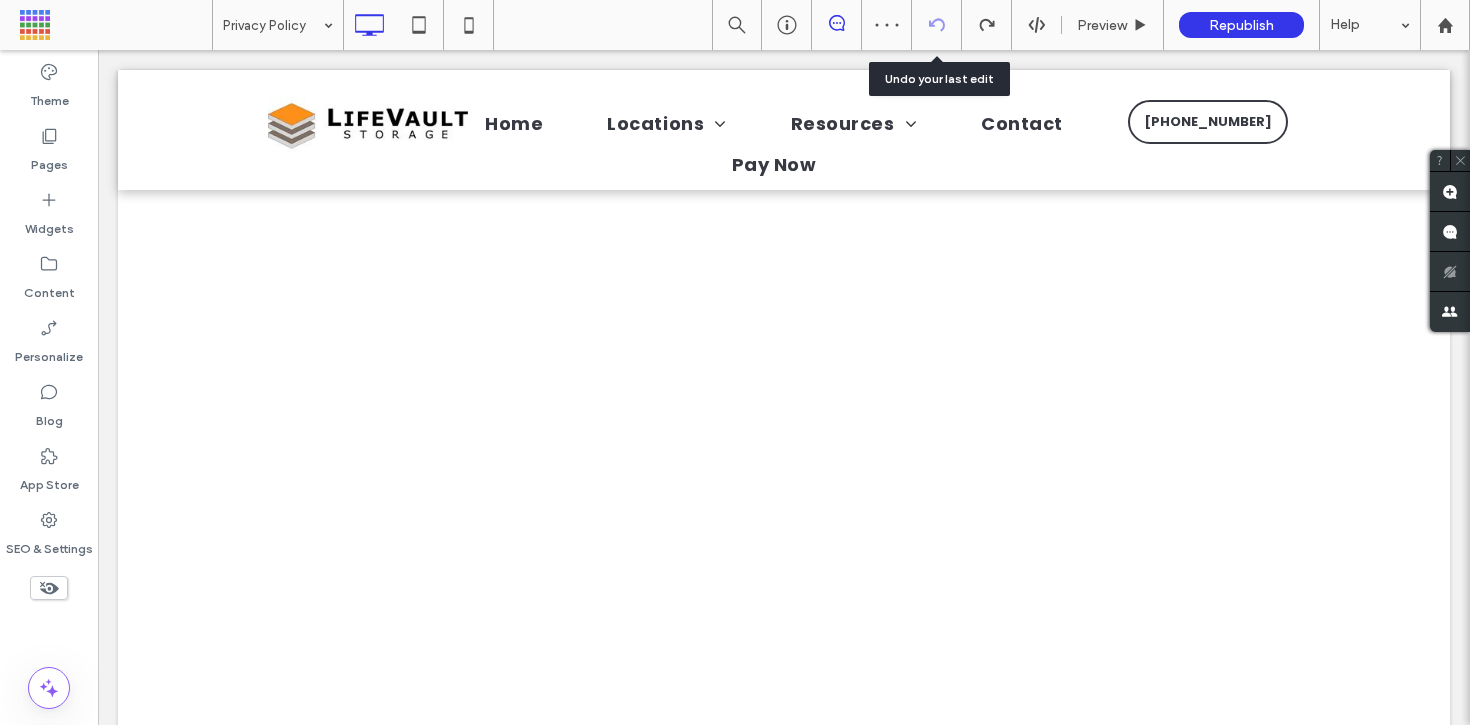 click 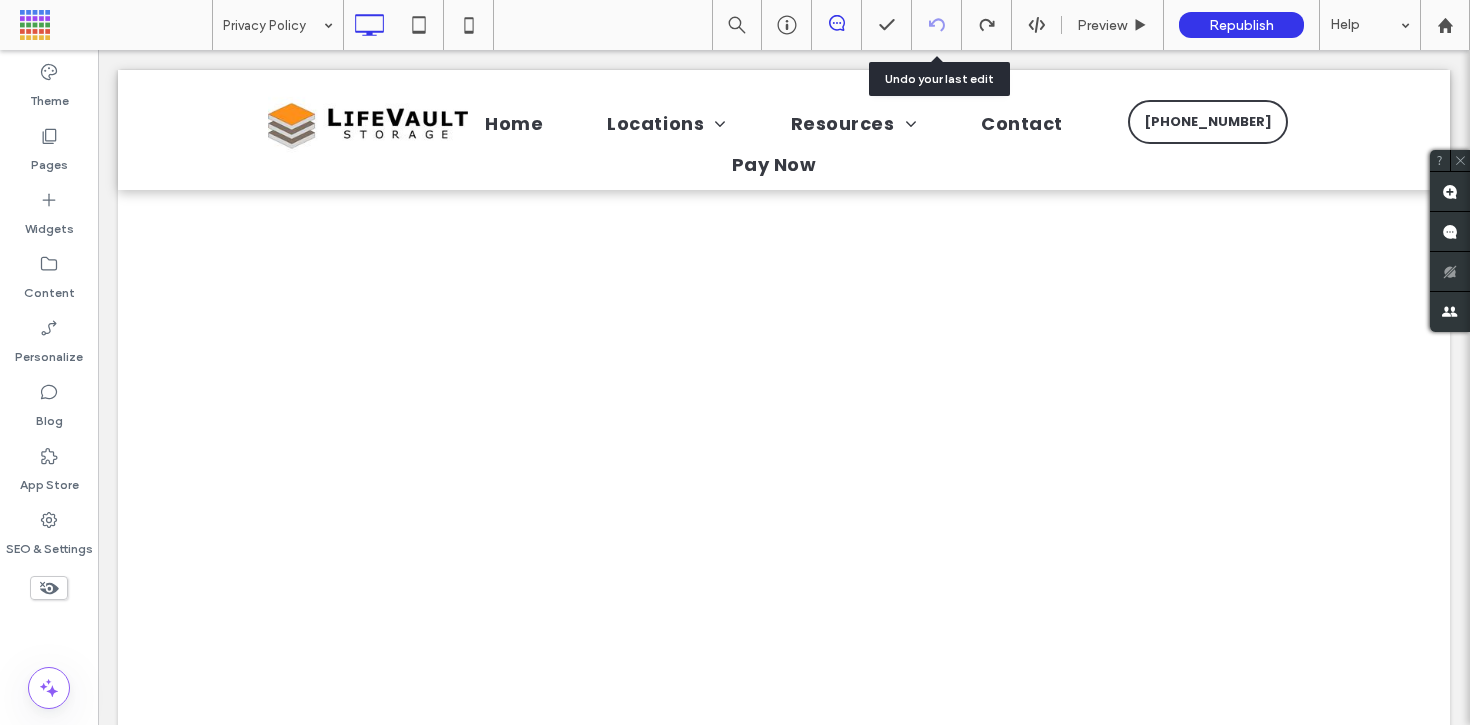 click 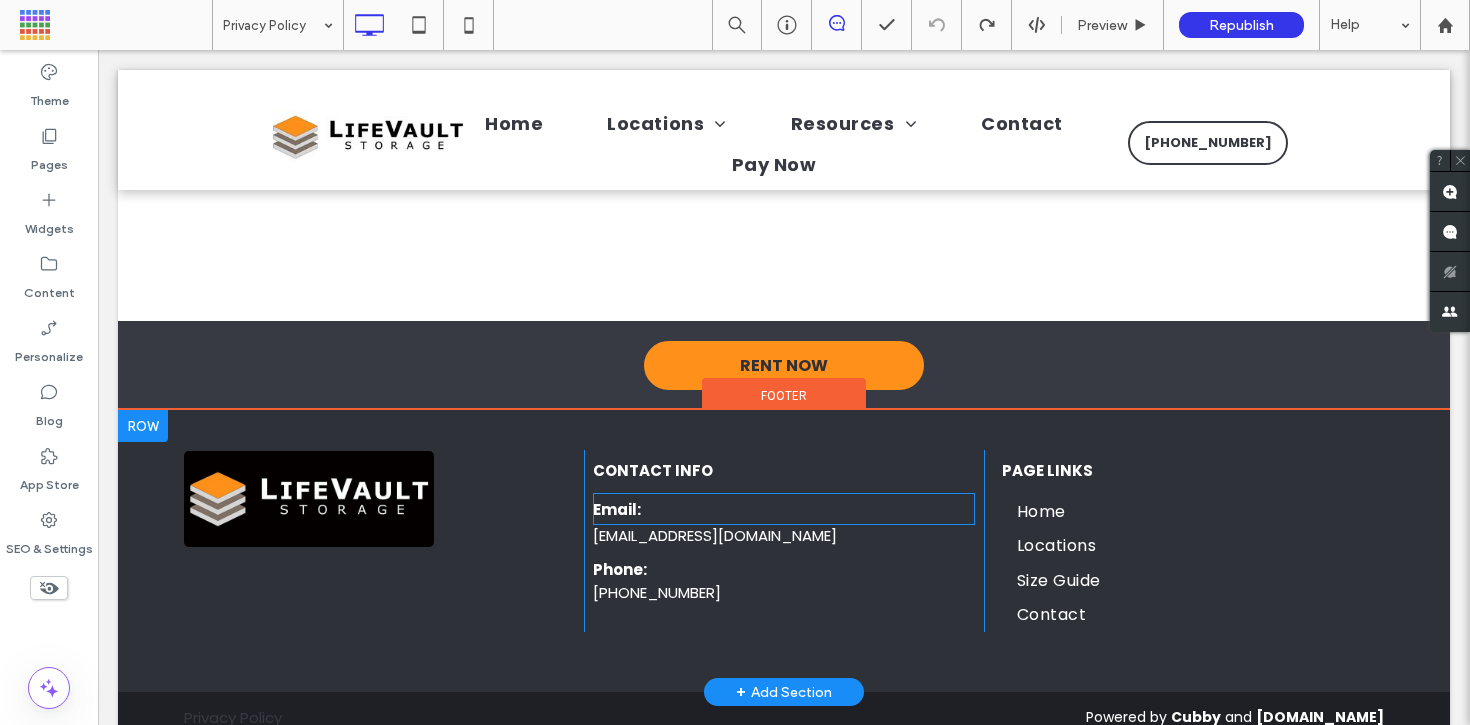 scroll, scrollTop: 5460, scrollLeft: 0, axis: vertical 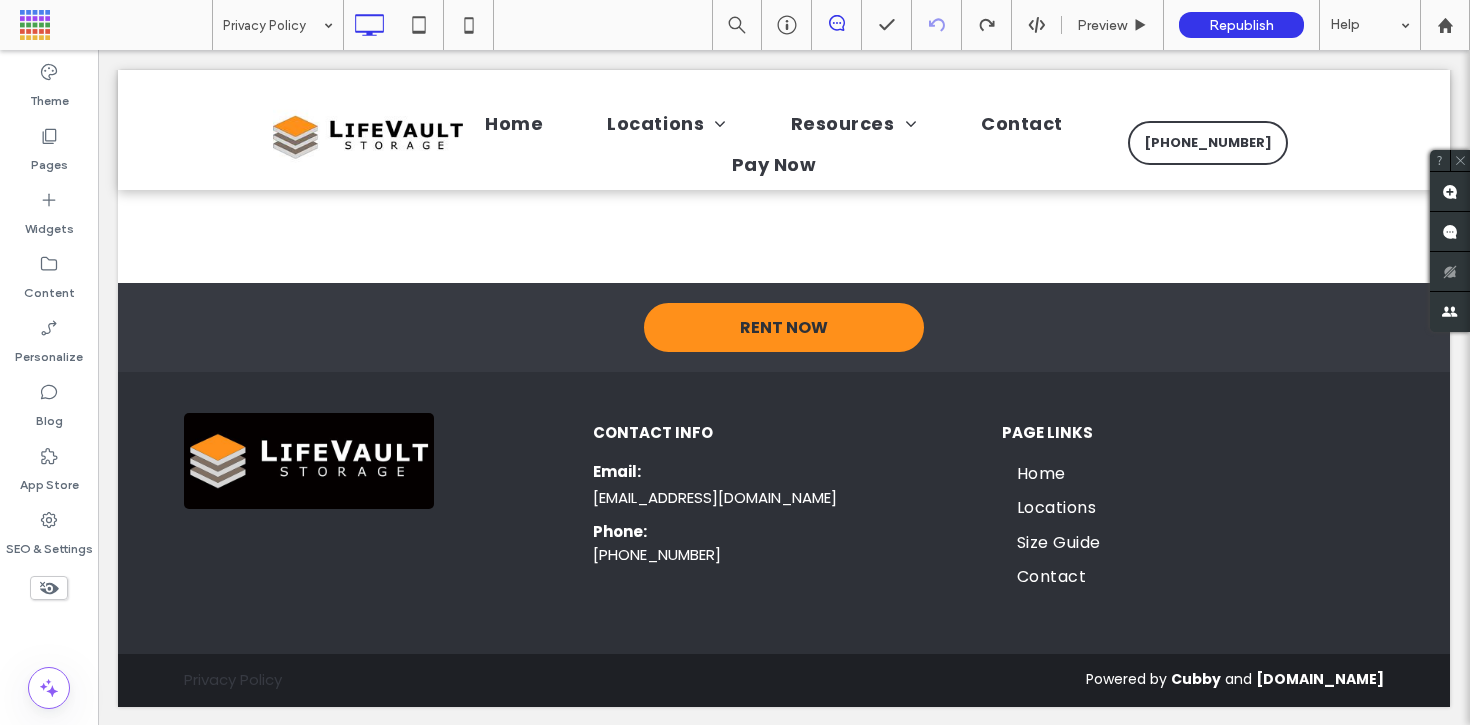 click 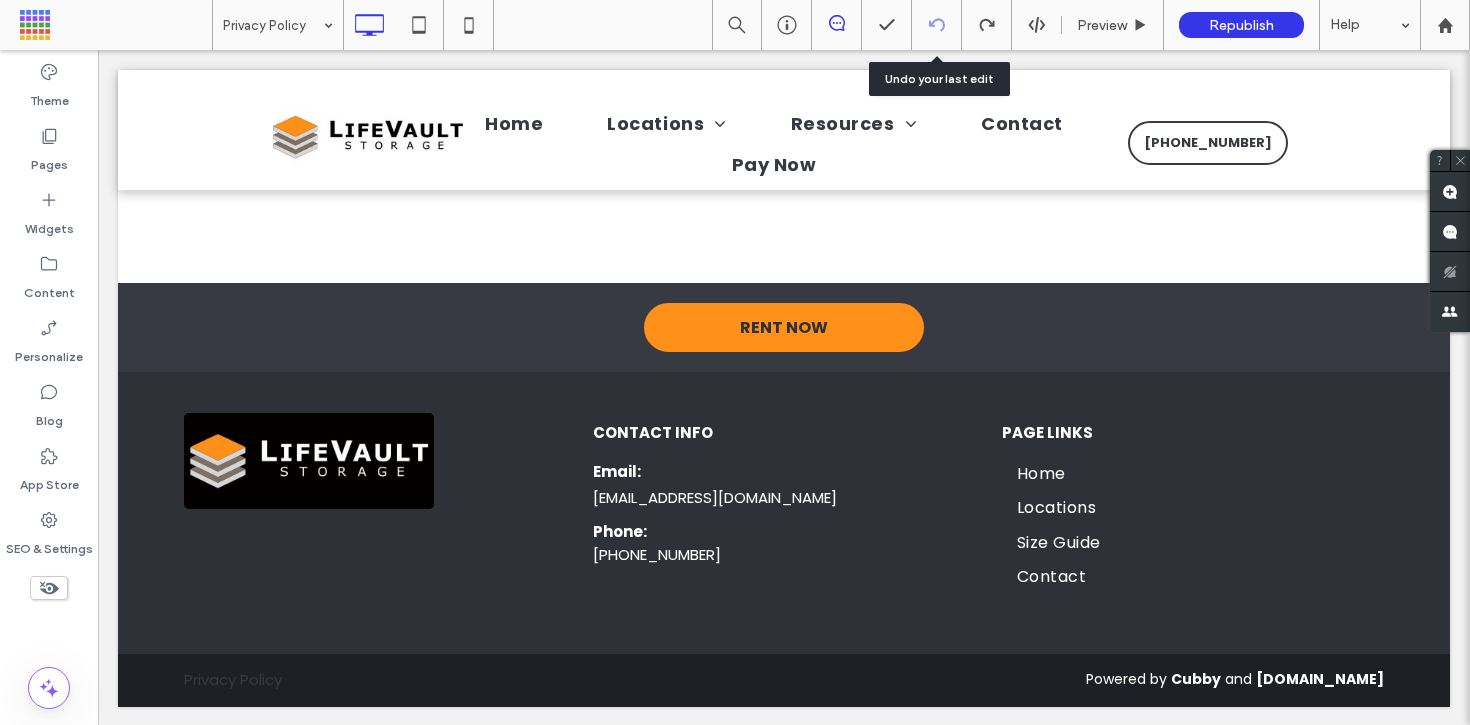 click 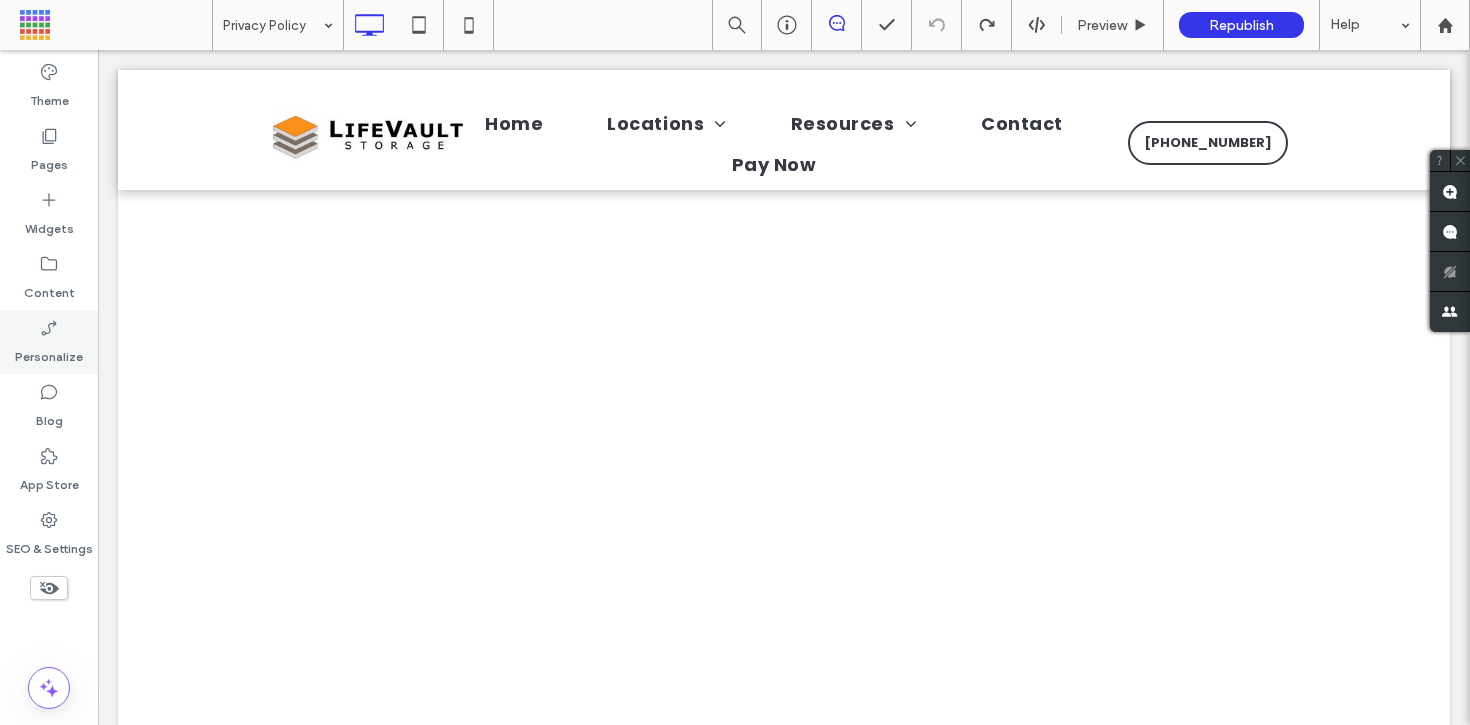 scroll, scrollTop: 2881, scrollLeft: 0, axis: vertical 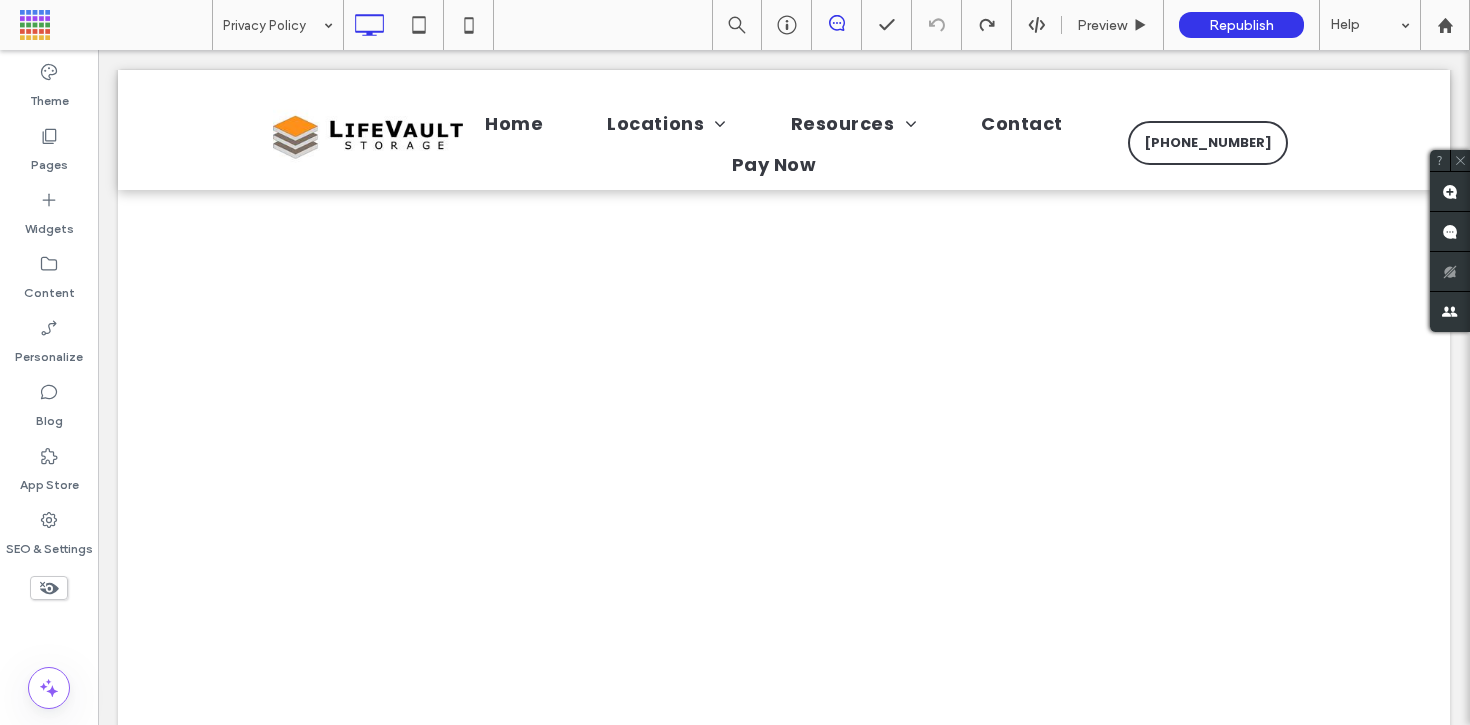 click at bounding box center (113, 25) 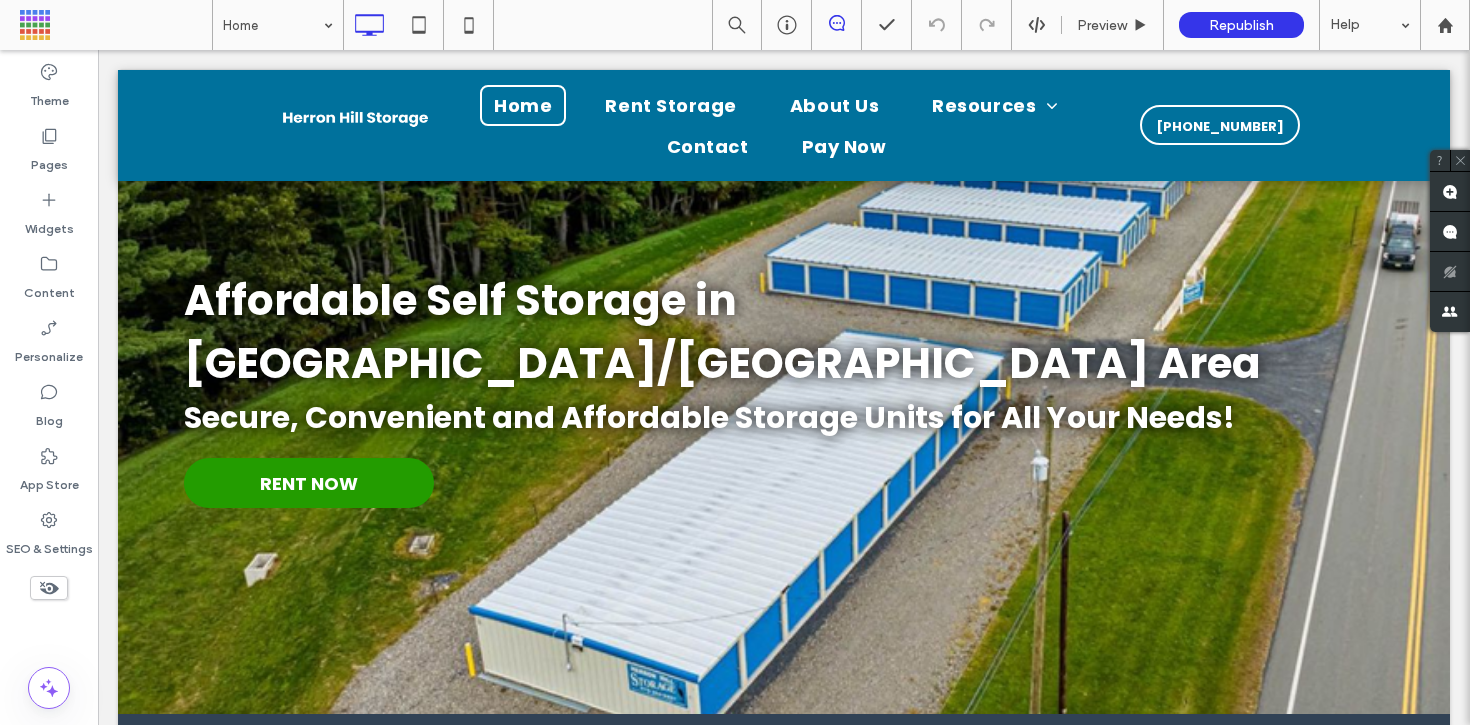scroll, scrollTop: 1556, scrollLeft: 0, axis: vertical 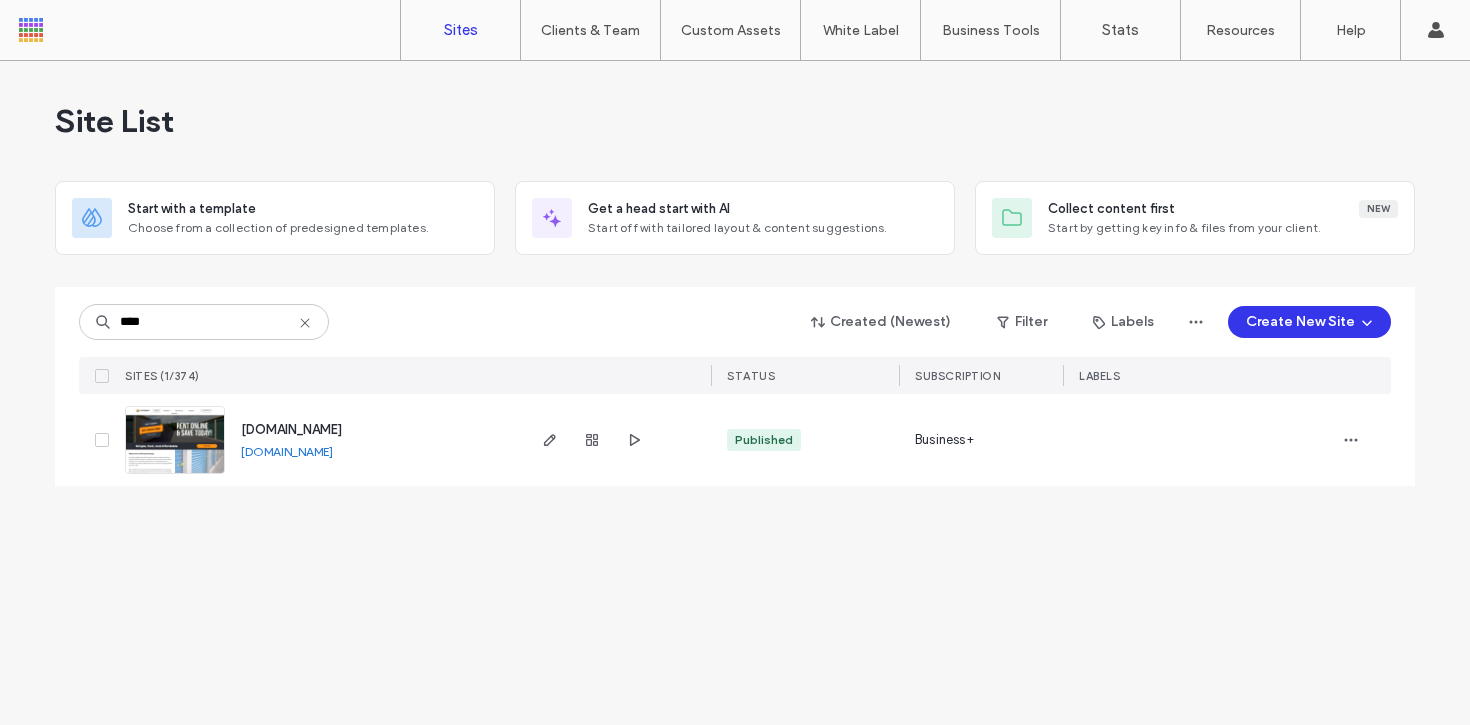 type on "****" 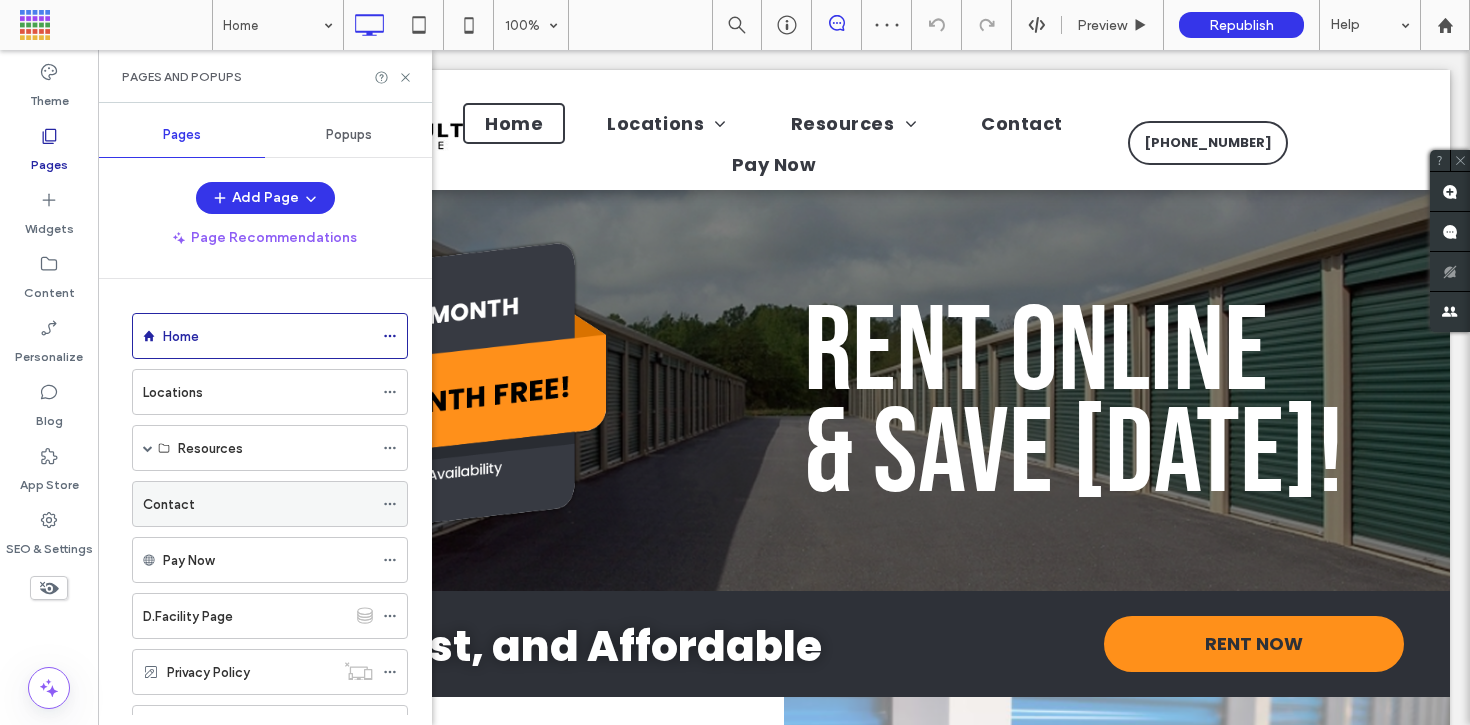 scroll, scrollTop: 670, scrollLeft: 0, axis: vertical 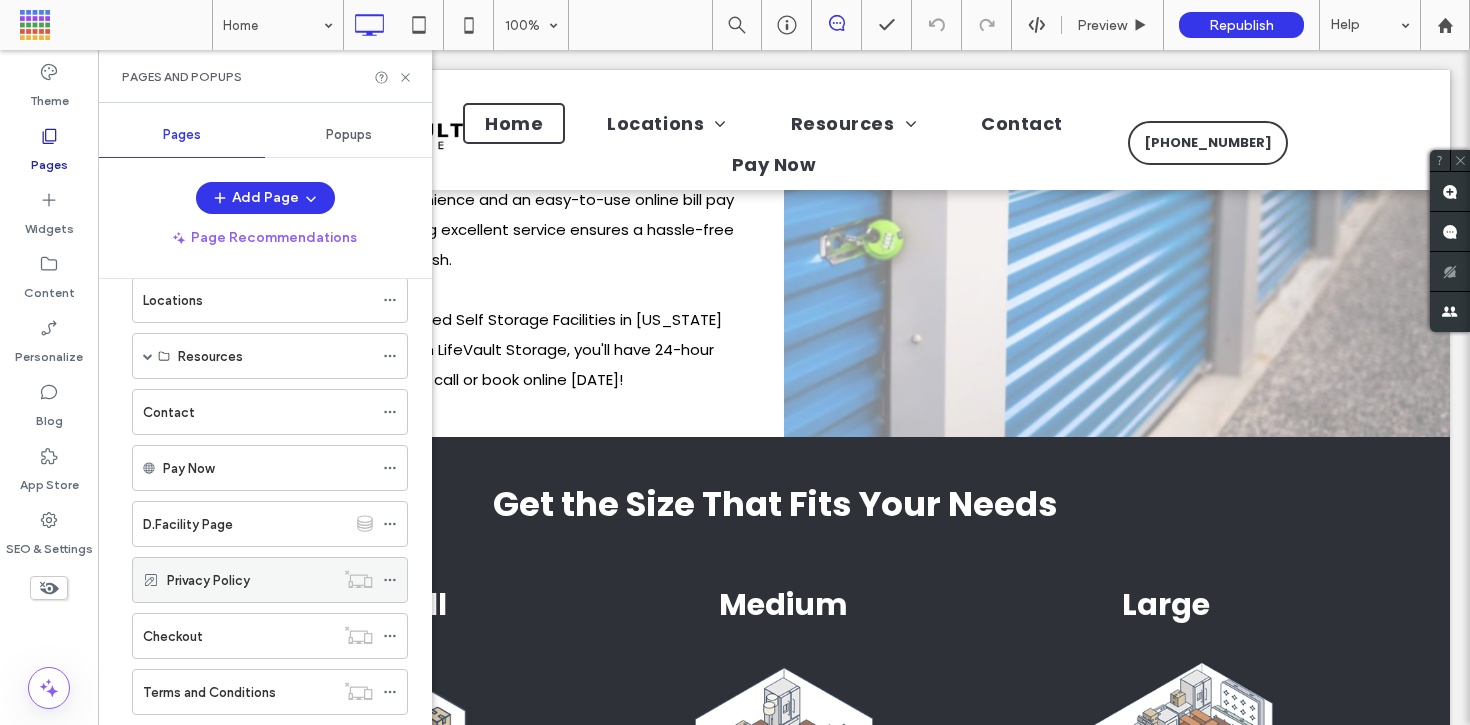 click at bounding box center (390, 580) 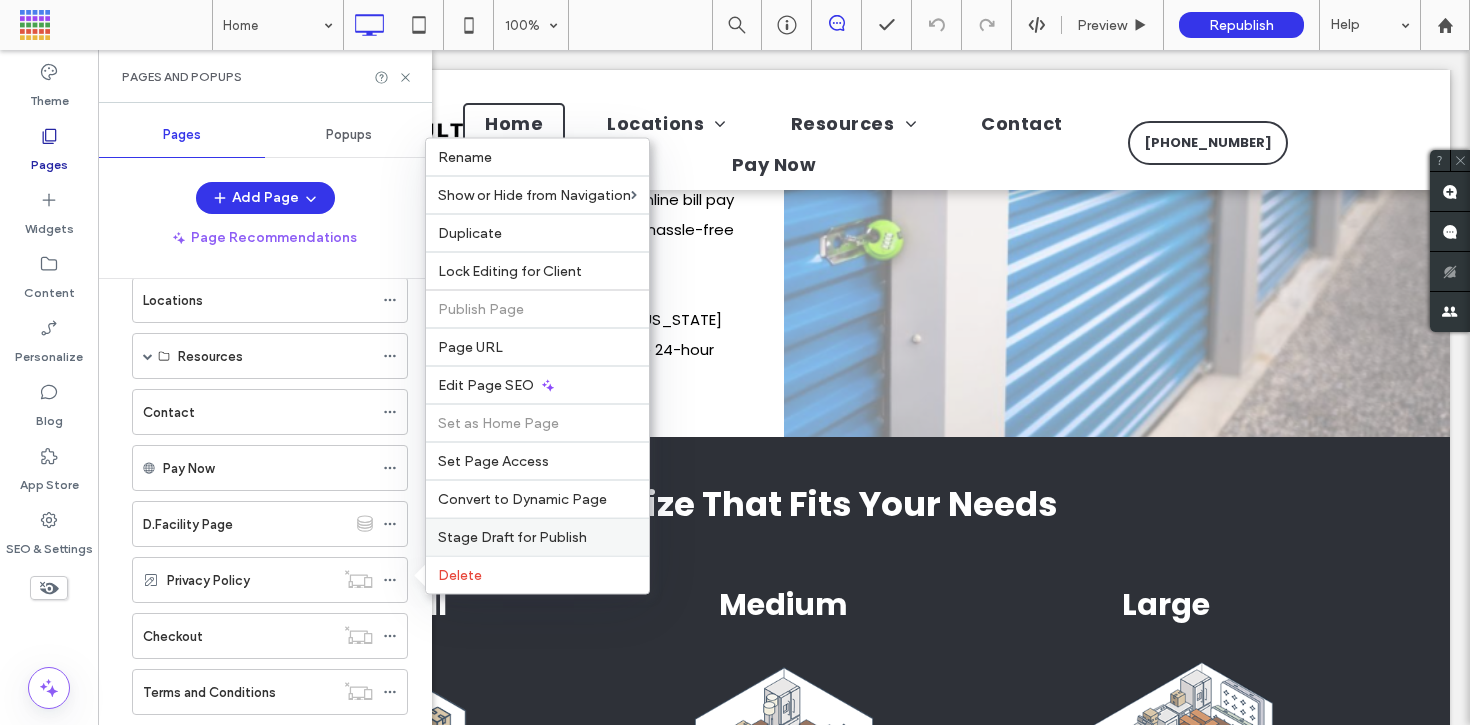 click on "Stage Draft for Publish" at bounding box center [537, 537] 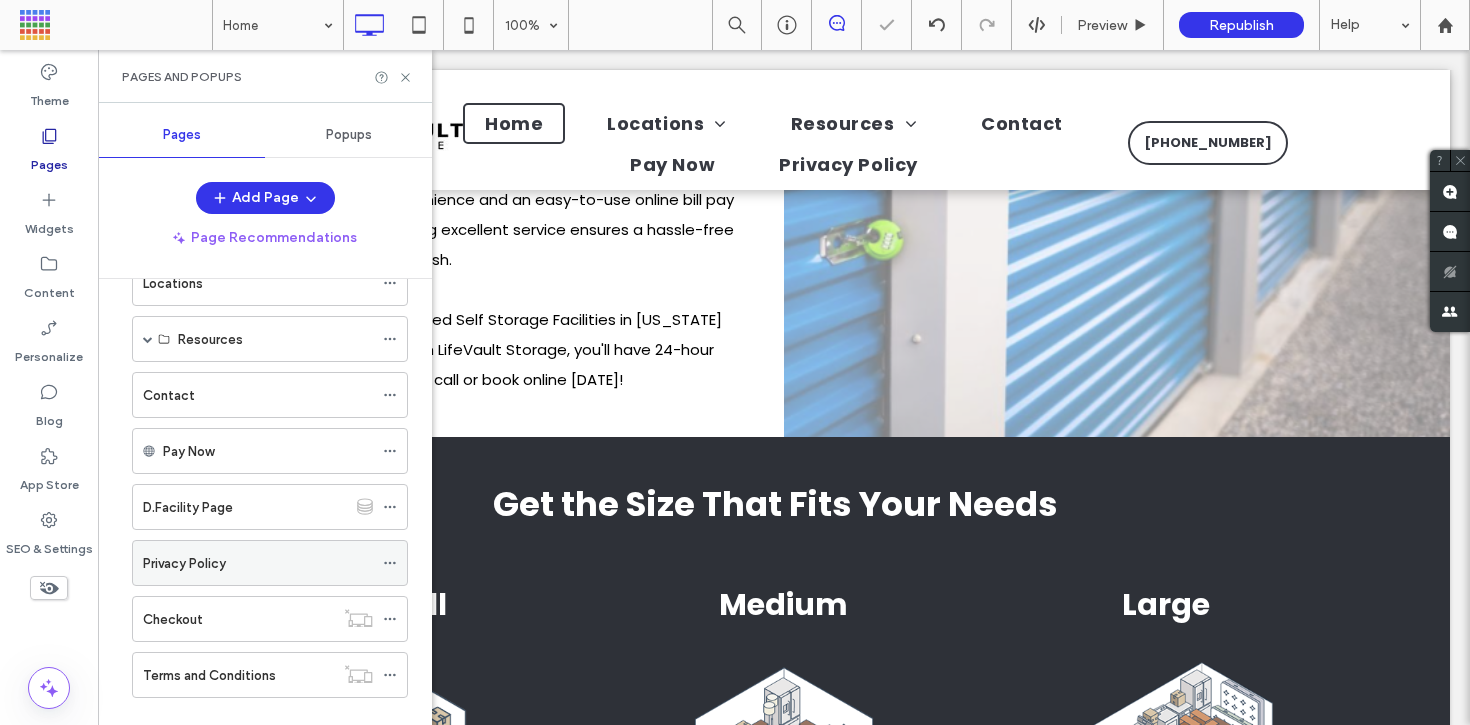 scroll, scrollTop: 132, scrollLeft: 0, axis: vertical 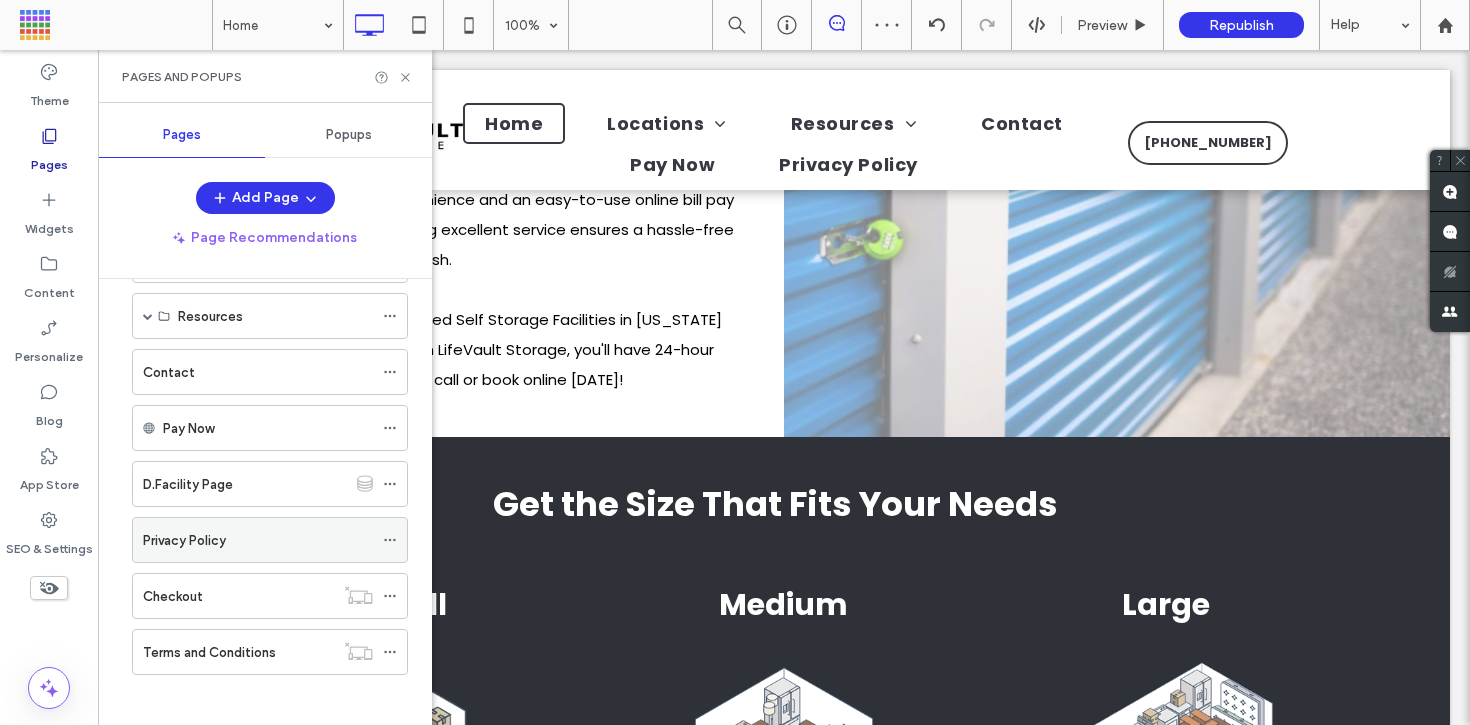 click 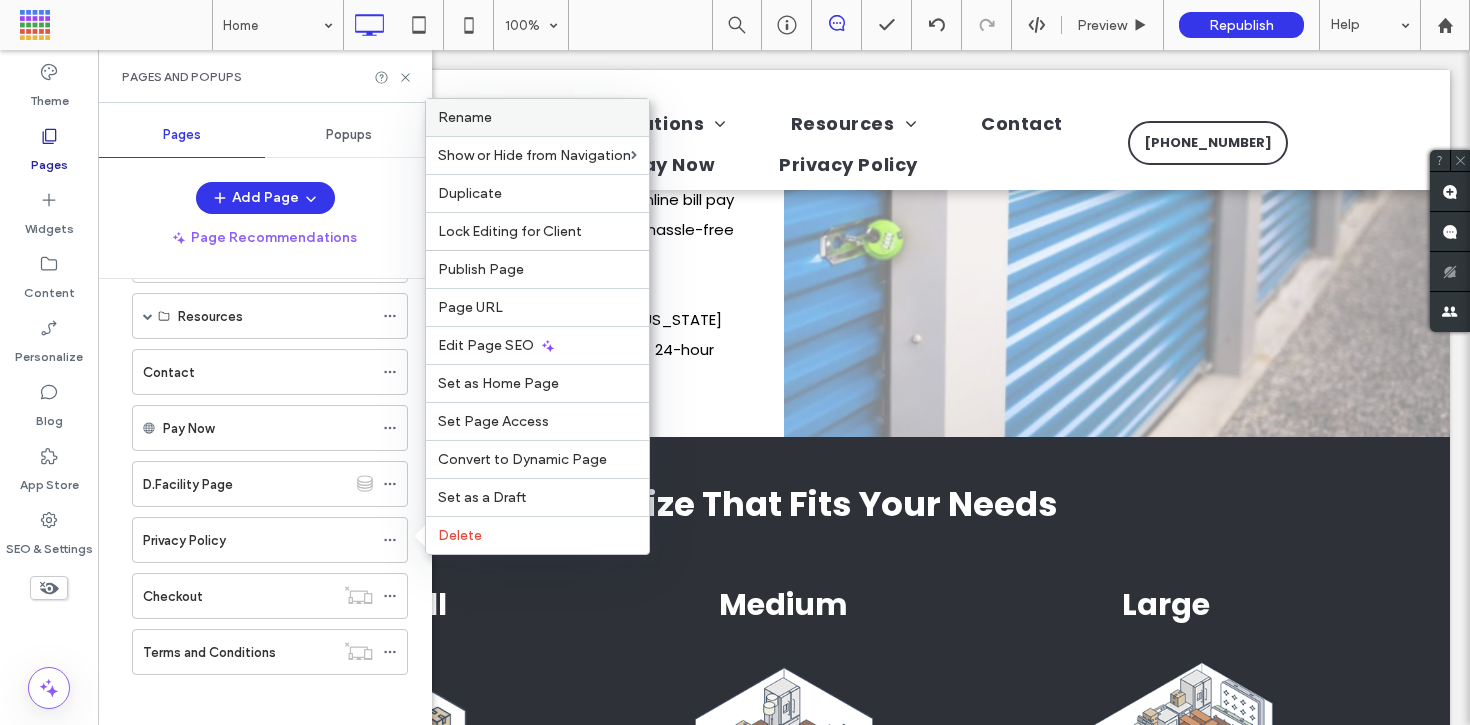 click on "Rename" at bounding box center [537, 117] 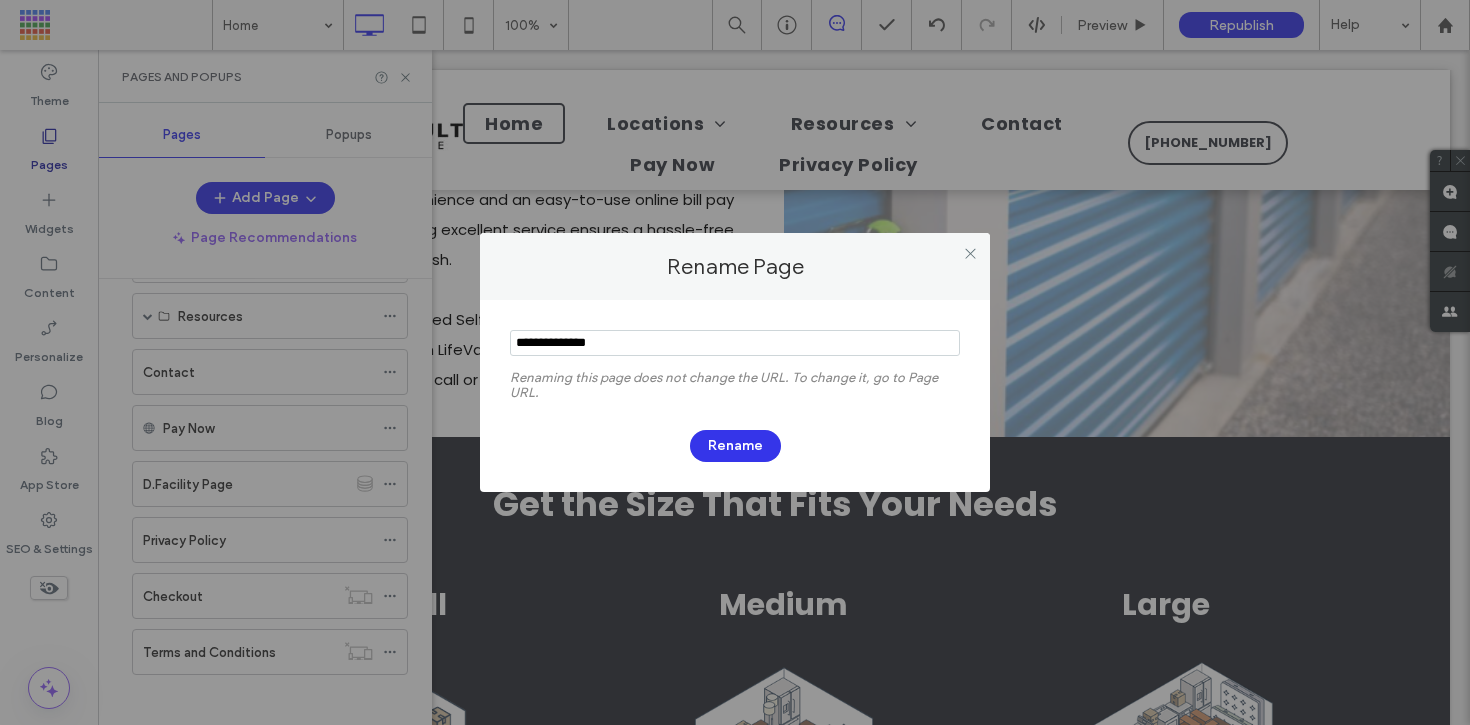 drag, startPoint x: 638, startPoint y: 339, endPoint x: 433, endPoint y: 315, distance: 206.4001 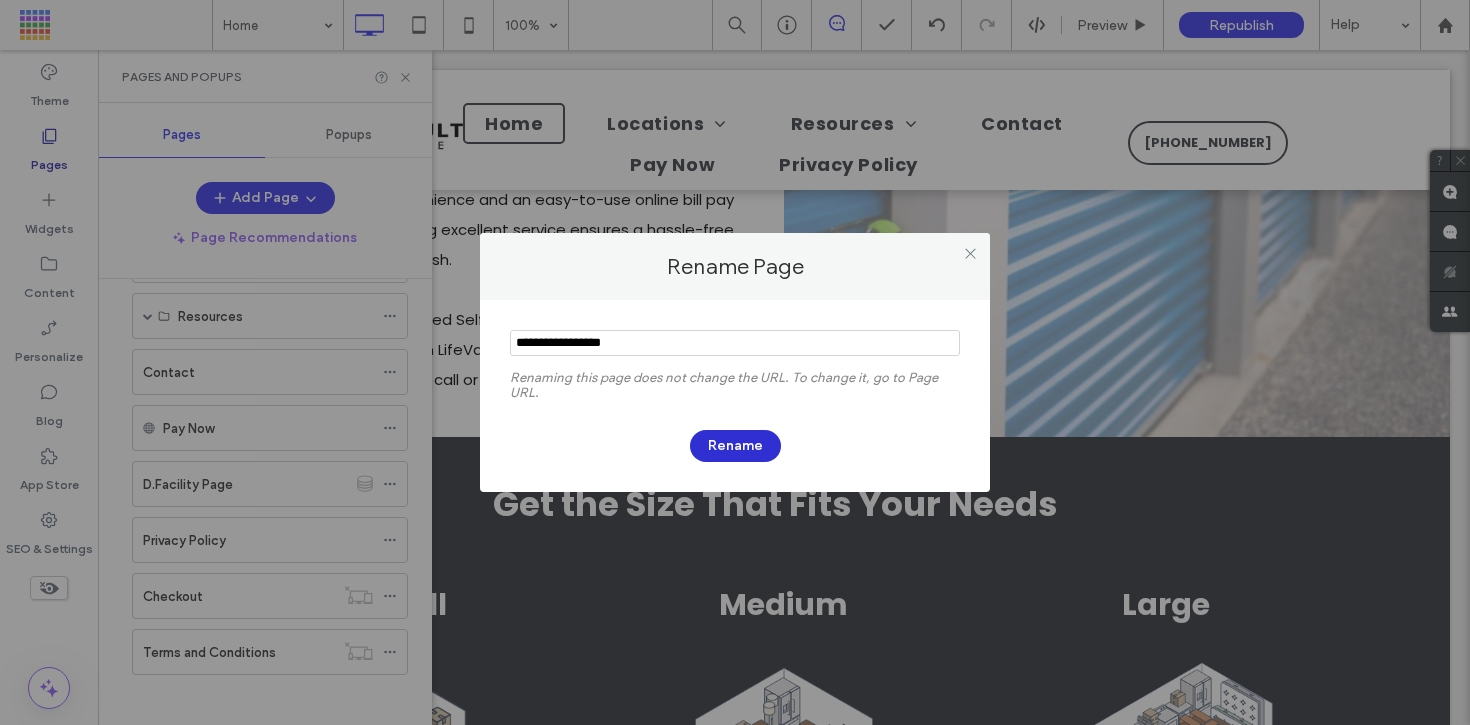 type on "**********" 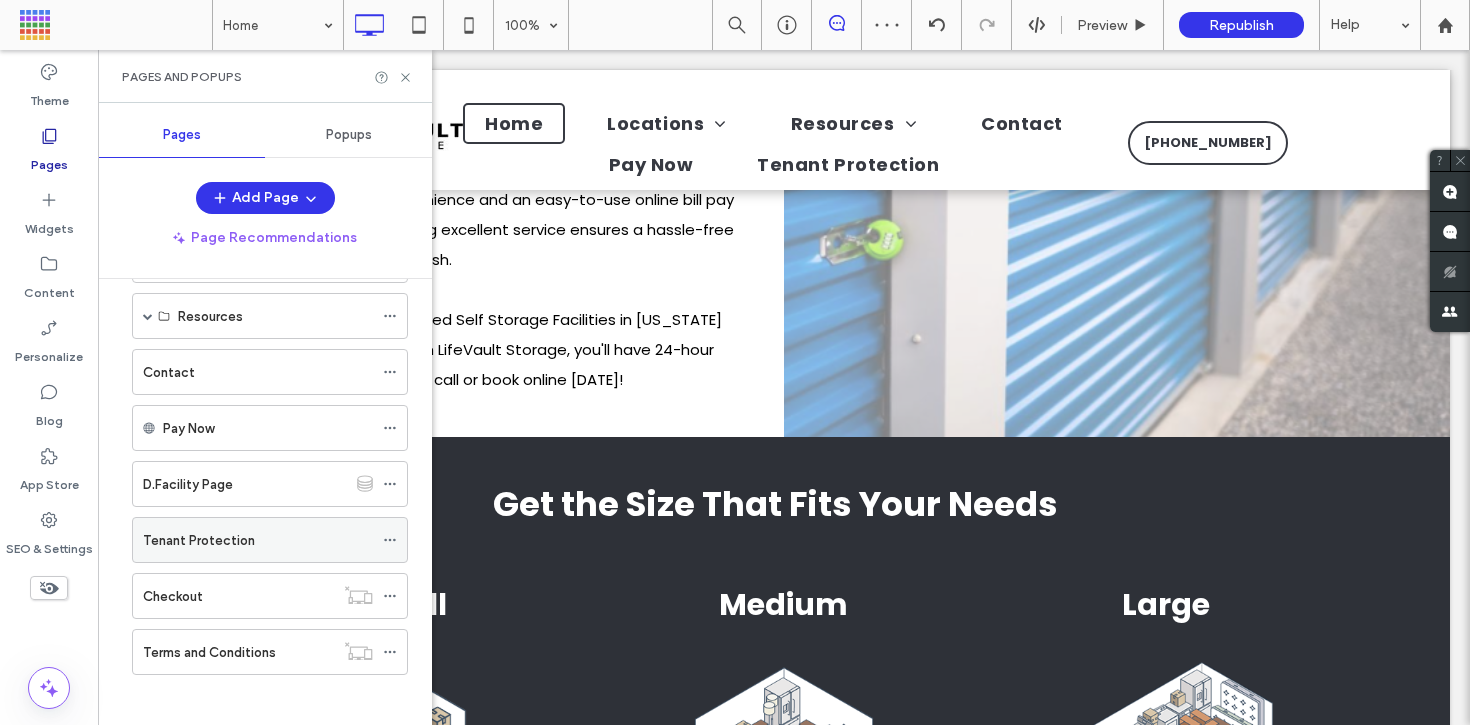 click 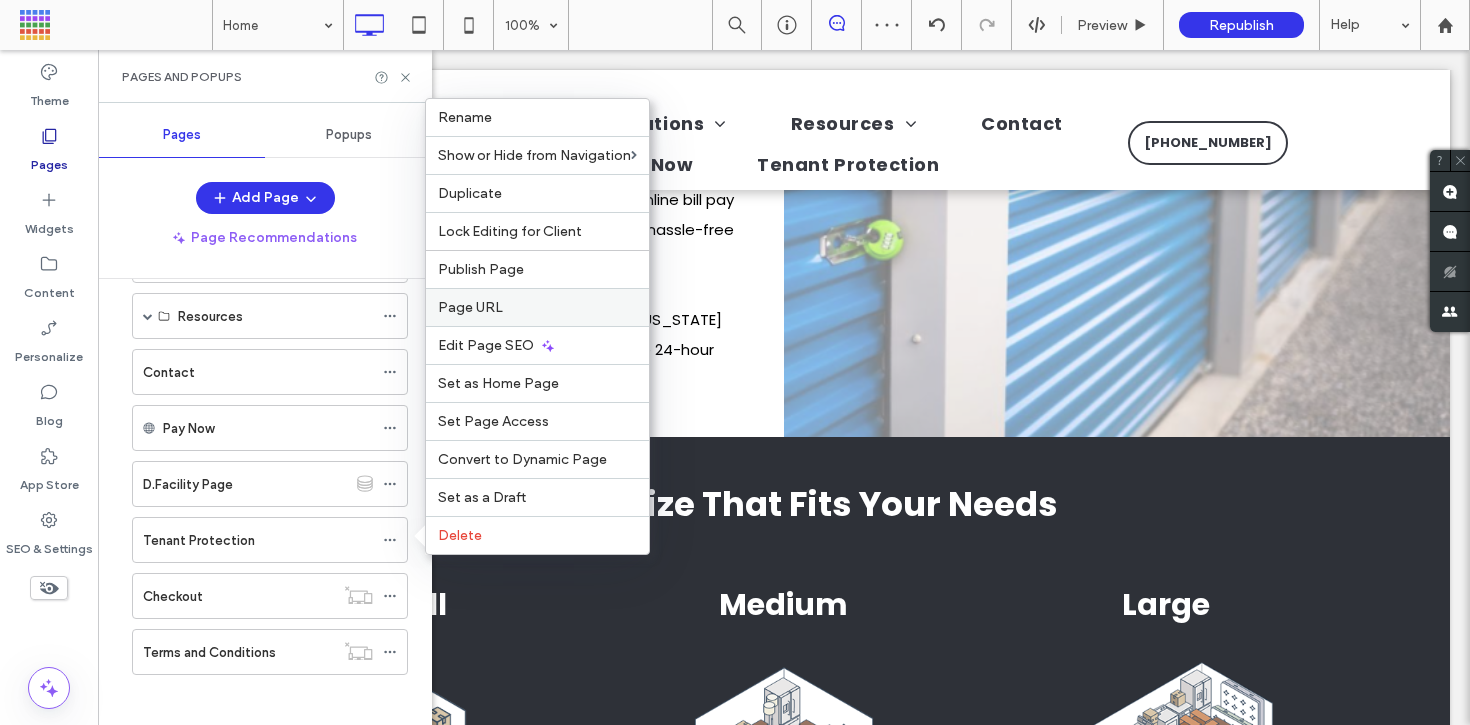 click on "Page URL" at bounding box center (537, 307) 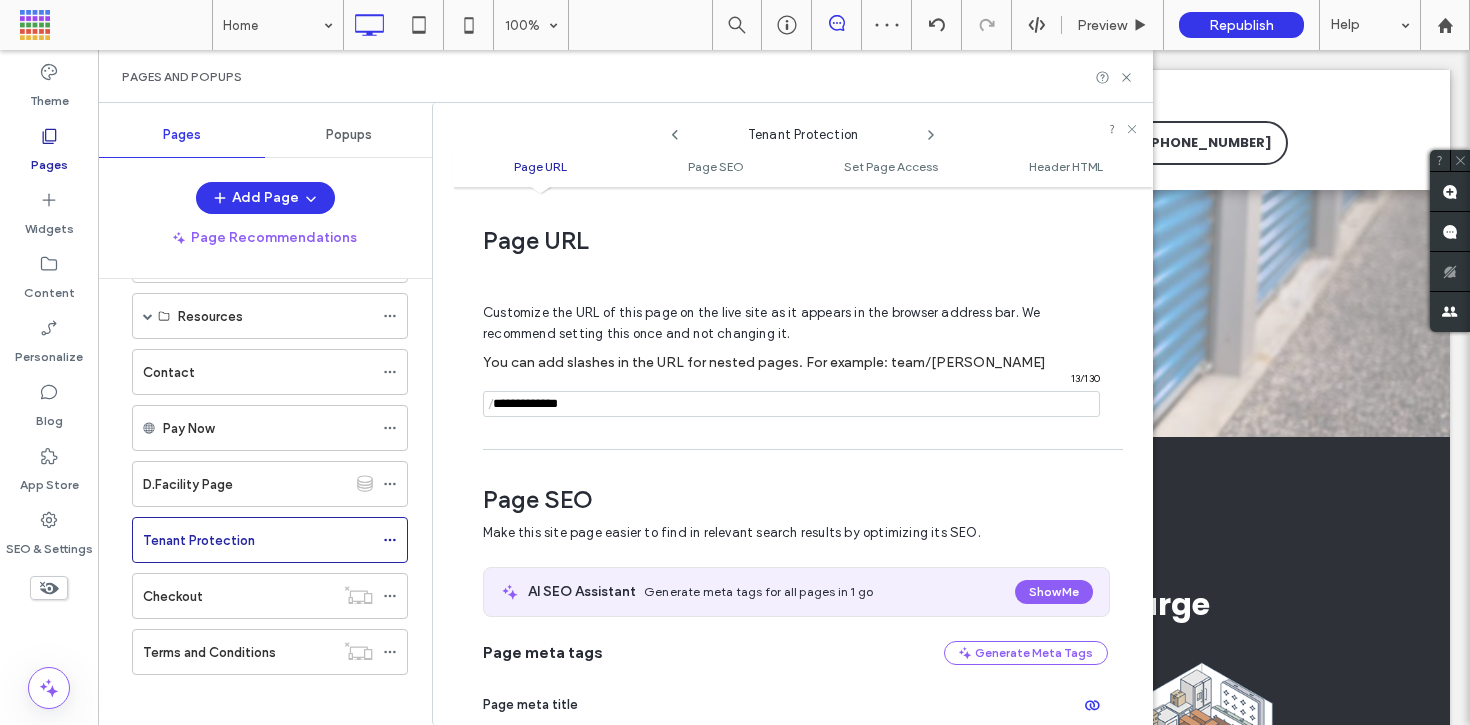 scroll, scrollTop: 10, scrollLeft: 0, axis: vertical 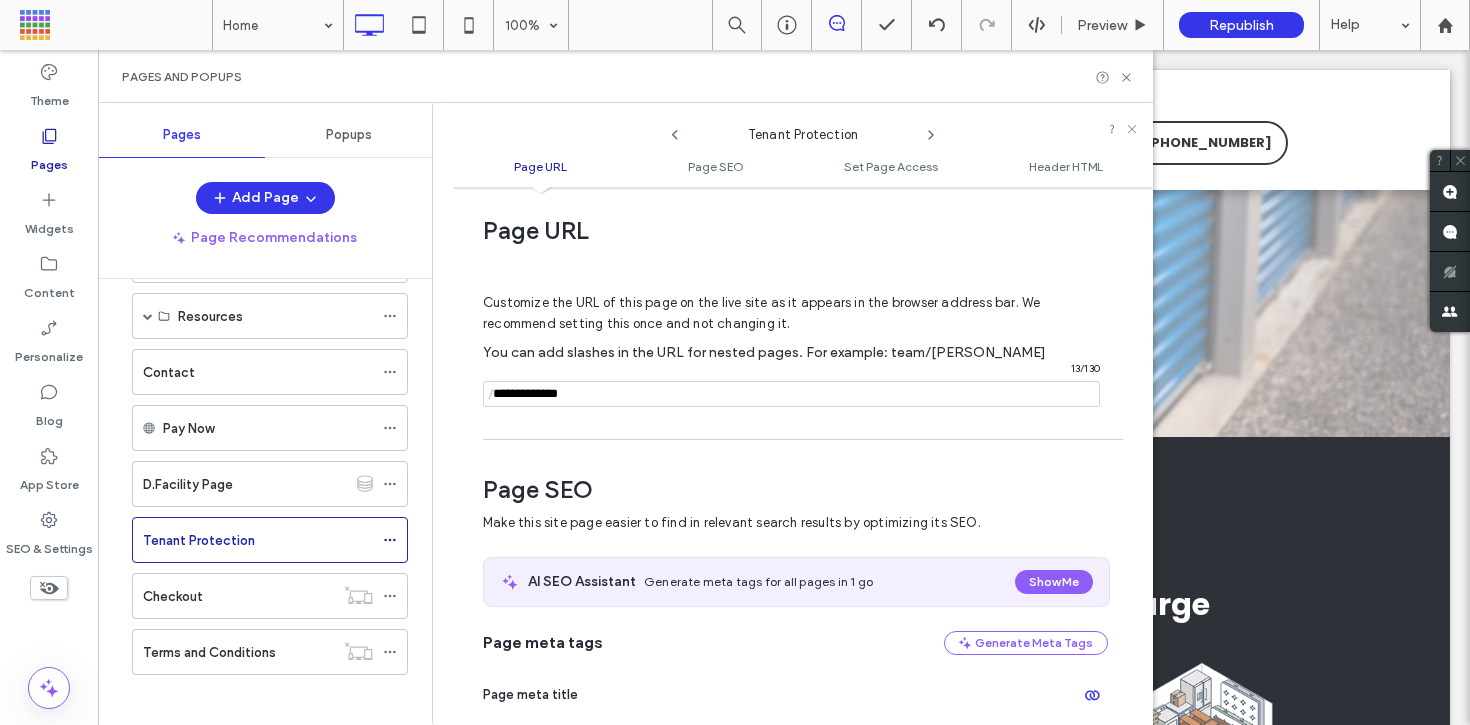 drag, startPoint x: 603, startPoint y: 398, endPoint x: 491, endPoint y: 400, distance: 112.01785 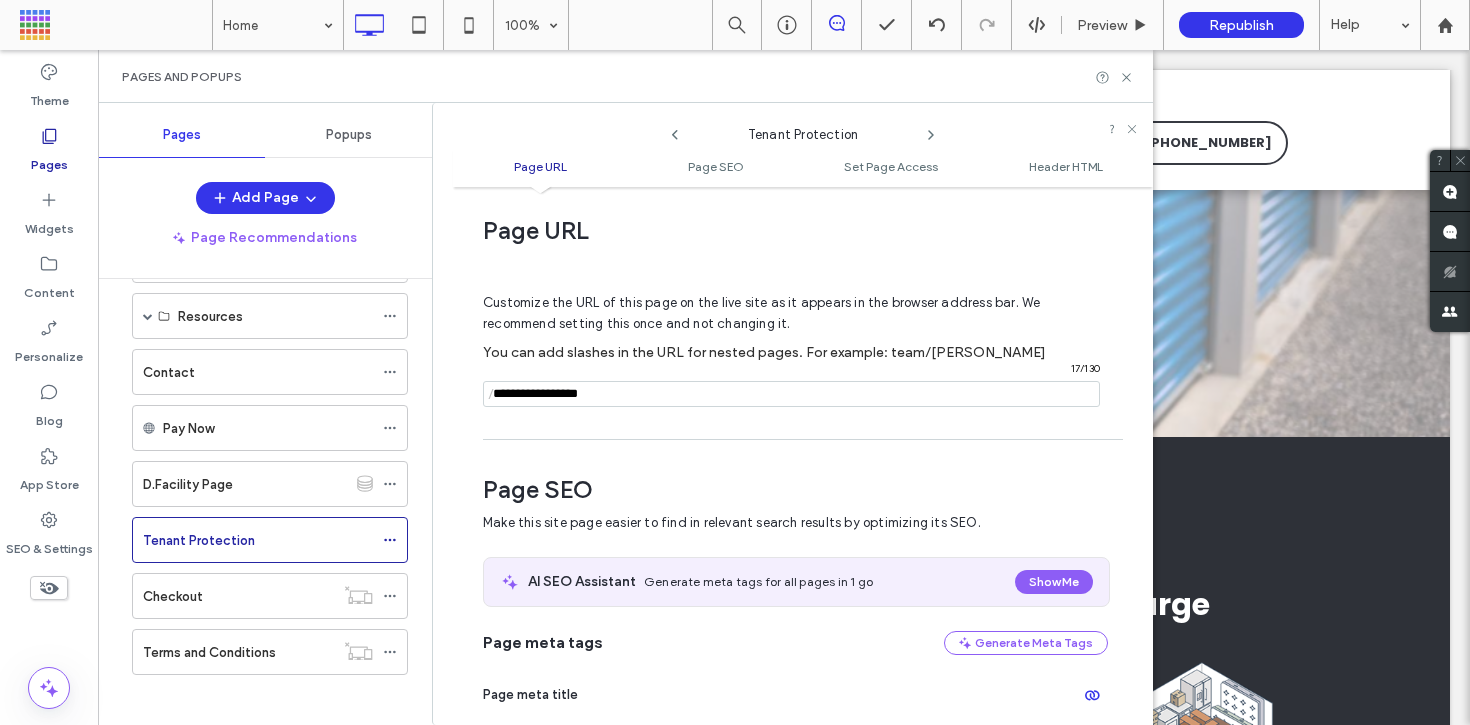type on "**********" 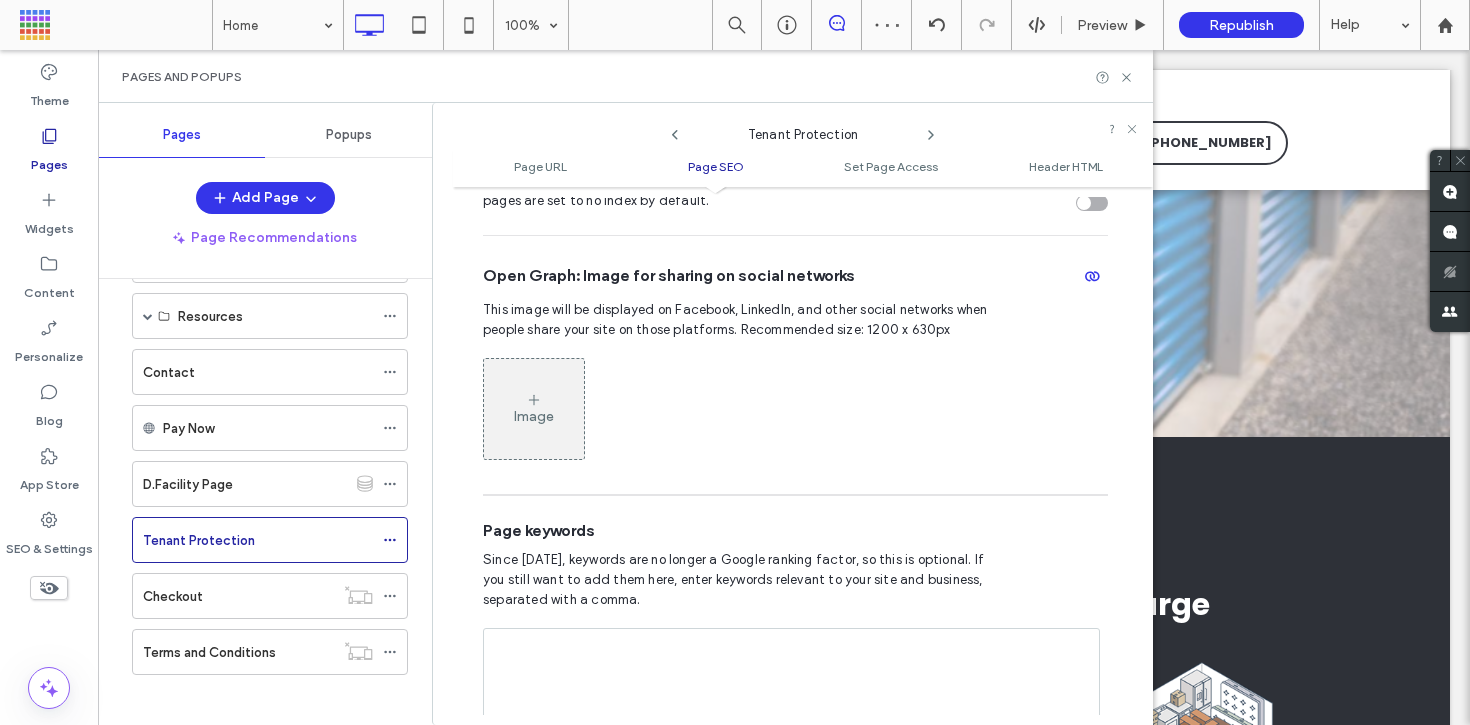 scroll, scrollTop: 1082, scrollLeft: 0, axis: vertical 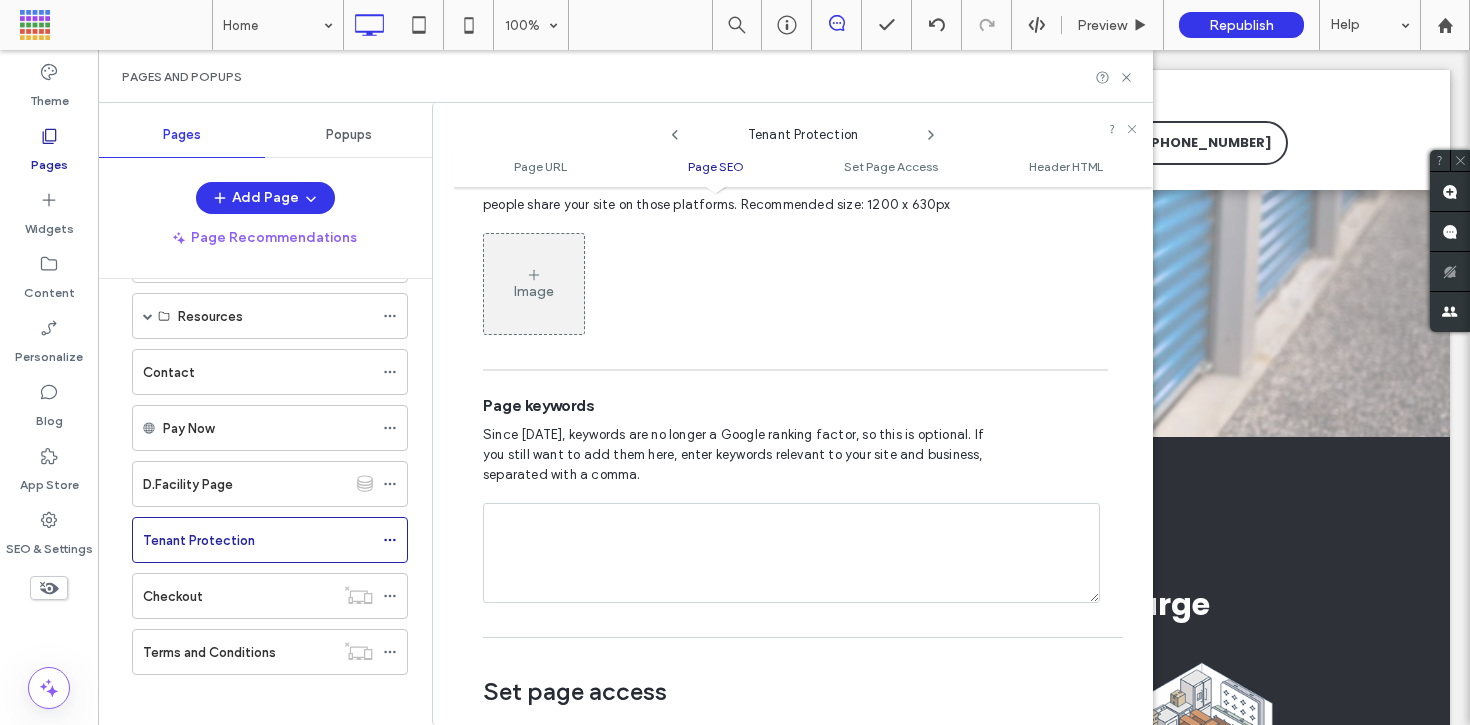 click on "Terms and Conditions" at bounding box center (209, 652) 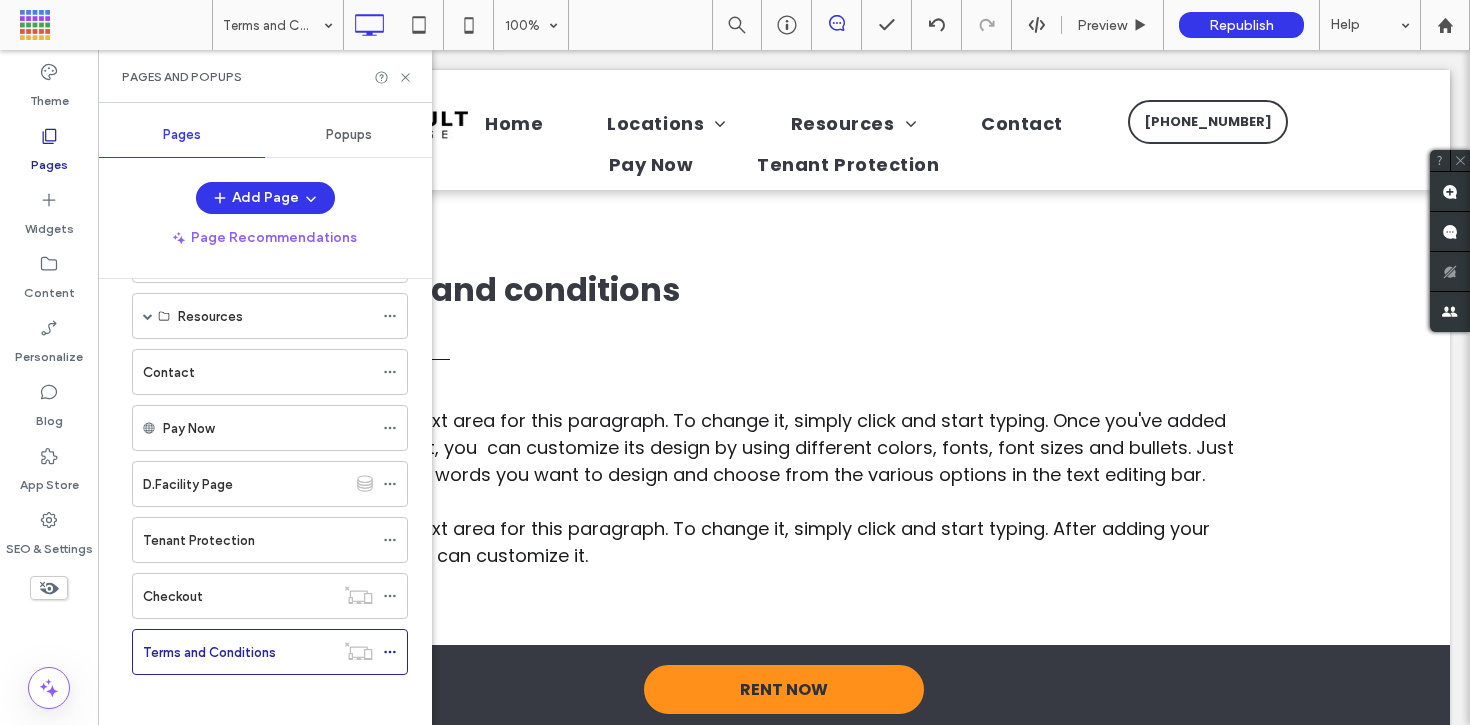 scroll, scrollTop: 0, scrollLeft: 0, axis: both 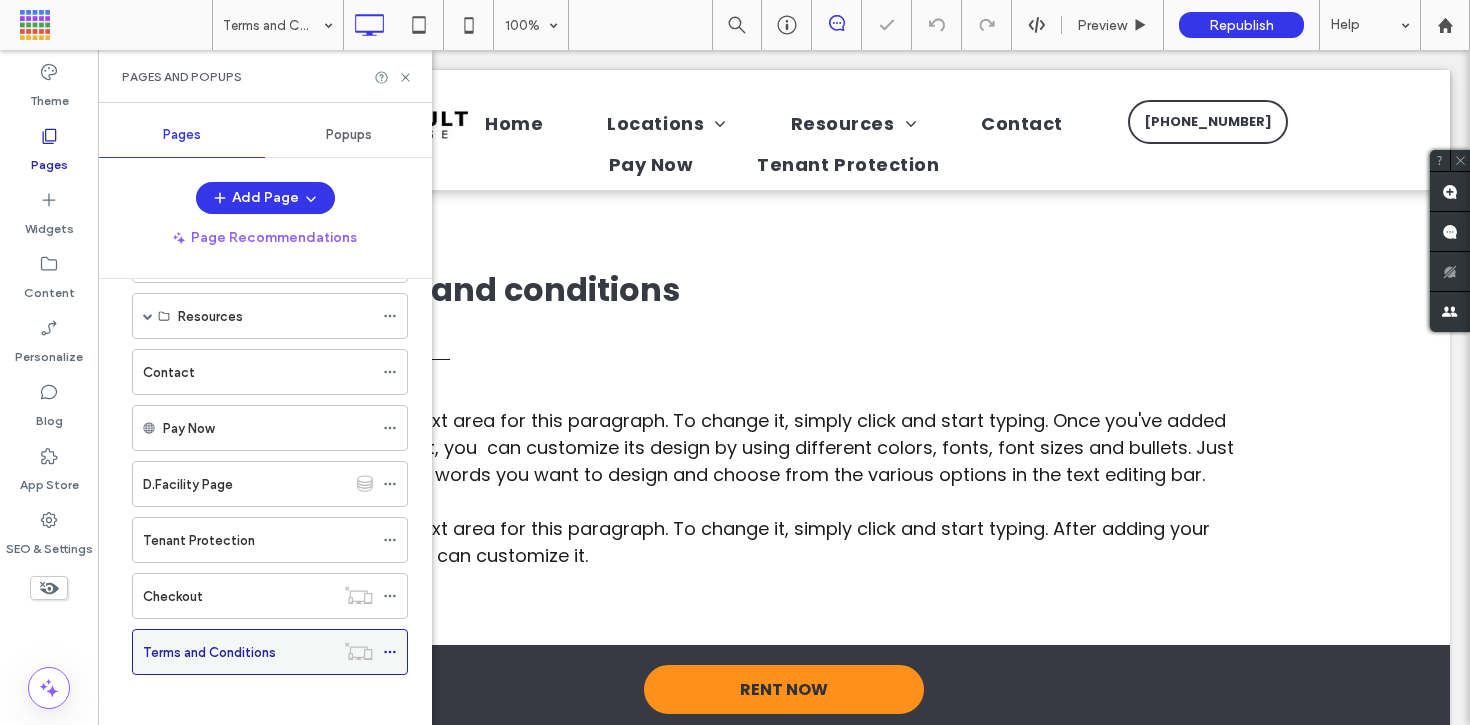 click 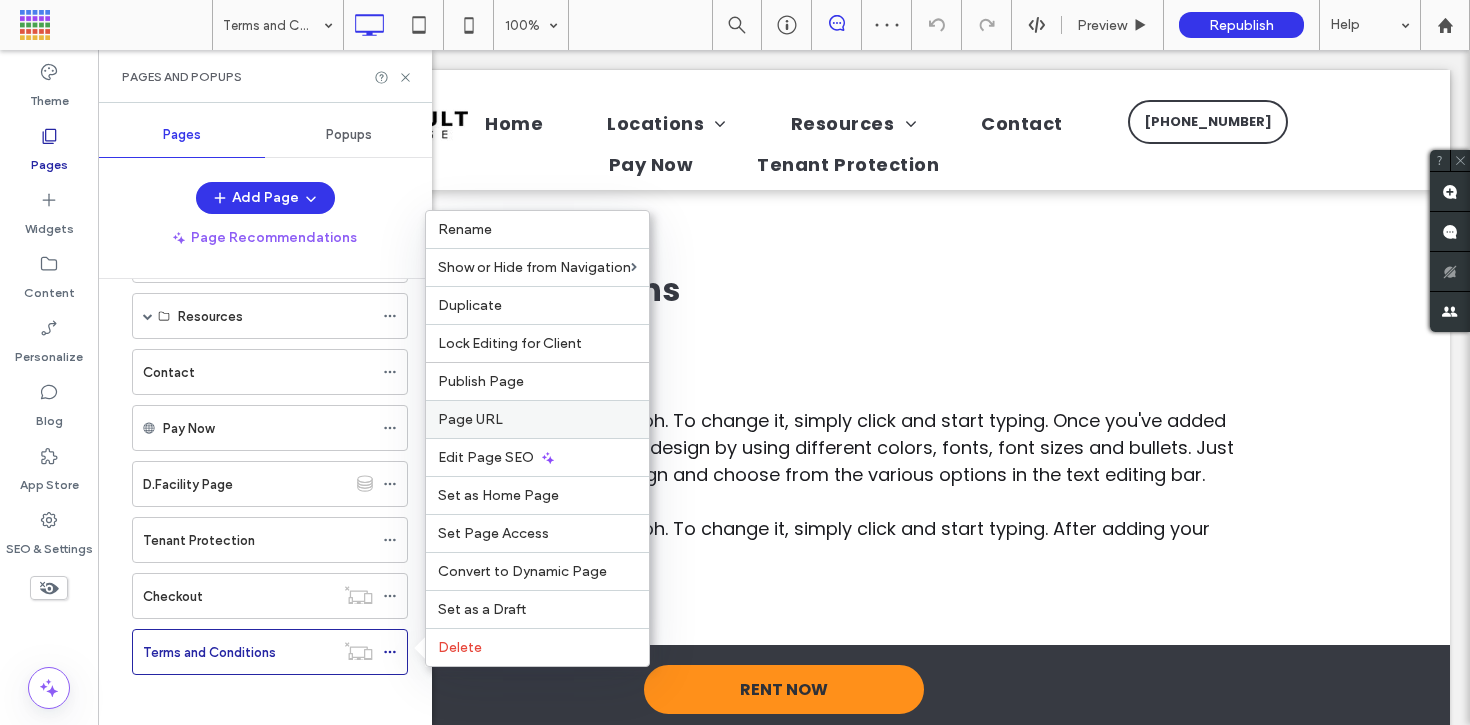 click on "Page URL" at bounding box center [537, 419] 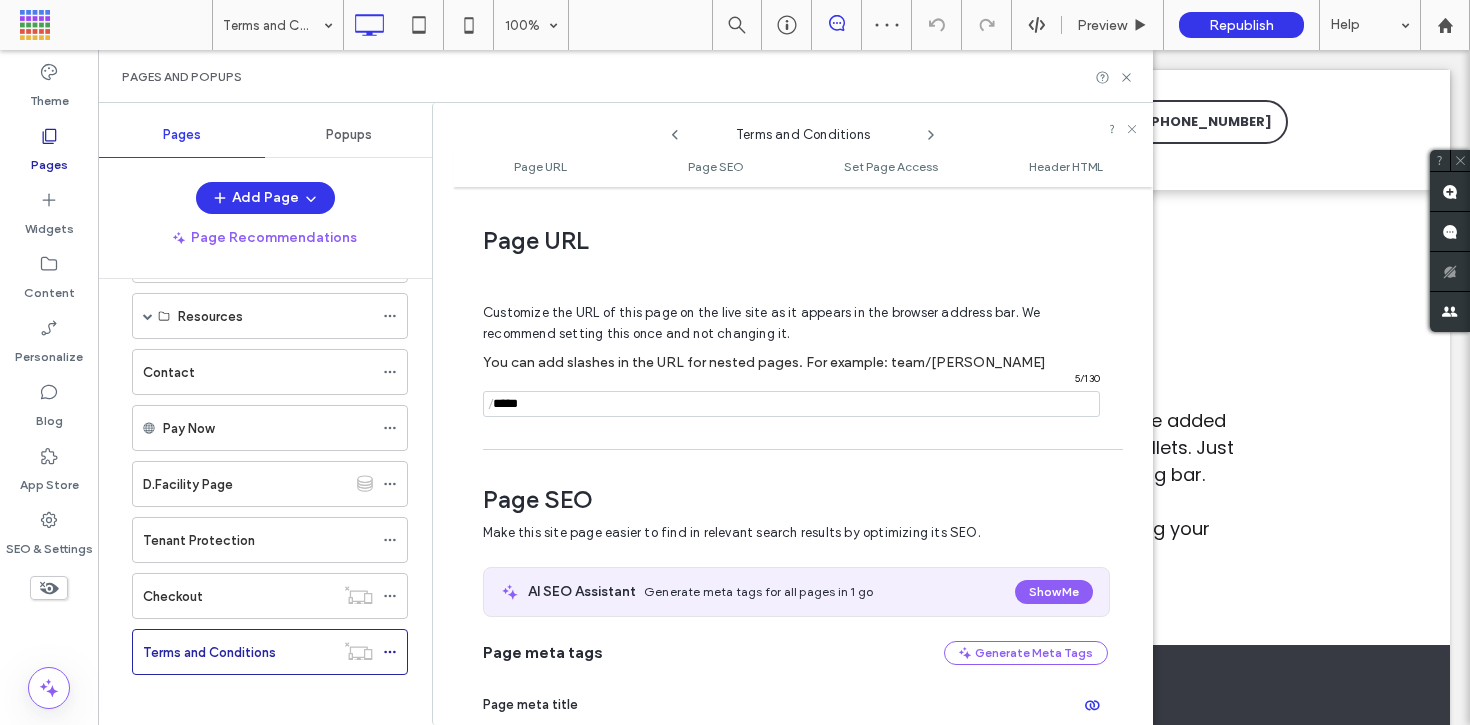scroll, scrollTop: 10, scrollLeft: 0, axis: vertical 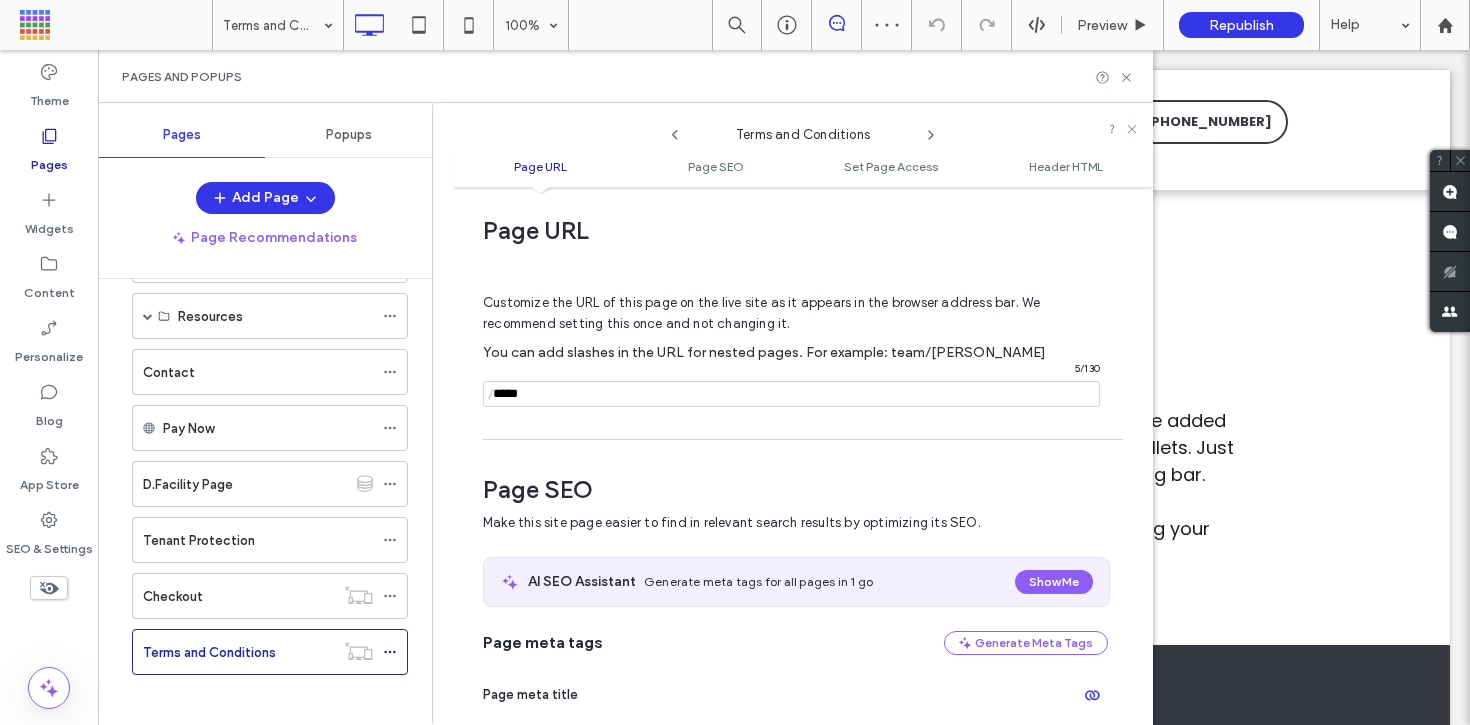 click at bounding box center (791, 394) 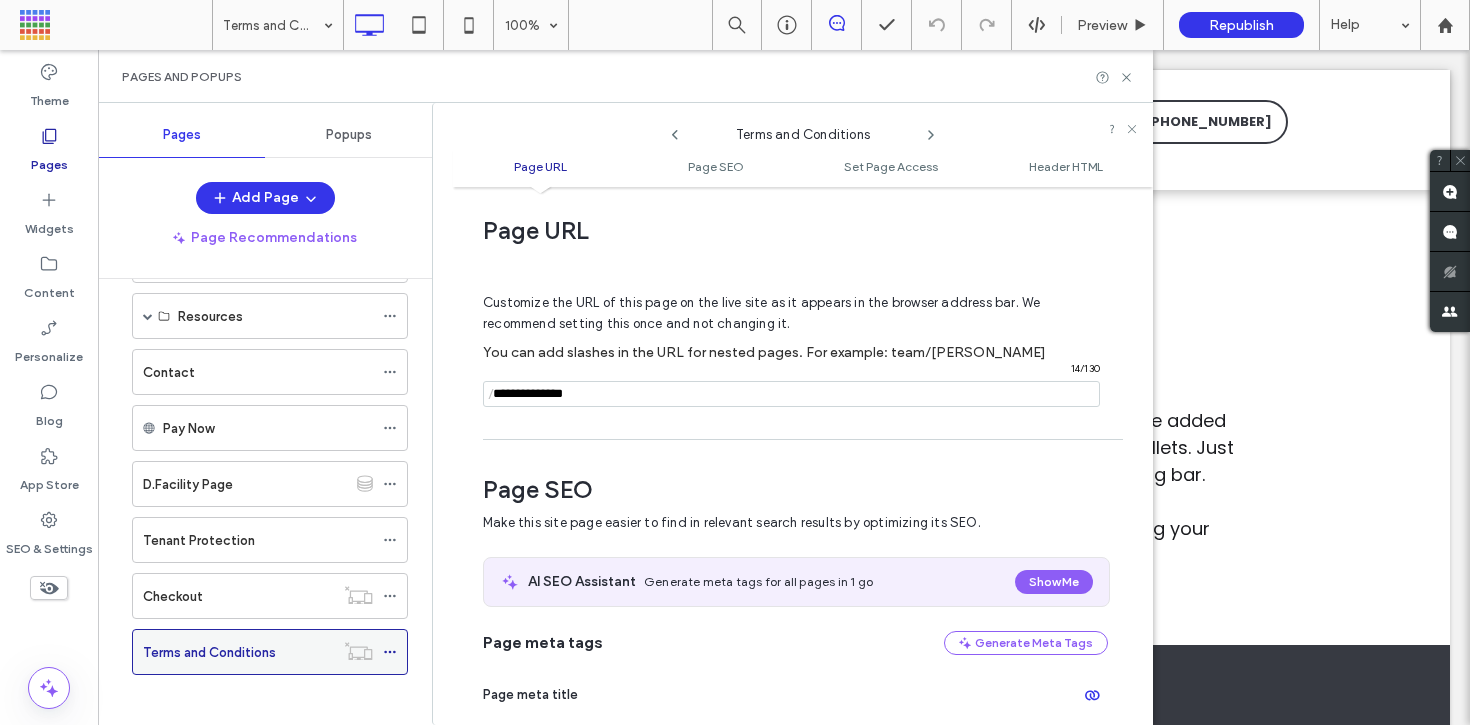 type on "**********" 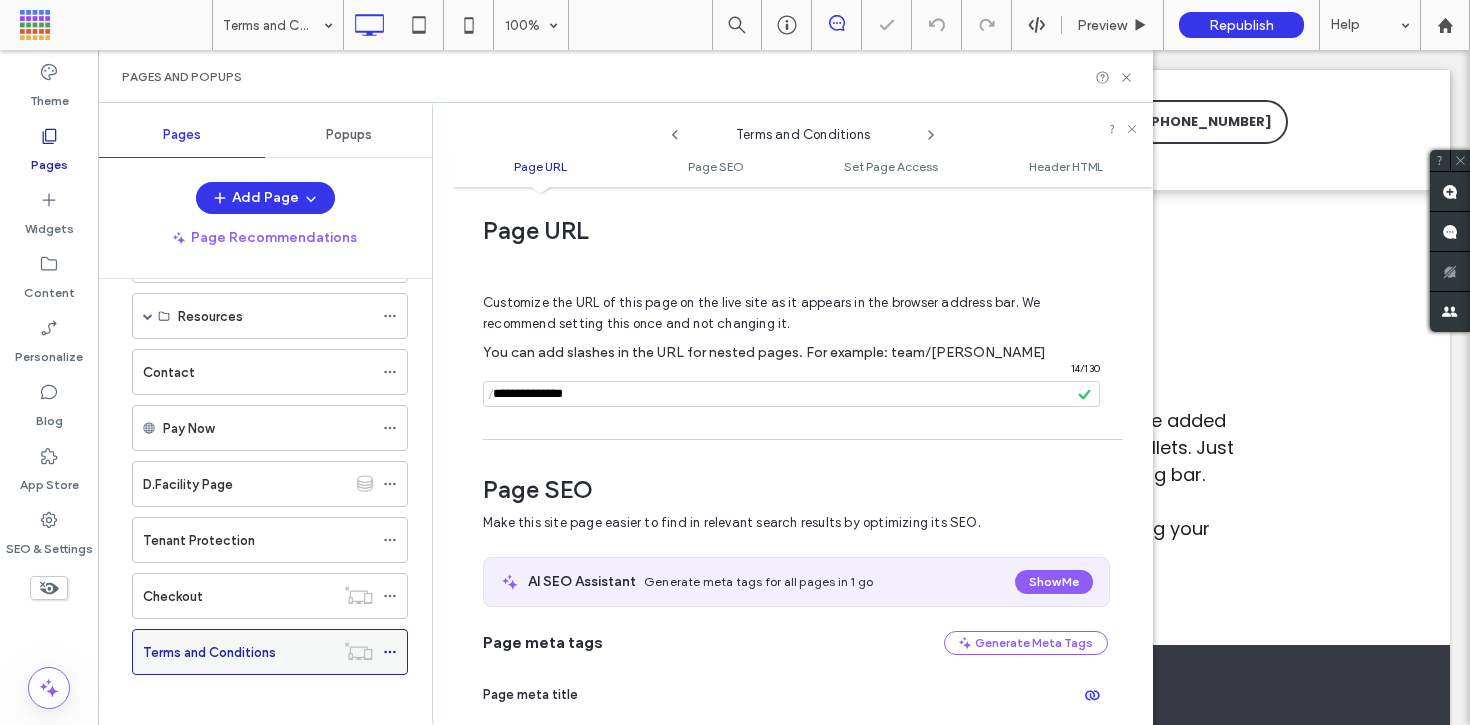 click 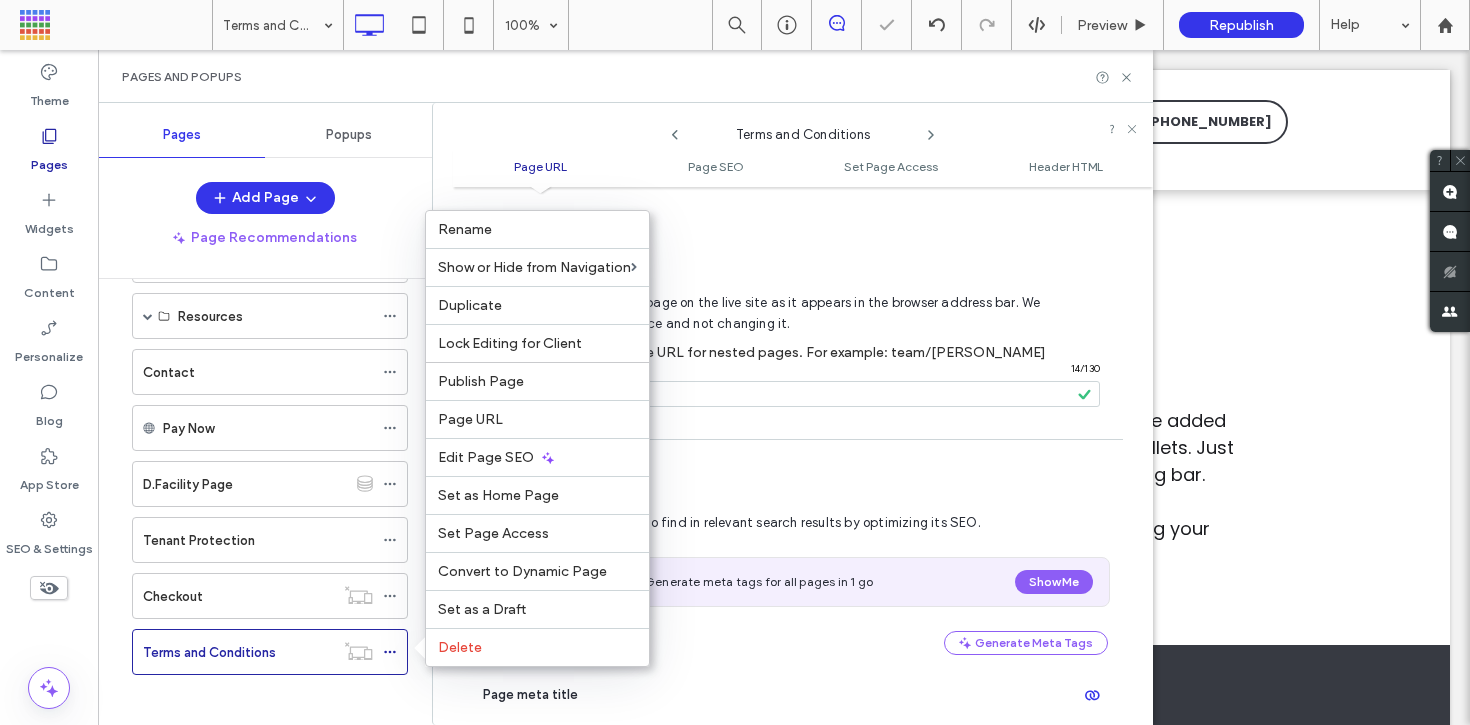 click at bounding box center (735, 362) 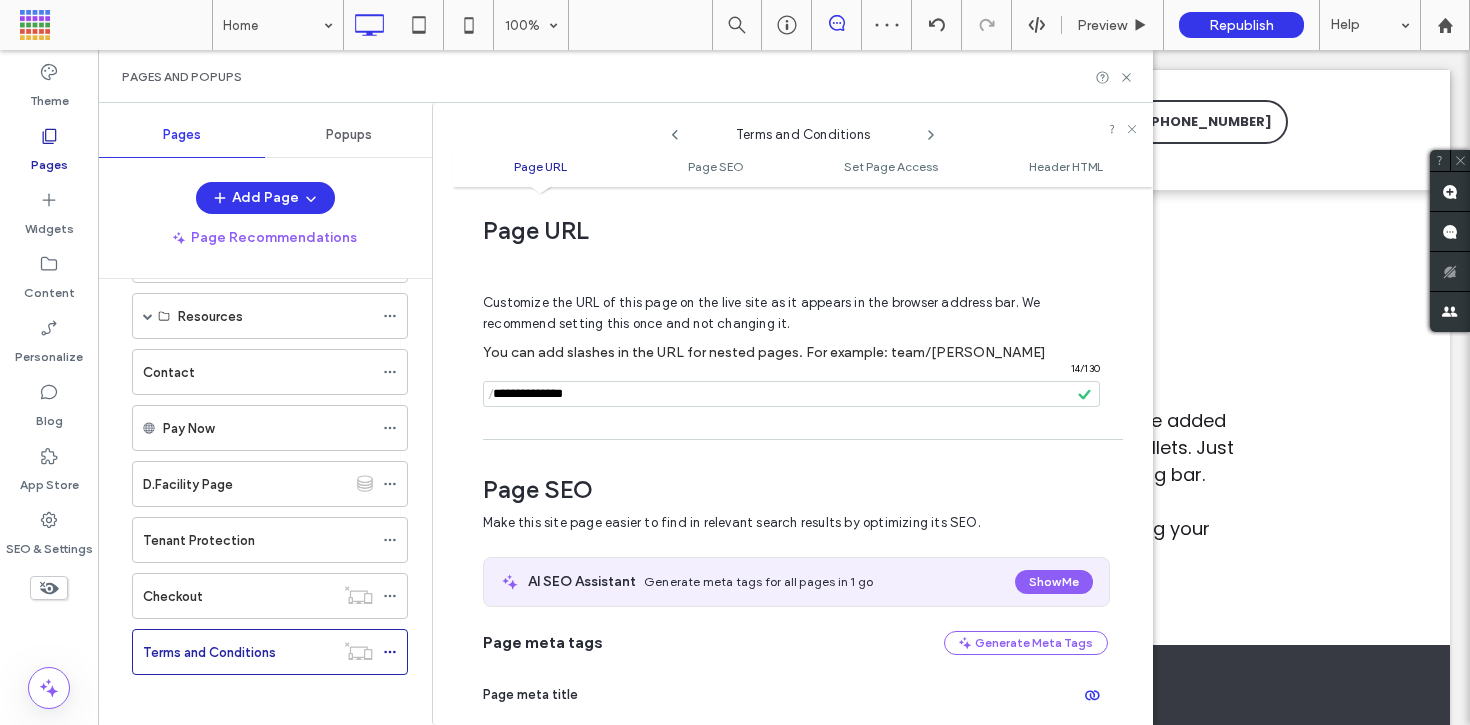 scroll, scrollTop: 0, scrollLeft: 0, axis: both 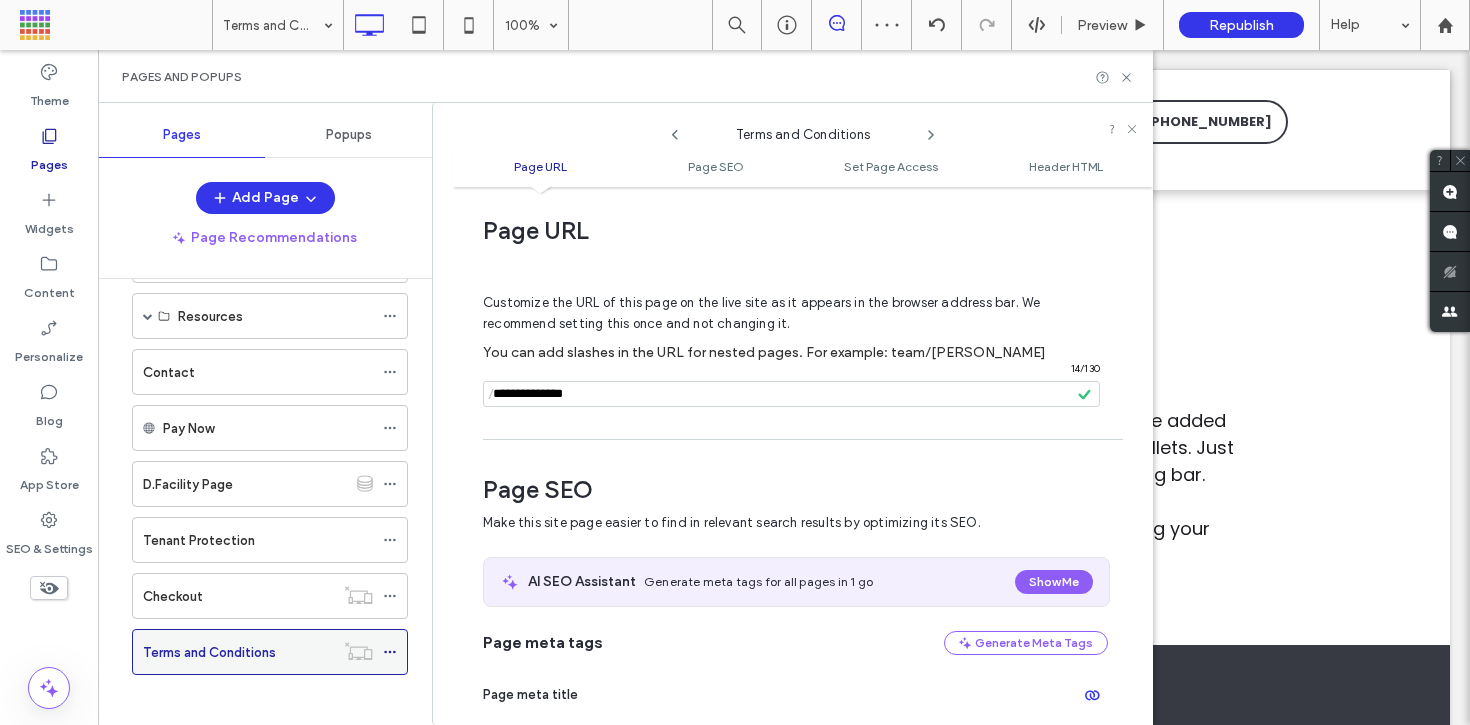 click 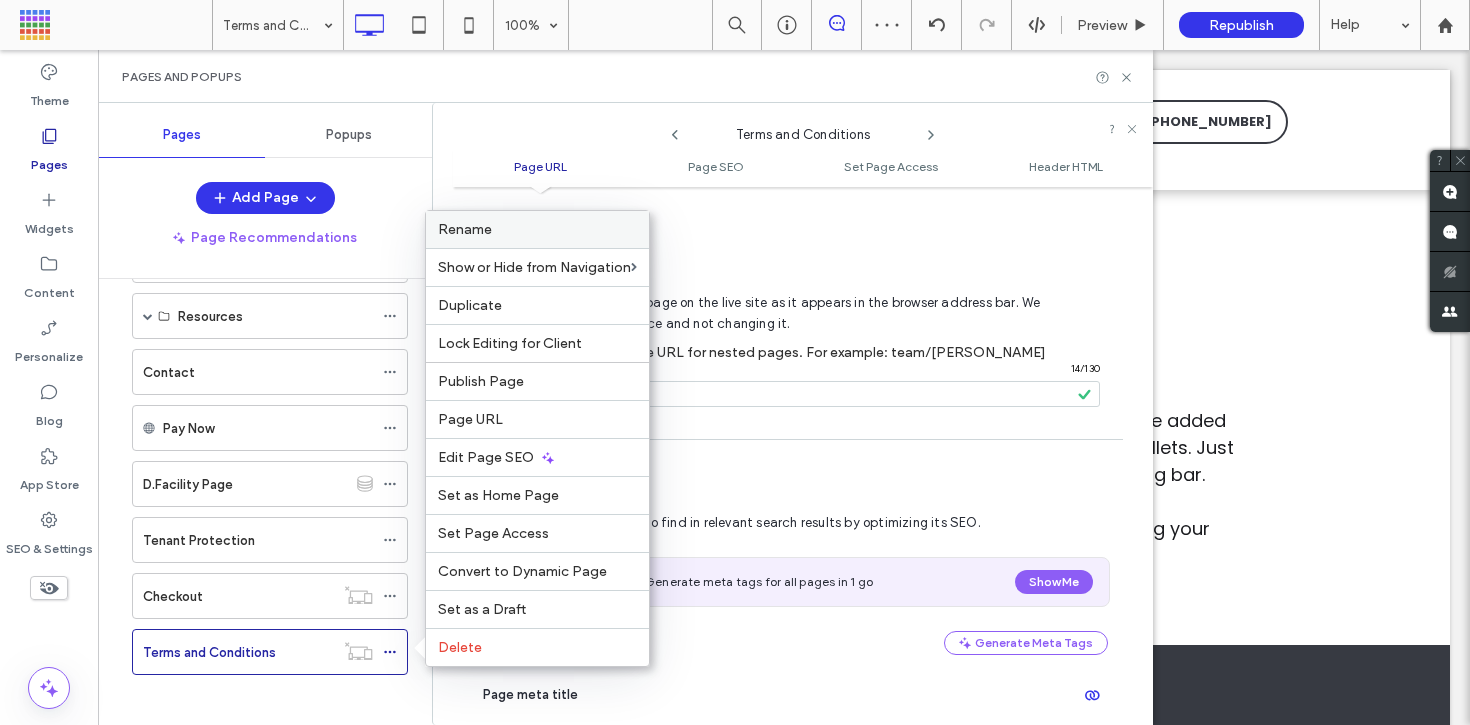 click on "Rename" at bounding box center [465, 229] 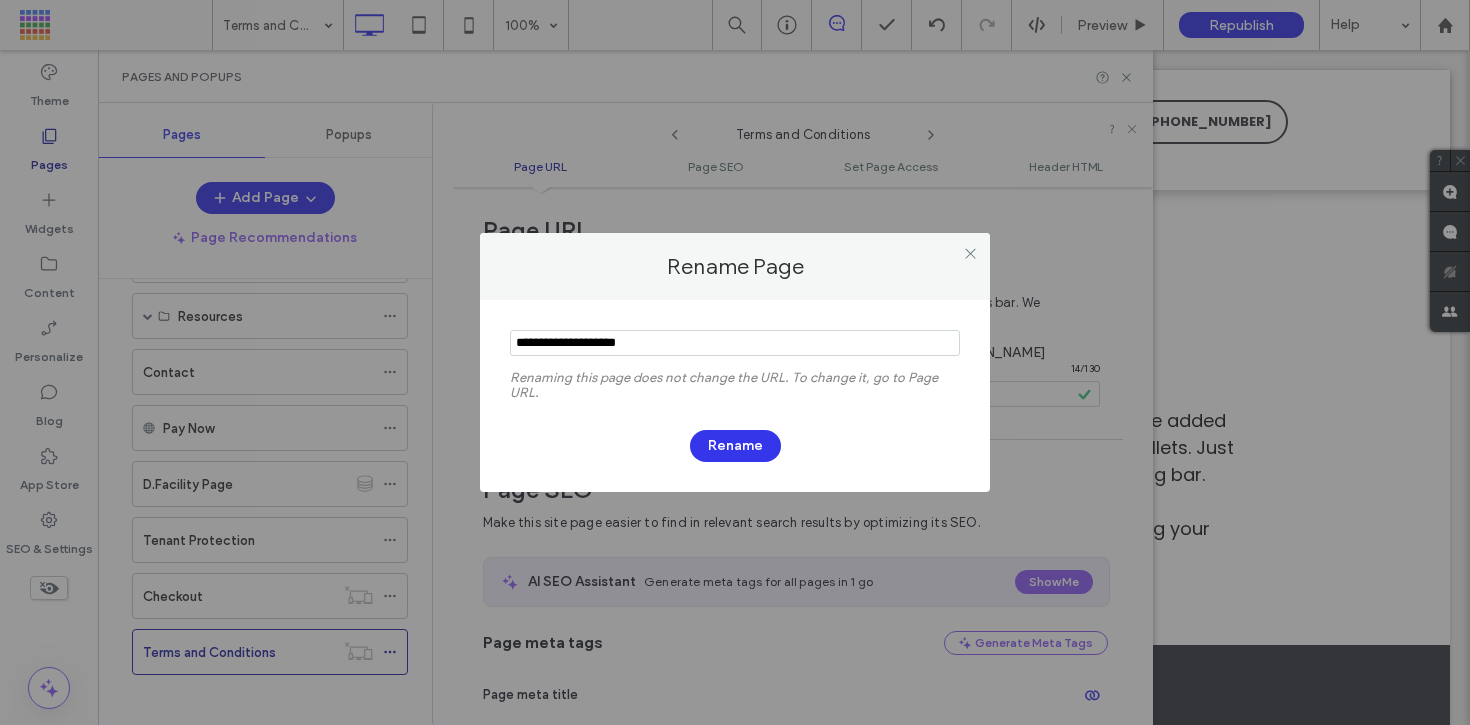 drag, startPoint x: 660, startPoint y: 343, endPoint x: 413, endPoint y: 320, distance: 248.06854 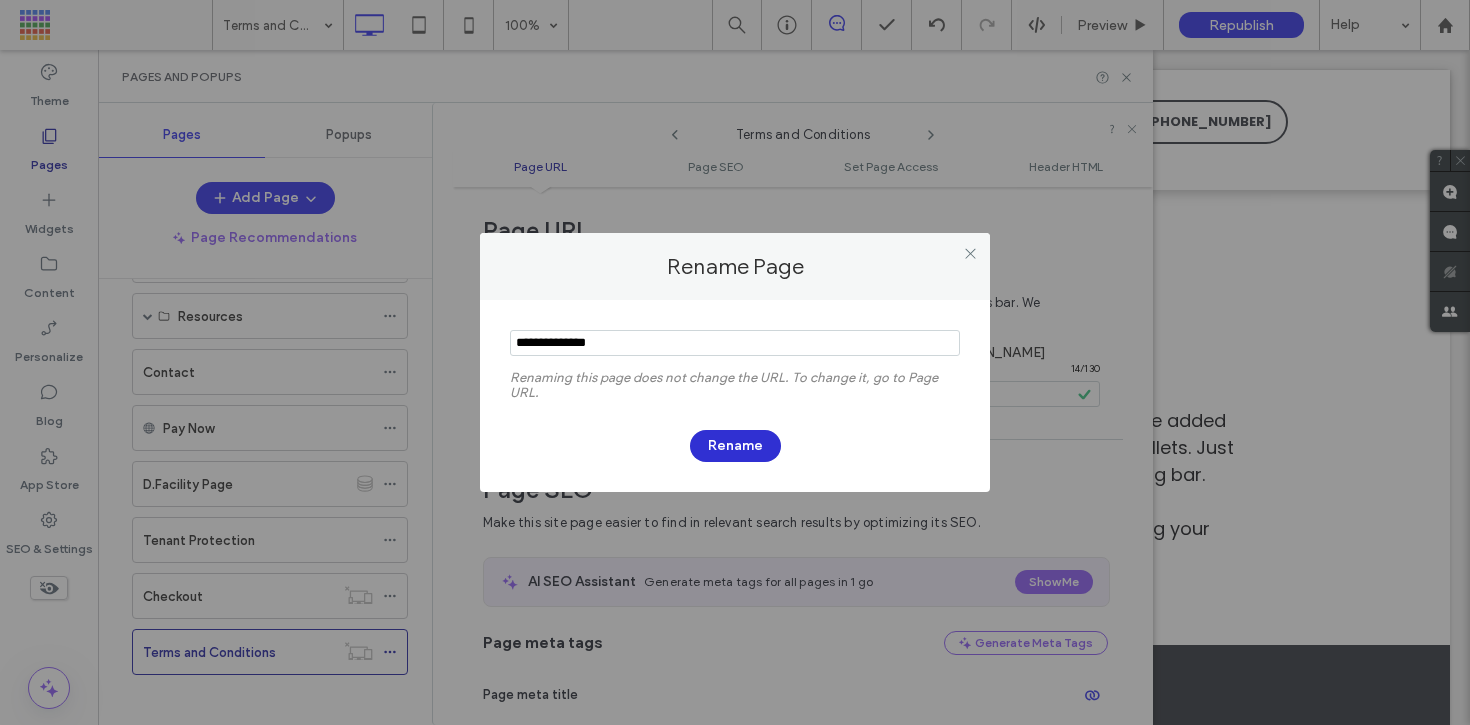 type on "**********" 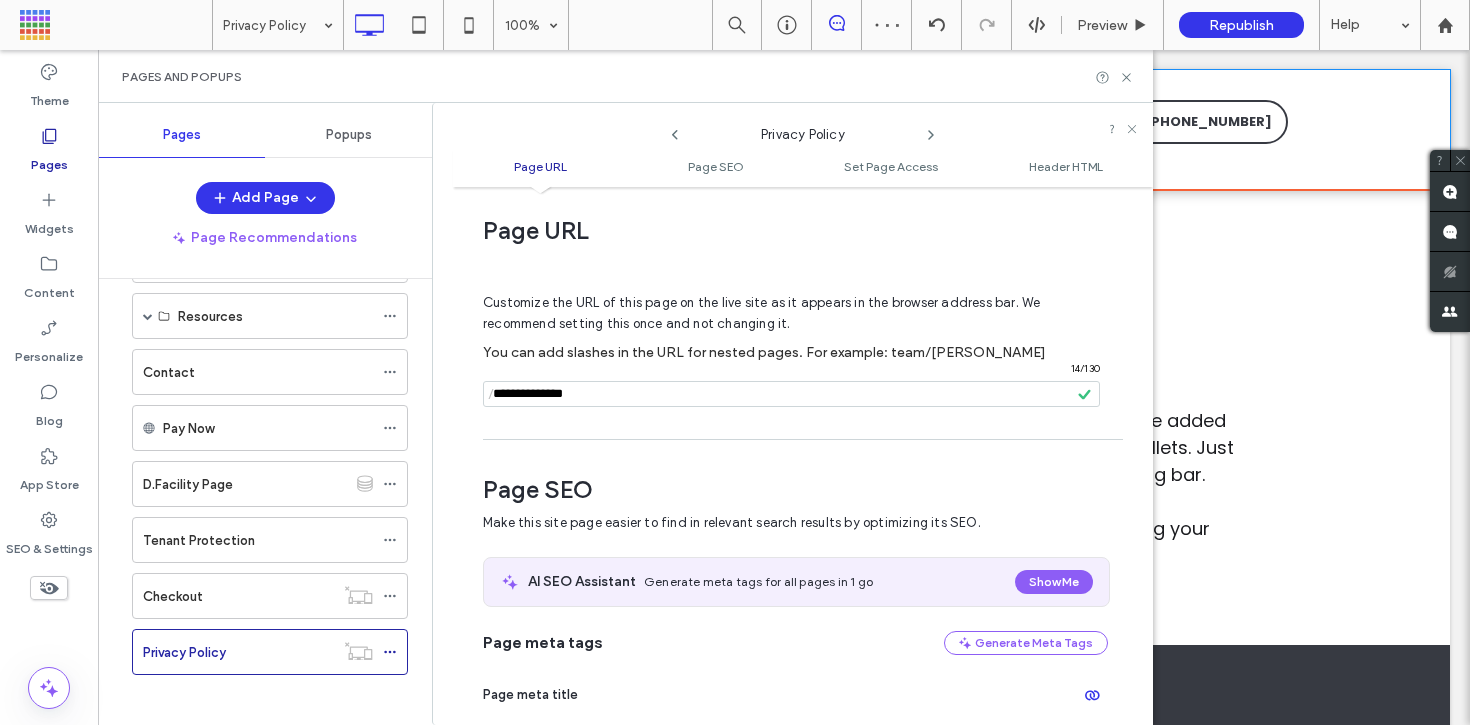click on "Click To Paste
Home
Locations
[GEOGRAPHIC_DATA], [GEOGRAPHIC_DATA]
[GEOGRAPHIC_DATA], [GEOGRAPHIC_DATA]
[GEOGRAPHIC_DATA], [GEOGRAPHIC_DATA]
Resources
About Us
Size Guide
FAQ
Contact
Pay Now
Tenant Protection
Click To Paste
[PHONE_NUMBER]
Click To Paste" at bounding box center [784, 130] 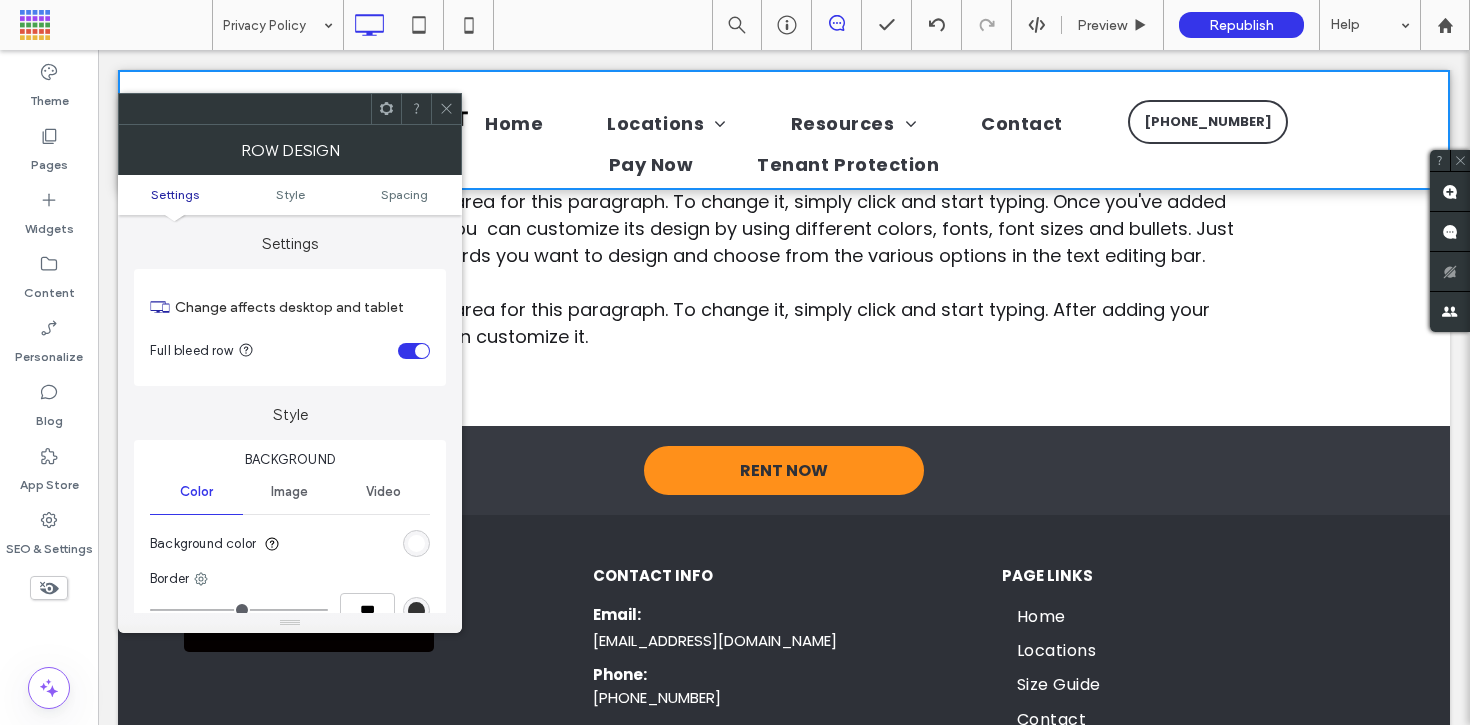 scroll, scrollTop: 362, scrollLeft: 0, axis: vertical 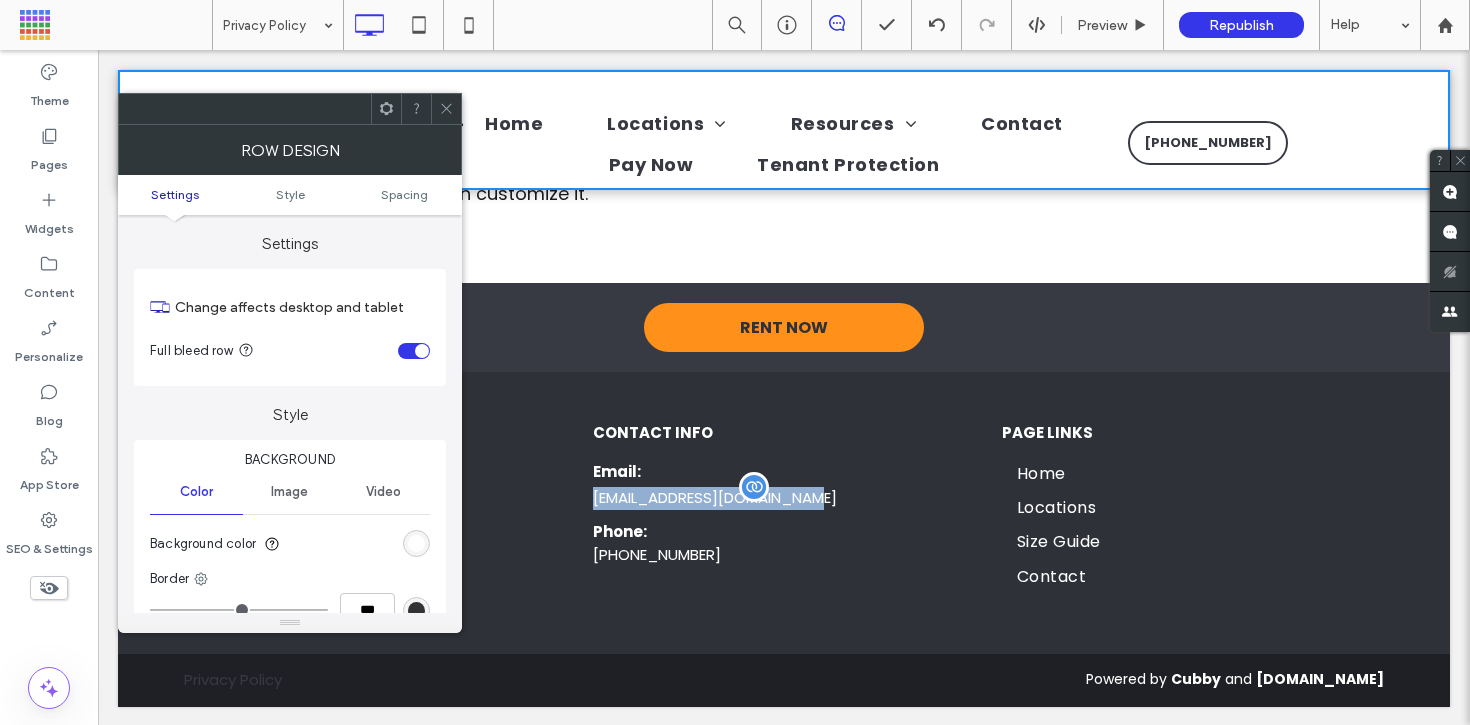 drag, startPoint x: 588, startPoint y: 495, endPoint x: 812, endPoint y: 501, distance: 224.08034 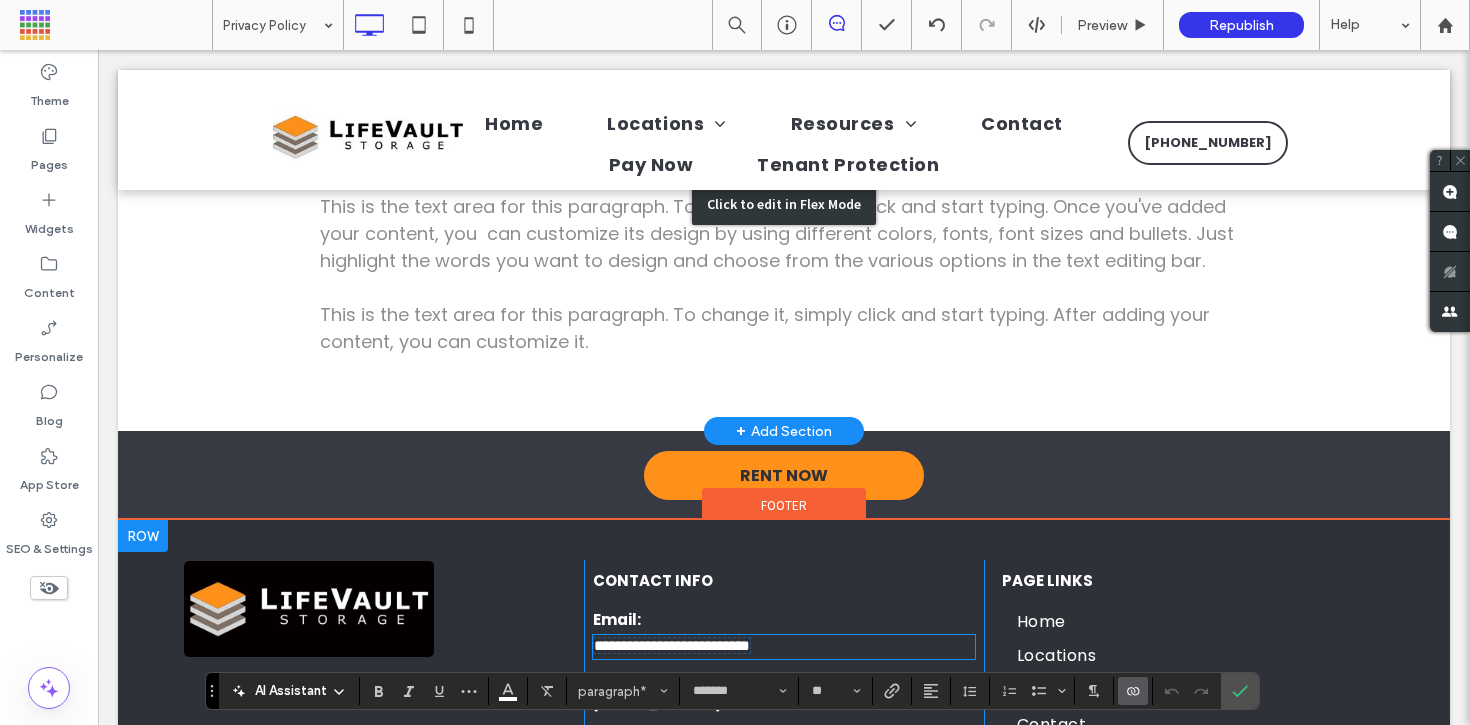 scroll, scrollTop: 362, scrollLeft: 0, axis: vertical 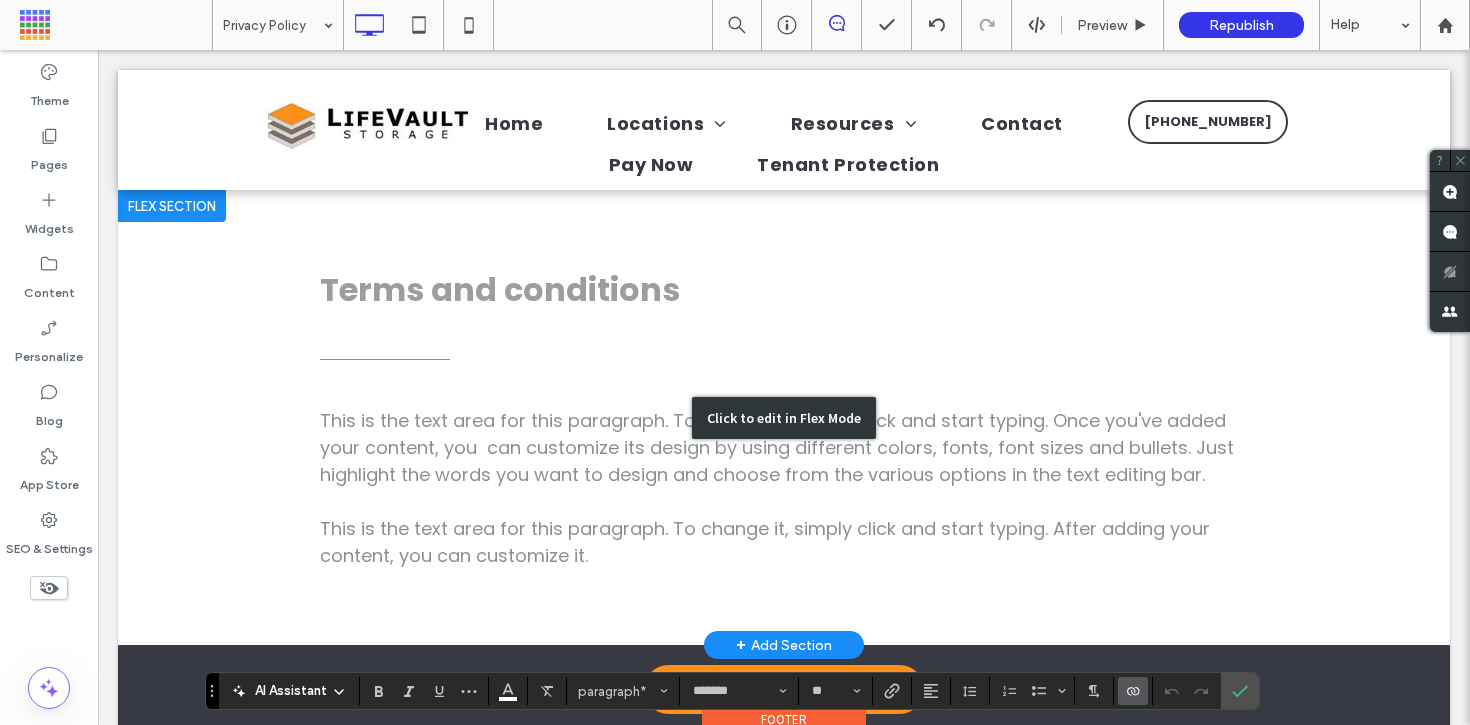 click on "Click to edit in Flex Mode" at bounding box center [784, 417] 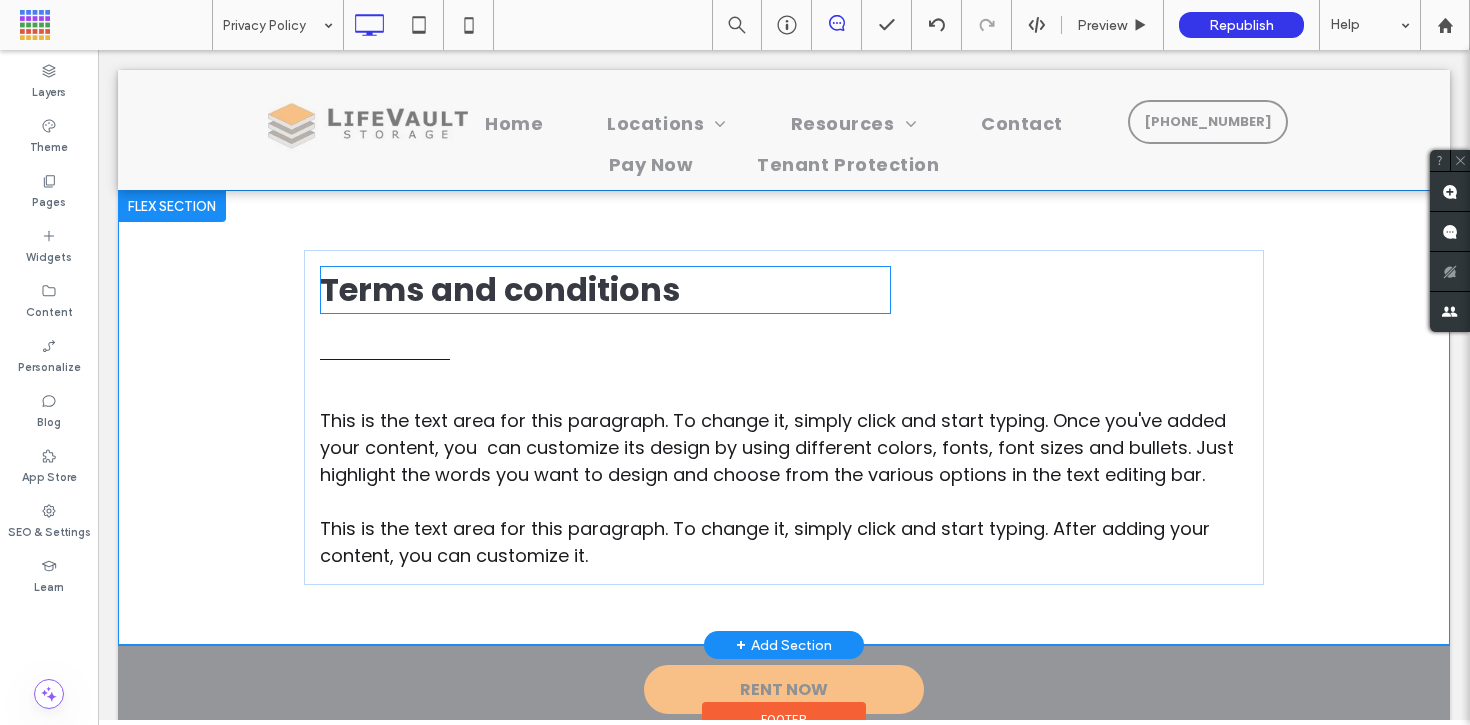 click on "Terms and conditions" at bounding box center [500, 289] 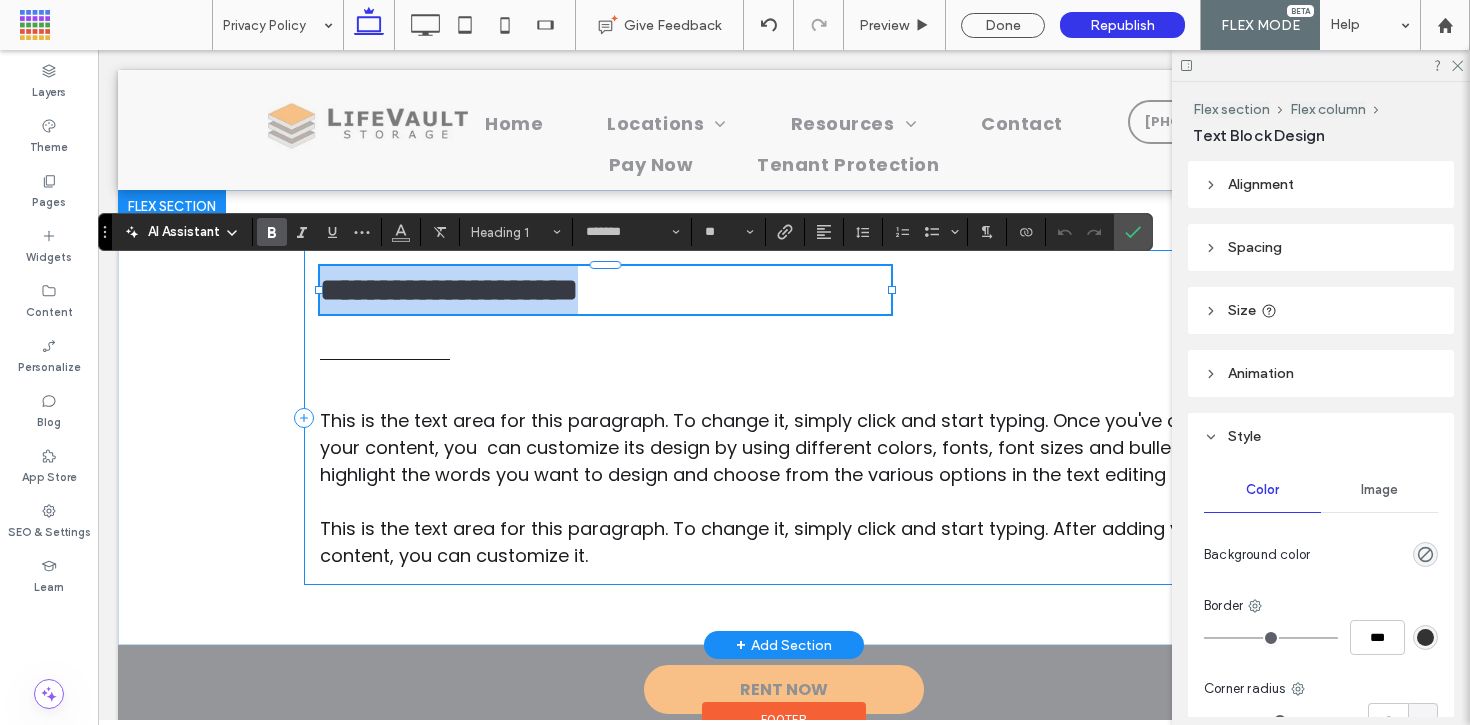 type 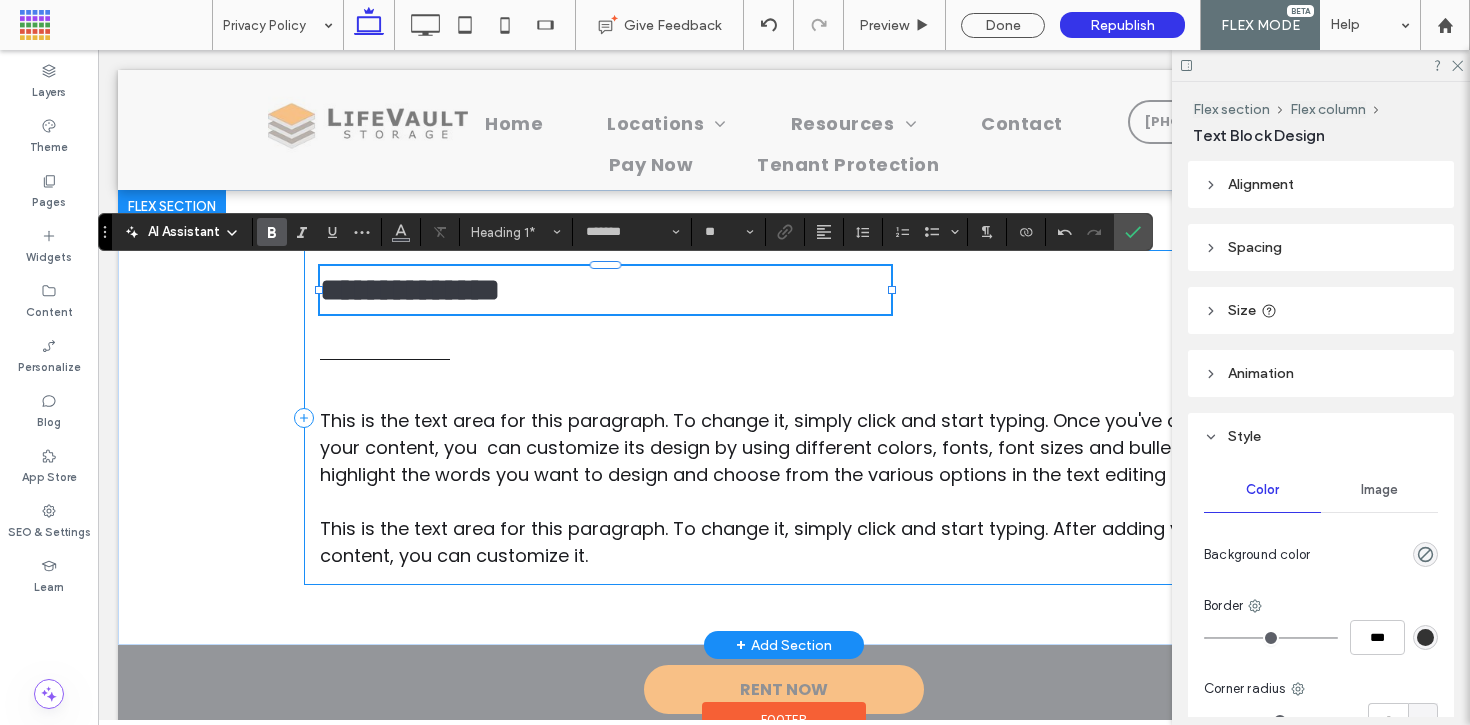 click on "**********" at bounding box center [784, 417] 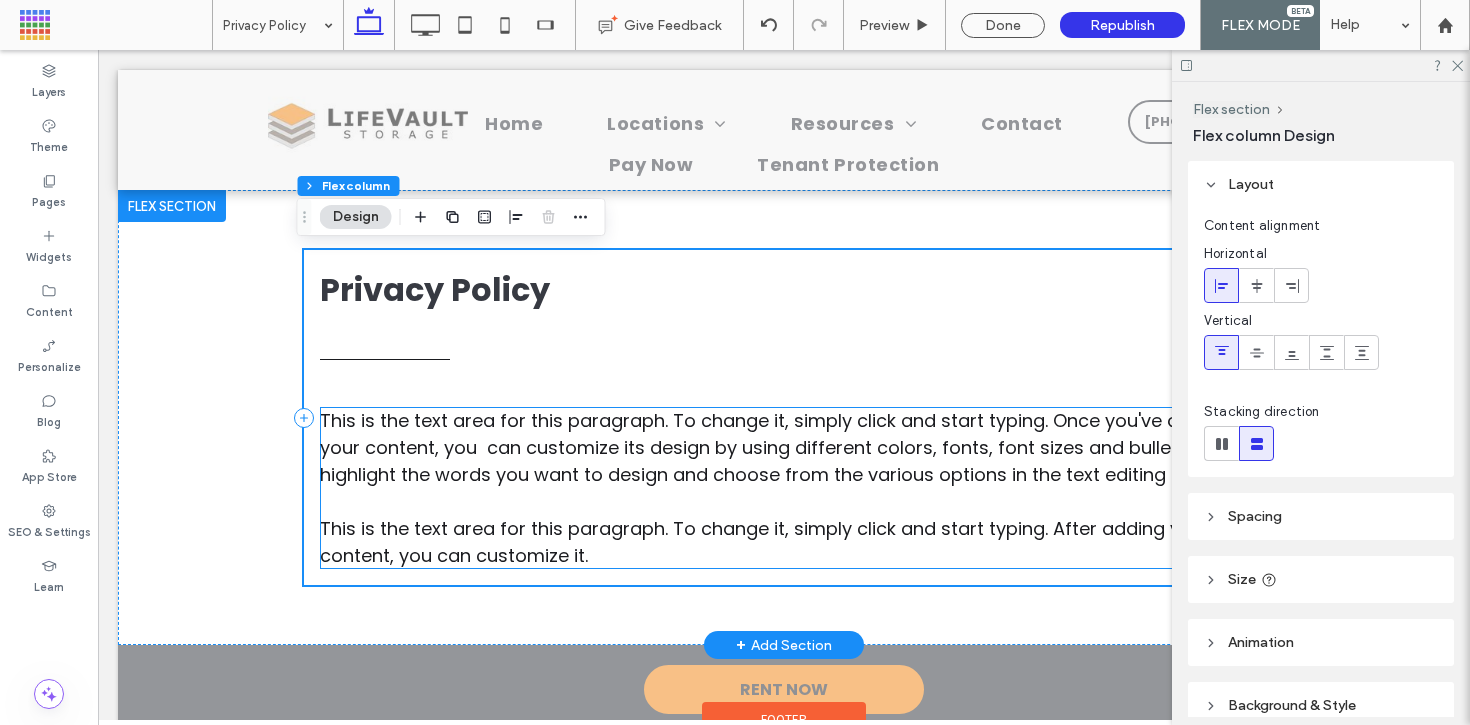 click on "This is the text area for this paragraph. To change it, simply click and start typing. Once you've added your content, you  can customize its design by using different colors, fonts, font sizes and bullets. Just highlight the words you want to design and choose from the various options in the text editing bar.  This is the text area for this paragraph. To change it, simply click and start typing. After adding your content, you can customize it." at bounding box center (777, 488) 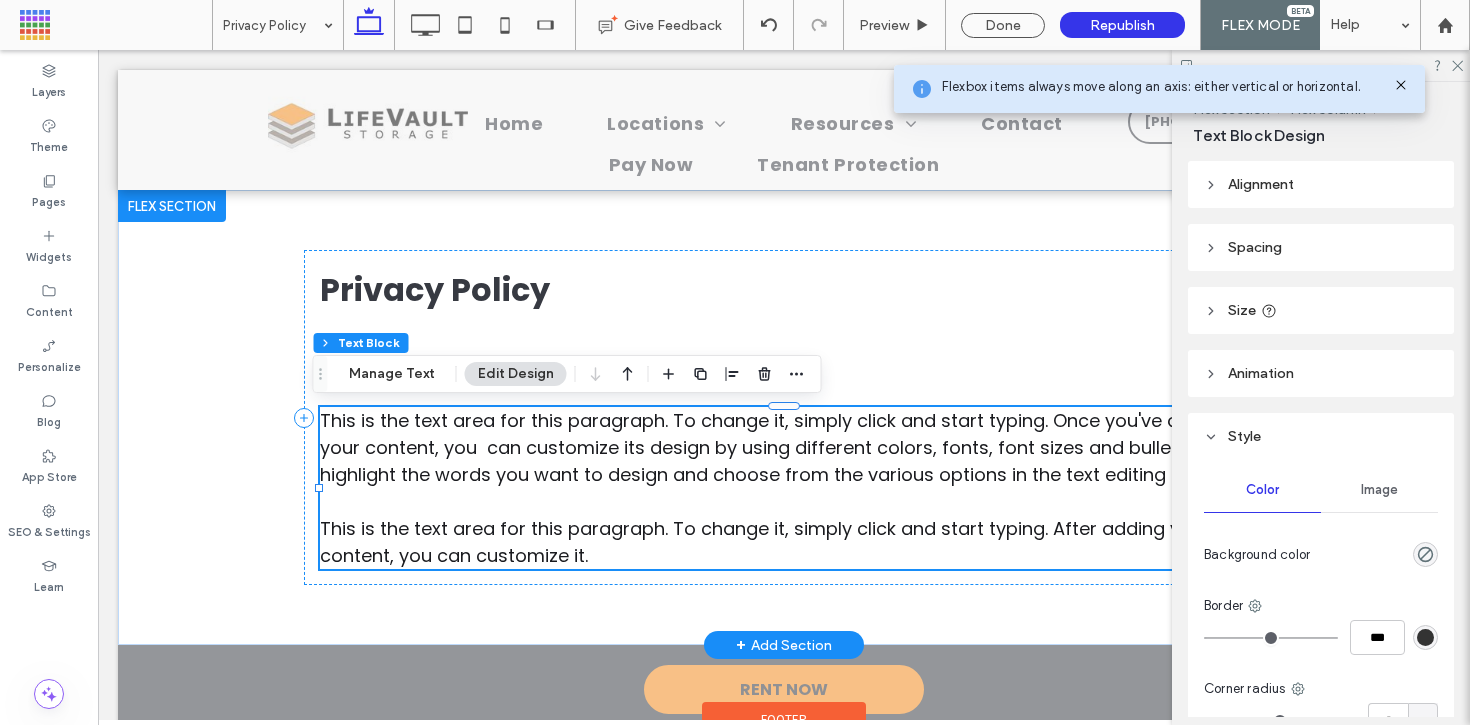click on "This is the text area for this paragraph. To change it, simply click and start typing. Once you've added your content, you  can customize its design by using different colors, fonts, font sizes and bullets. Just highlight the words you want to design and choose from the various options in the text editing bar.  This is the text area for this paragraph. To change it, simply click and start typing. After adding your content, you can customize it." at bounding box center [777, 488] 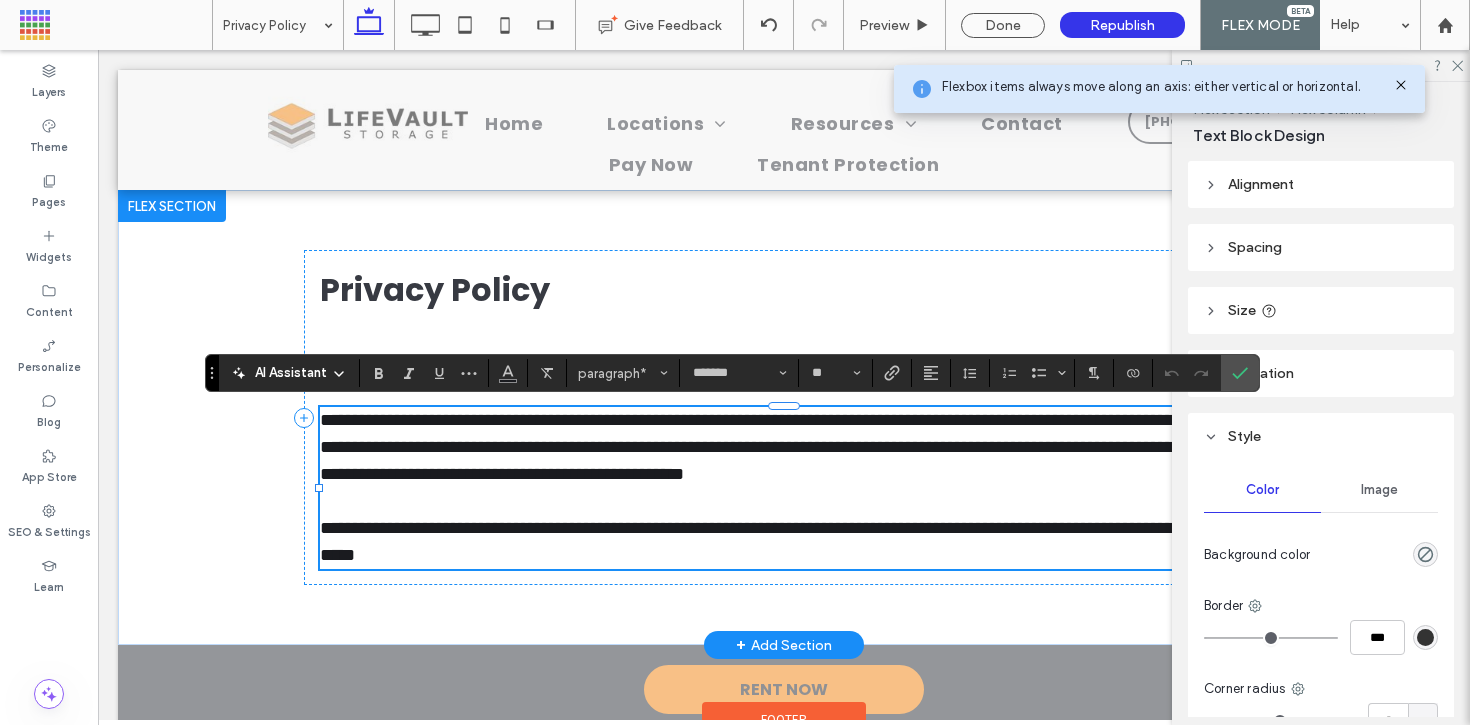 click on "**********" at bounding box center (775, 487) 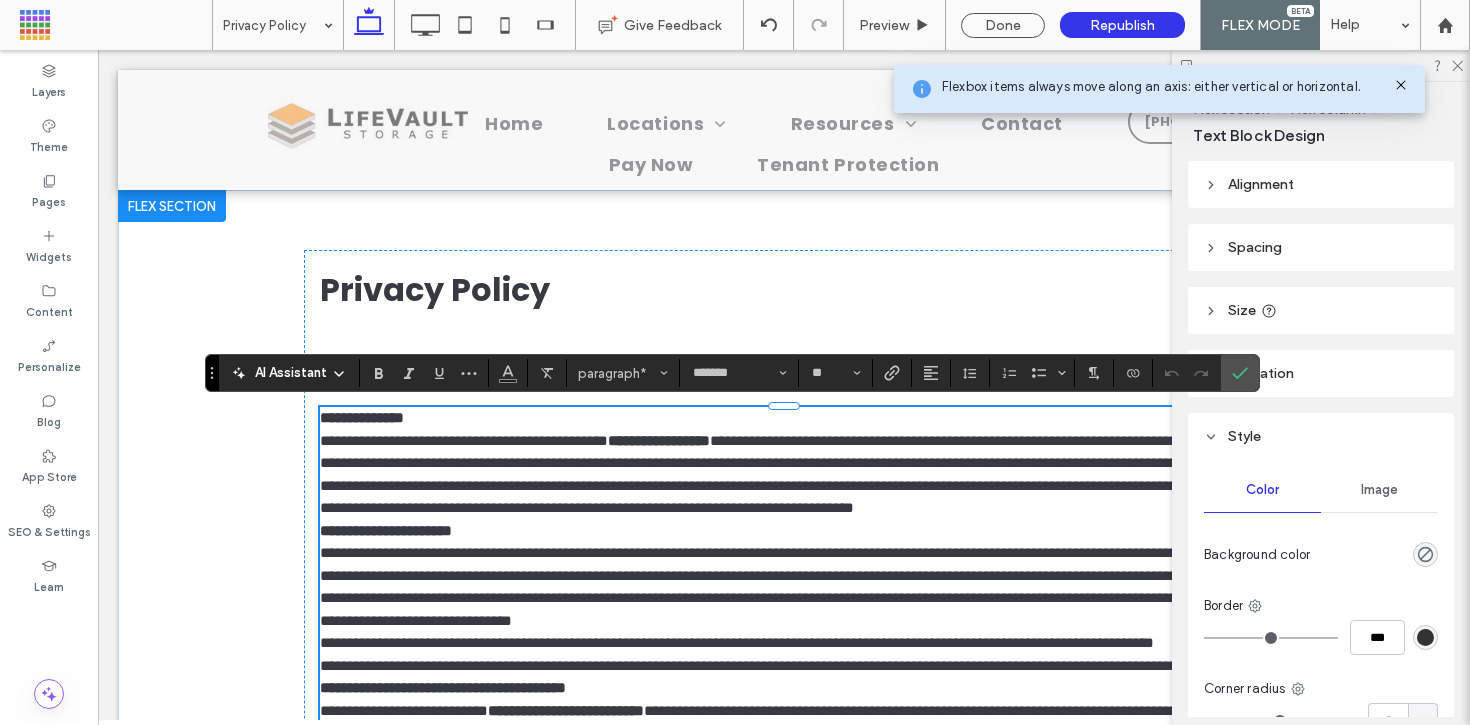 type 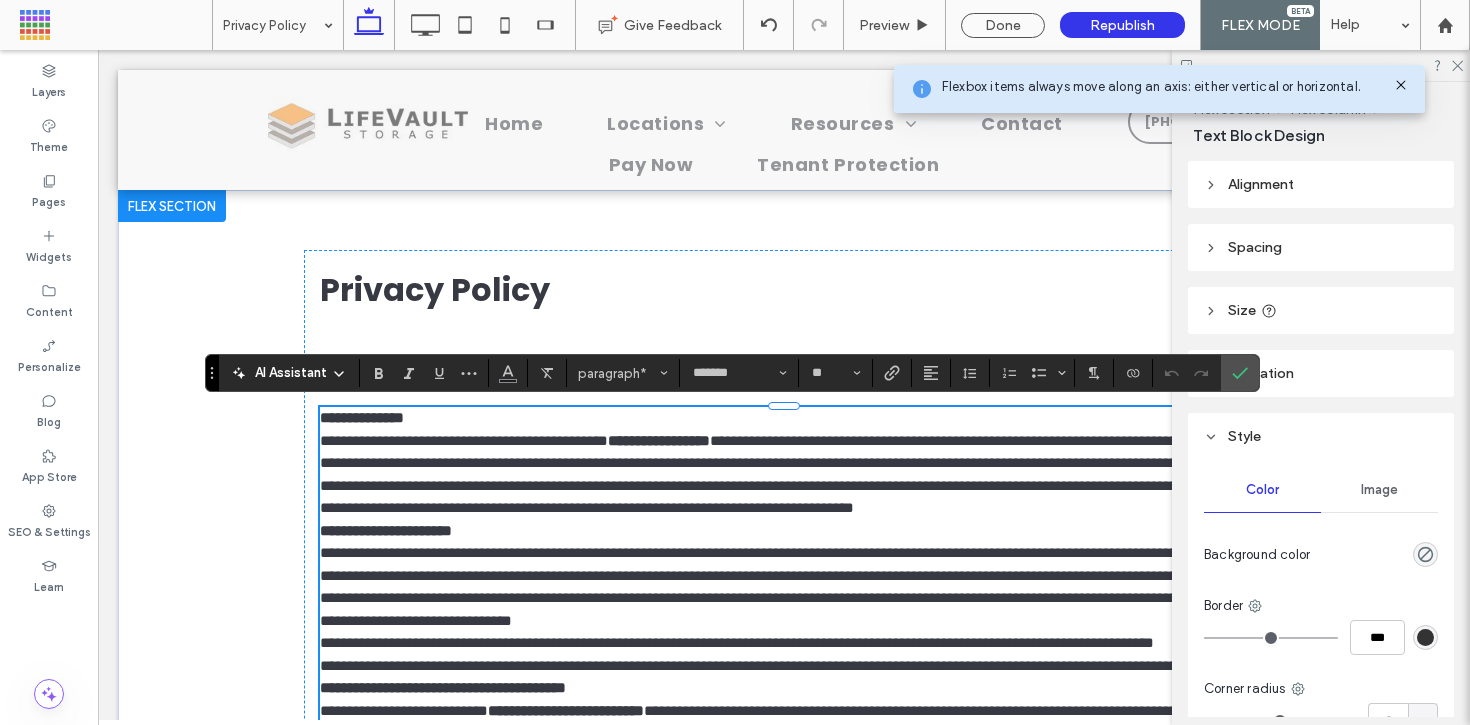 type on "*" 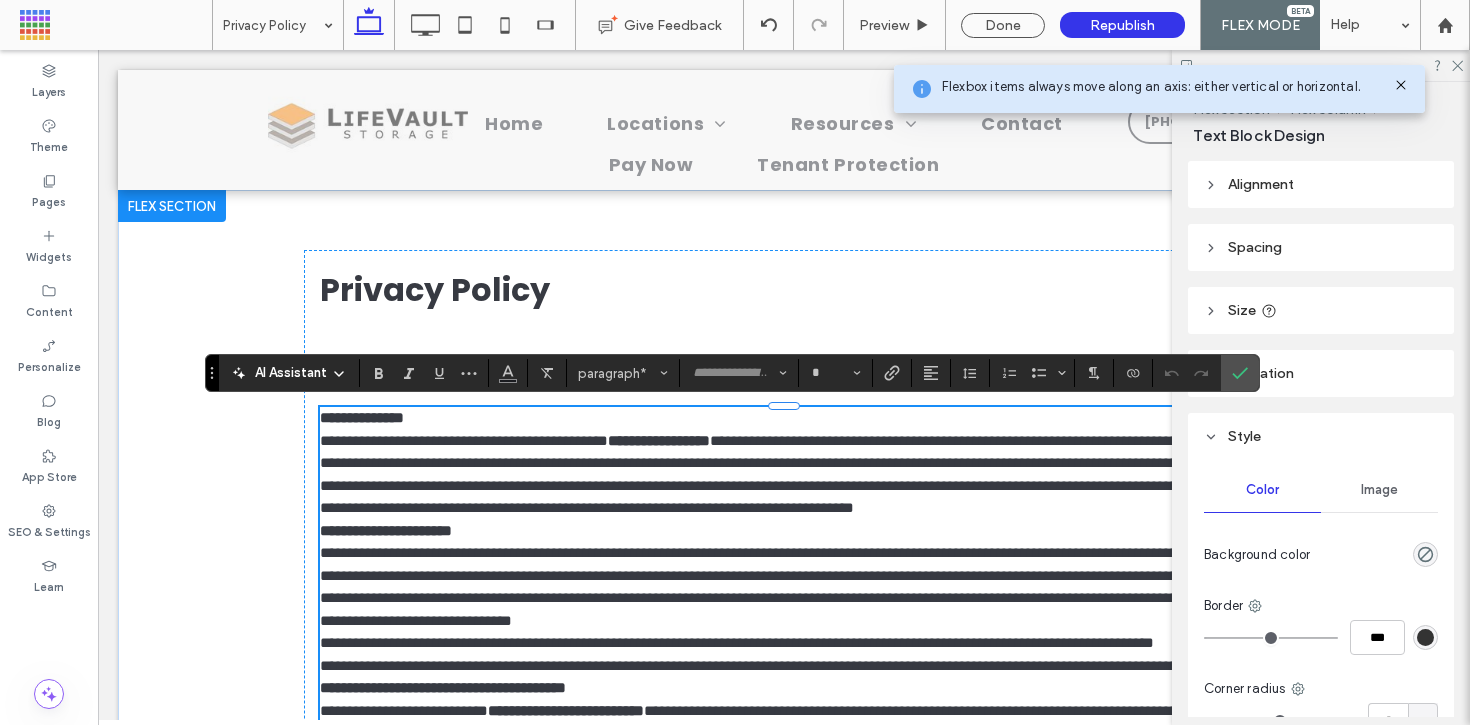 scroll, scrollTop: 0, scrollLeft: 0, axis: both 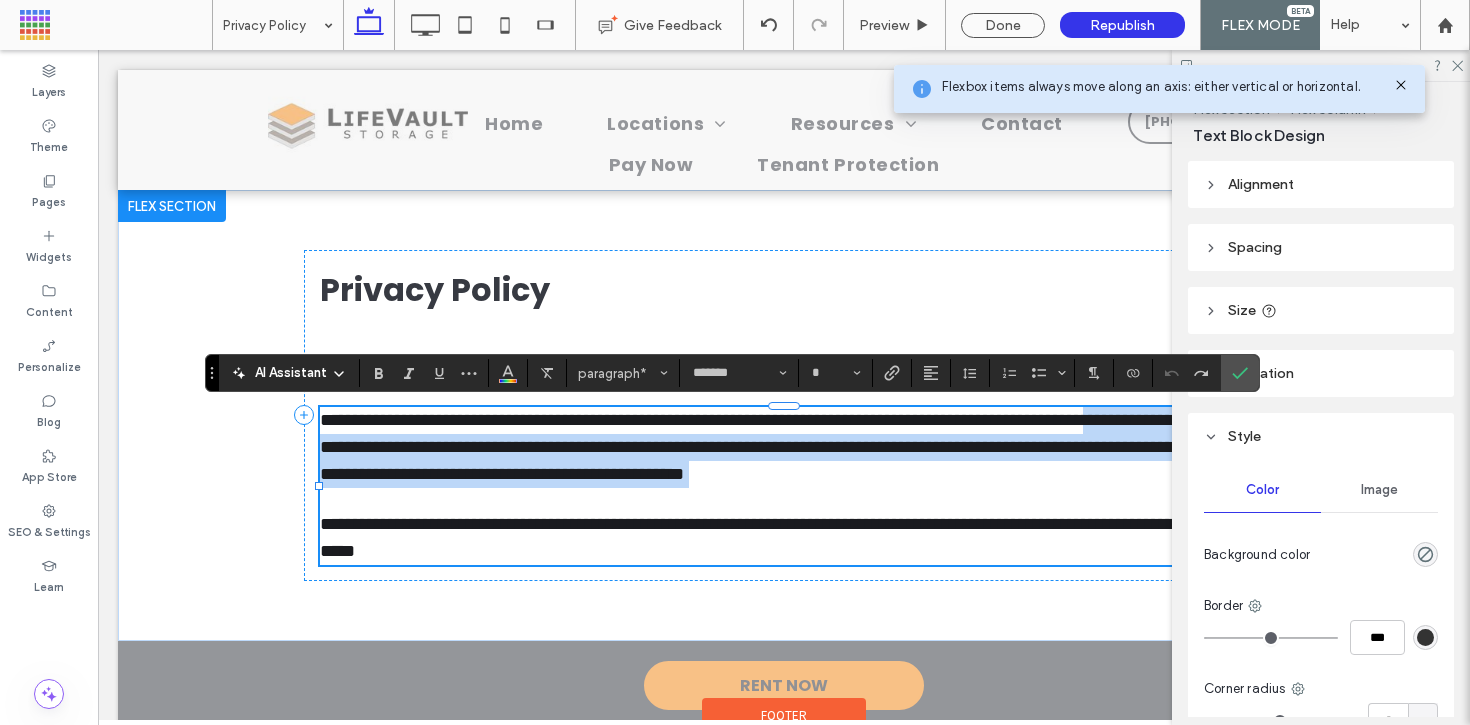 drag, startPoint x: 602, startPoint y: 557, endPoint x: 350, endPoint y: 440, distance: 277.83627 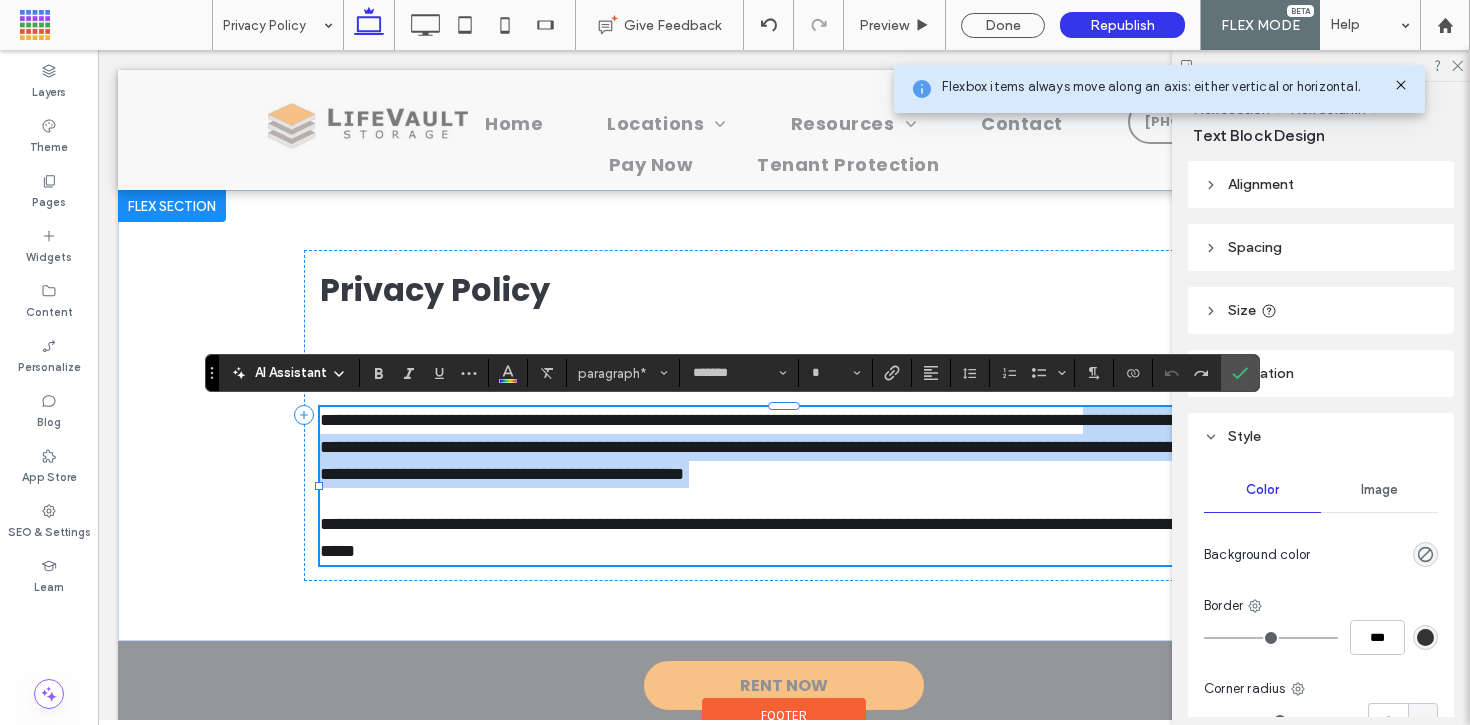 click on "**********" at bounding box center (784, 486) 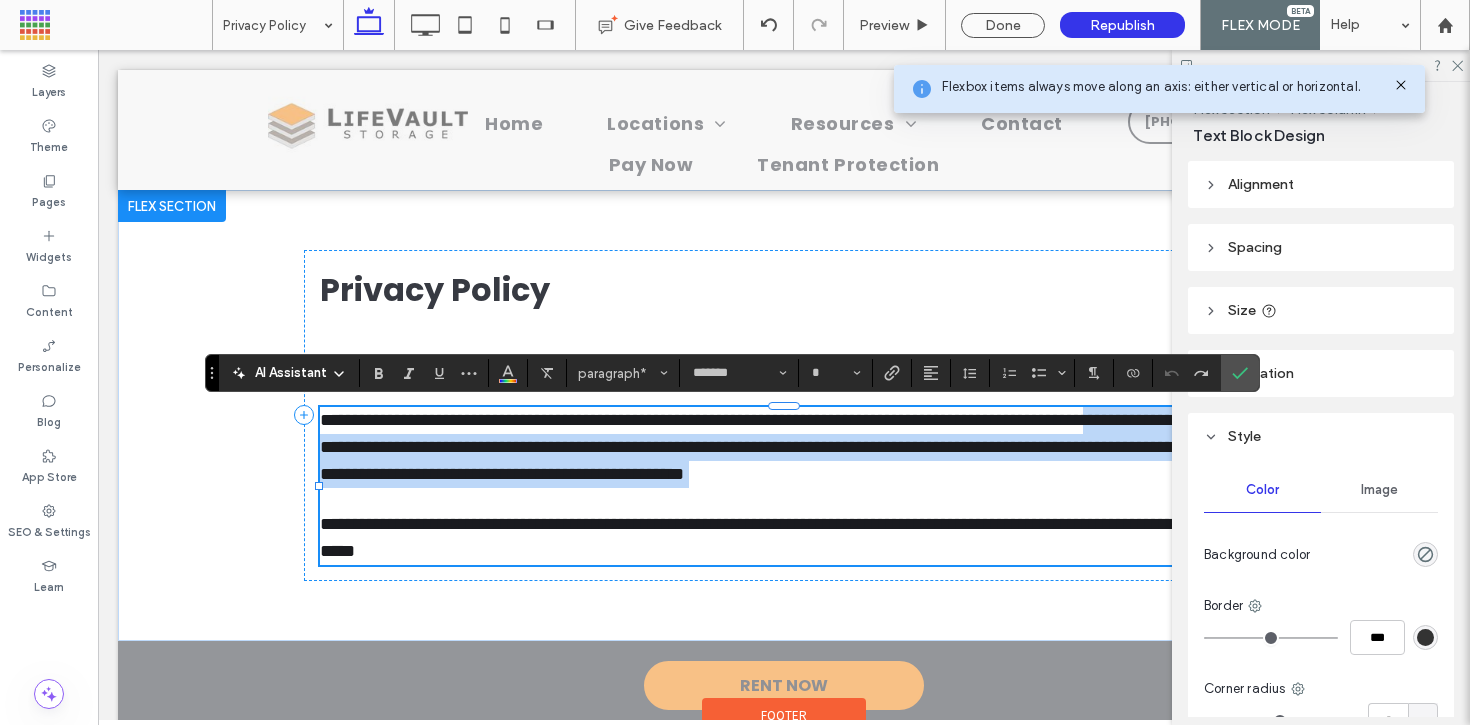 type on "**" 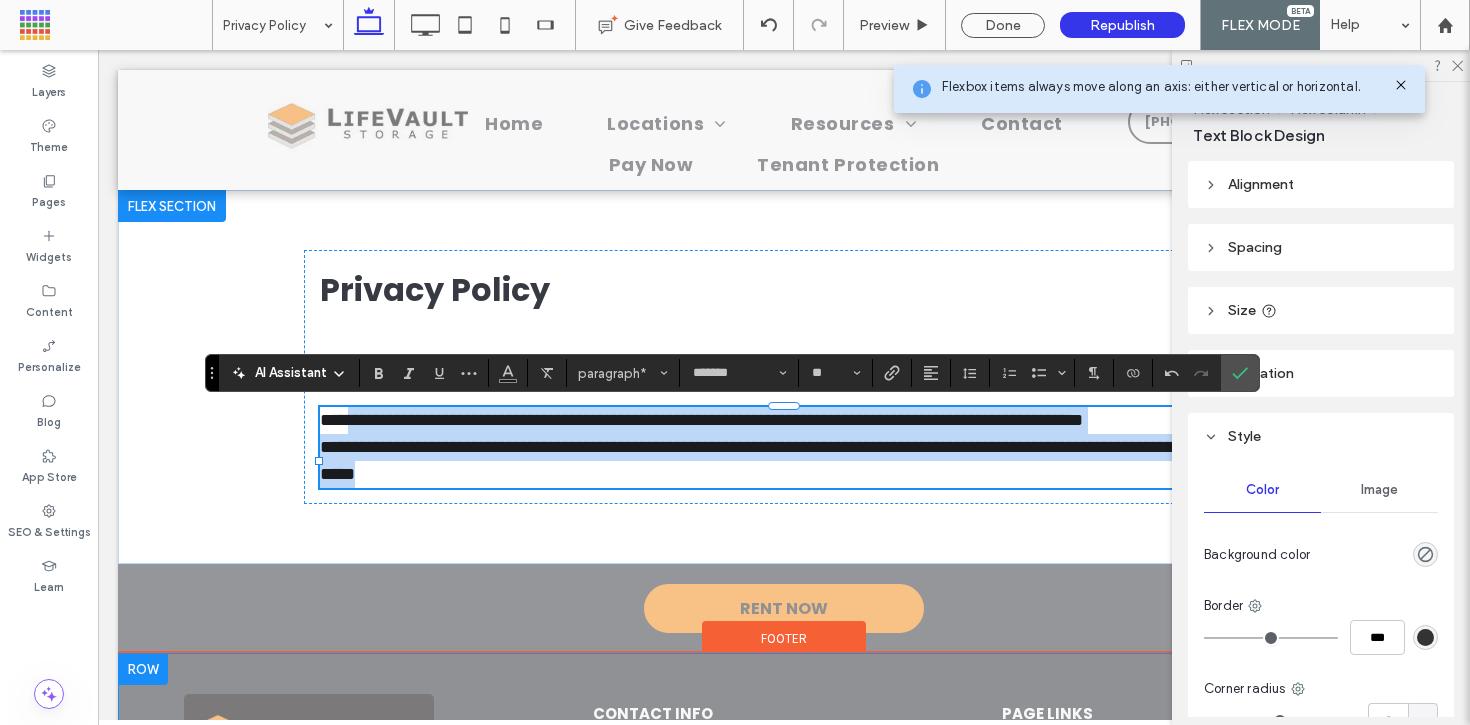 drag, startPoint x: 600, startPoint y: 497, endPoint x: 347, endPoint y: 415, distance: 265.95676 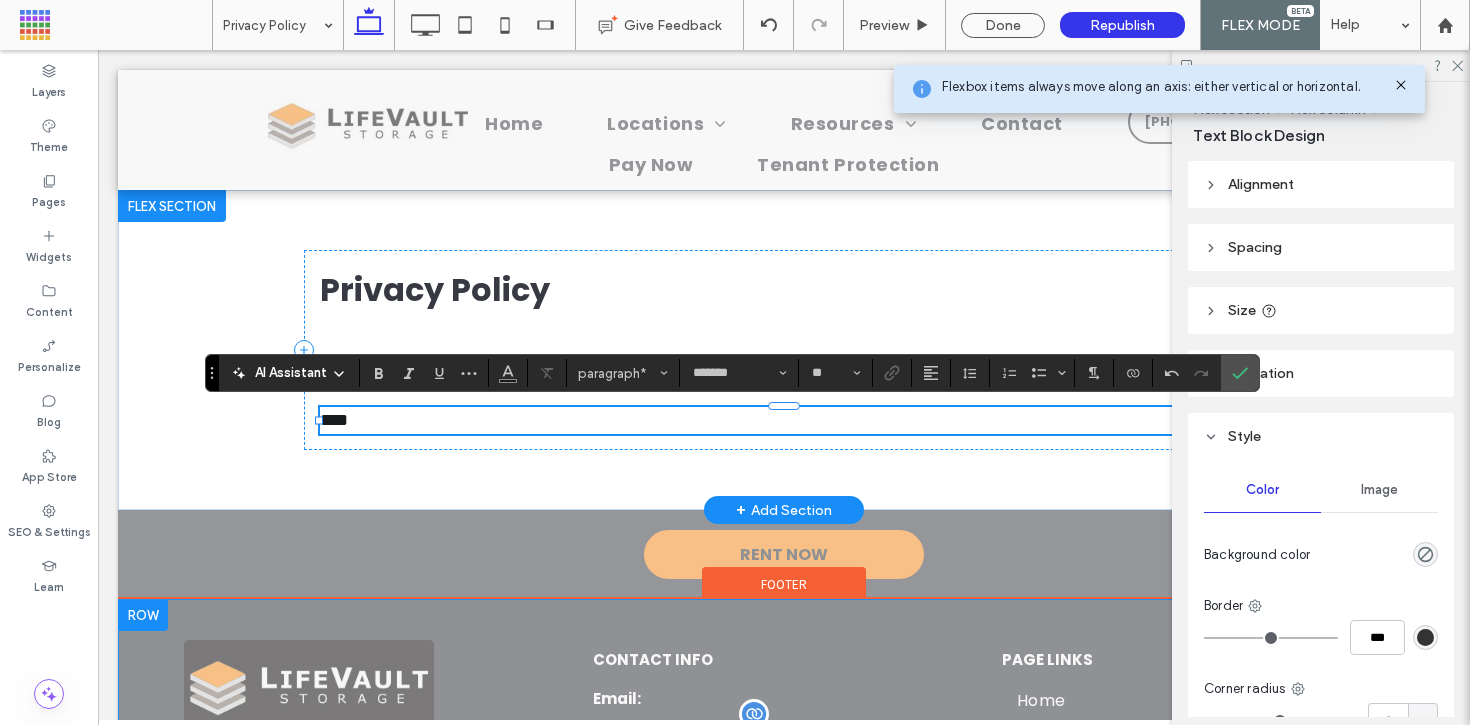 type 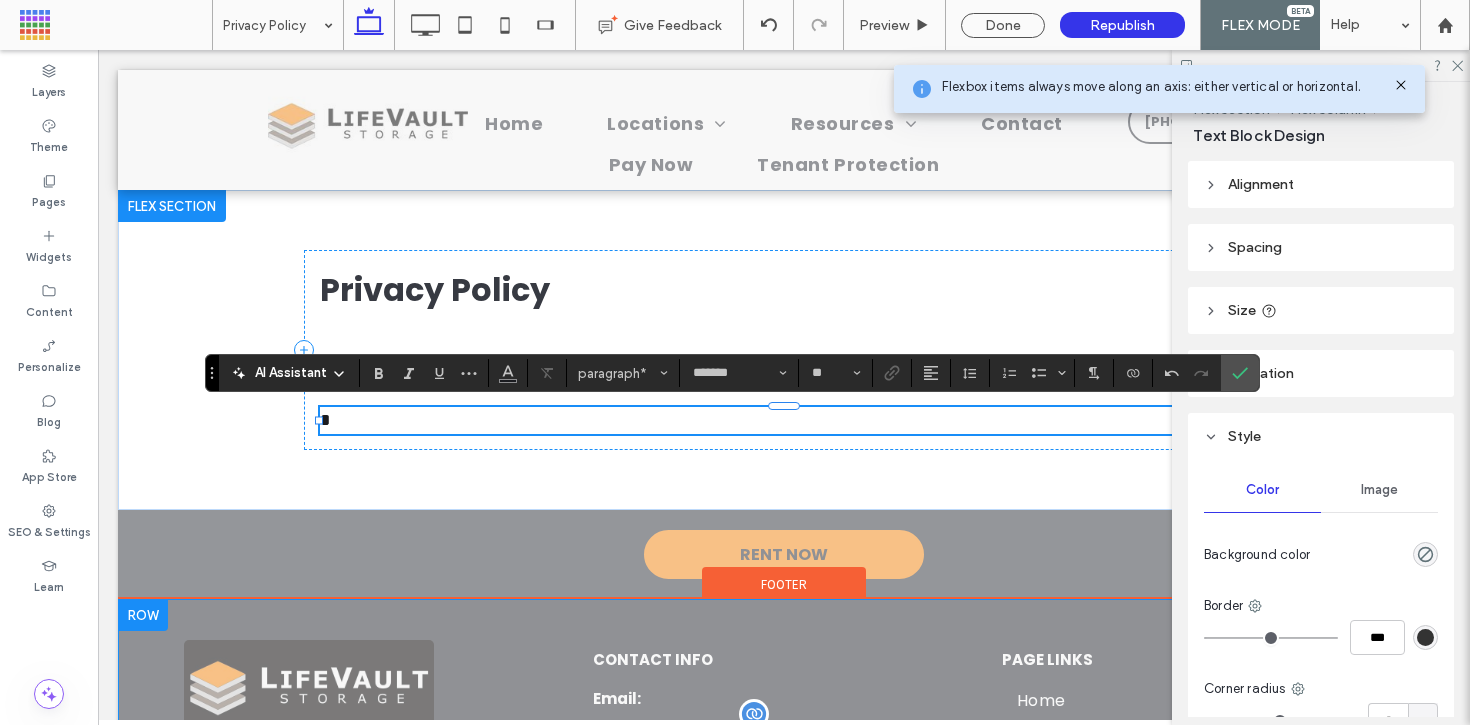 type on "**" 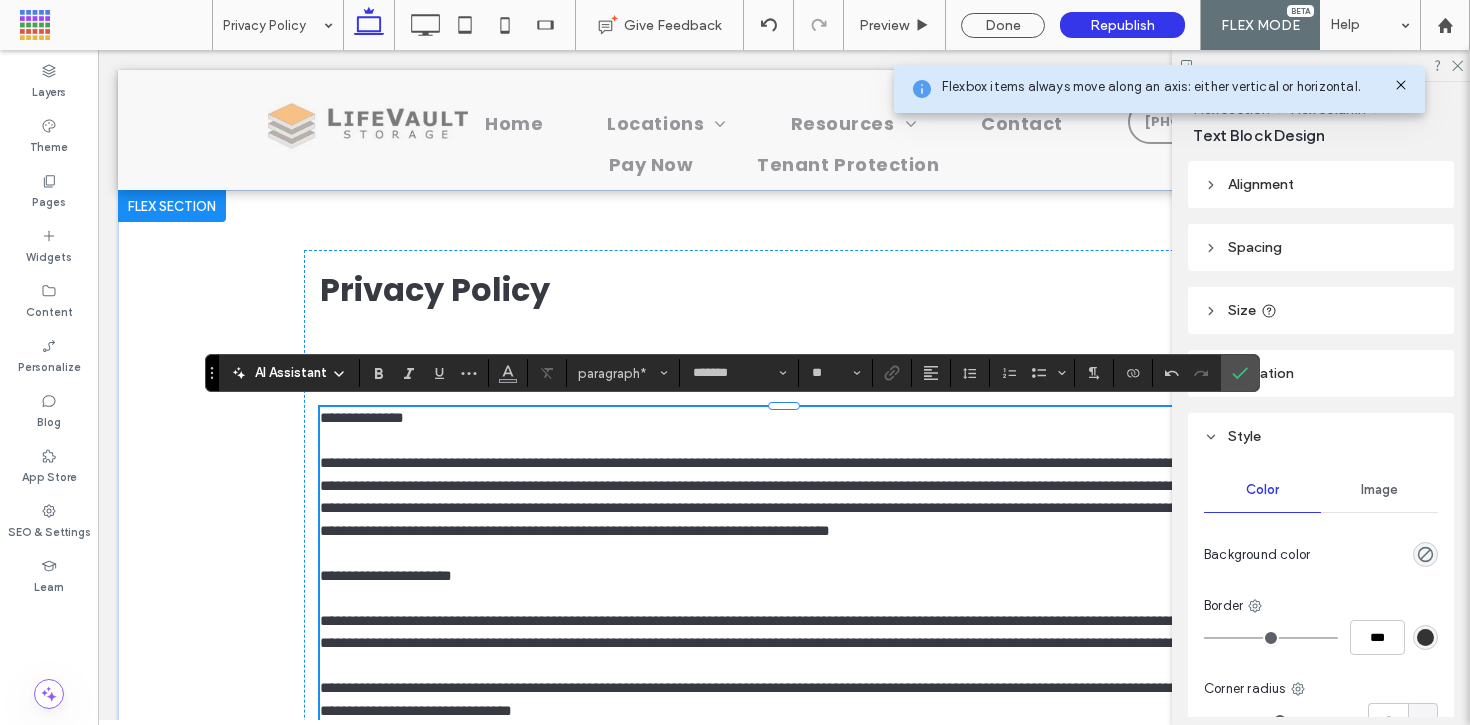 scroll, scrollTop: 0, scrollLeft: 0, axis: both 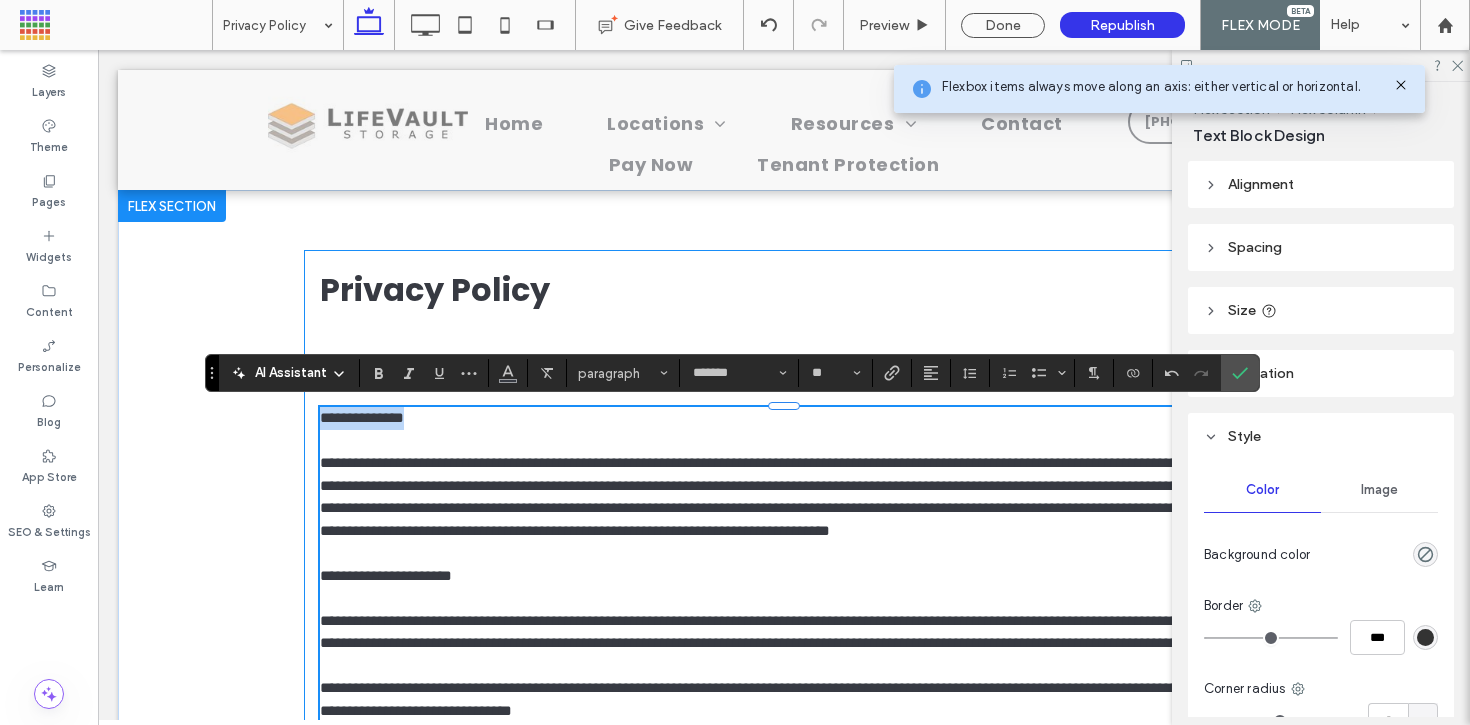 drag, startPoint x: 446, startPoint y: 426, endPoint x: 297, endPoint y: 425, distance: 149.00336 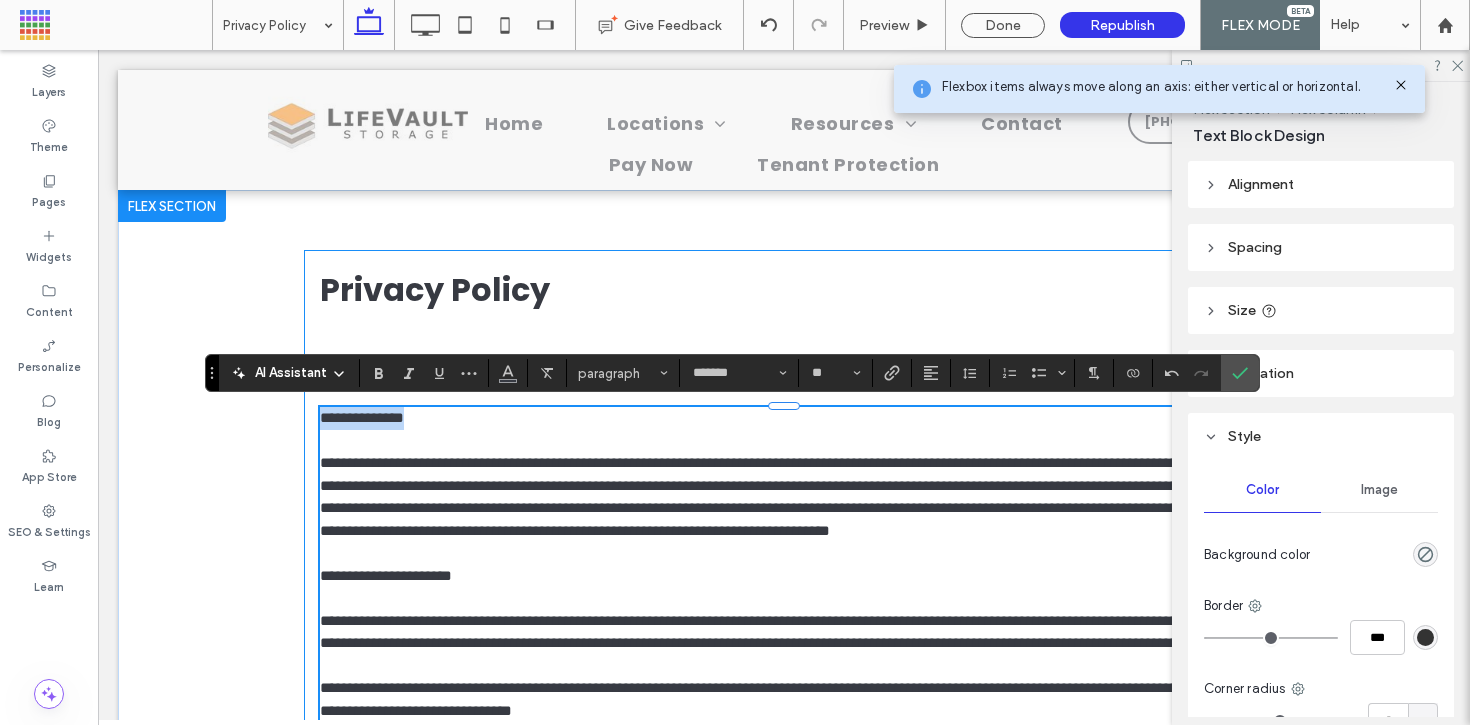 click on "**********" at bounding box center (784, 1585) 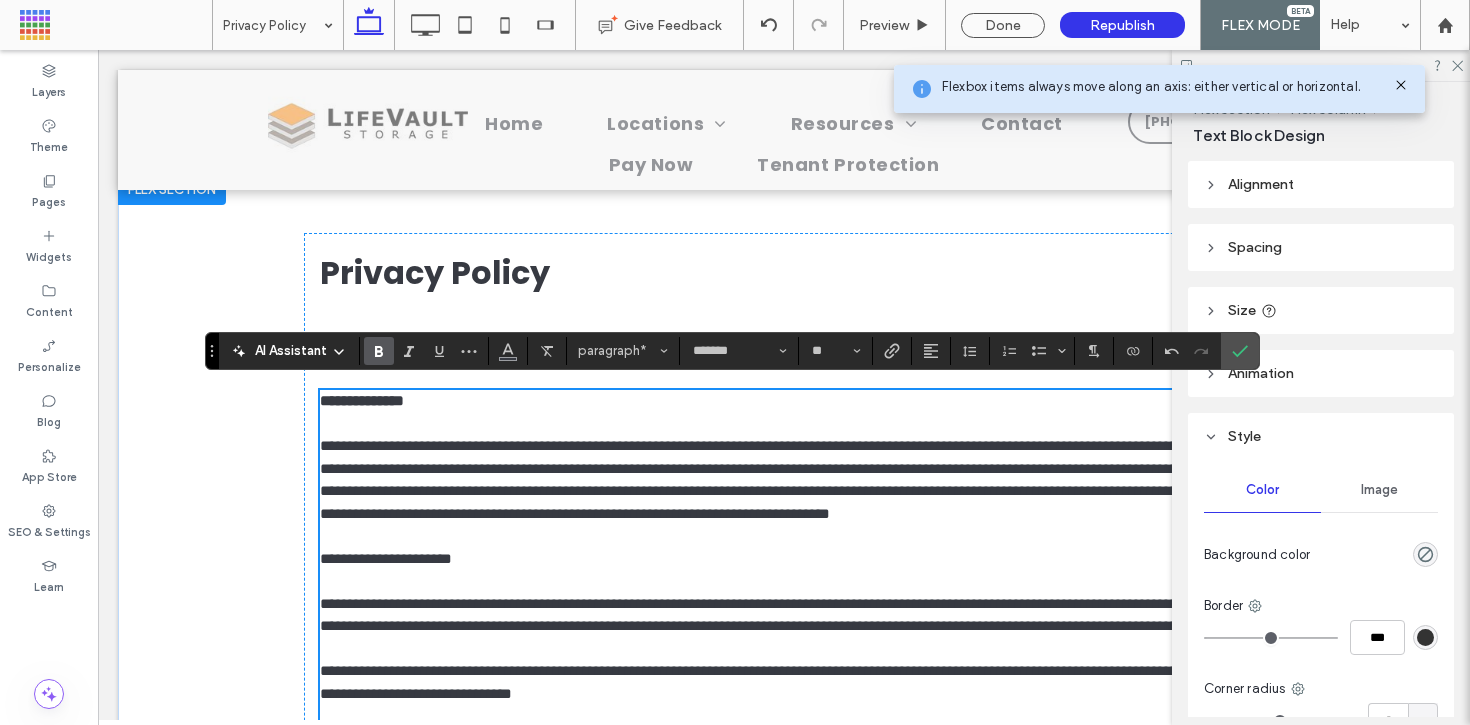 scroll, scrollTop: 38, scrollLeft: 0, axis: vertical 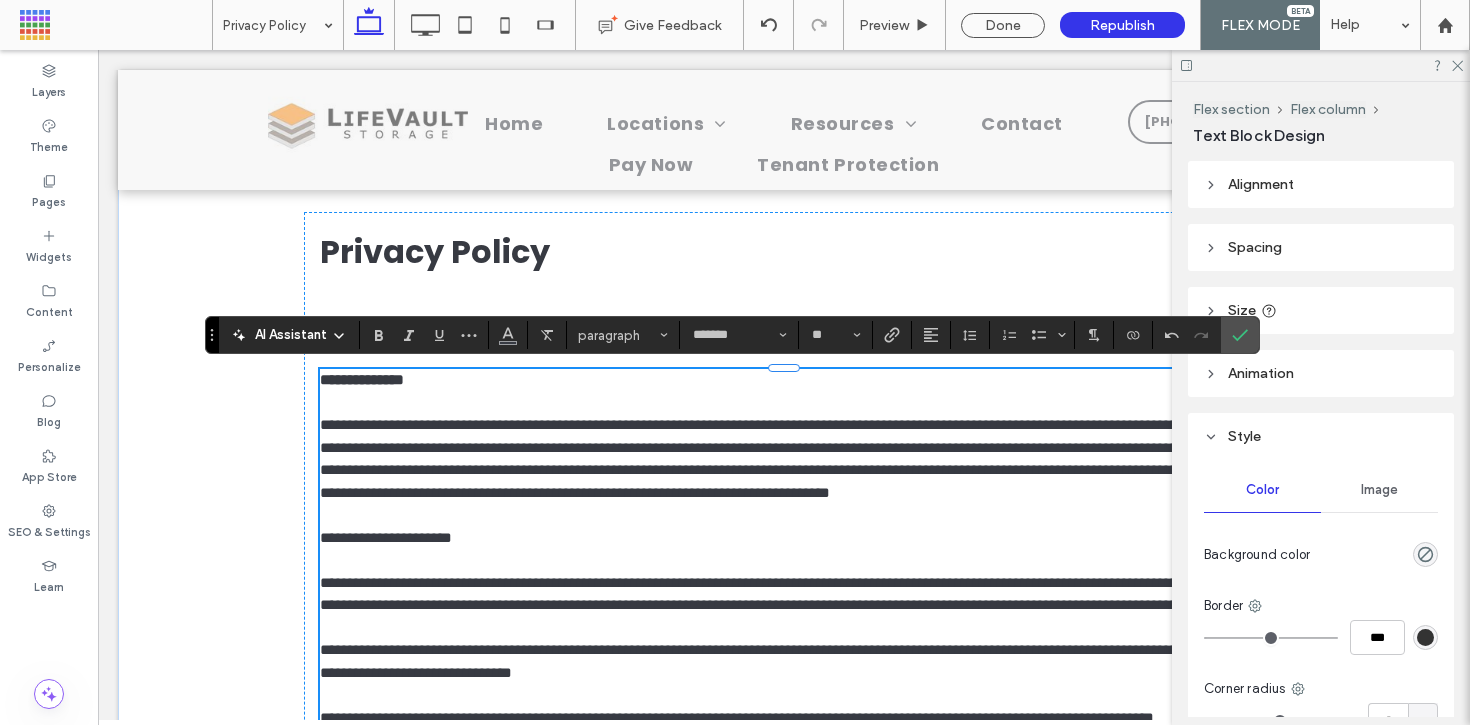 drag, startPoint x: 485, startPoint y: 562, endPoint x: 329, endPoint y: 546, distance: 156.81836 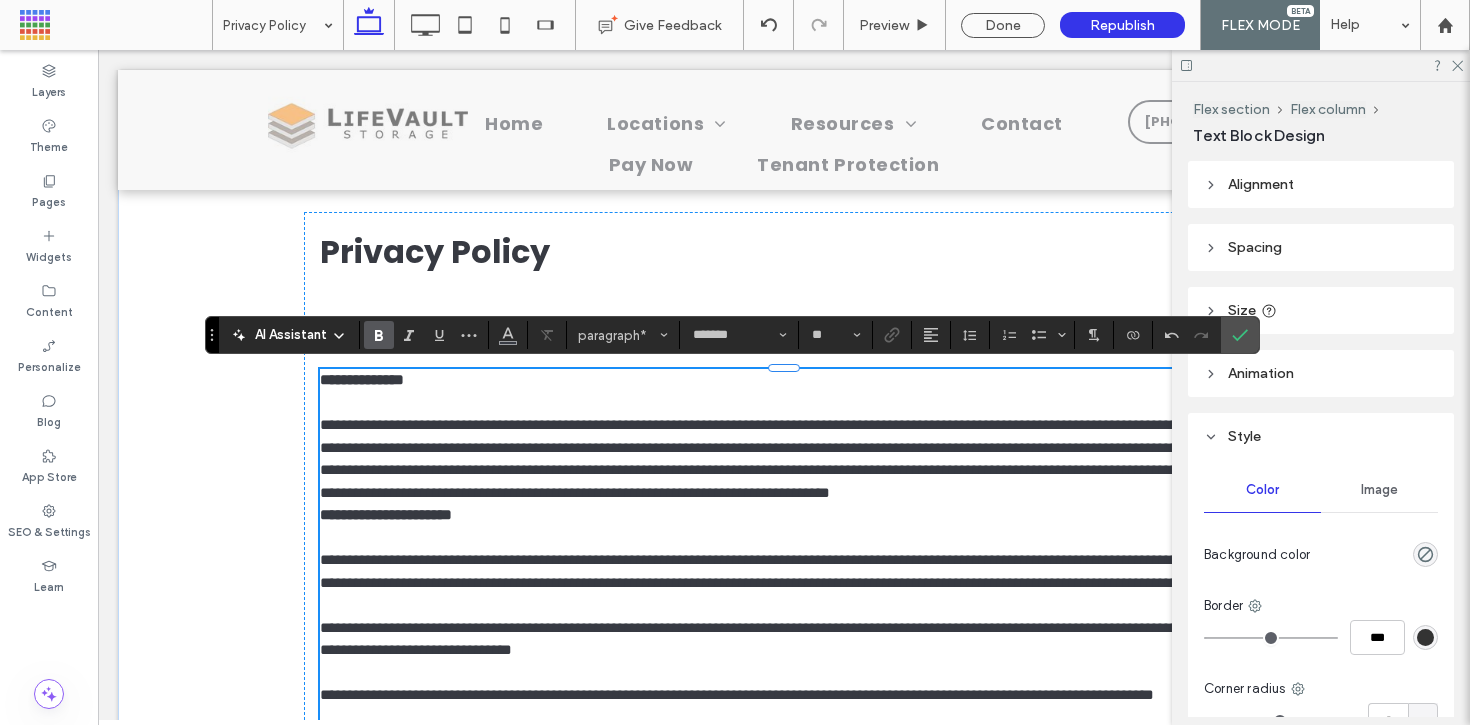 click on "**********" at bounding box center [784, 459] 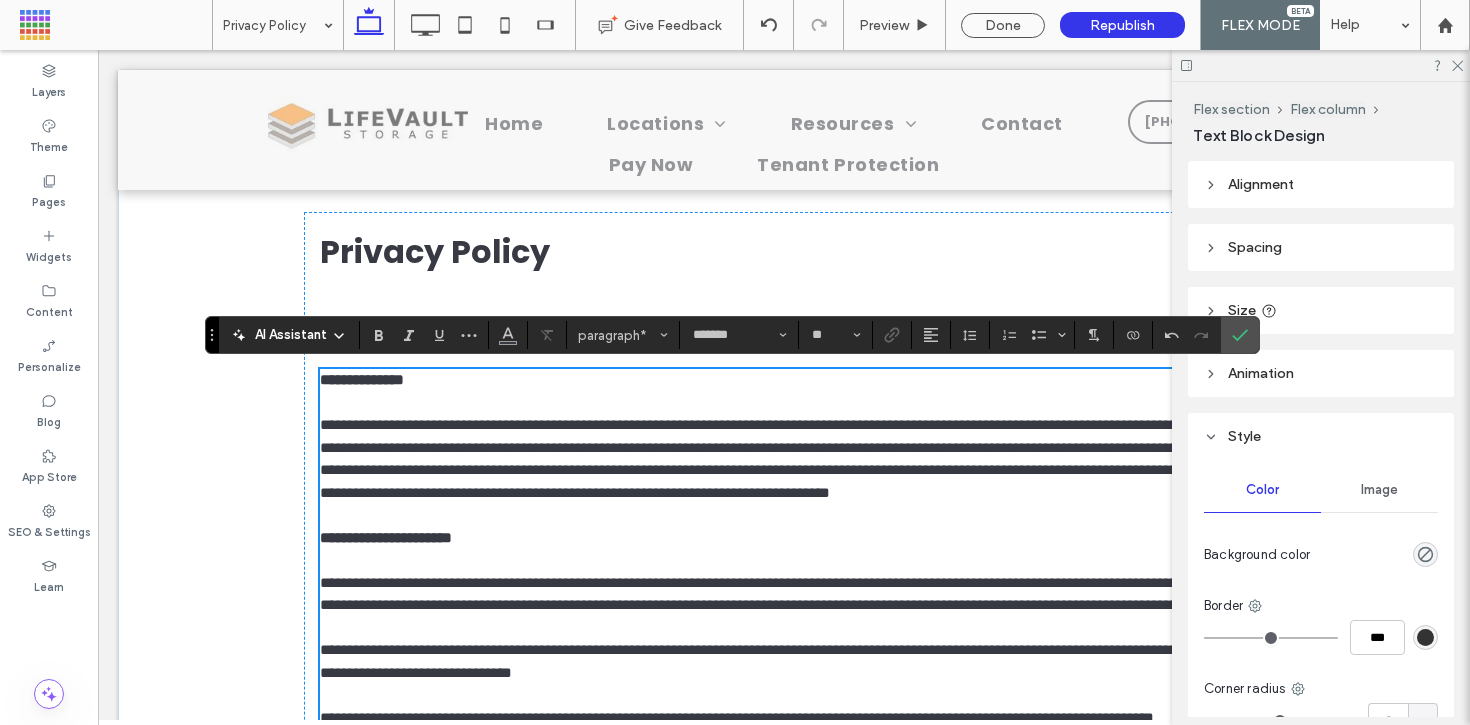 scroll, scrollTop: 402, scrollLeft: 0, axis: vertical 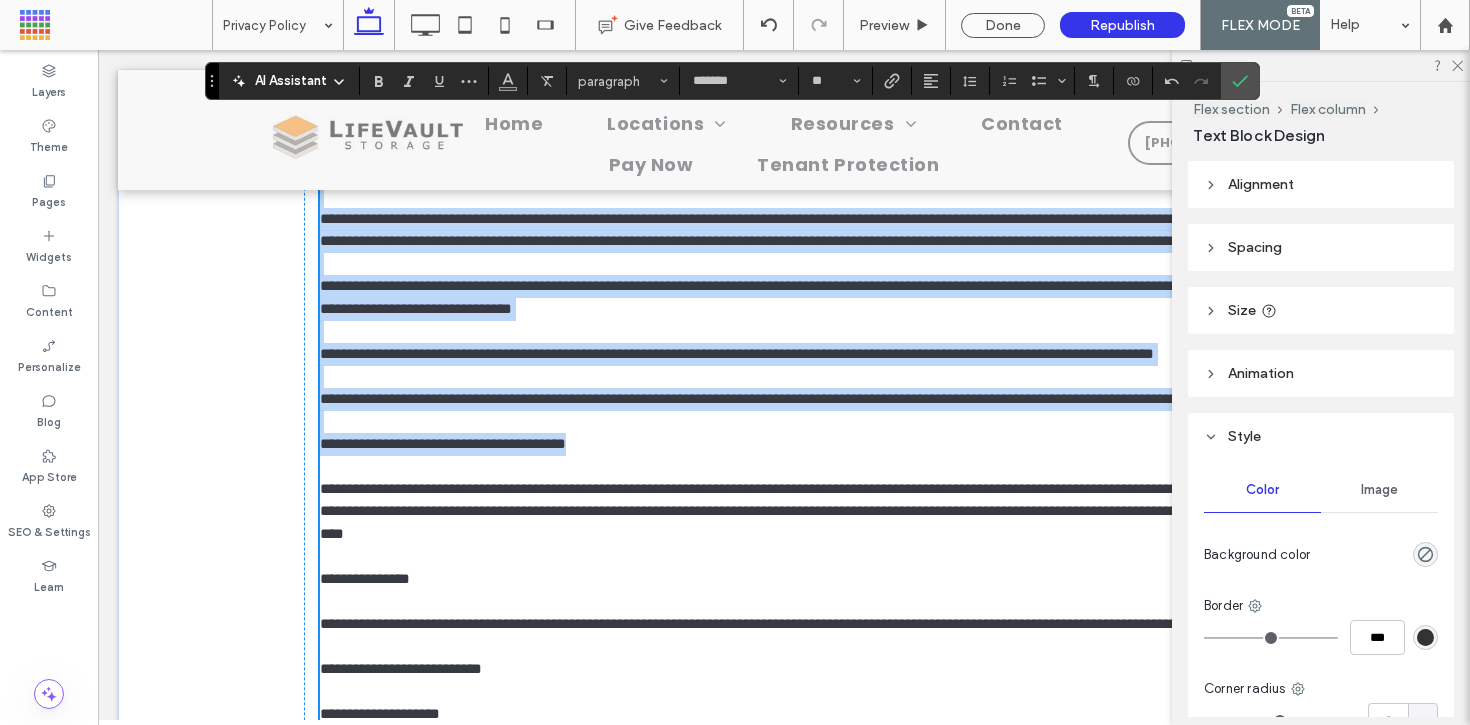 drag, startPoint x: 638, startPoint y: 532, endPoint x: 312, endPoint y: 537, distance: 326.03833 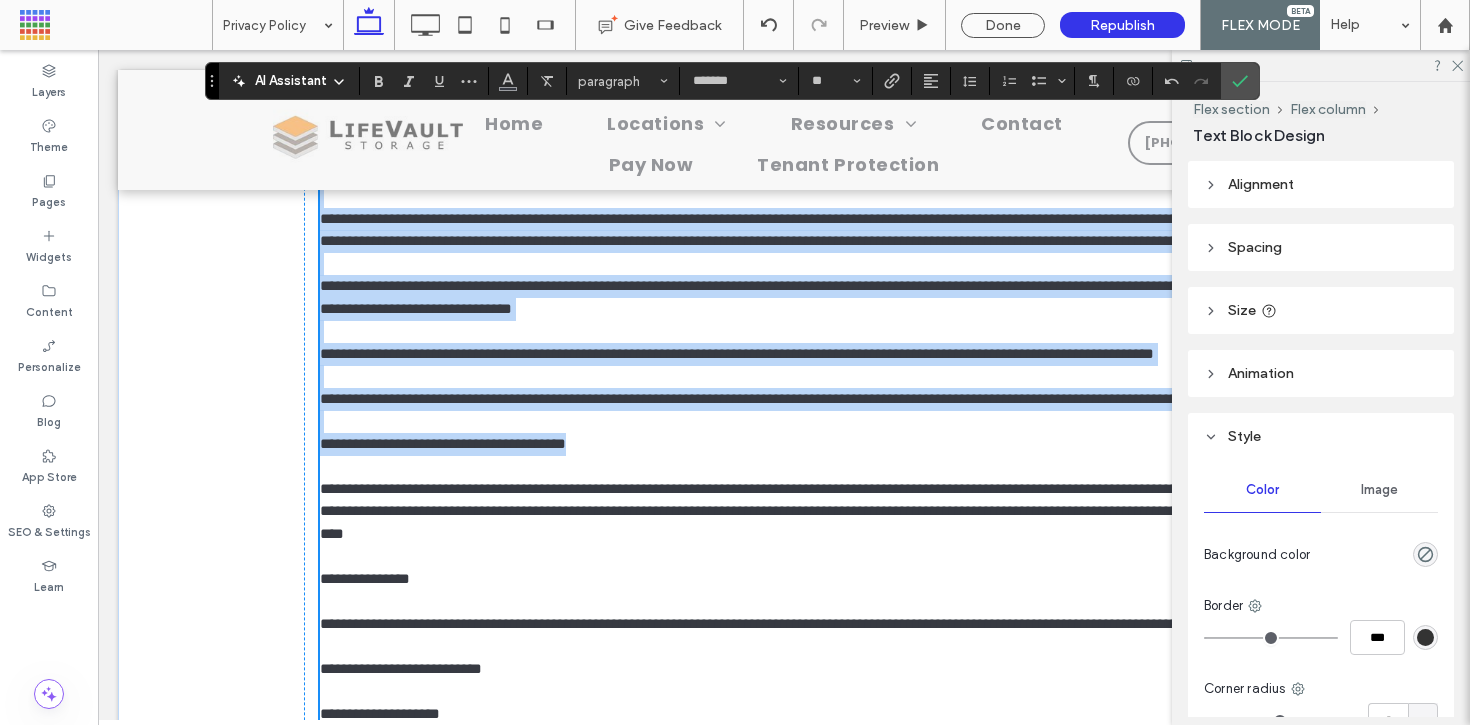 click on "**********" at bounding box center (784, 1183) 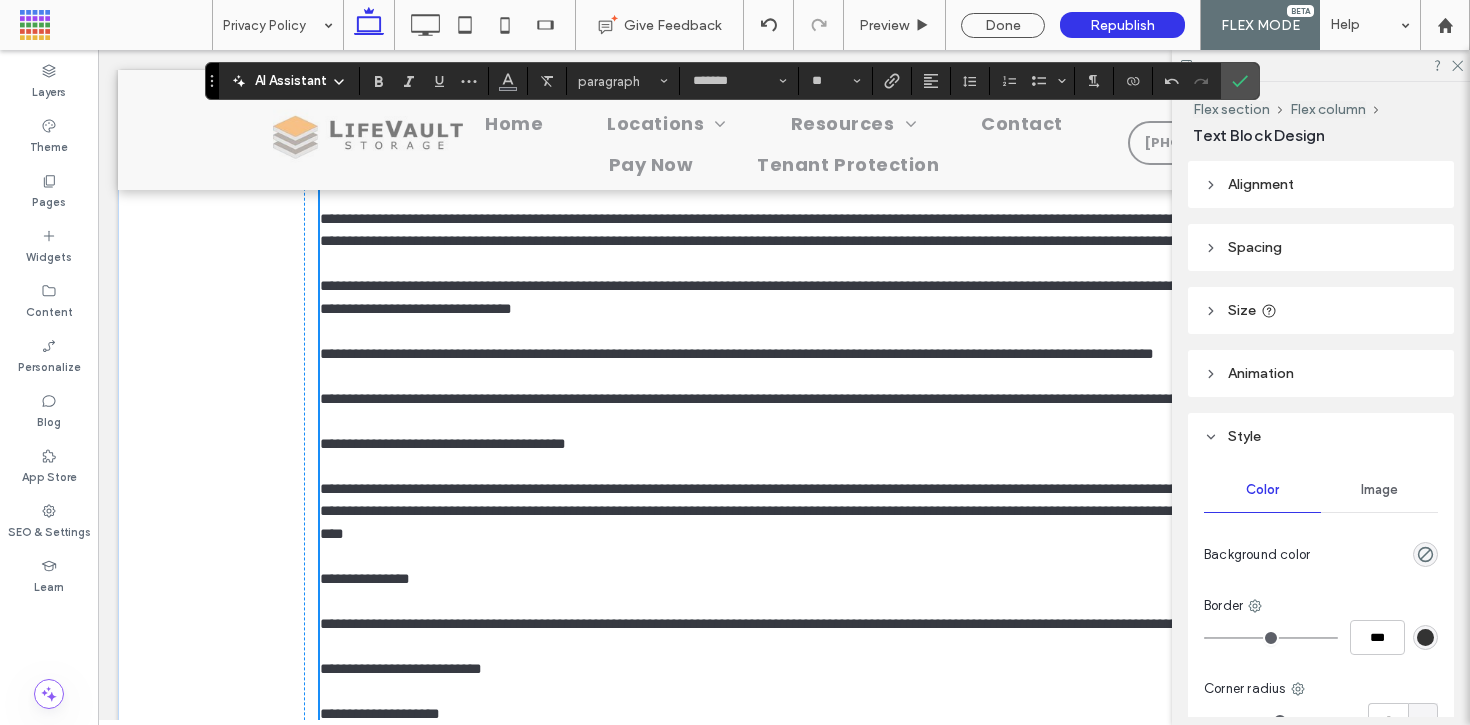 click on "**********" at bounding box center (443, 443) 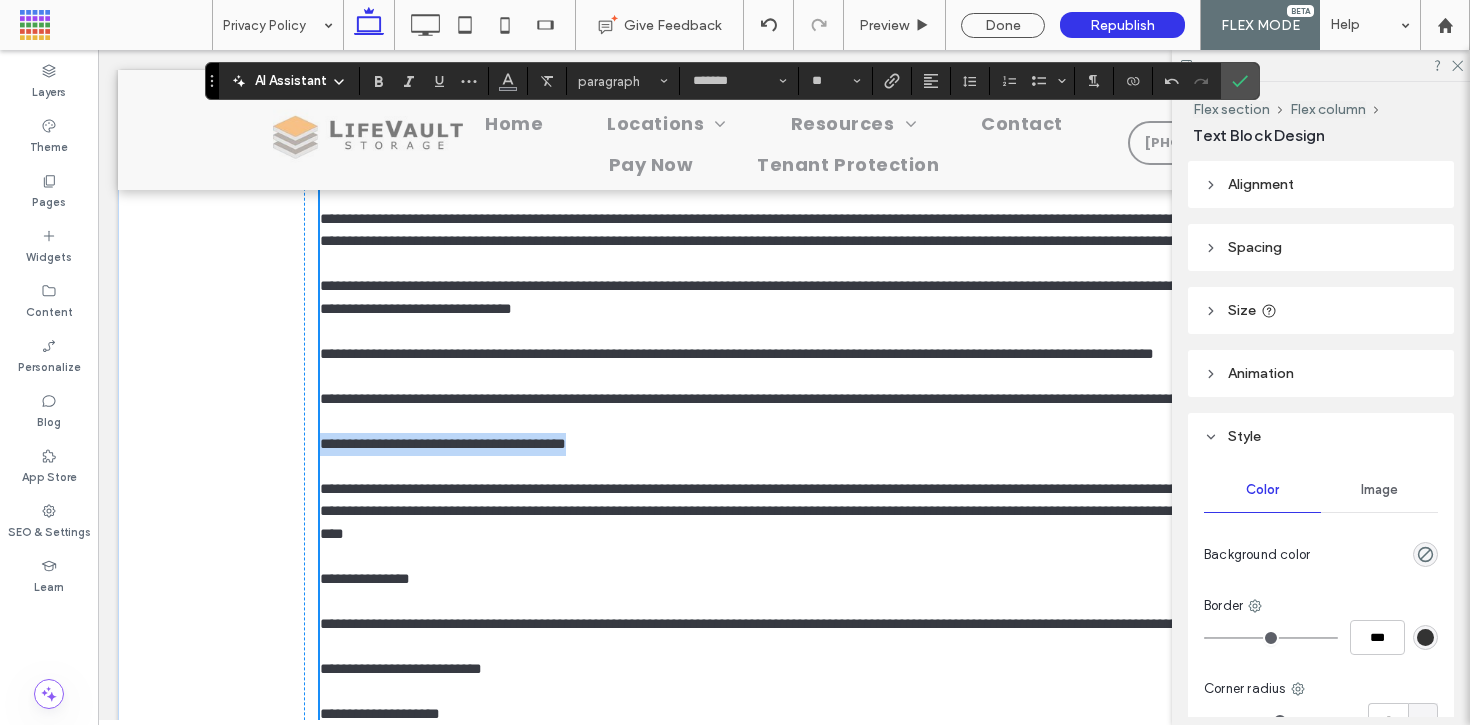 drag, startPoint x: 315, startPoint y: 536, endPoint x: 605, endPoint y: 535, distance: 290.0017 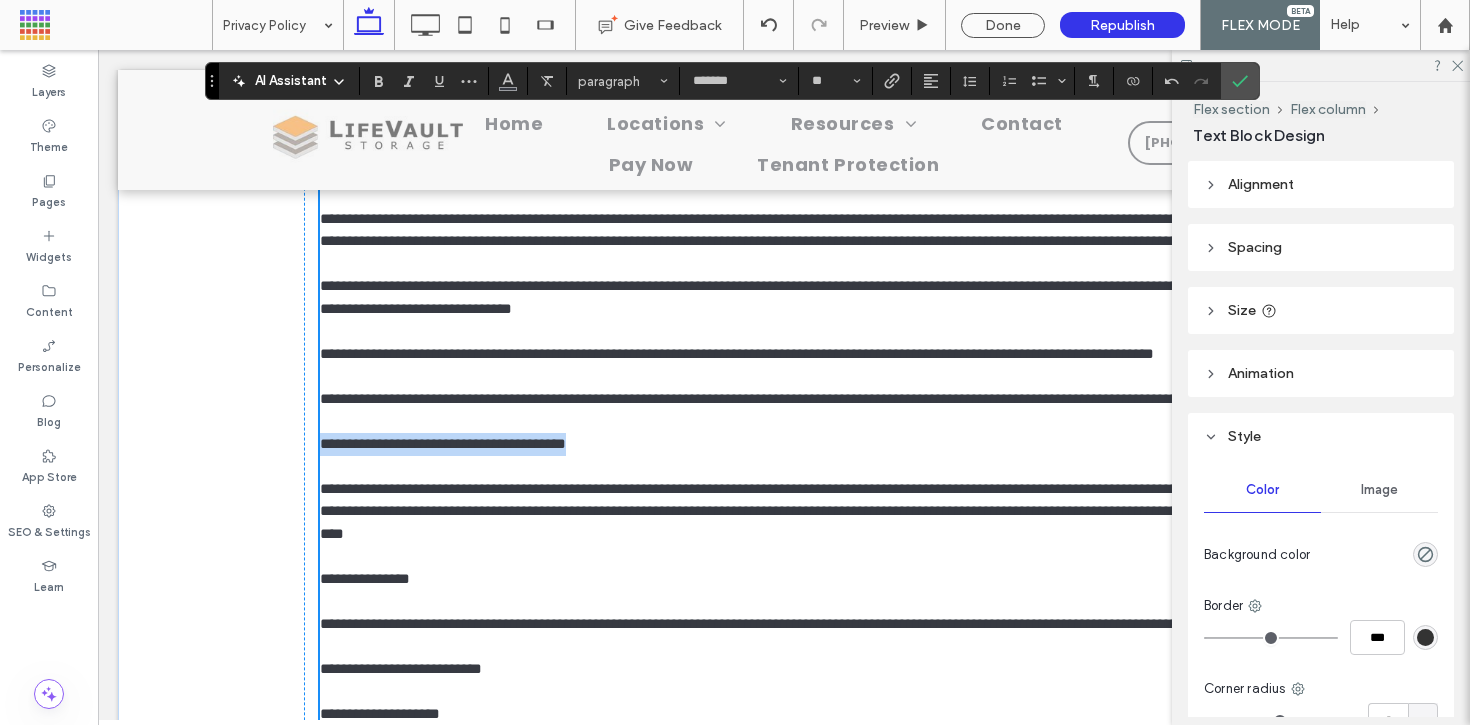 click on "**********" at bounding box center (443, 443) 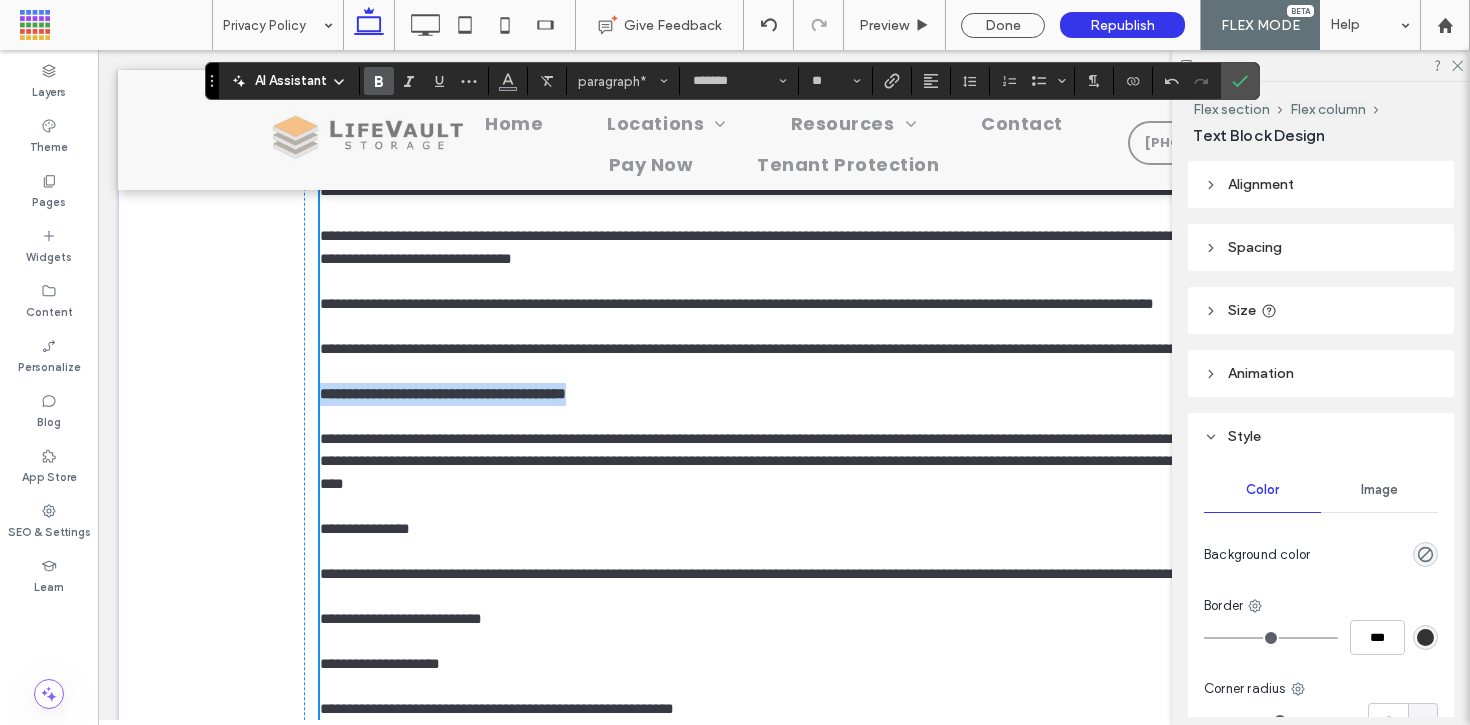 scroll, scrollTop: 565, scrollLeft: 0, axis: vertical 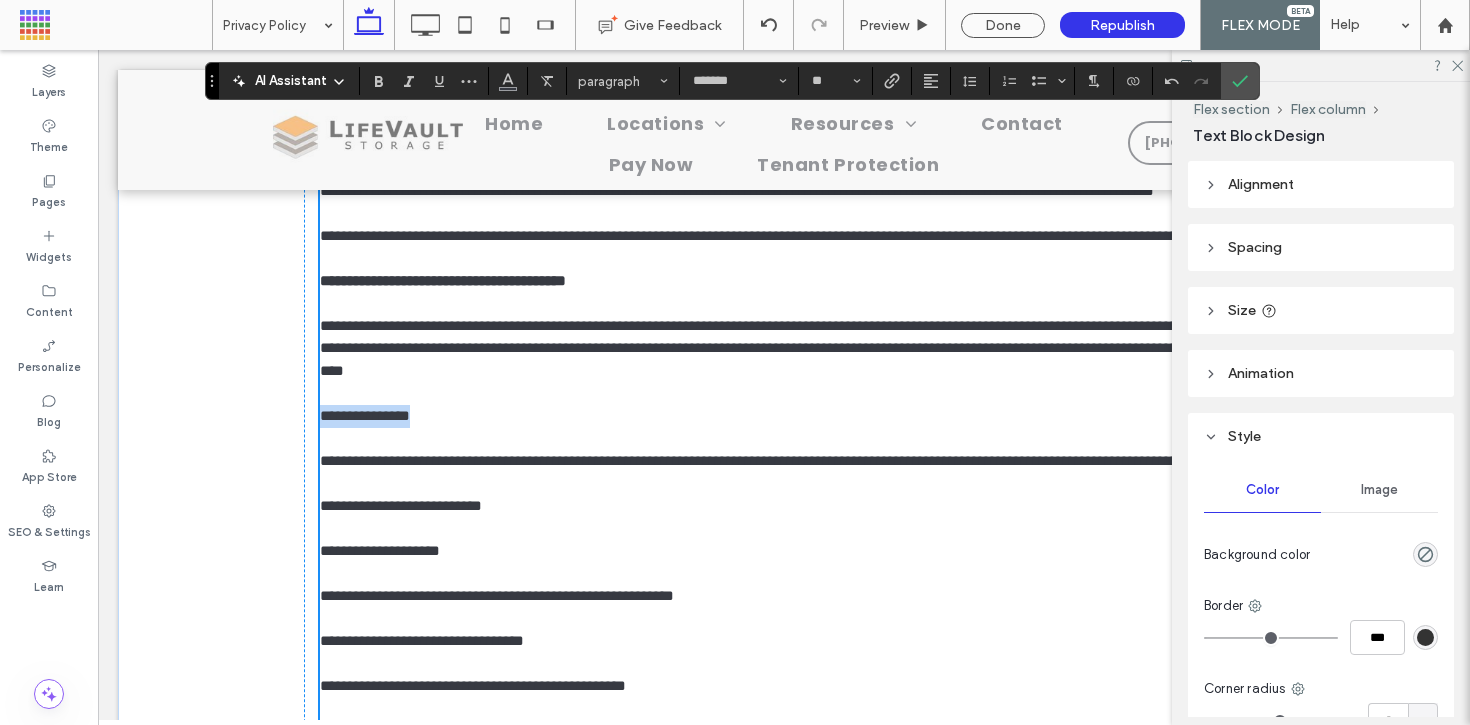 drag, startPoint x: 449, startPoint y: 509, endPoint x: 313, endPoint y: 510, distance: 136.00368 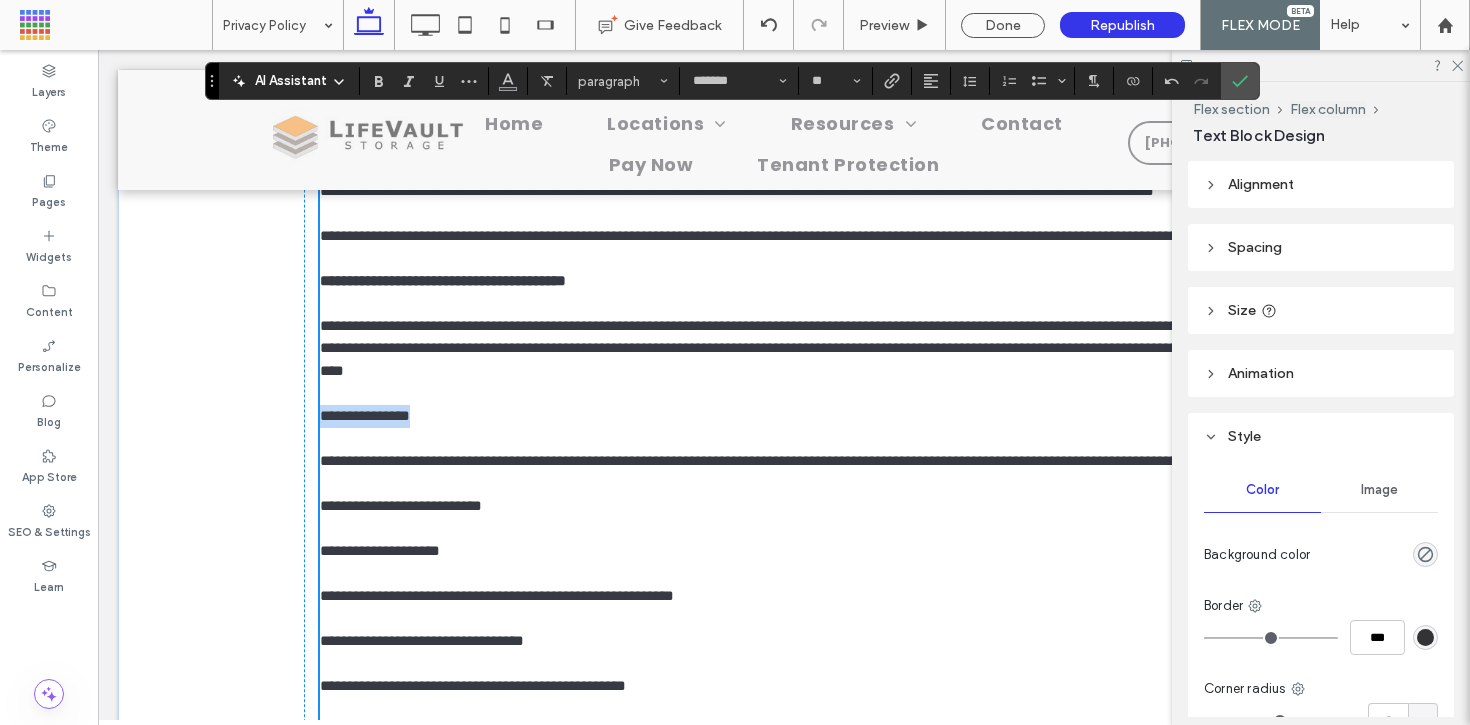 click on "**********" at bounding box center (784, 416) 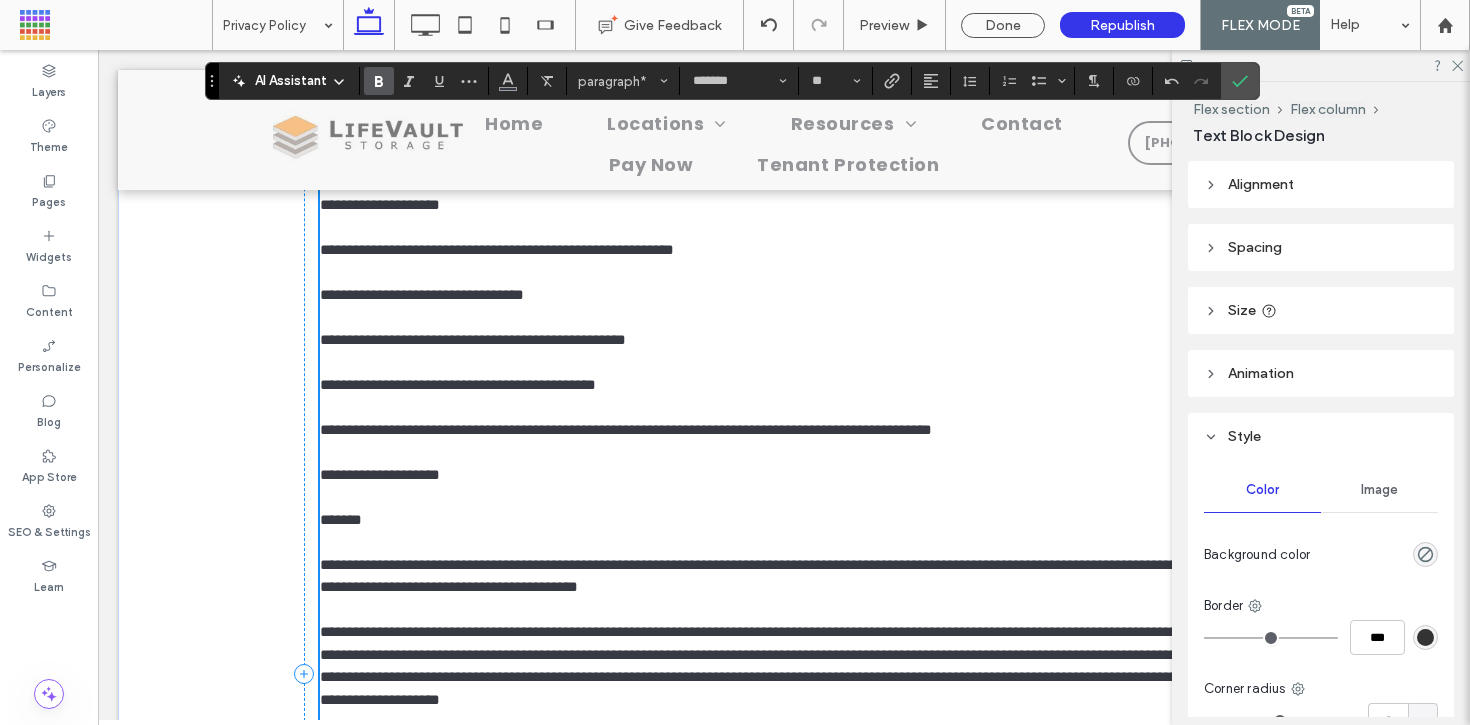 scroll, scrollTop: 914, scrollLeft: 0, axis: vertical 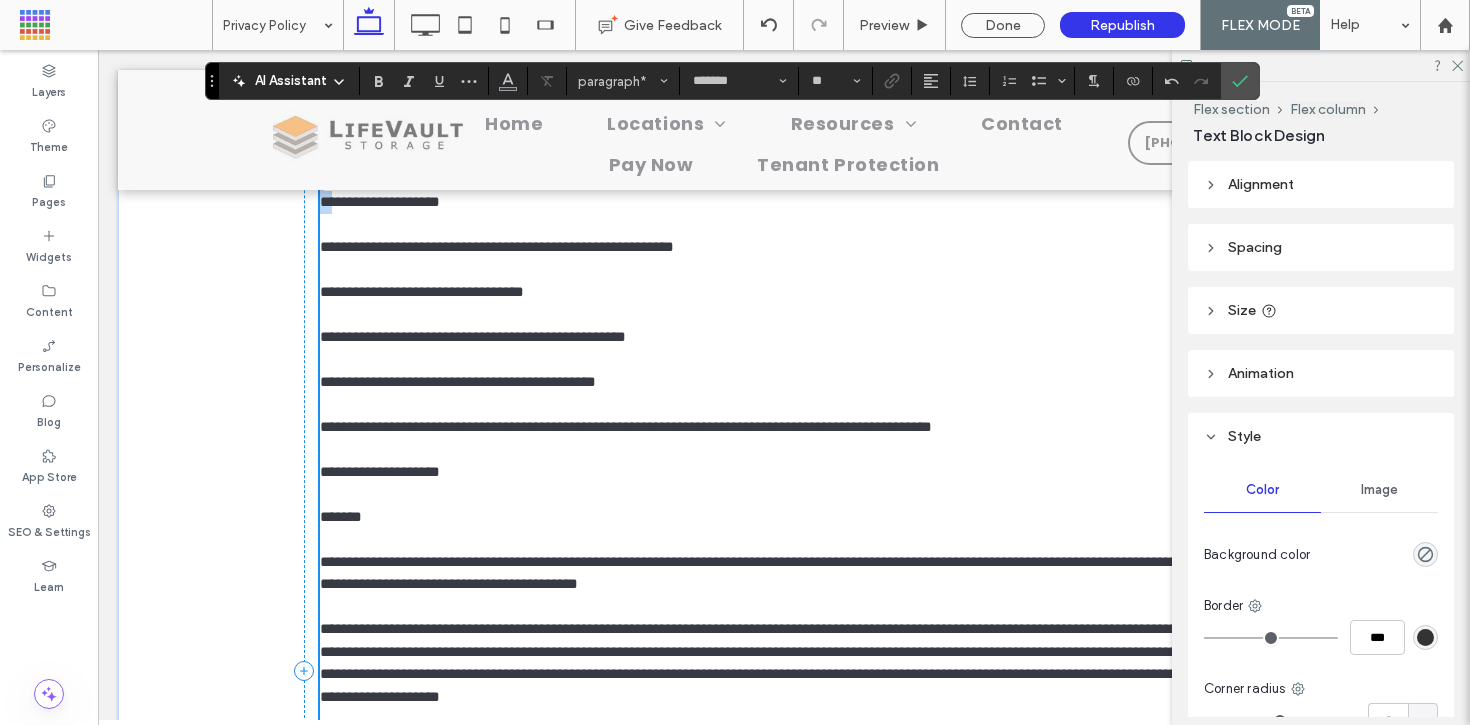 drag, startPoint x: 487, startPoint y: 583, endPoint x: 334, endPoint y: 309, distance: 313.8232 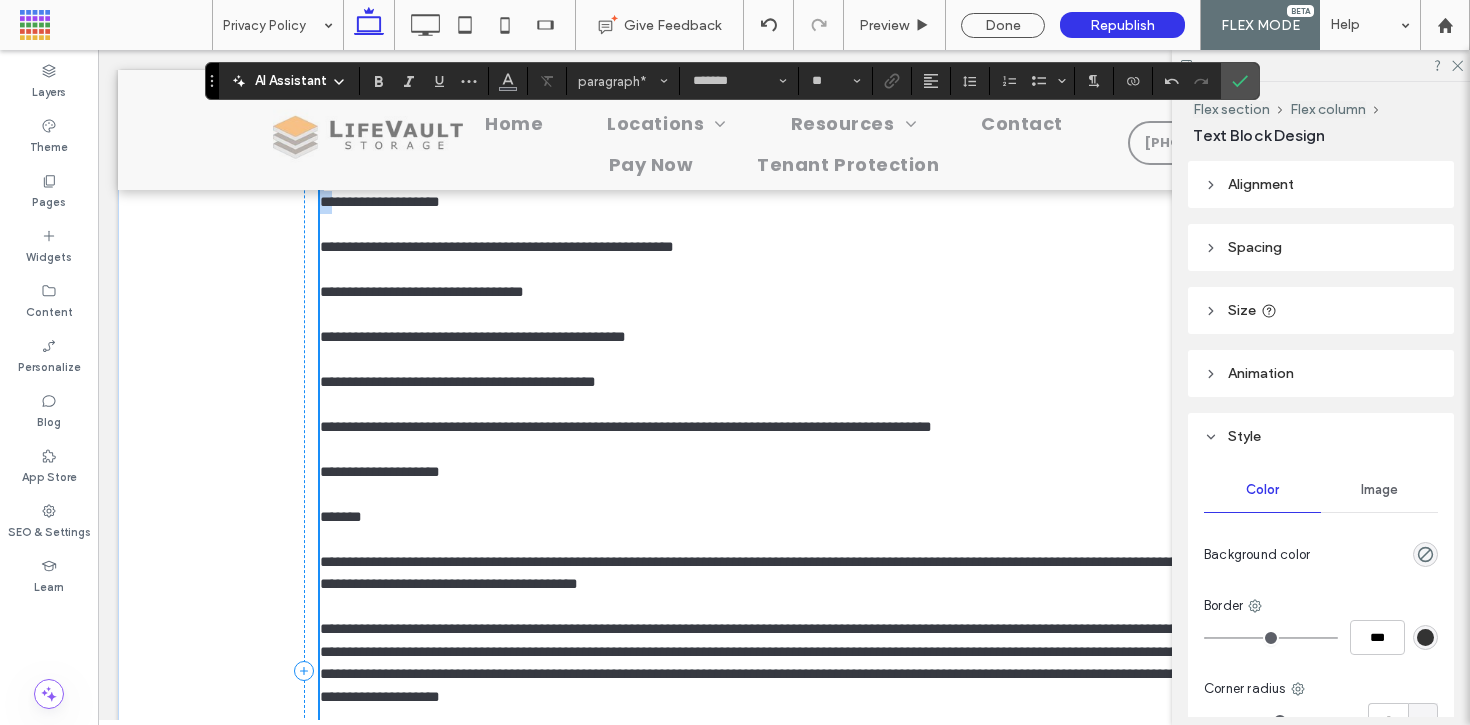 click on "**********" at bounding box center [784, 742] 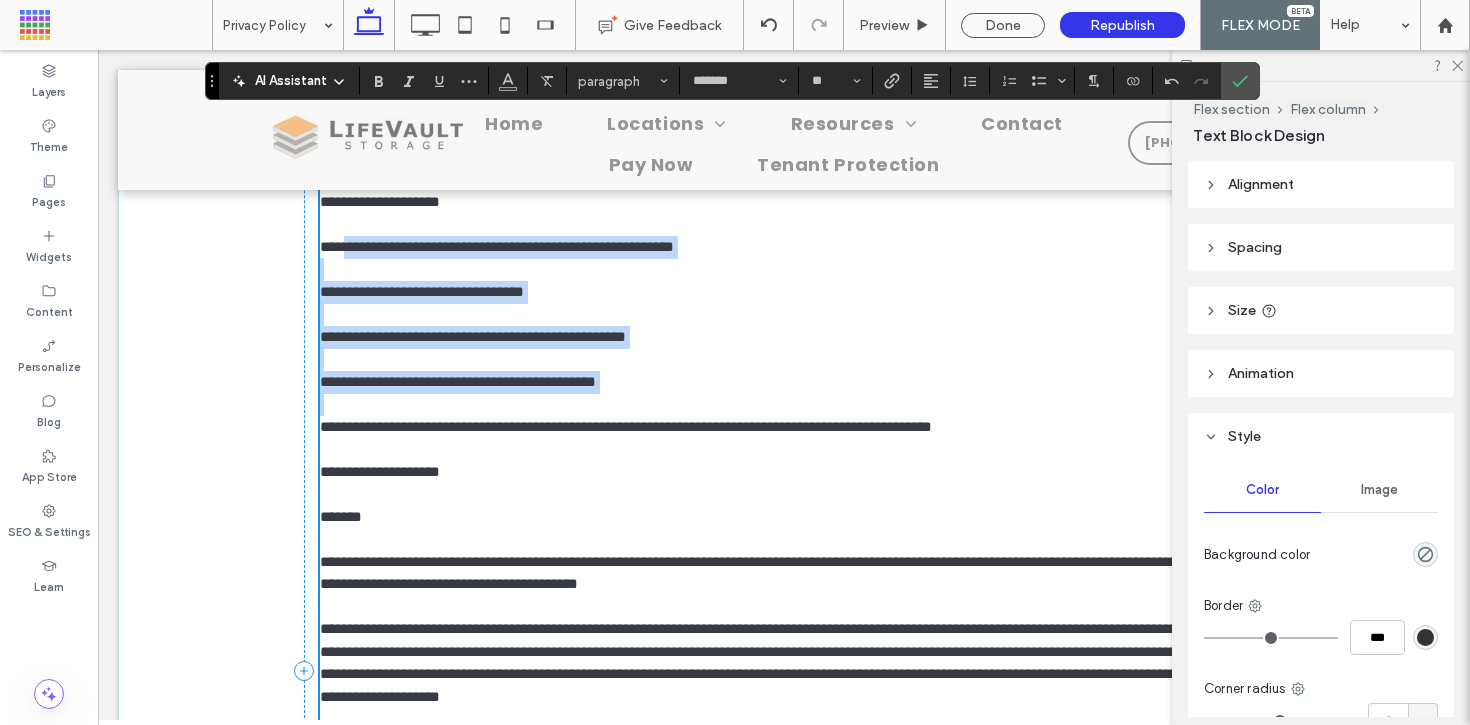 drag, startPoint x: 484, startPoint y: 585, endPoint x: 458, endPoint y: 529, distance: 61.741398 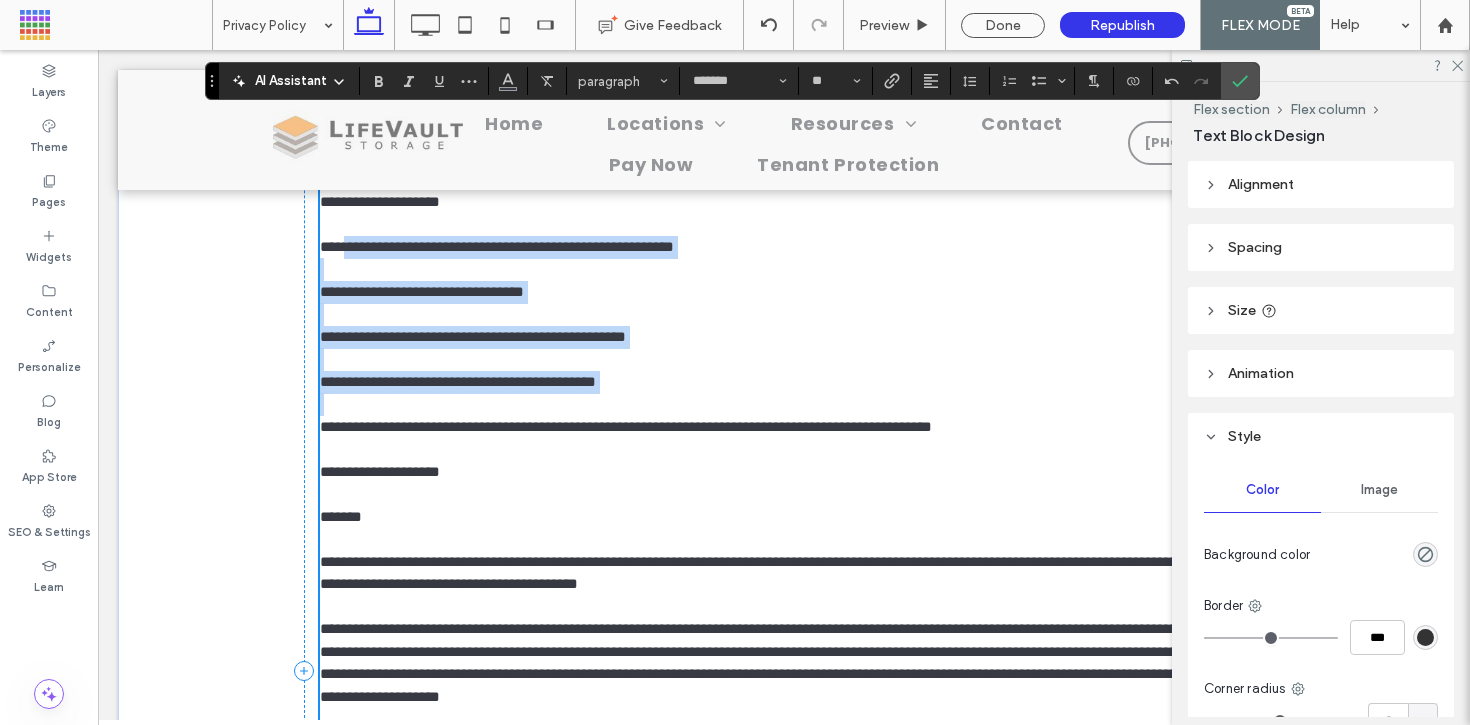 click on "**********" at bounding box center [784, 742] 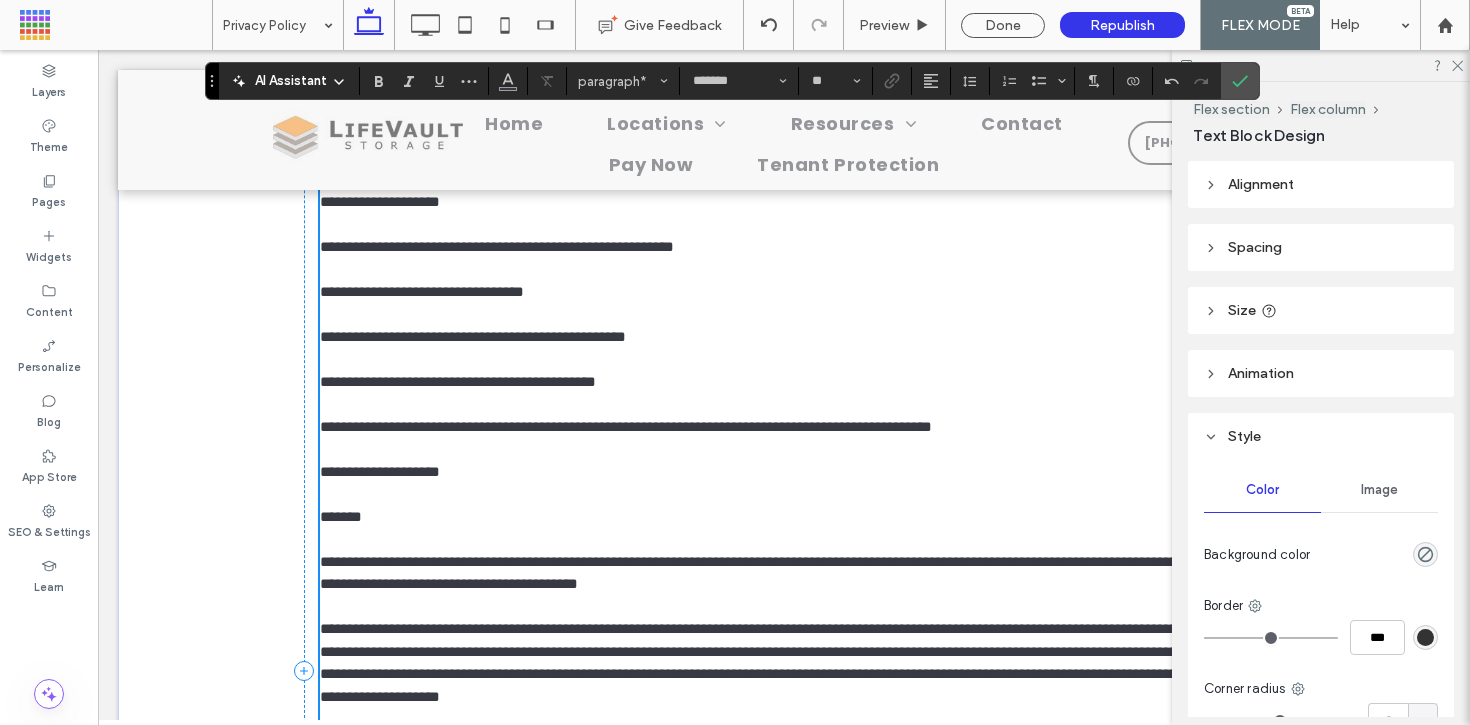 drag, startPoint x: 495, startPoint y: 590, endPoint x: 384, endPoint y: 452, distance: 177.10167 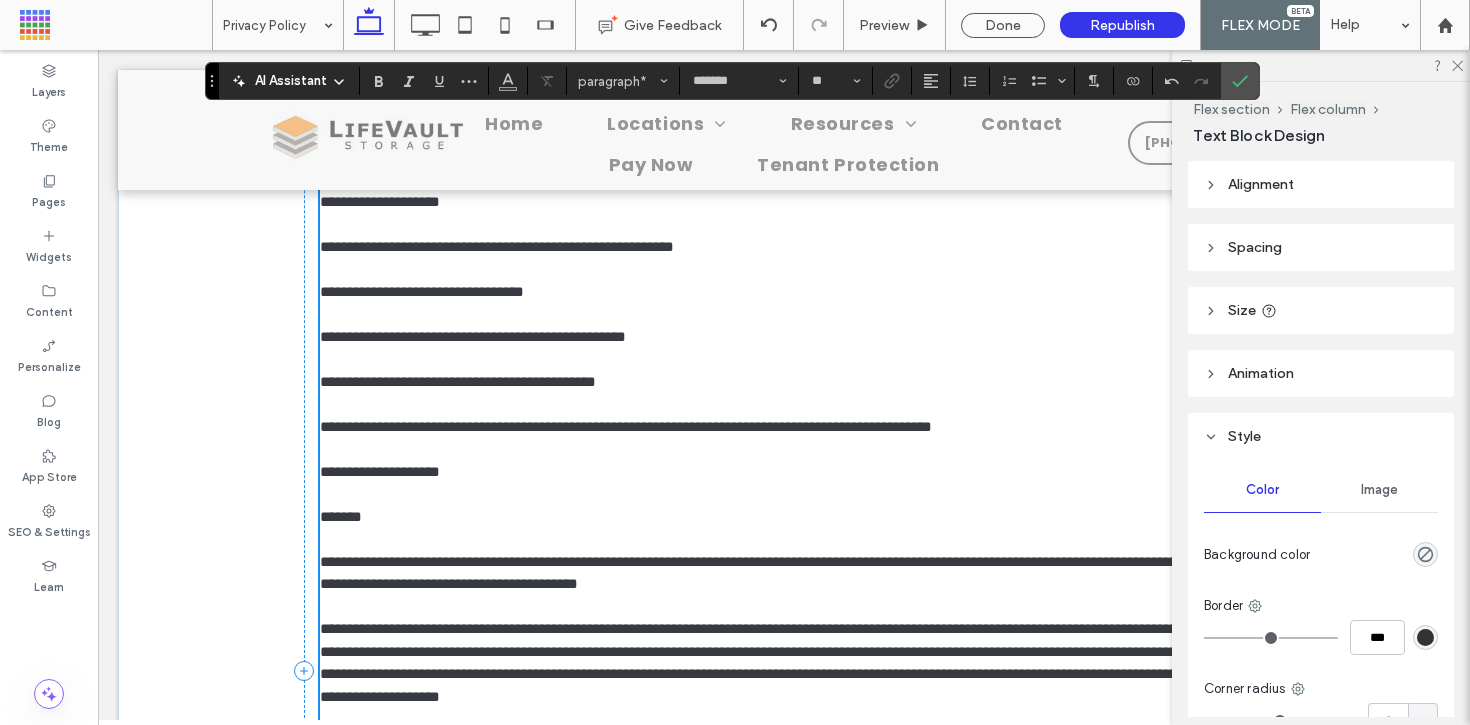 click on "**********" at bounding box center (784, 742) 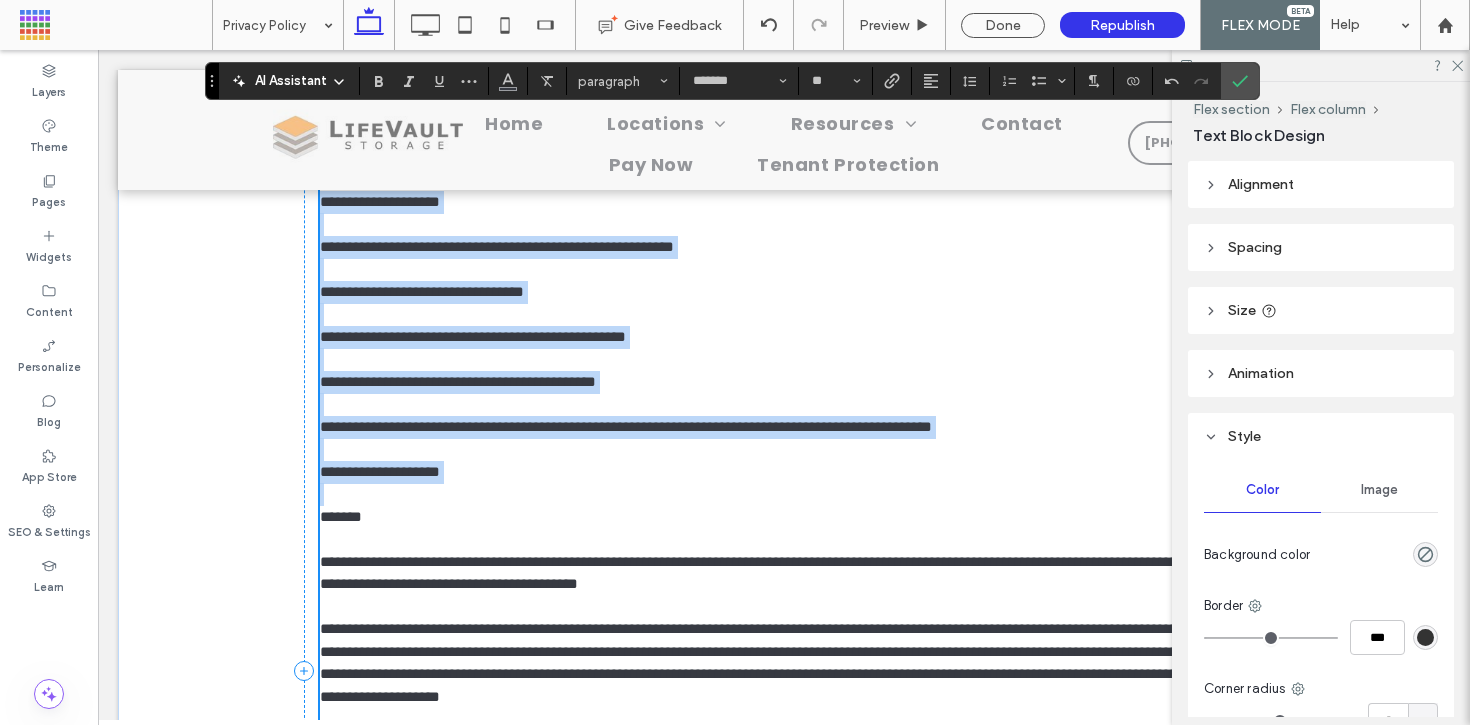 drag, startPoint x: 315, startPoint y: 311, endPoint x: 563, endPoint y: 595, distance: 377.0411 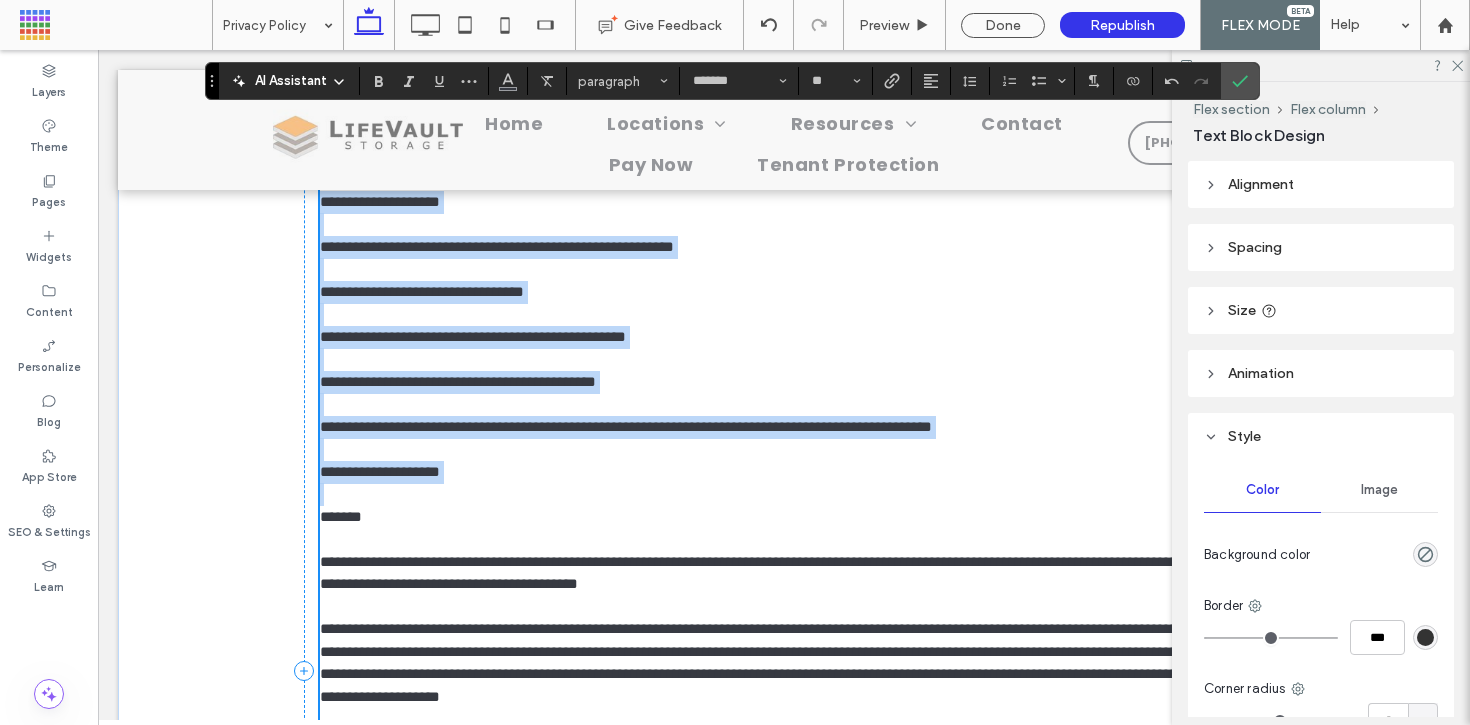click on "**********" at bounding box center [784, 742] 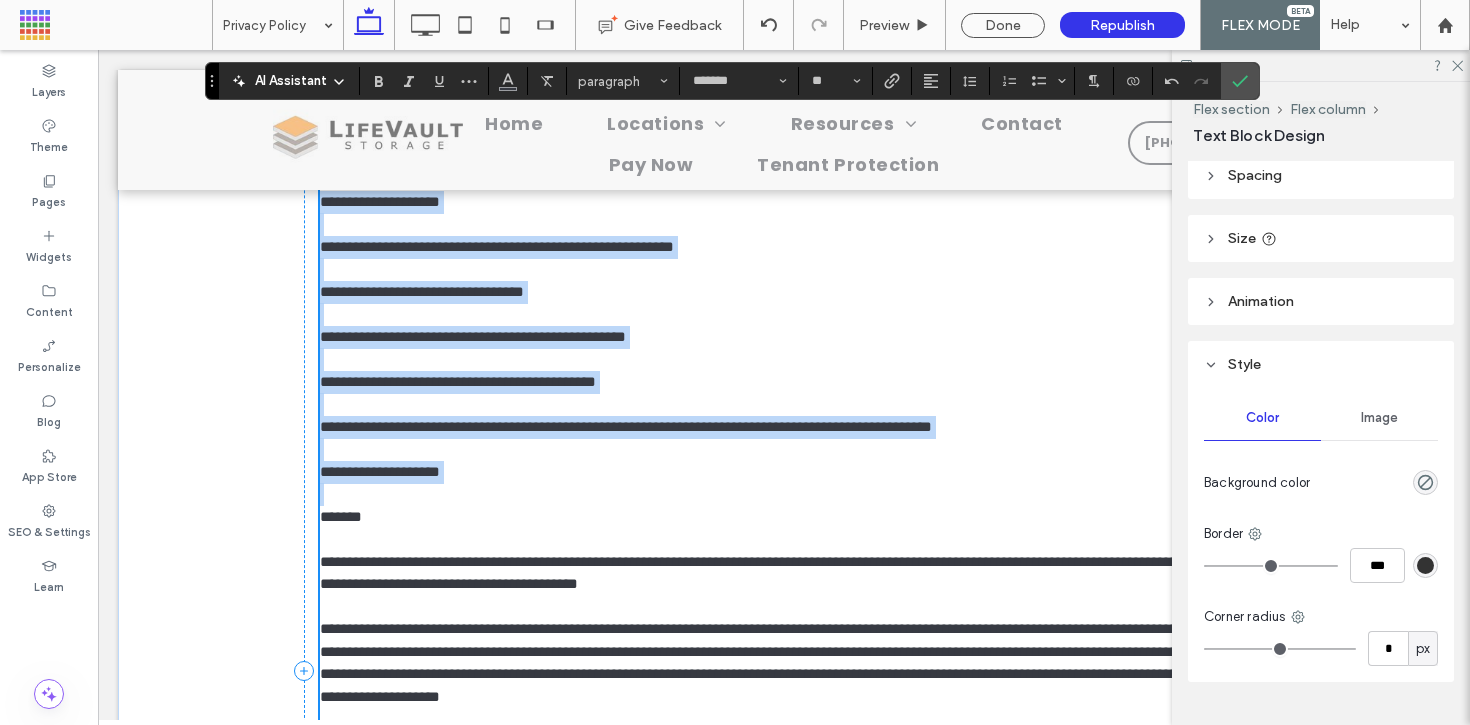 scroll, scrollTop: 117, scrollLeft: 0, axis: vertical 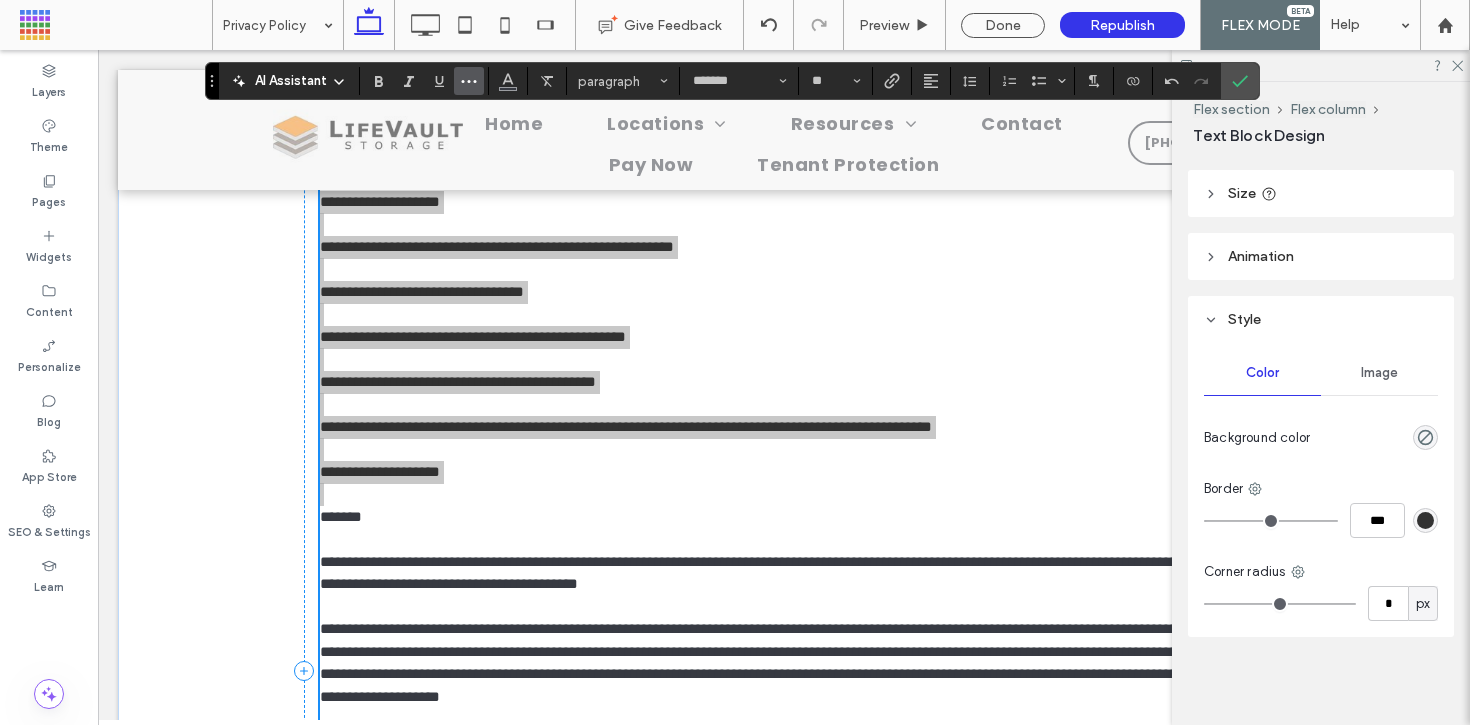 click 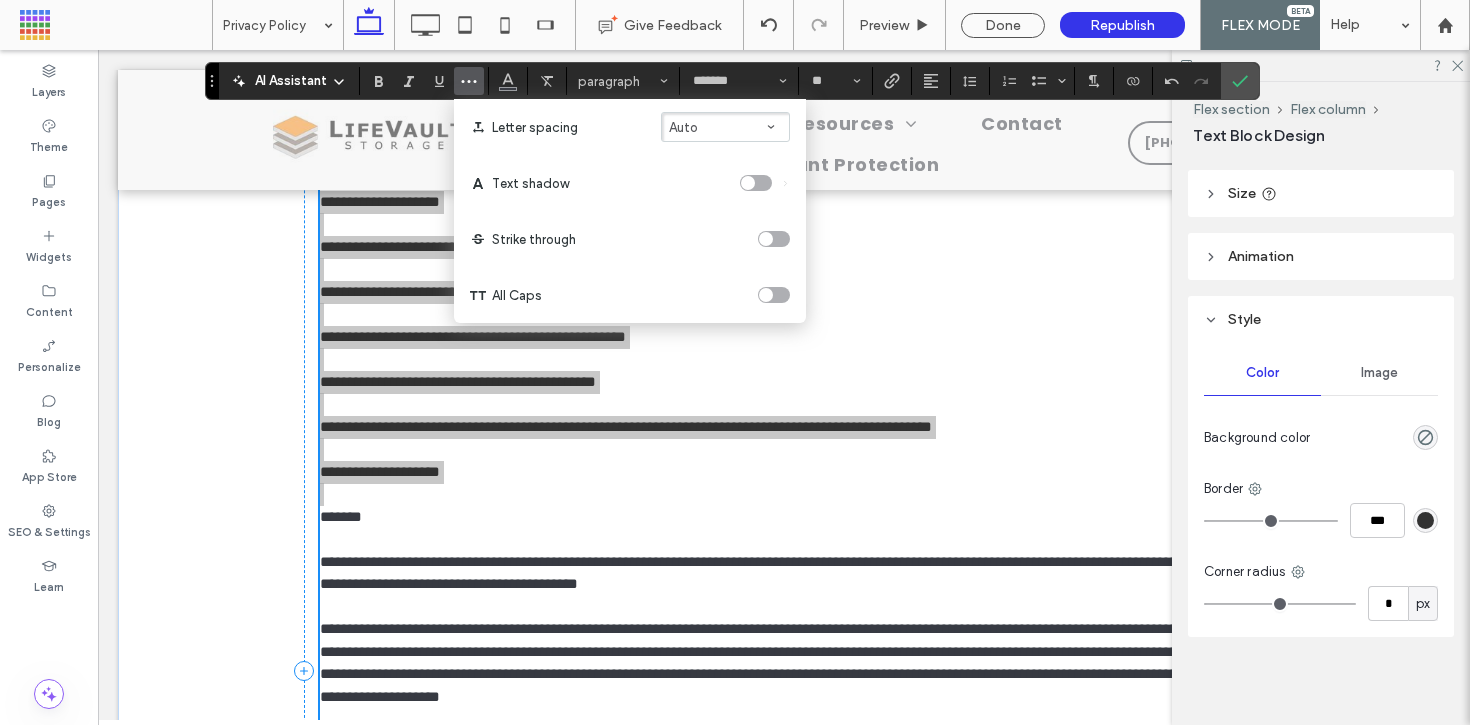 click 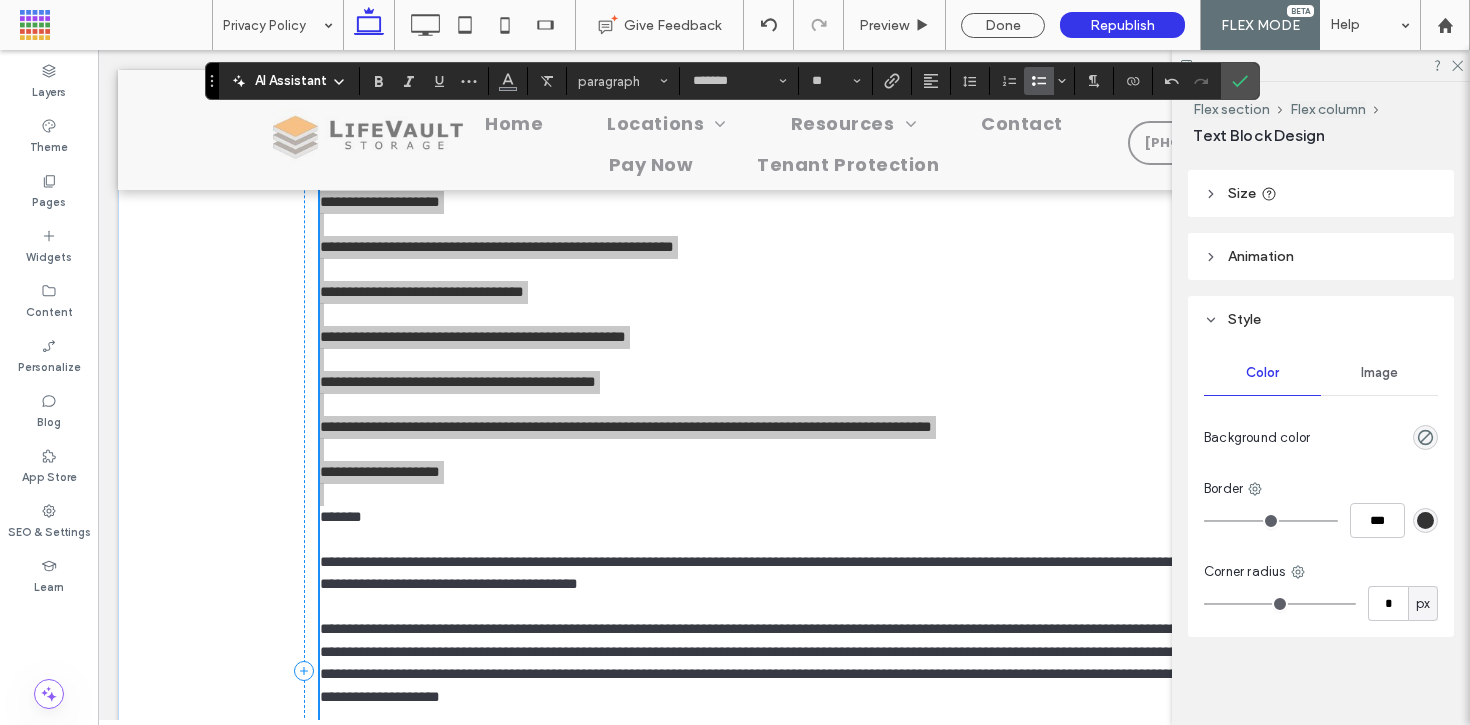 click 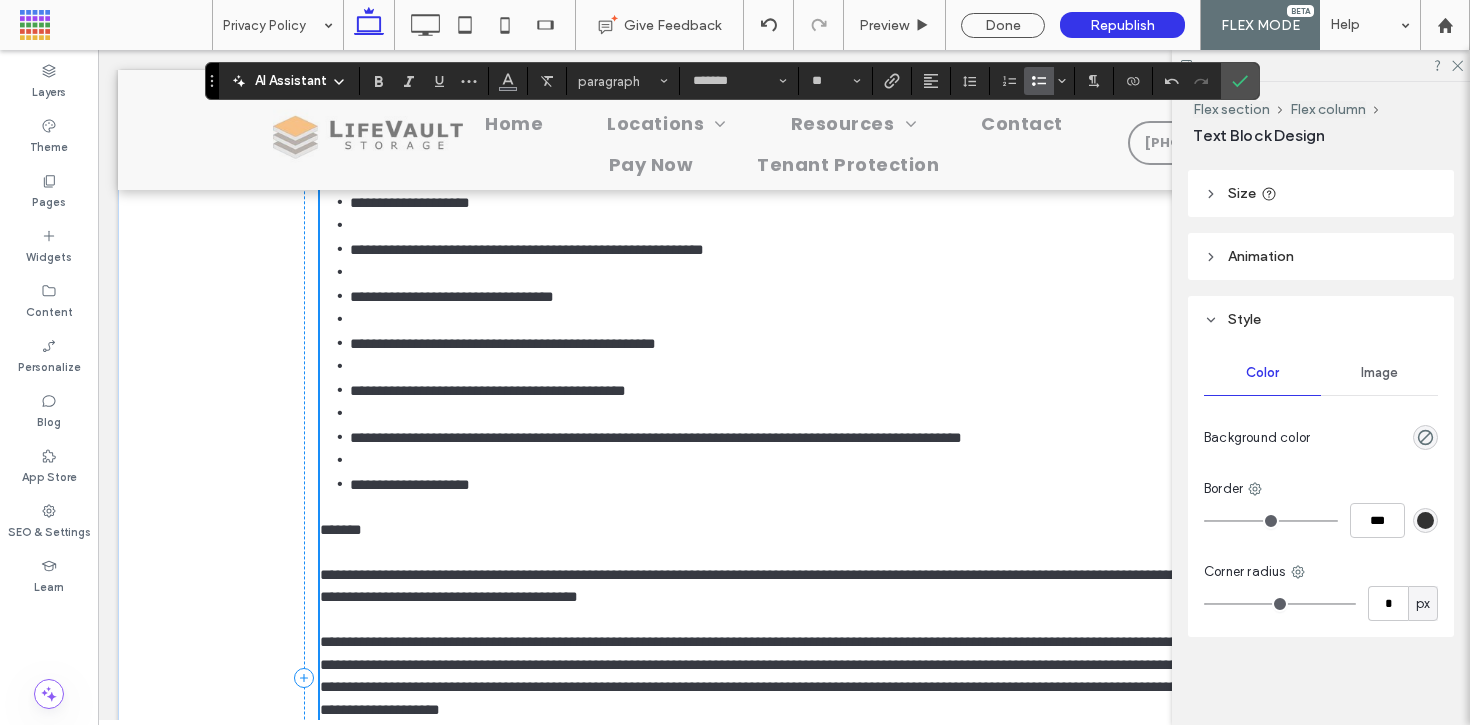 click at bounding box center [799, 461] 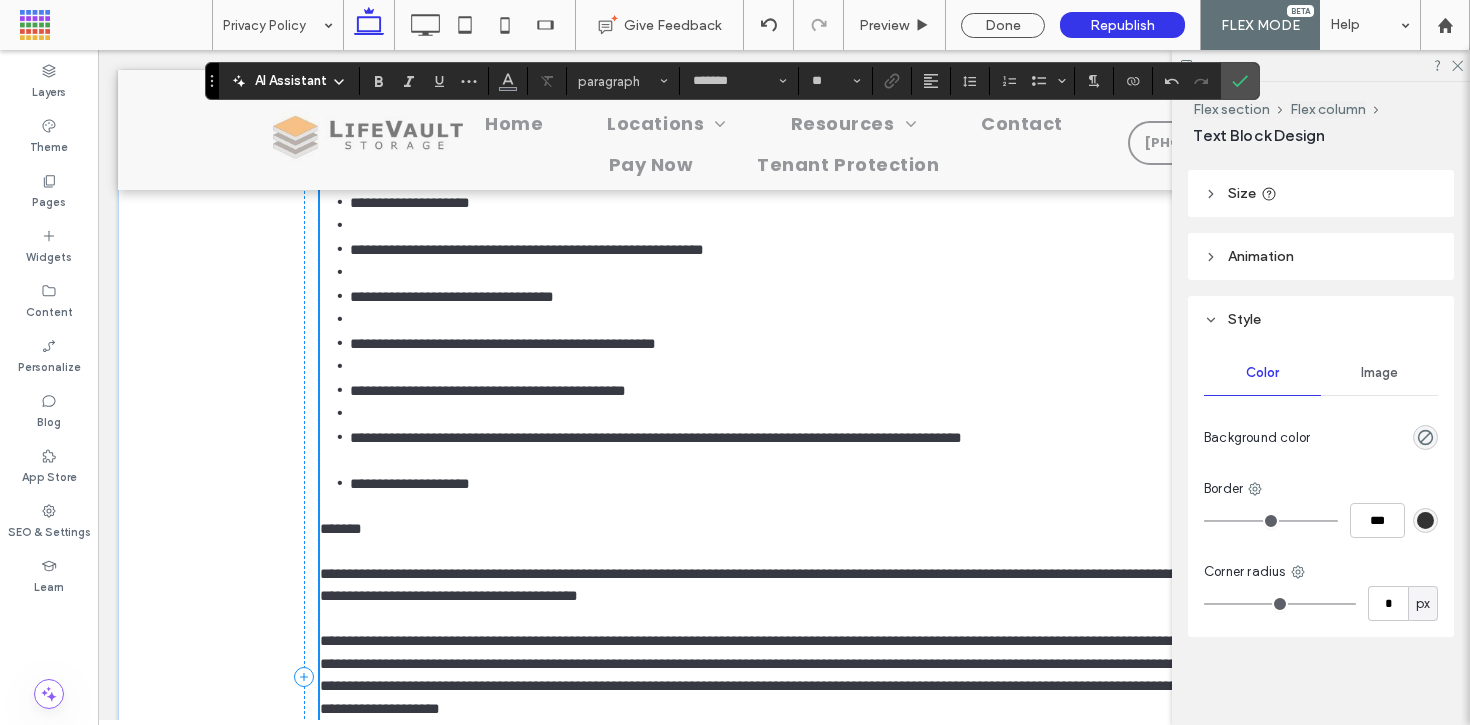 click at bounding box center (799, 414) 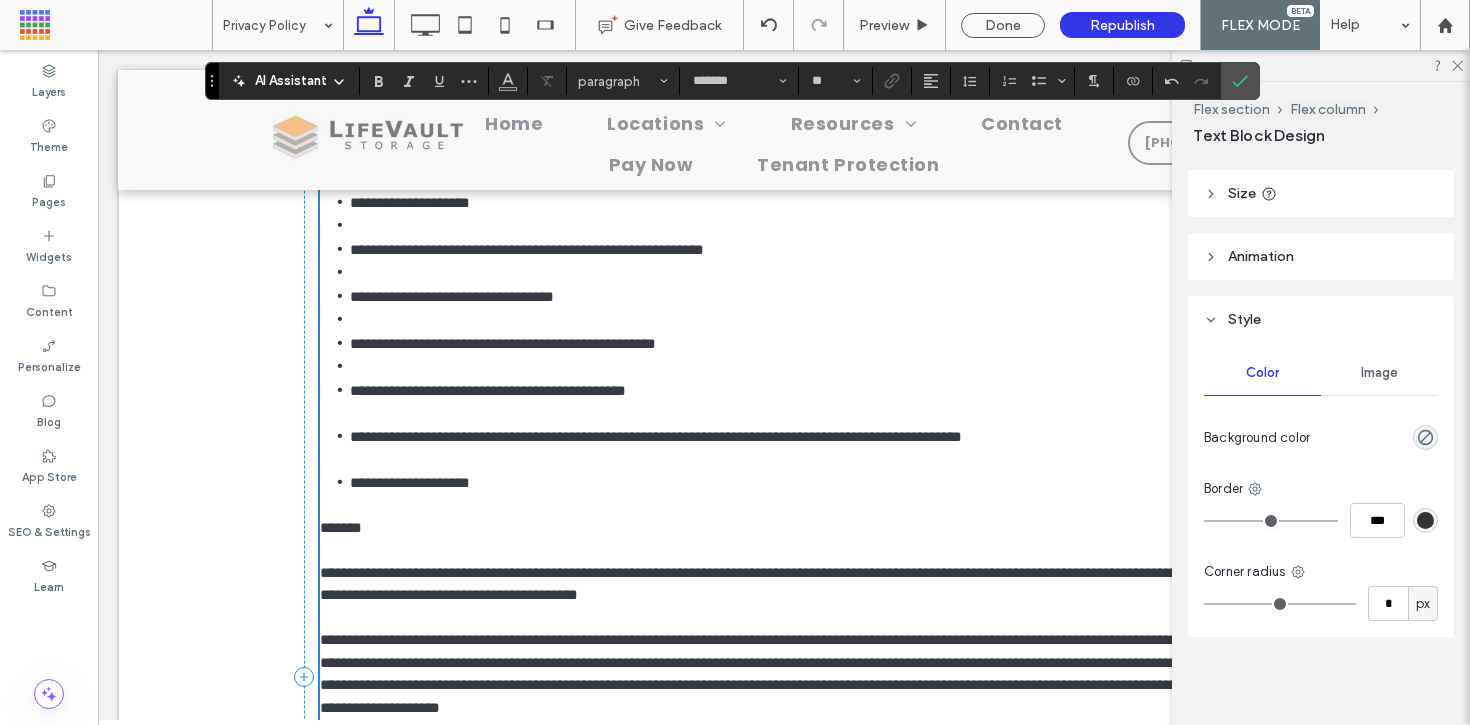 click on "**********" at bounding box center (503, 343) 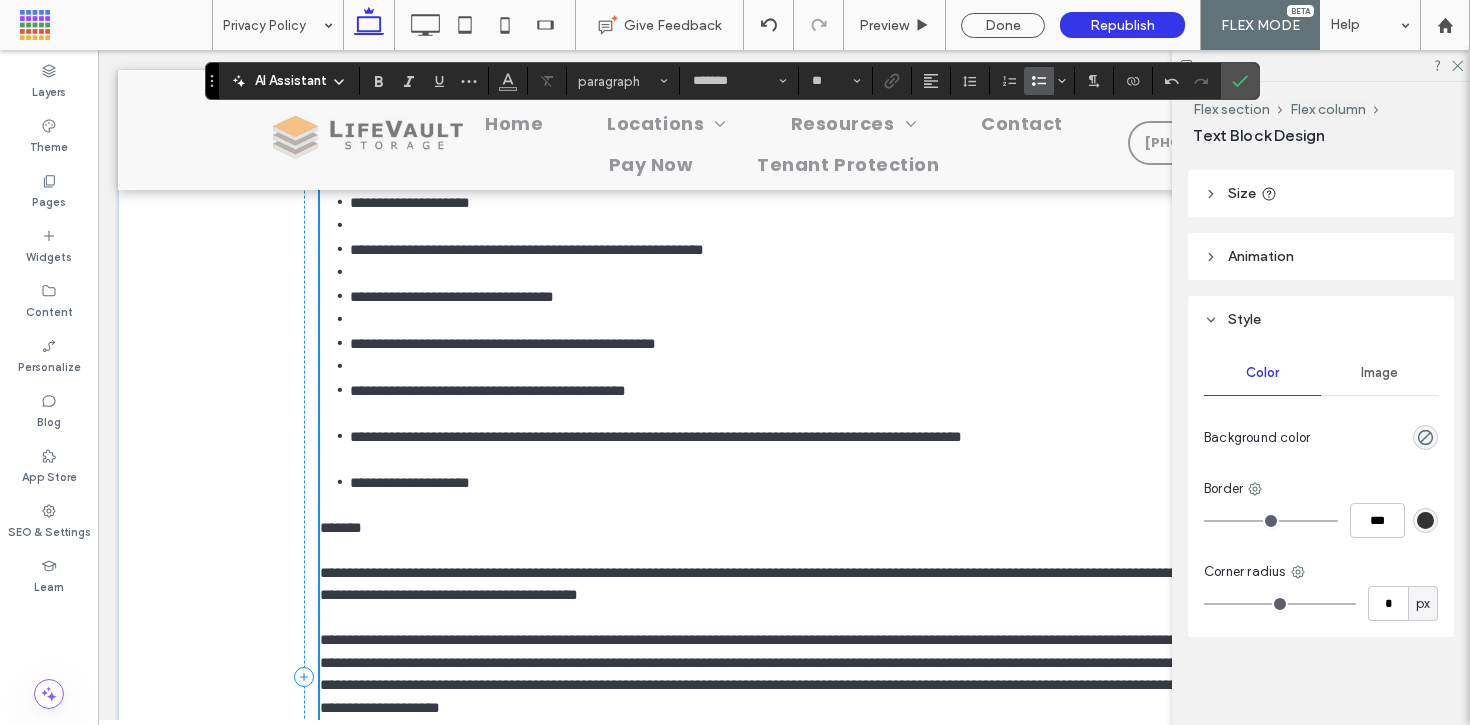 click at bounding box center (799, 367) 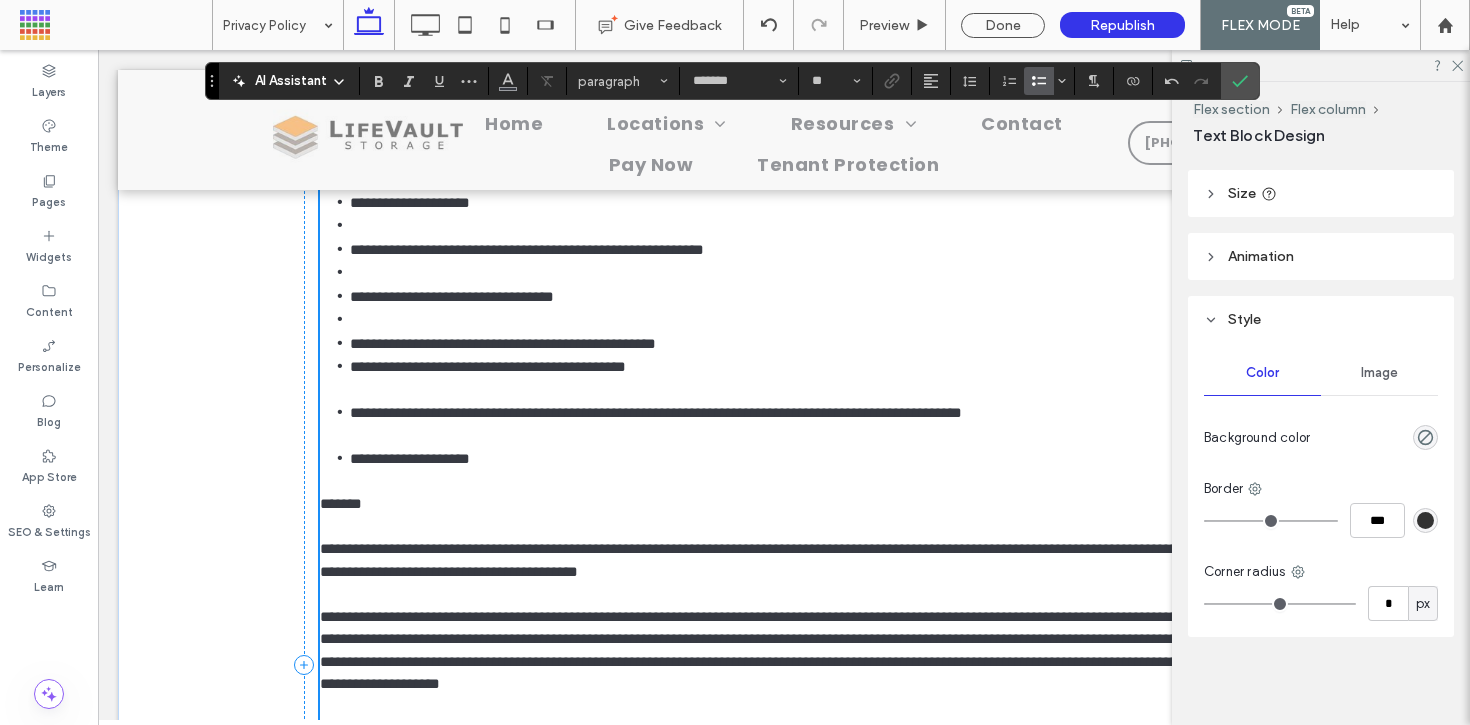 click at bounding box center (799, 320) 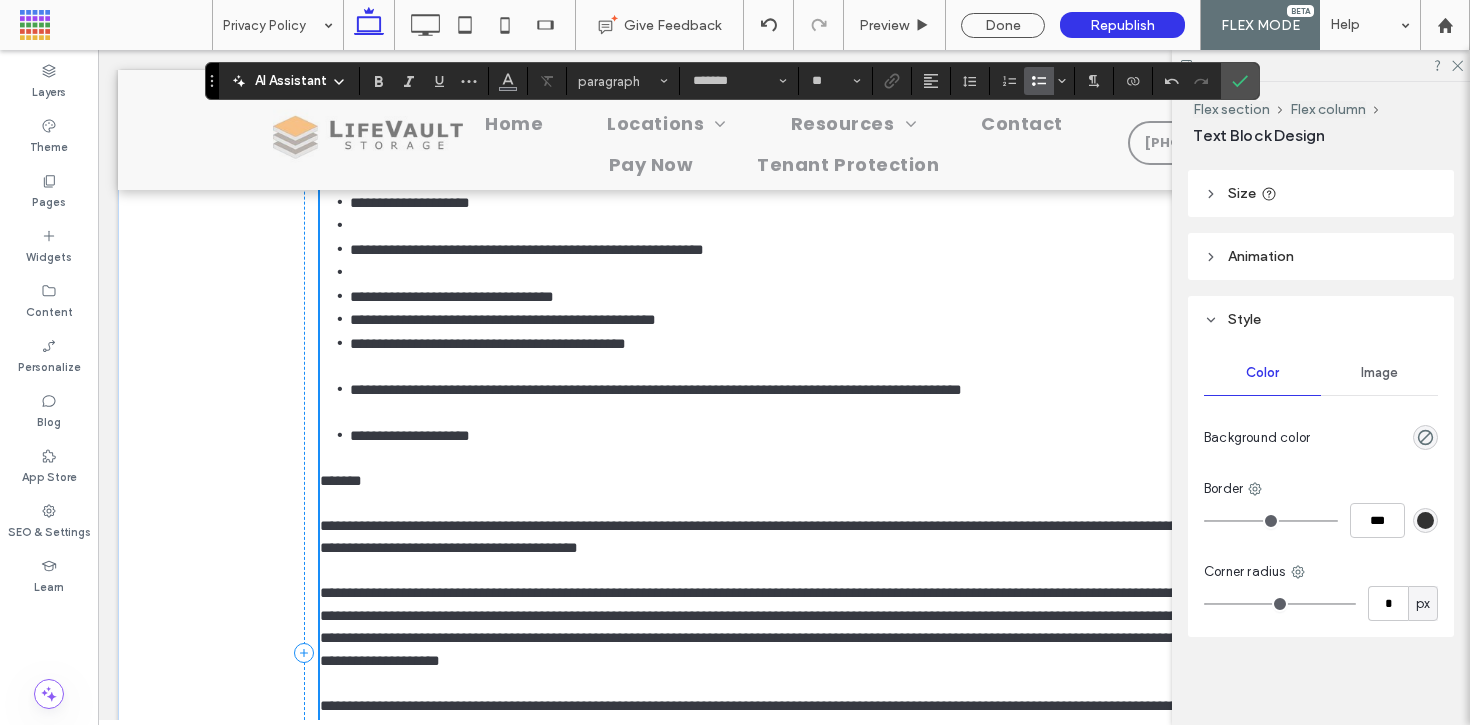 click at bounding box center [799, 273] 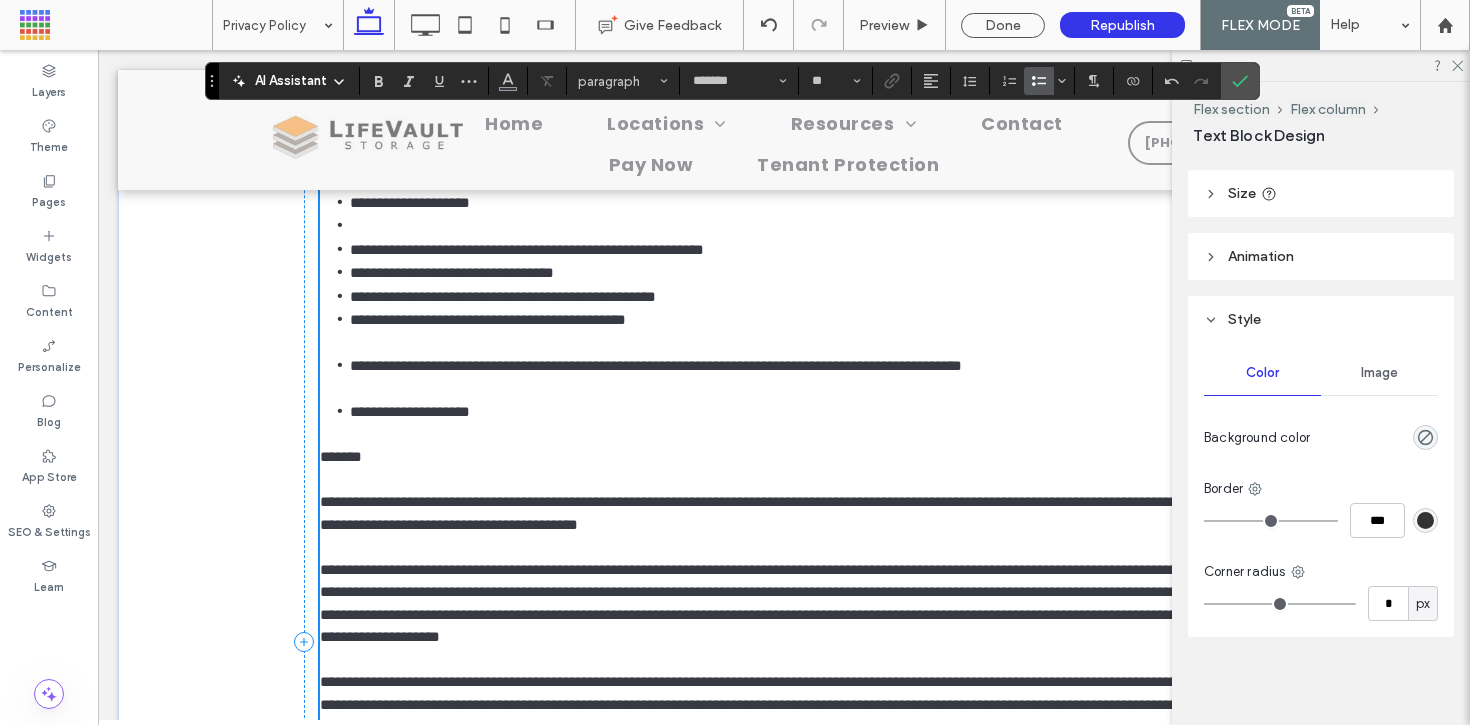 click at bounding box center [799, 226] 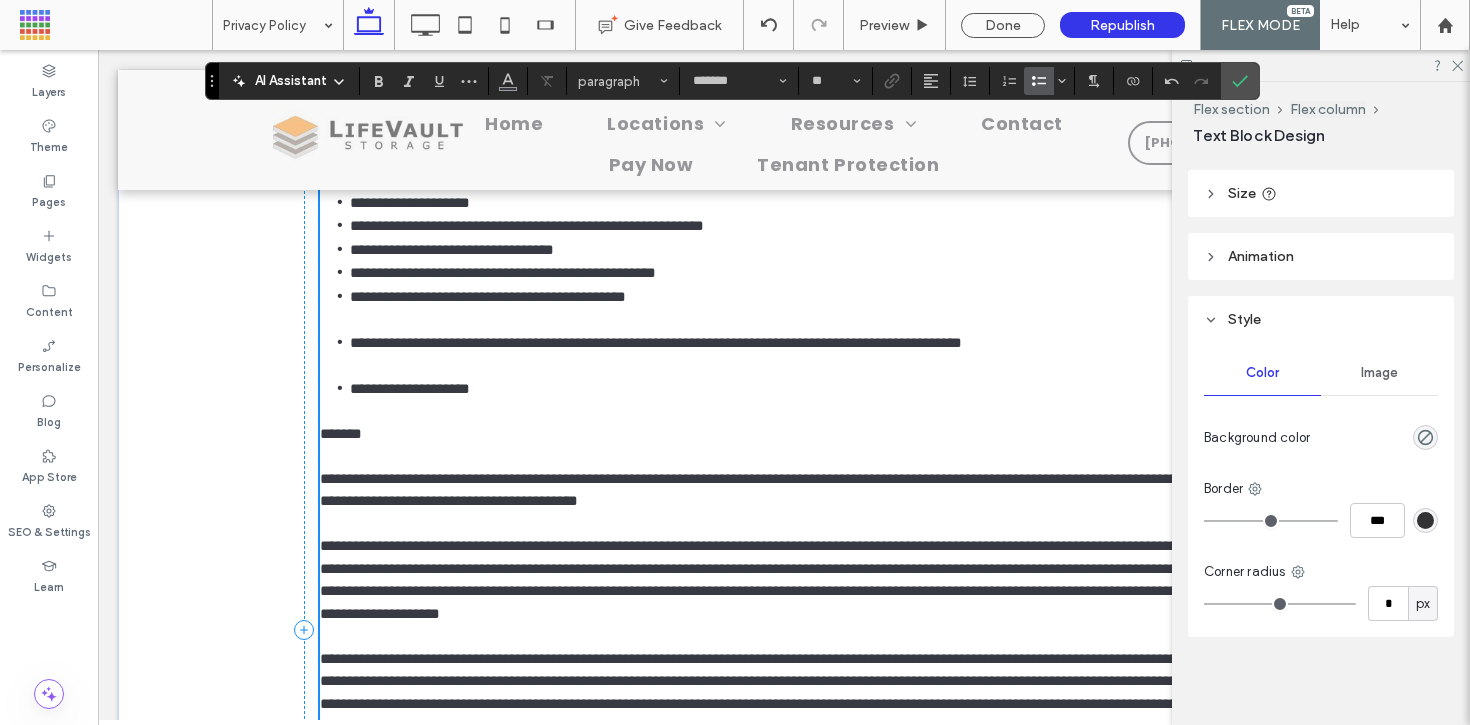 click at bounding box center (784, 319) 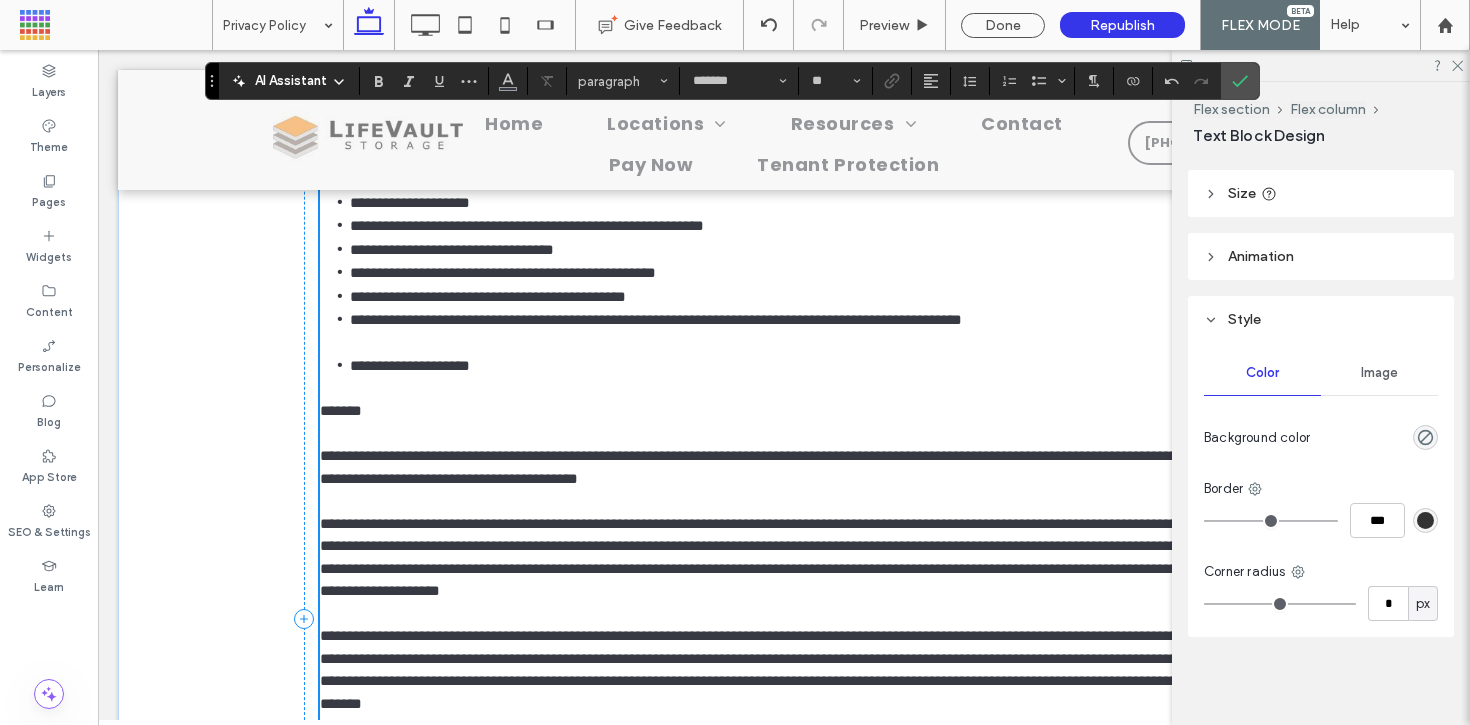 click at bounding box center (784, 343) 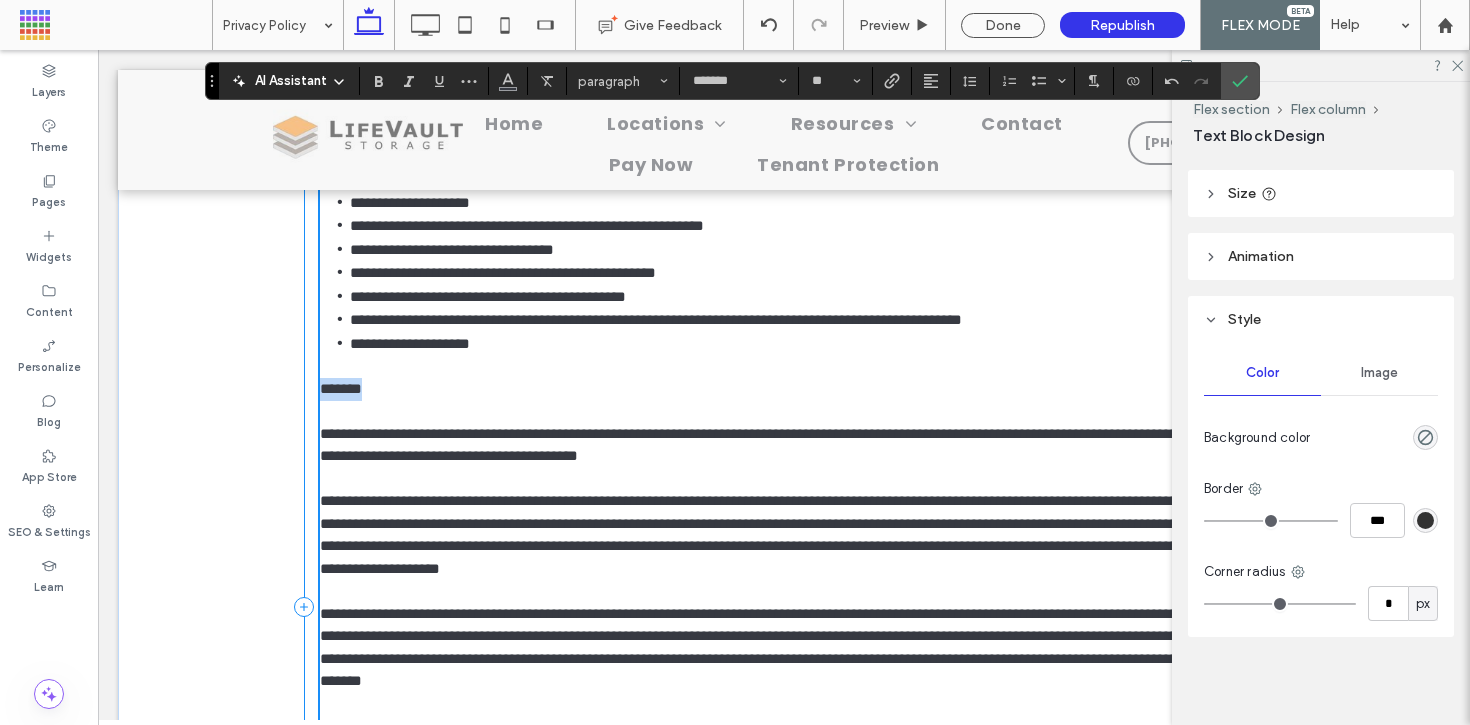 drag, startPoint x: 340, startPoint y: 499, endPoint x: 299, endPoint y: 497, distance: 41.04875 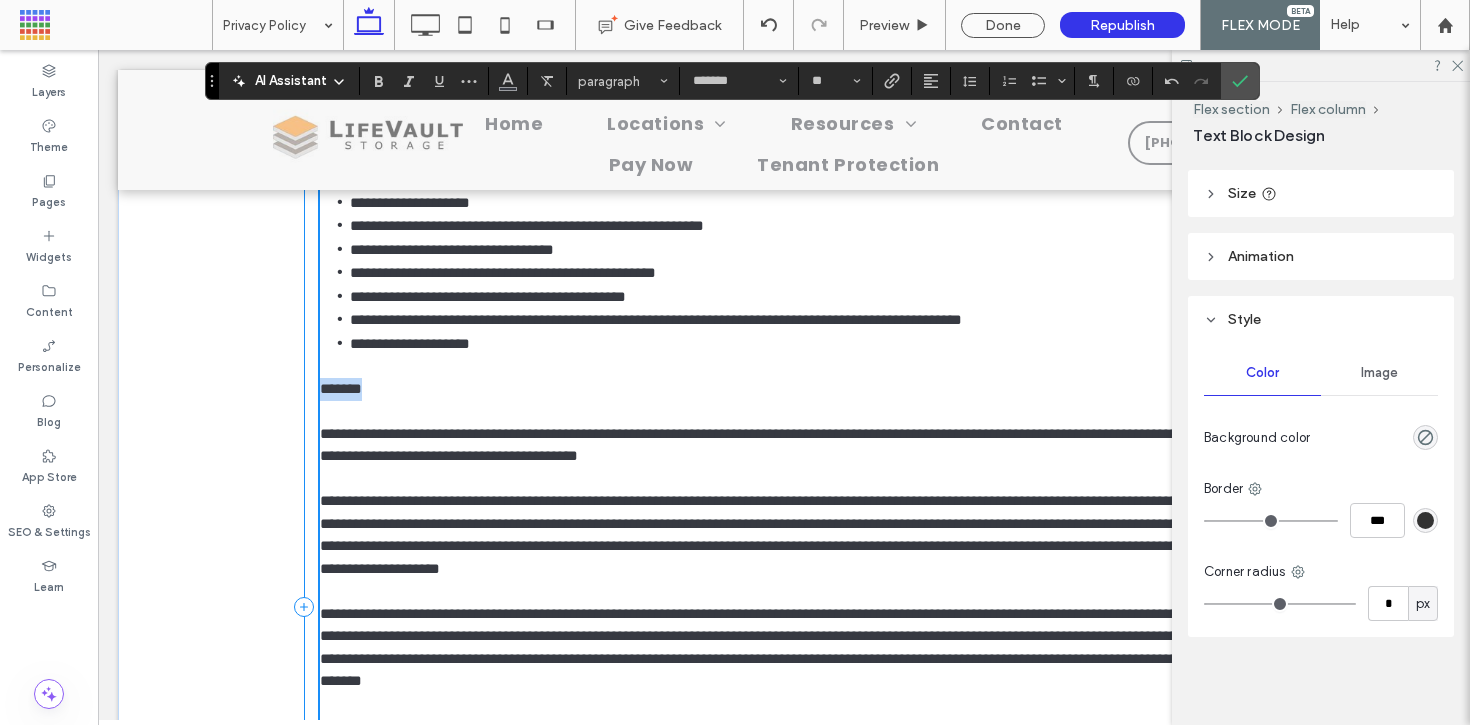 click on "**********" at bounding box center (784, 607) 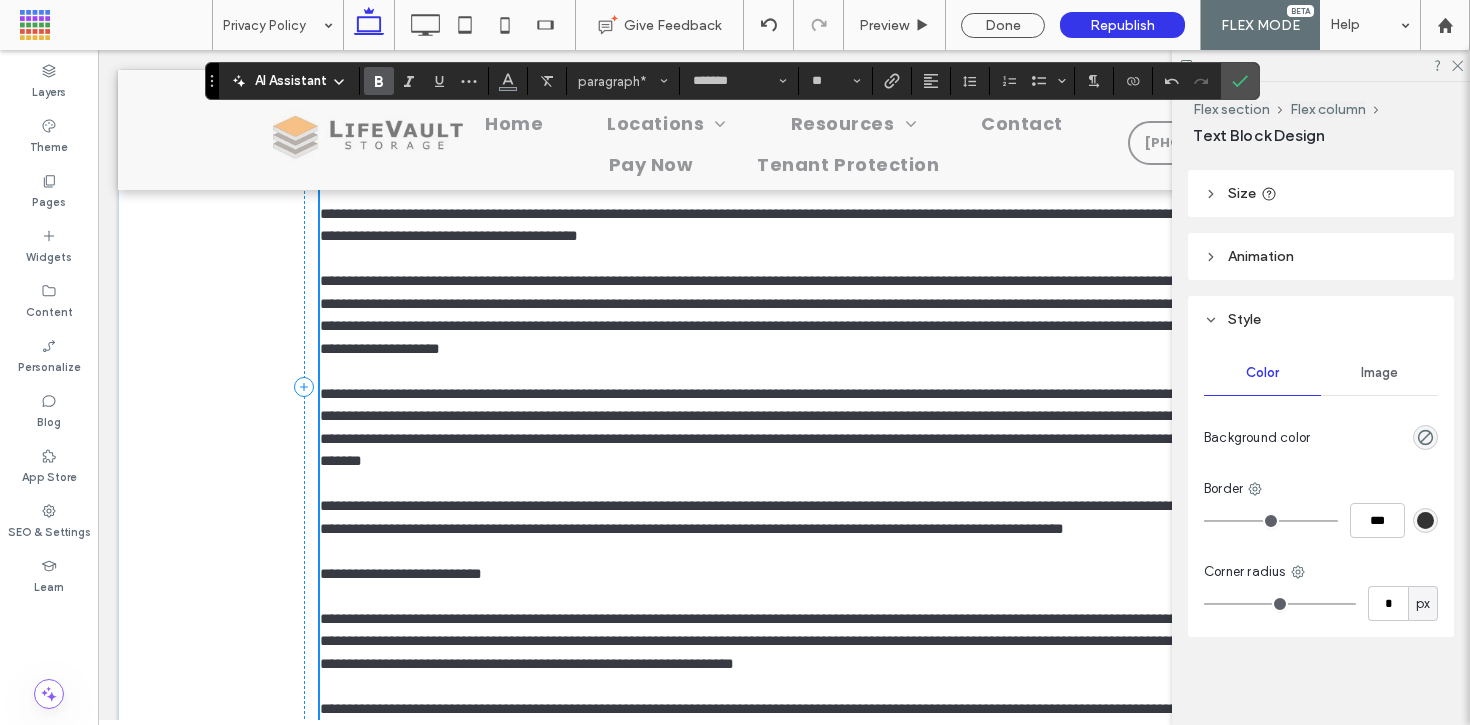 scroll, scrollTop: 1410, scrollLeft: 0, axis: vertical 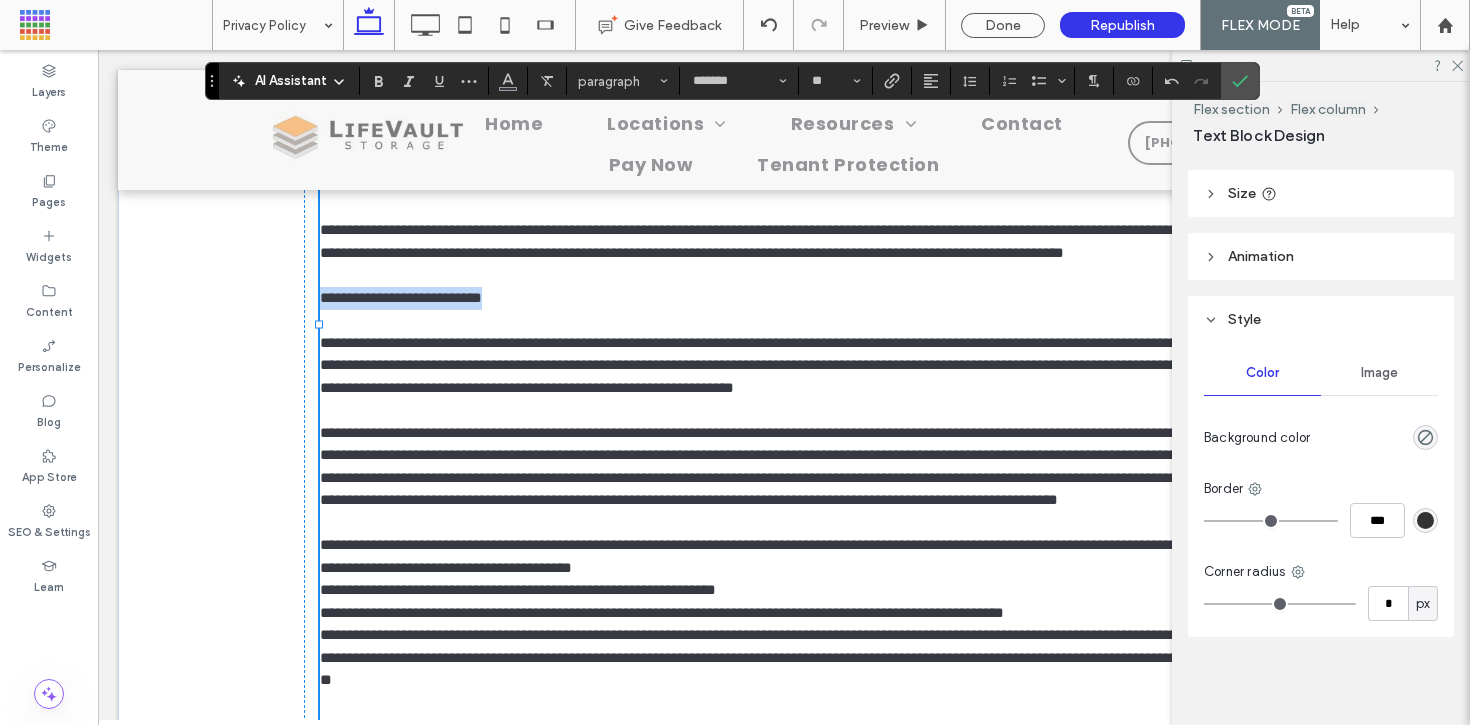 drag, startPoint x: 474, startPoint y: 452, endPoint x: 314, endPoint y: 449, distance: 160.02812 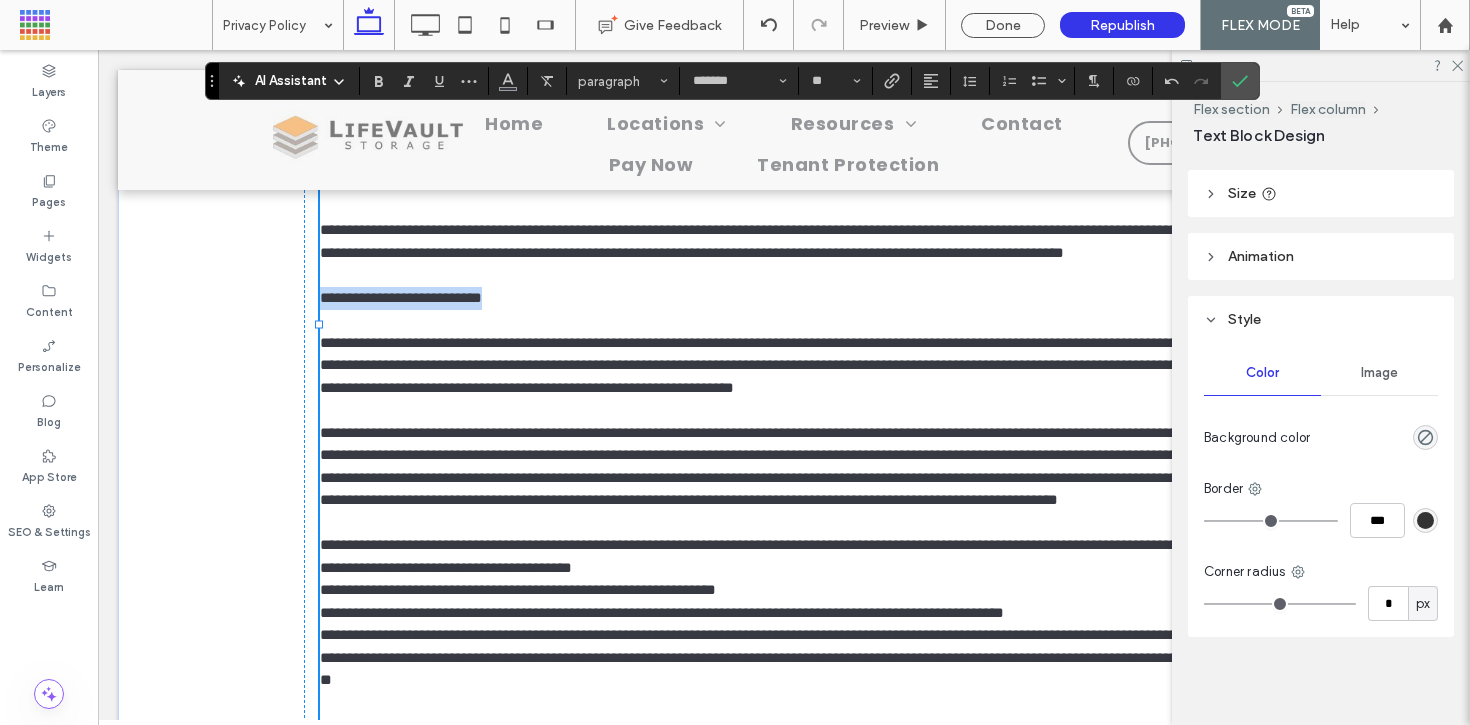 click on "**********" at bounding box center [784, 298] 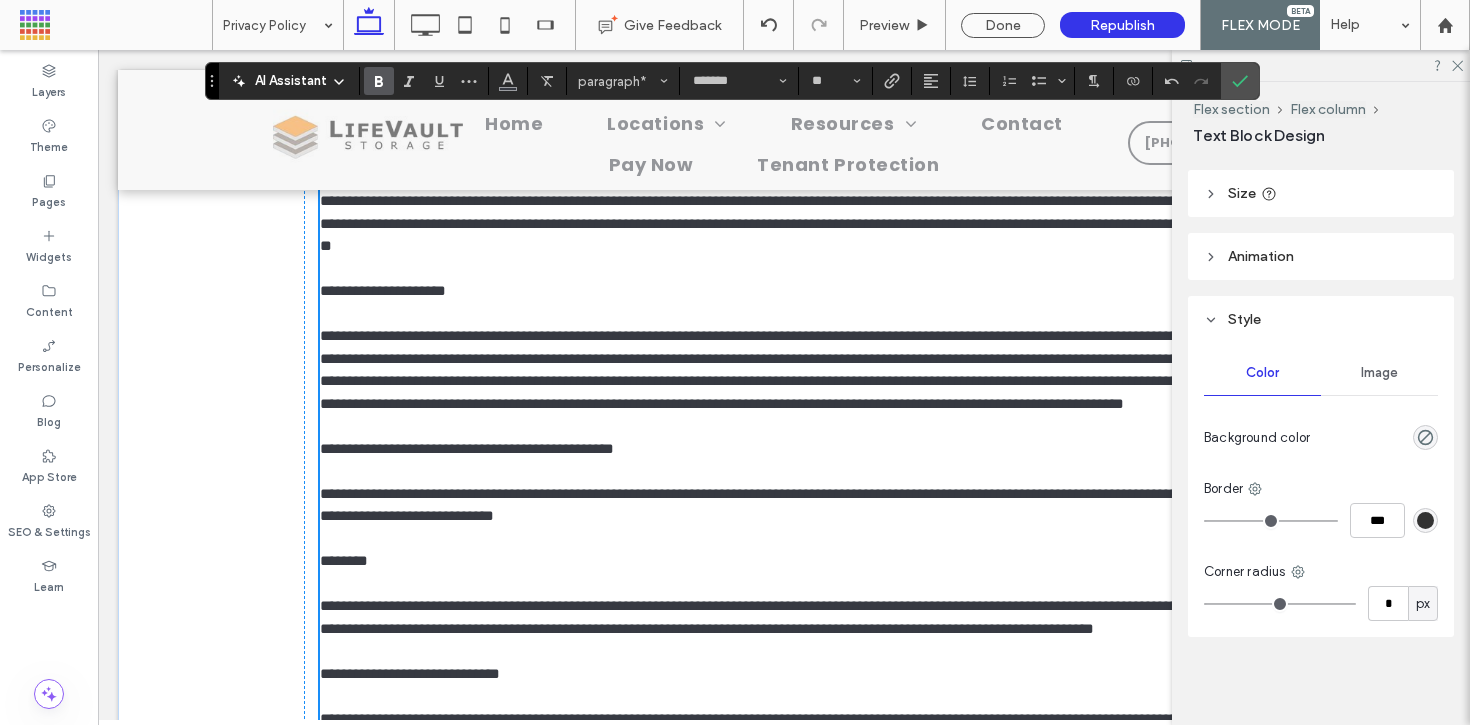 scroll, scrollTop: 1969, scrollLeft: 0, axis: vertical 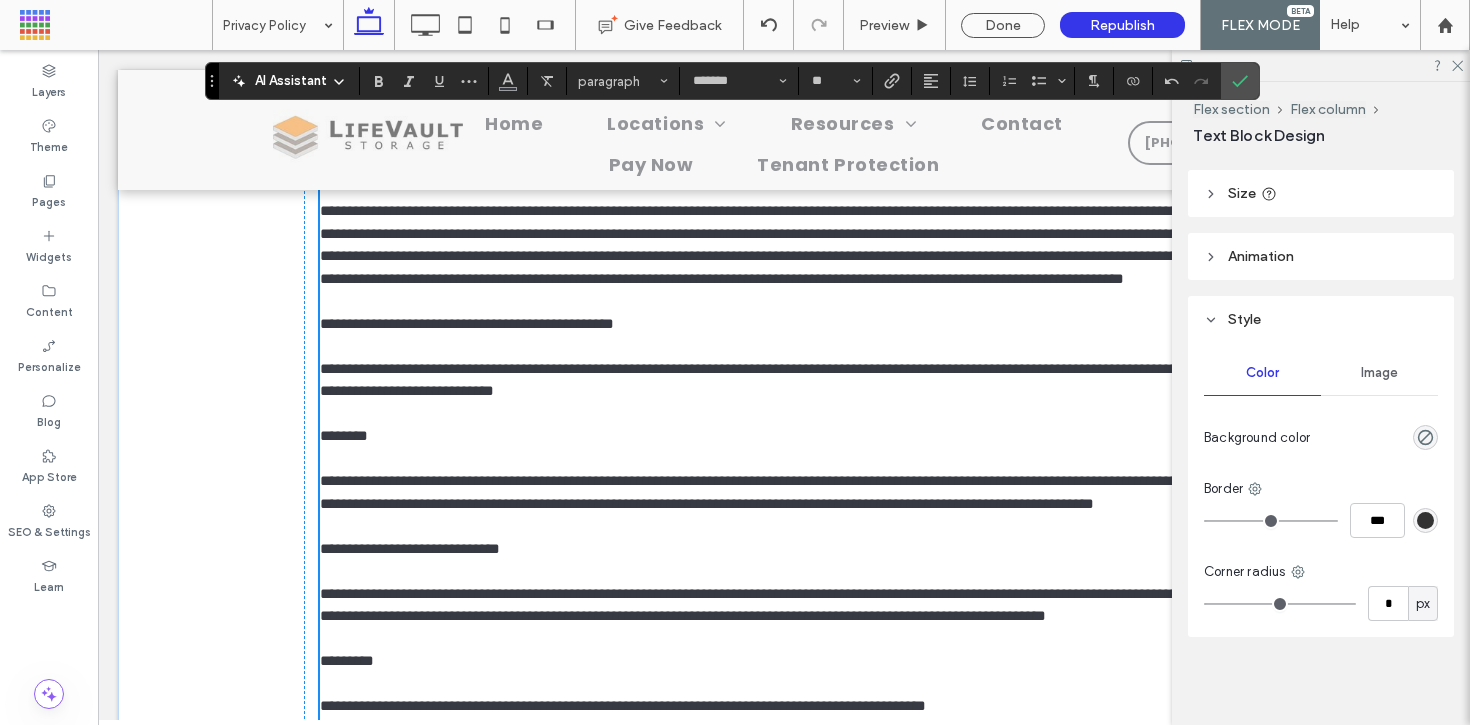 drag, startPoint x: 502, startPoint y: 391, endPoint x: 314, endPoint y: 389, distance: 188.01064 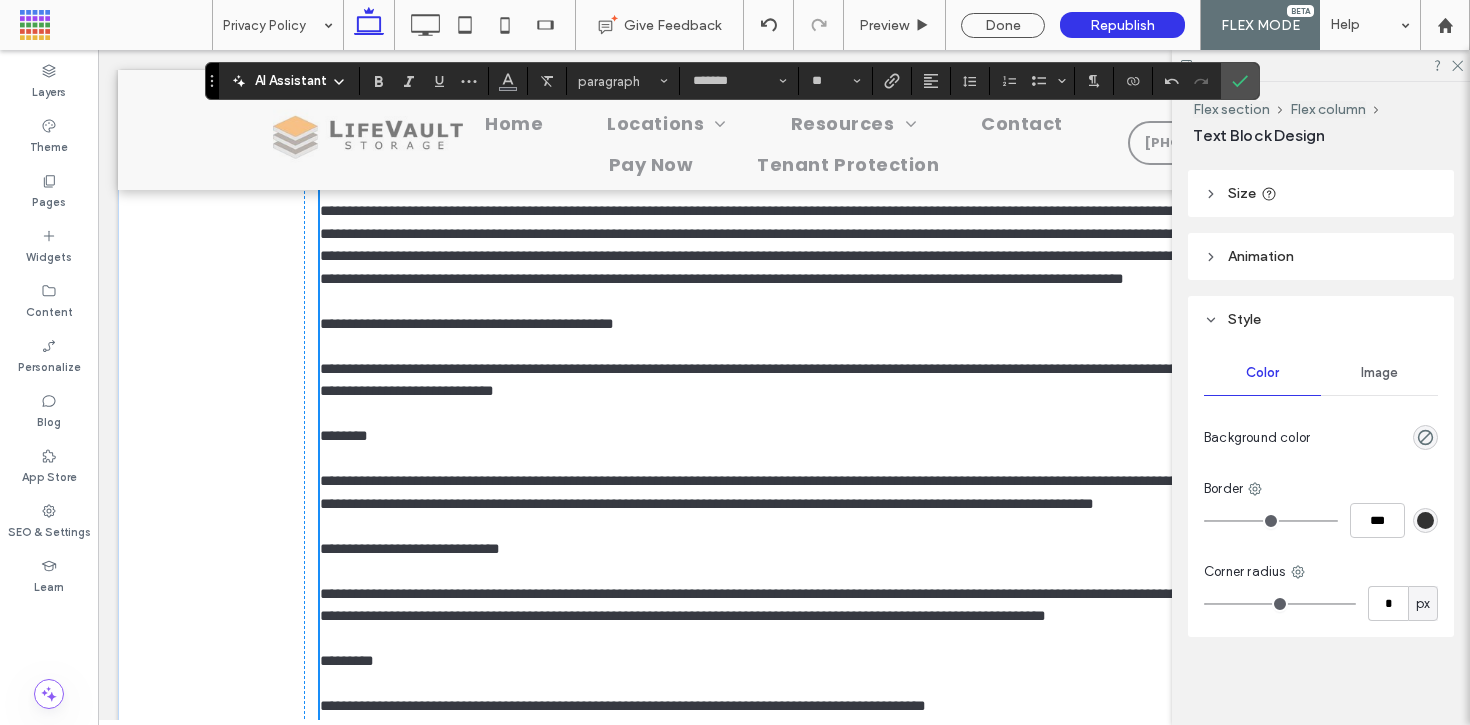 click on "**********" at bounding box center [784, 166] 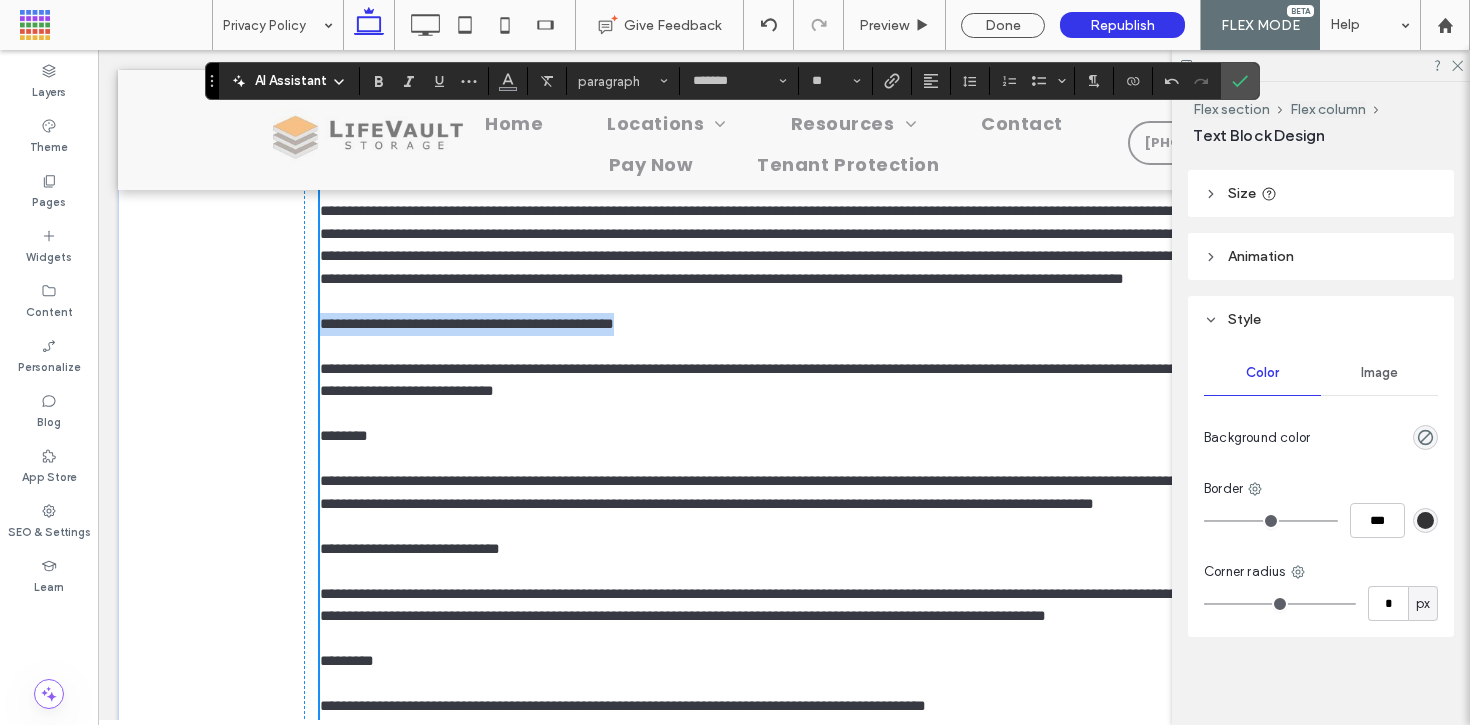drag, startPoint x: 688, startPoint y: 567, endPoint x: 313, endPoint y: 560, distance: 375.06534 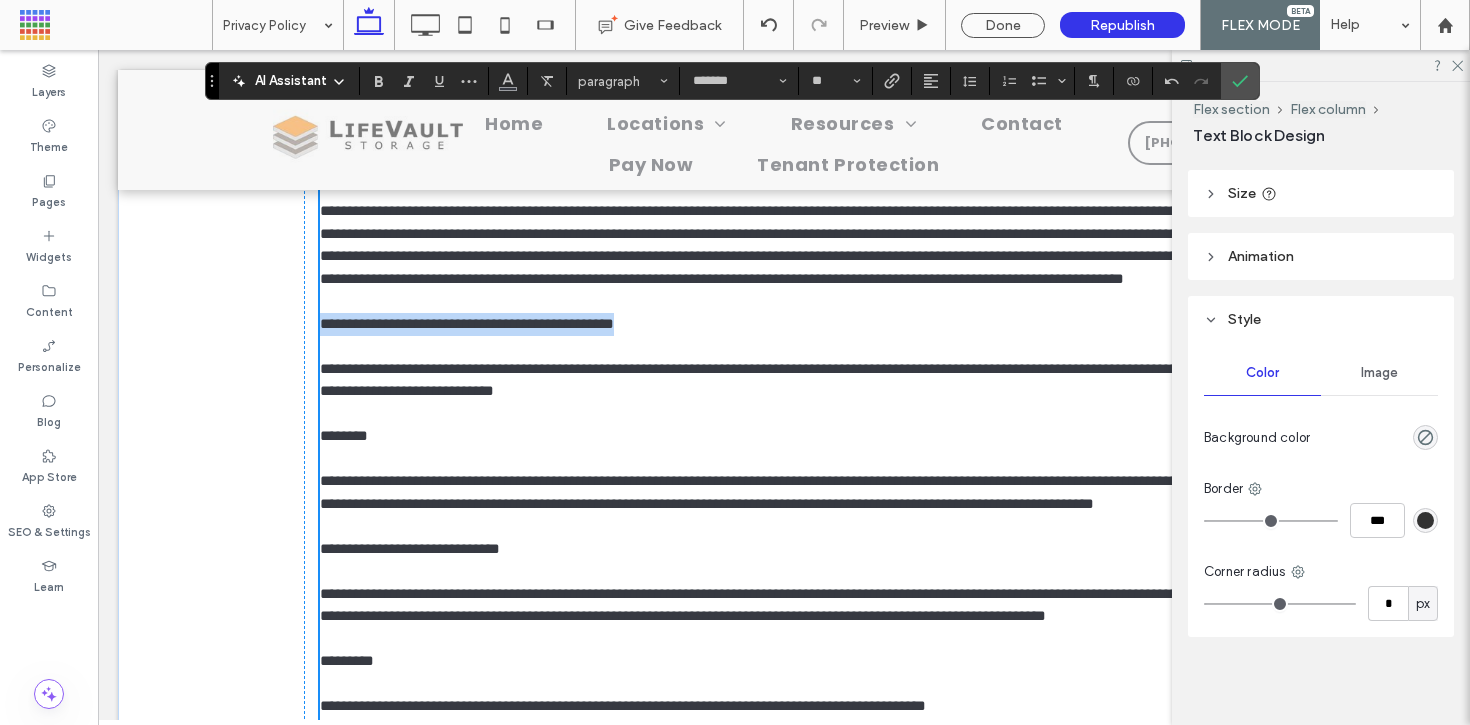 click on "**********" at bounding box center [784, 324] 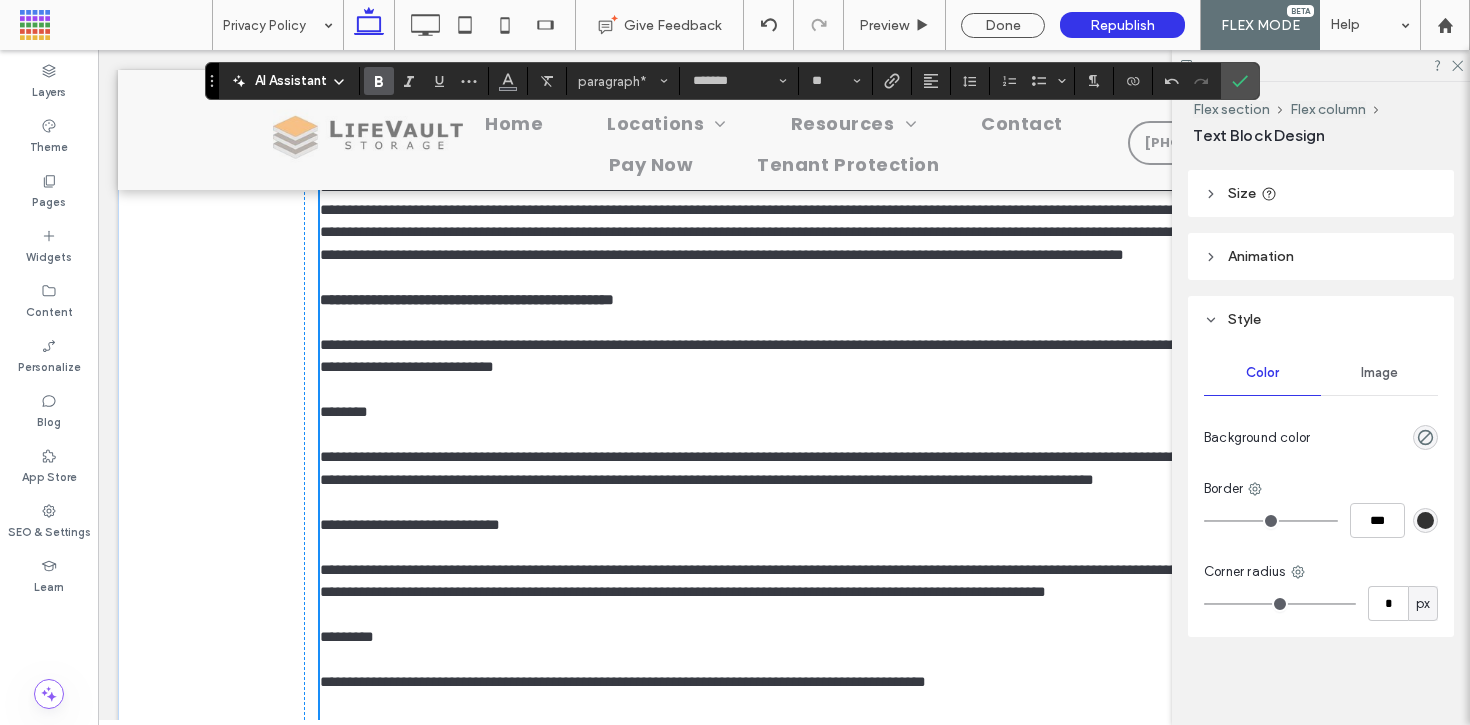 scroll, scrollTop: 2112, scrollLeft: 0, axis: vertical 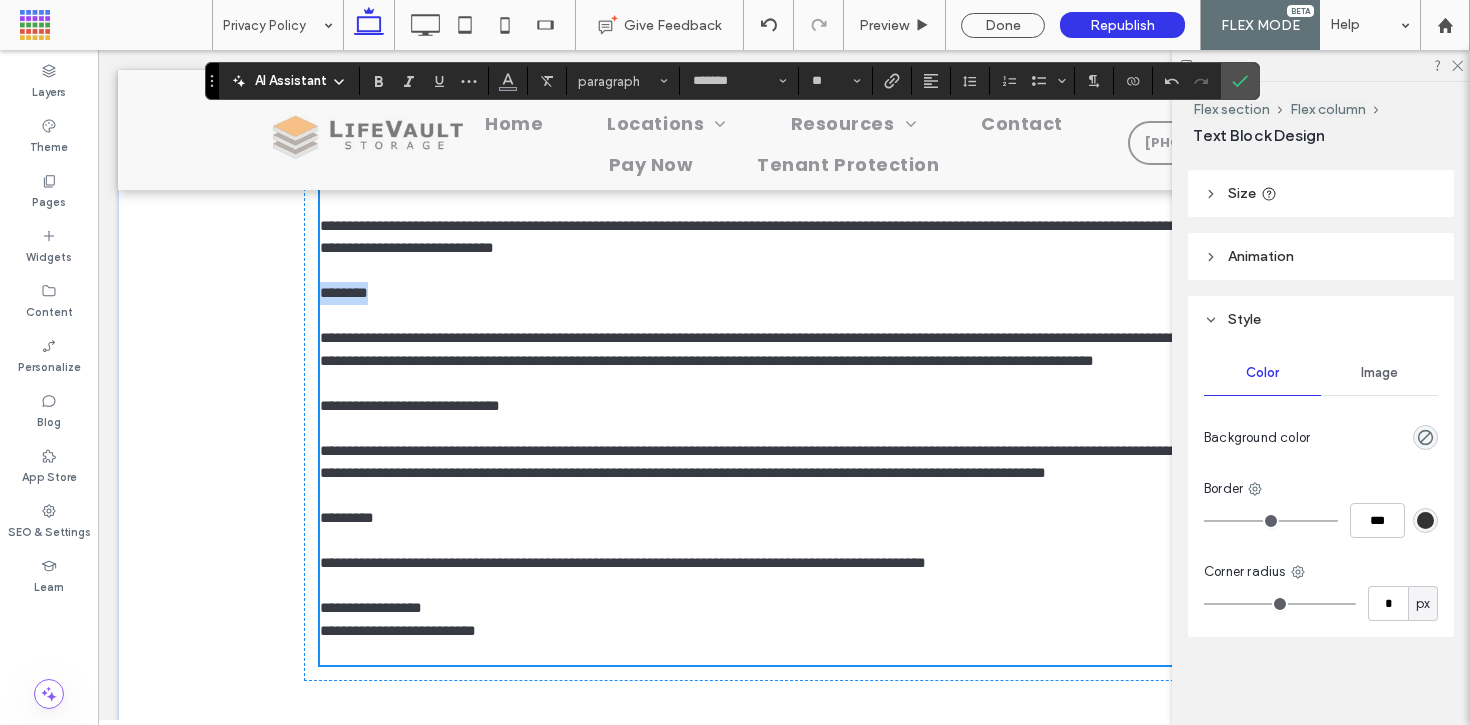 drag, startPoint x: 421, startPoint y: 530, endPoint x: 315, endPoint y: 531, distance: 106.004715 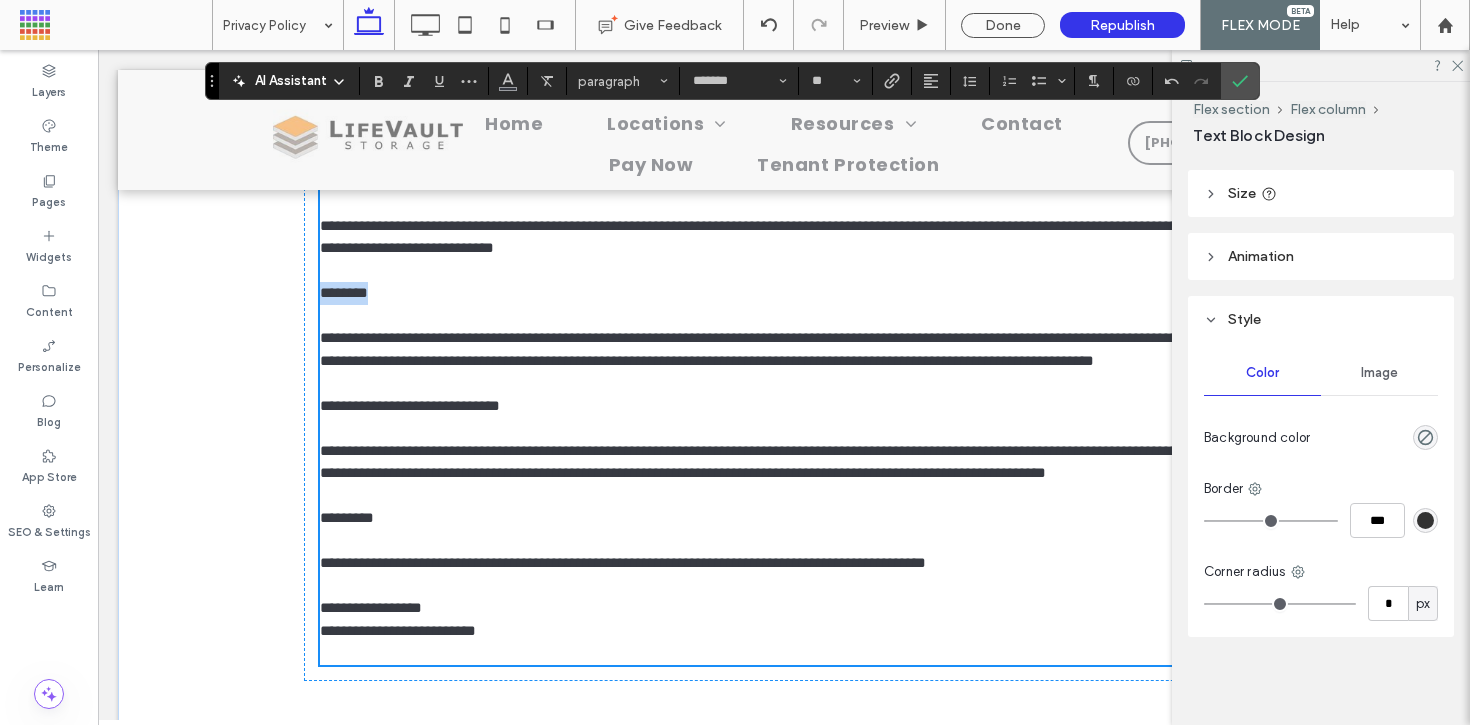 click on "********" at bounding box center [784, 293] 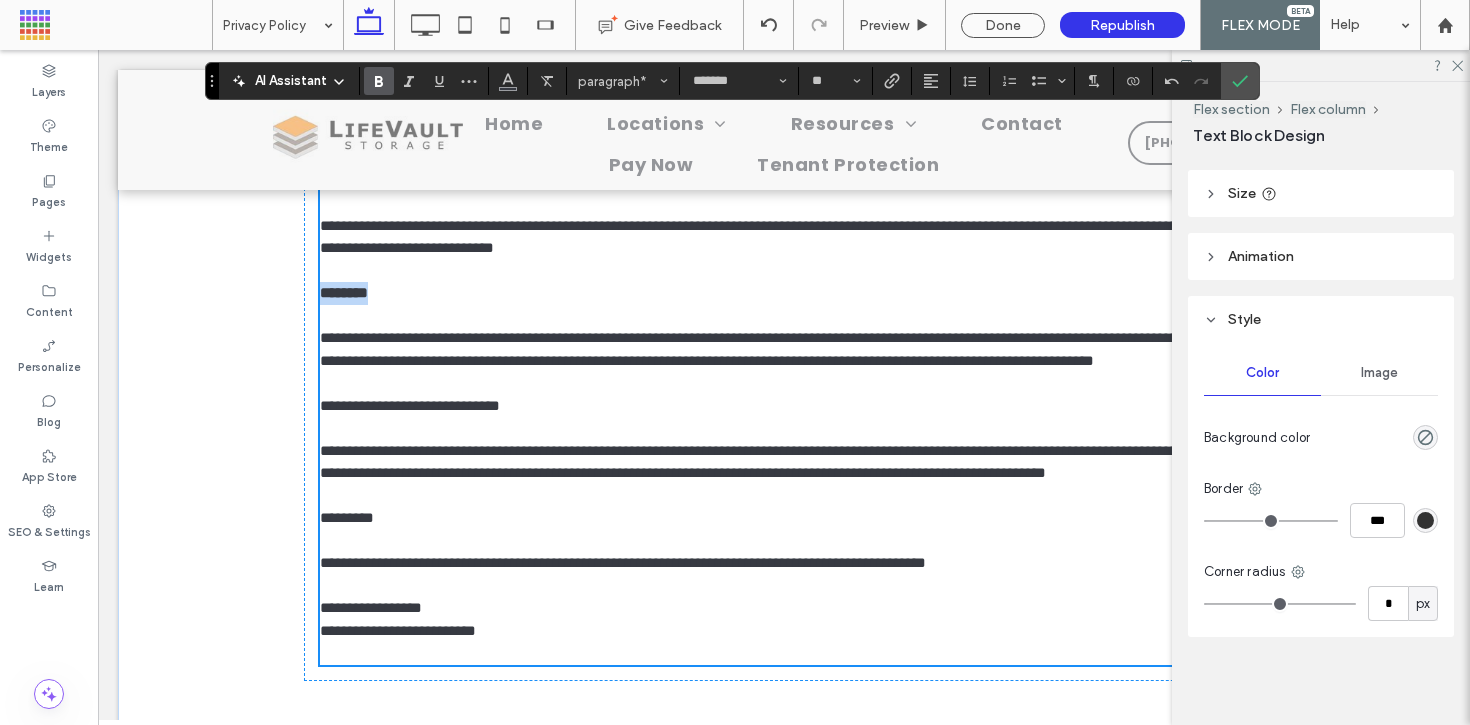 scroll, scrollTop: 2461, scrollLeft: 0, axis: vertical 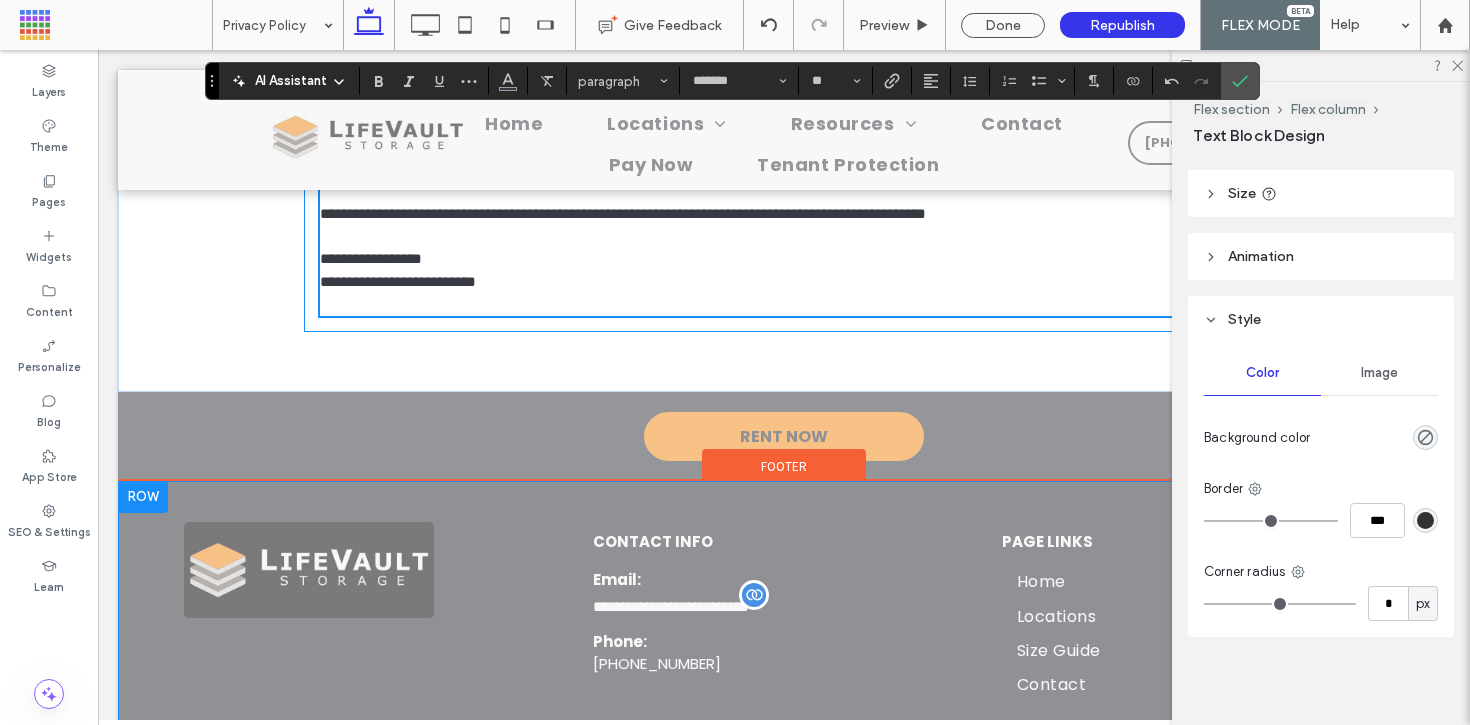 drag, startPoint x: 582, startPoint y: 321, endPoint x: 305, endPoint y: 328, distance: 277.08844 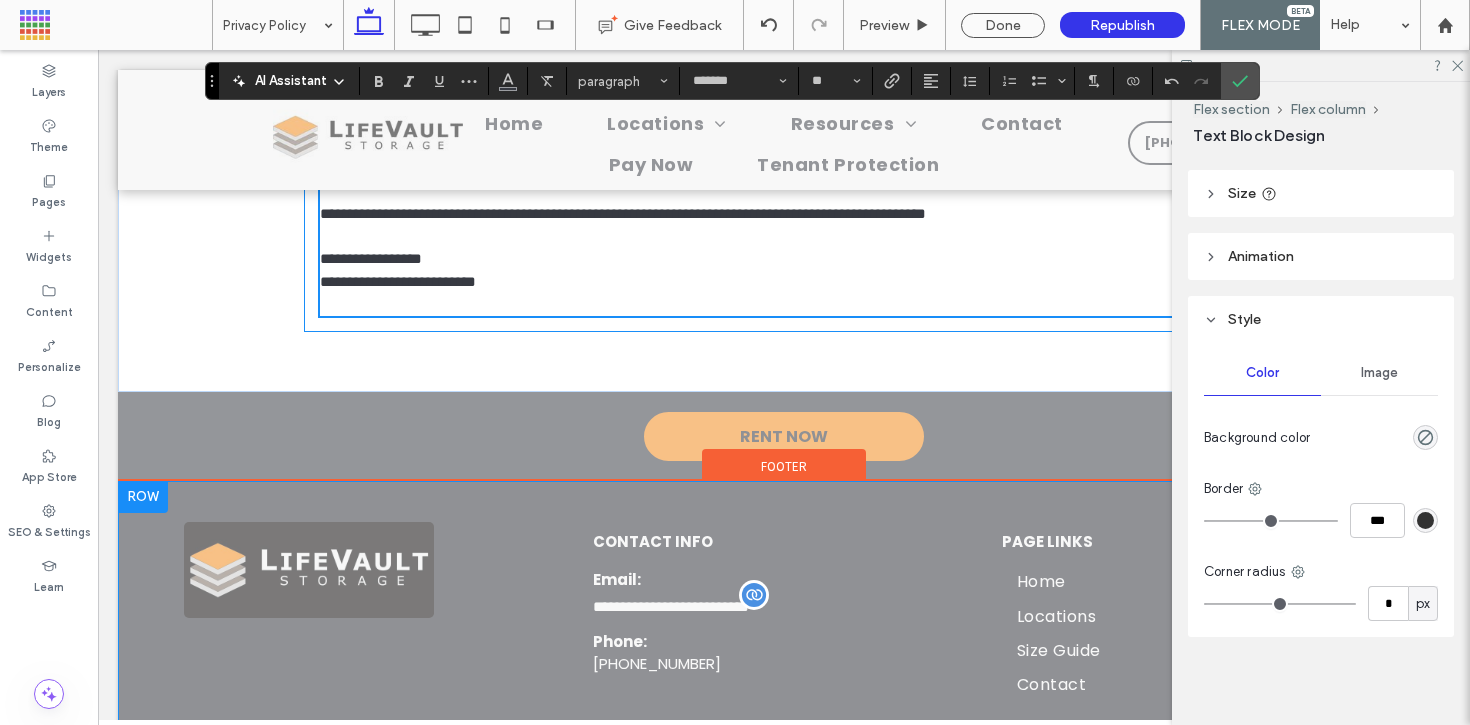 click on "**********" at bounding box center (784, -940) 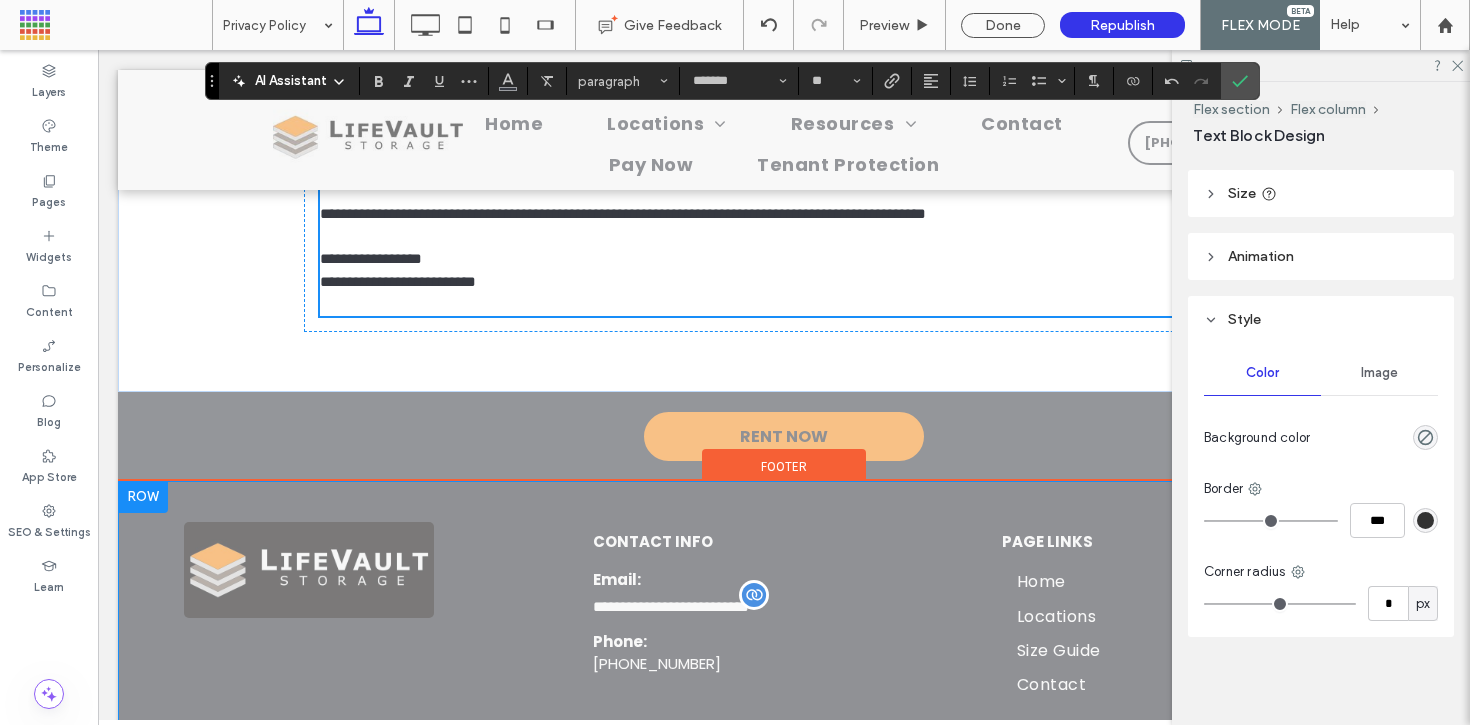 drag, startPoint x: 410, startPoint y: 464, endPoint x: 314, endPoint y: 450, distance: 97.015465 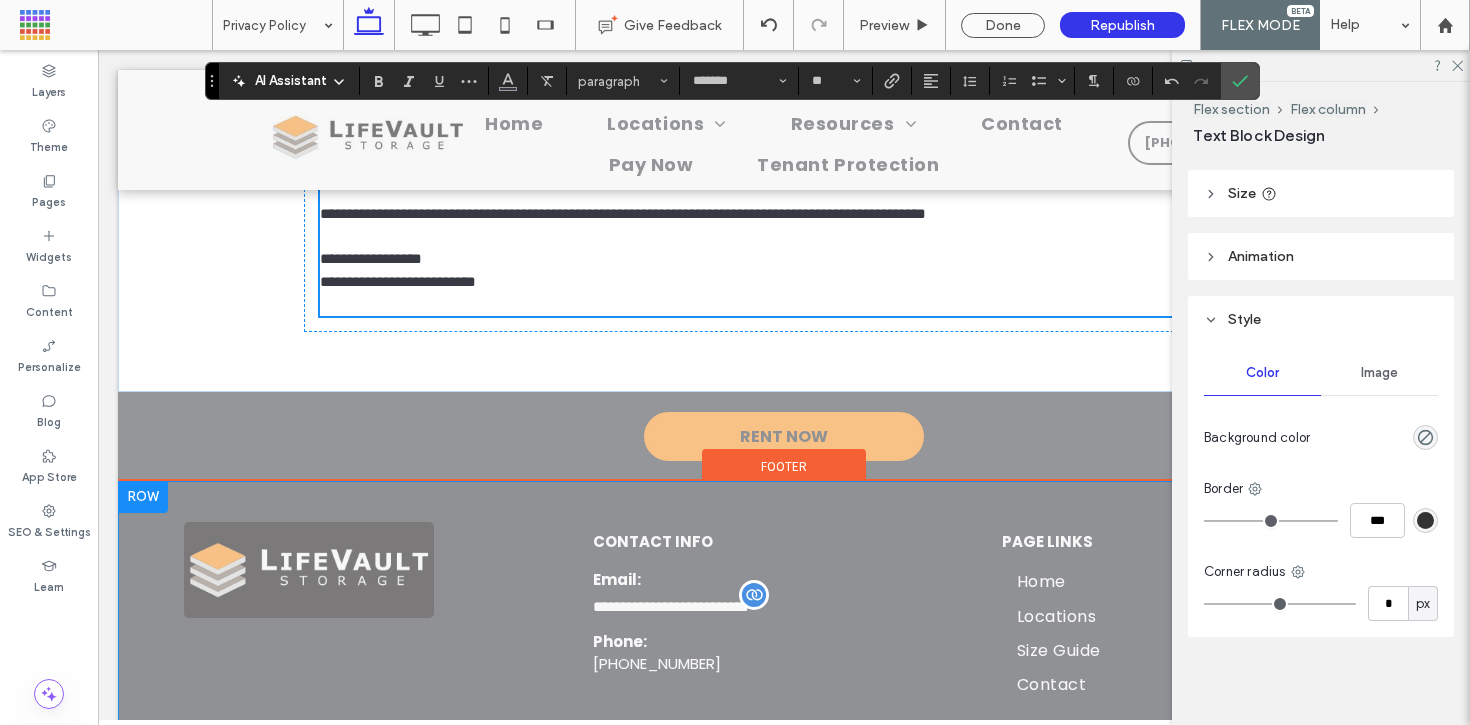 click on "**********" at bounding box center [784, -940] 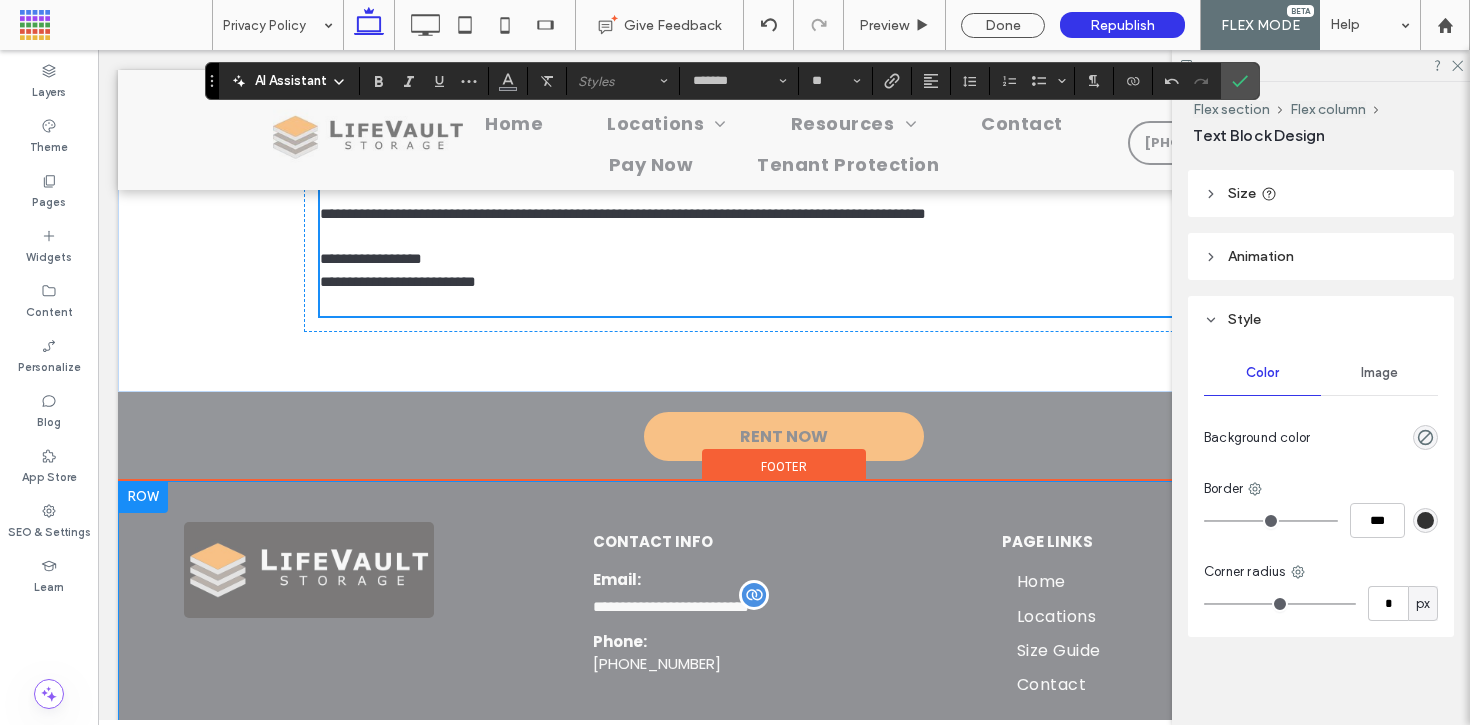 click on "*********" at bounding box center [784, 169] 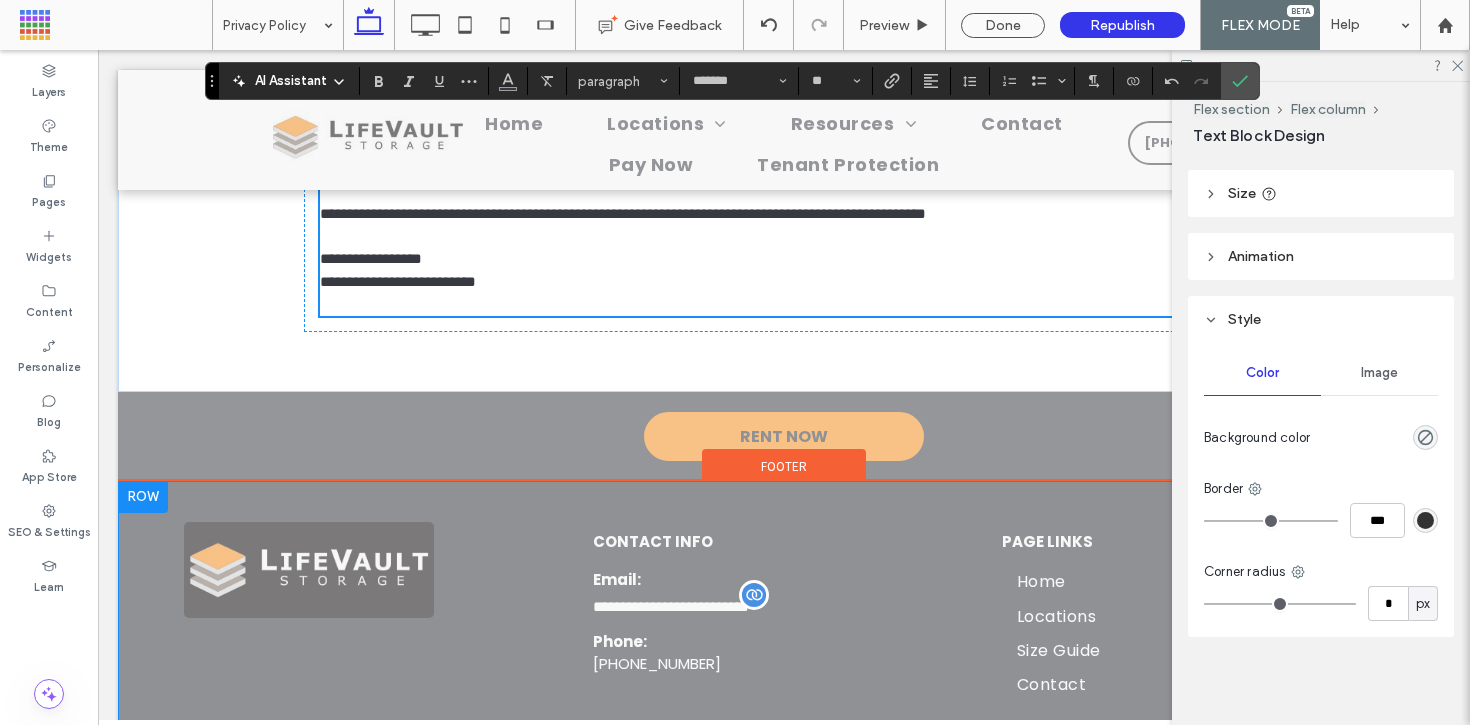 drag, startPoint x: 396, startPoint y: 456, endPoint x: 314, endPoint y: 449, distance: 82.29824 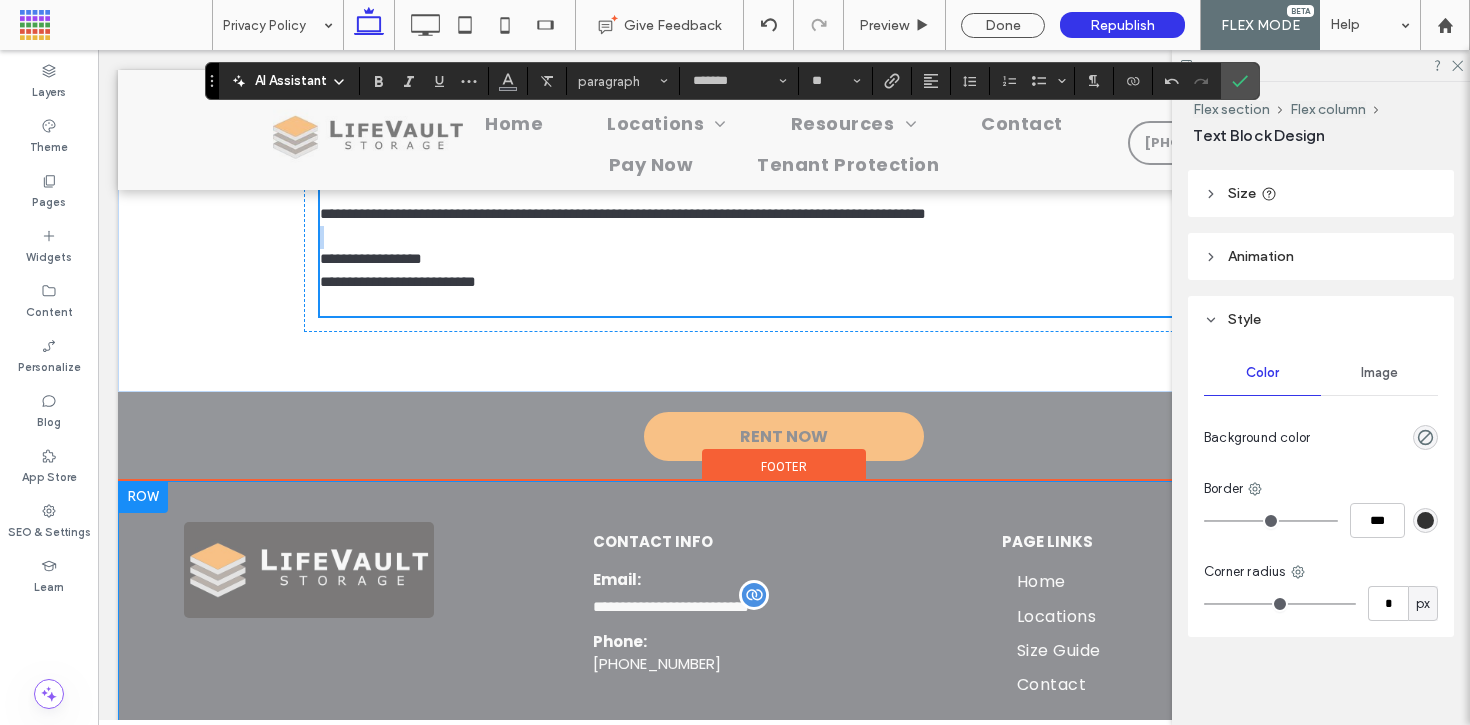 drag, startPoint x: 544, startPoint y: 564, endPoint x: 315, endPoint y: 543, distance: 229.96086 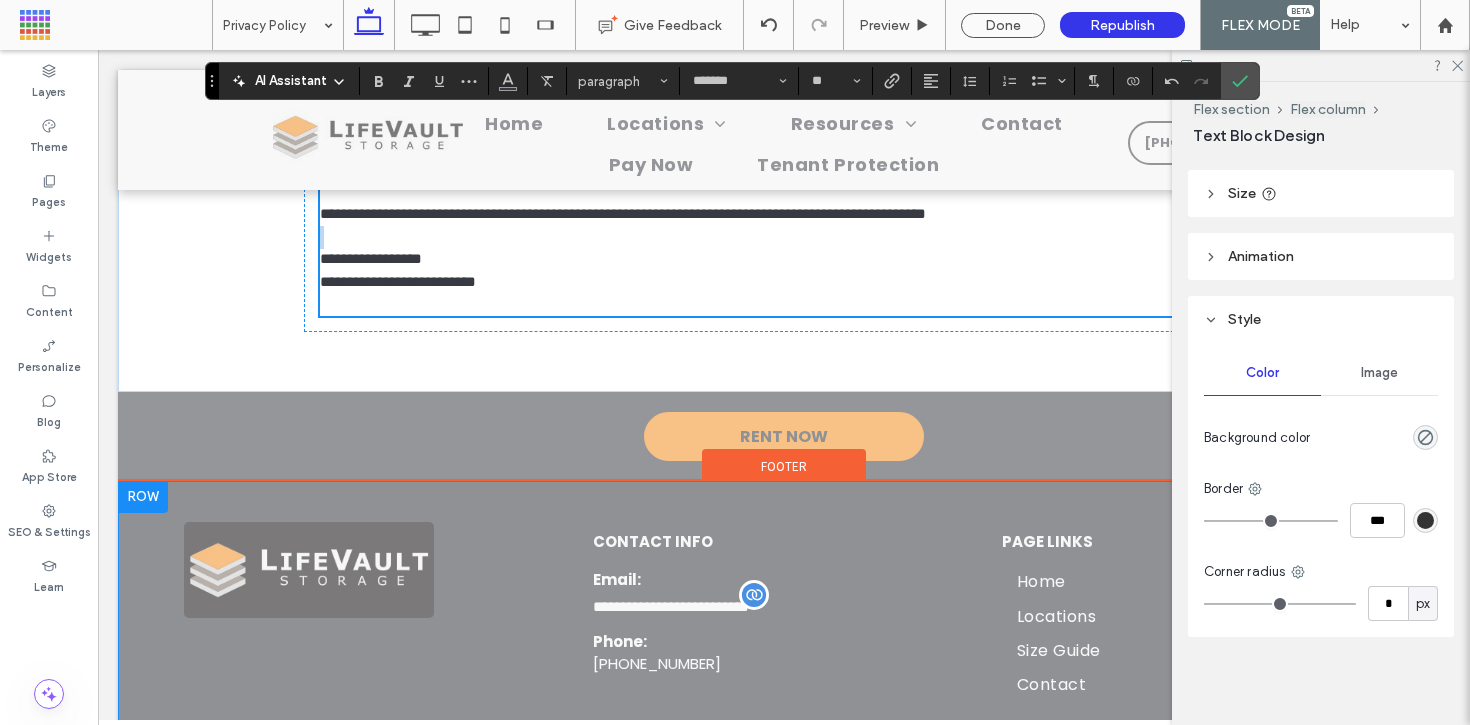 click on "**********" at bounding box center [784, -869] 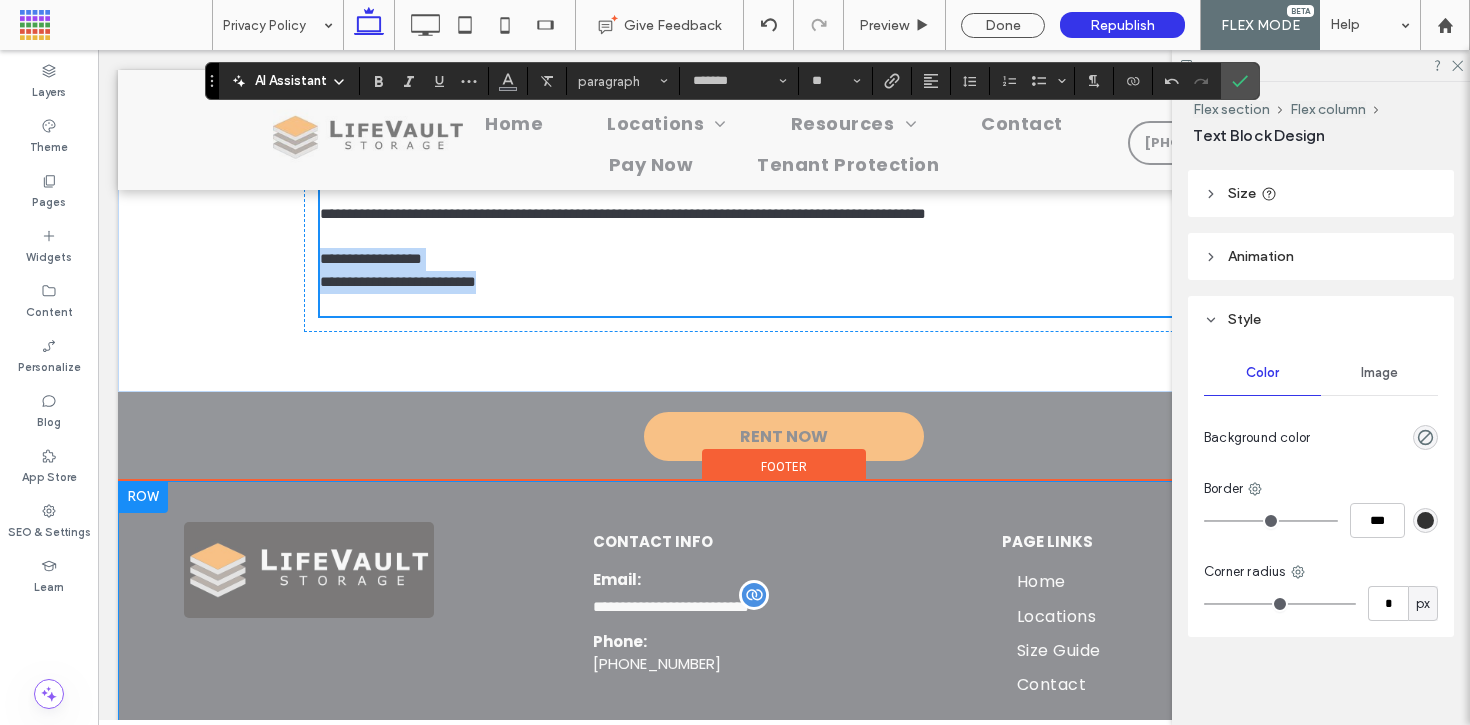 drag, startPoint x: 531, startPoint y: 574, endPoint x: 313, endPoint y: 545, distance: 219.92044 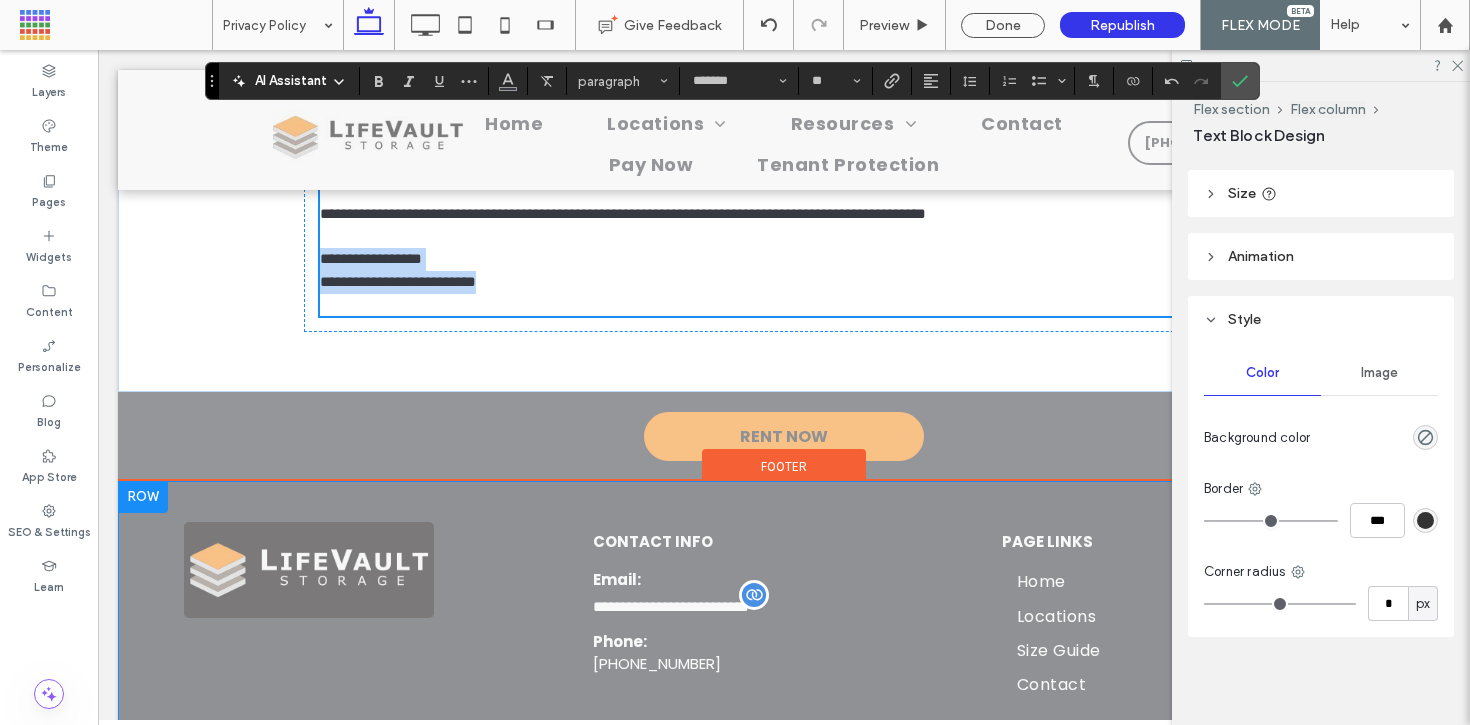 click on "**********" at bounding box center [784, -869] 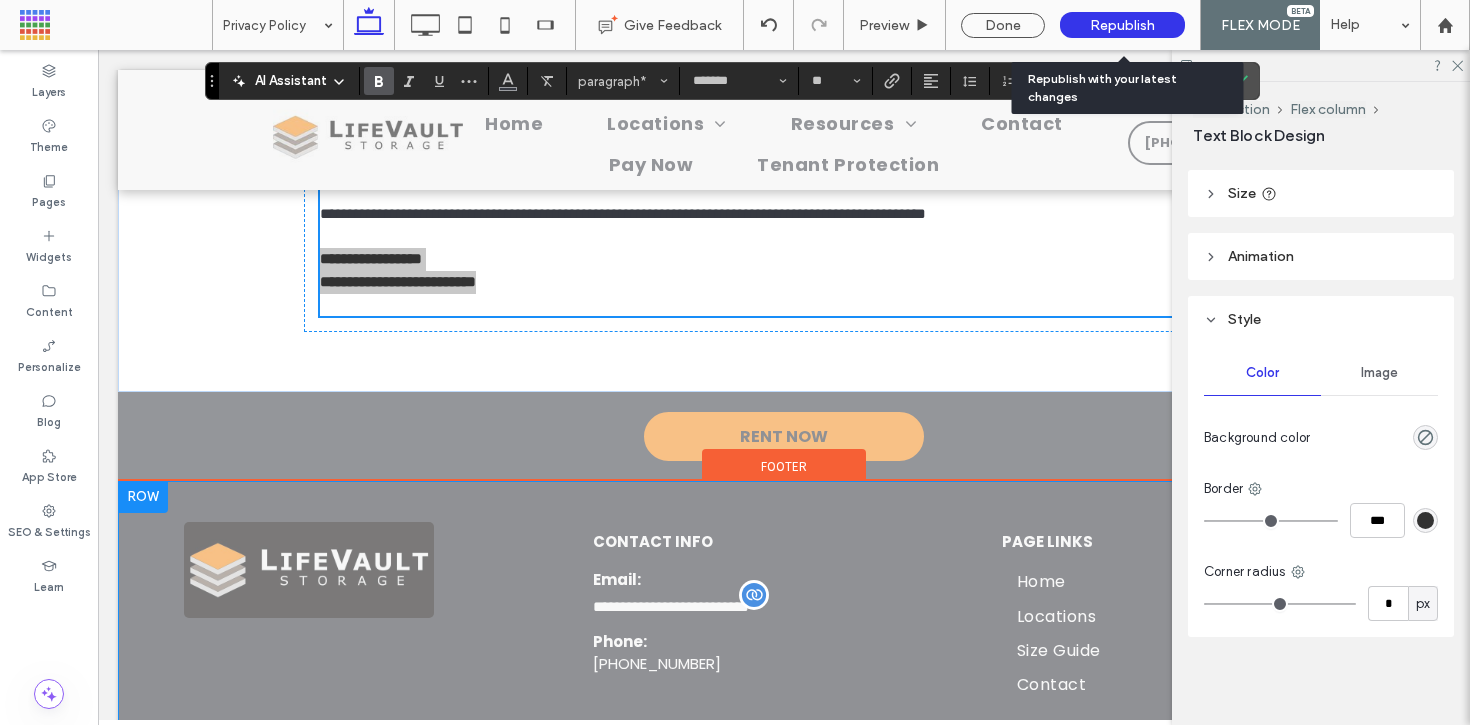 click on "Republish" at bounding box center [1122, 25] 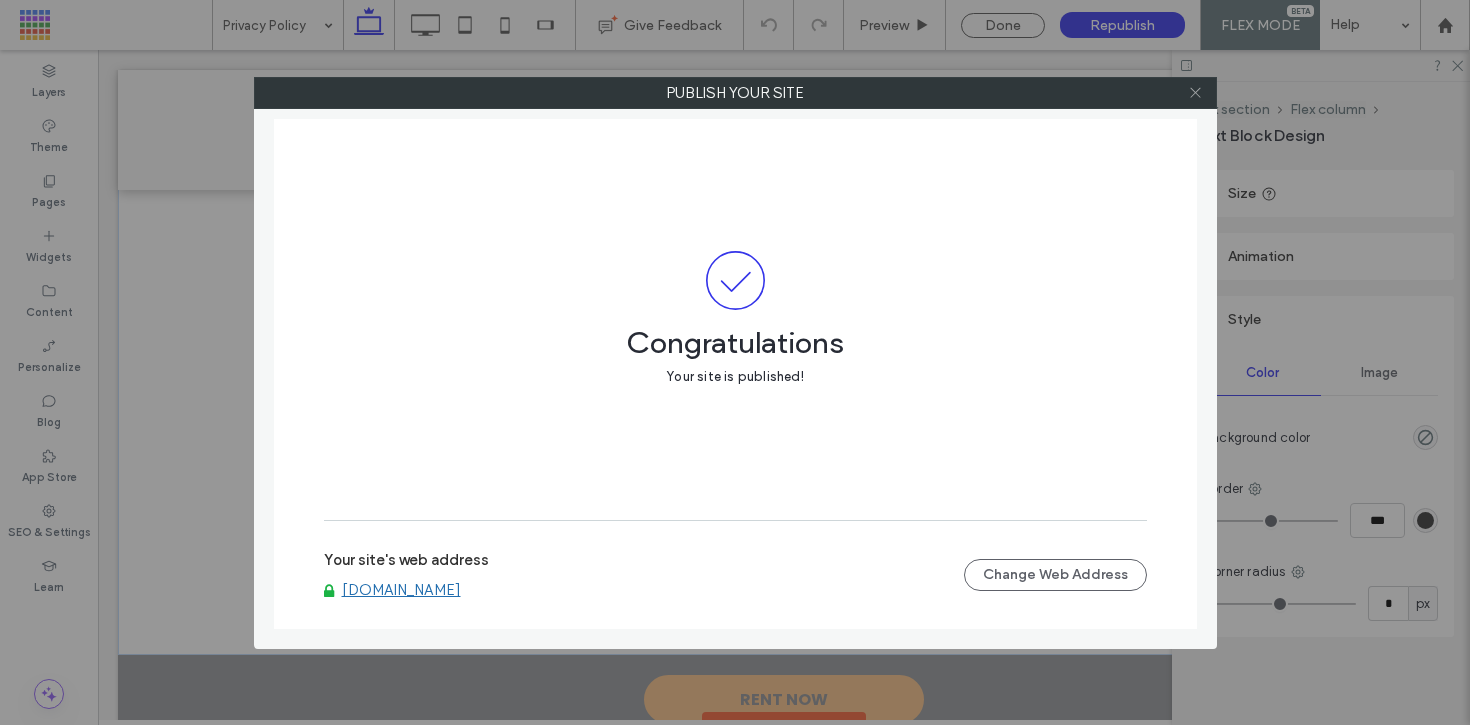 click 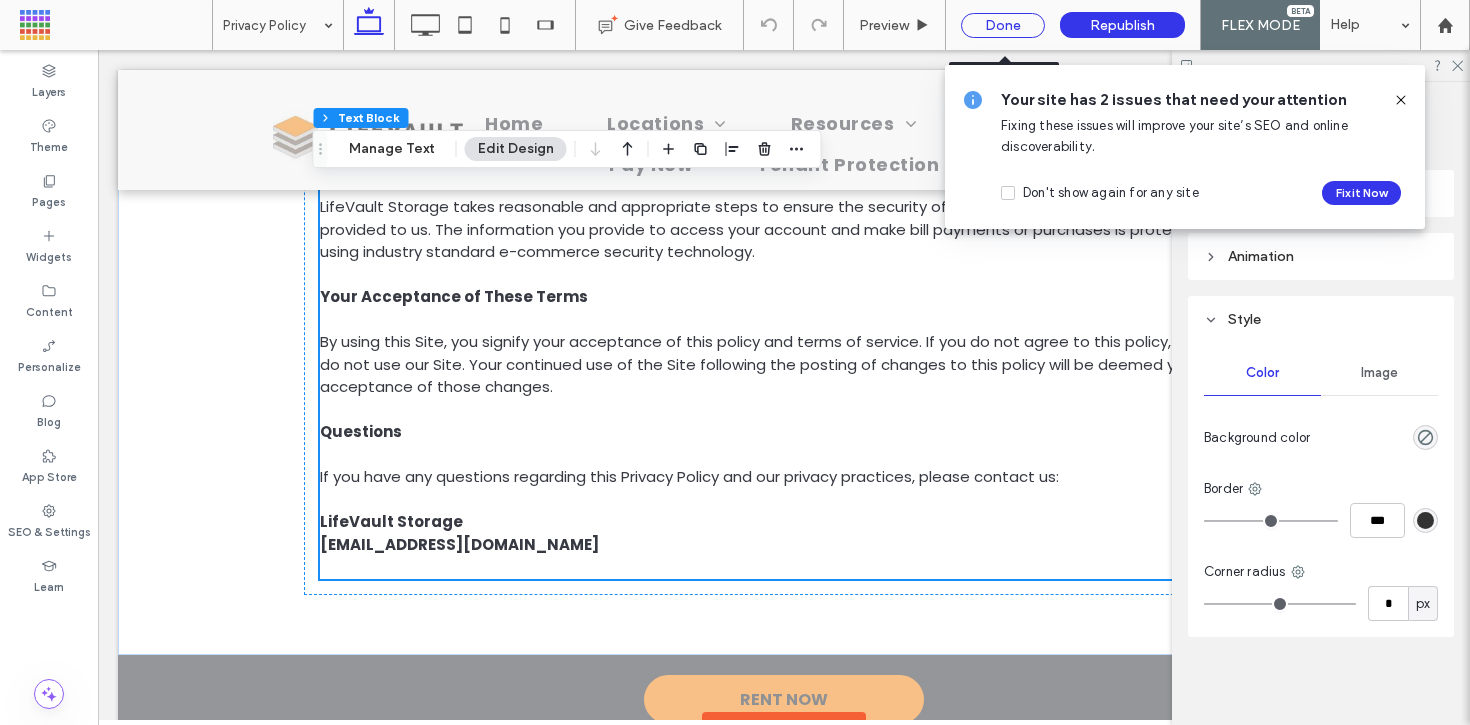 click on "Done" at bounding box center [1003, 25] 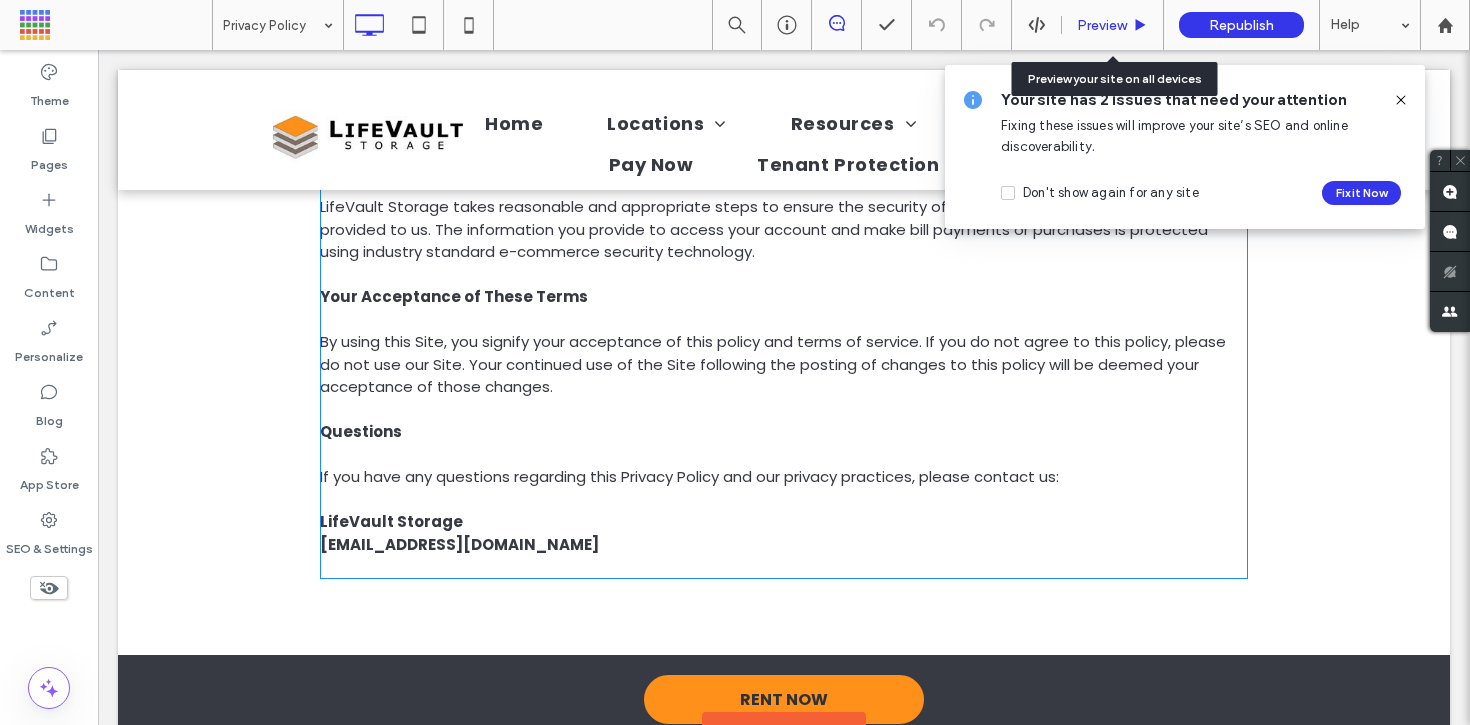 click on "Preview" at bounding box center (1102, 25) 